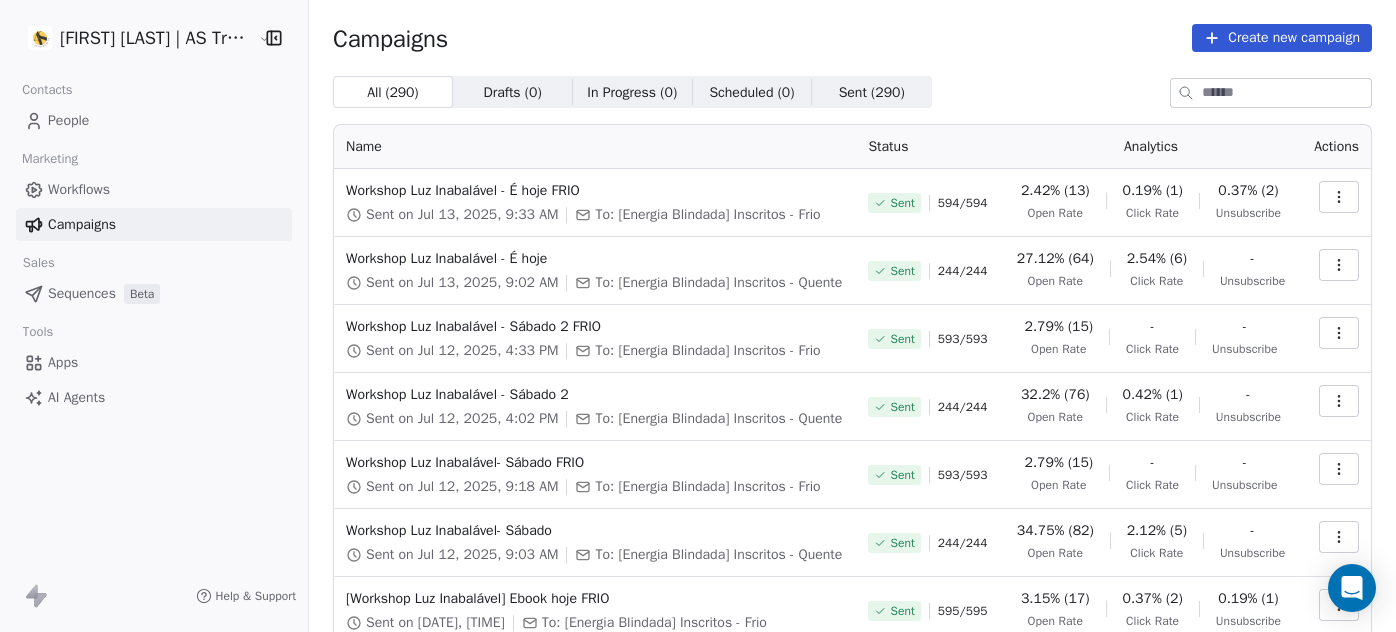 scroll, scrollTop: 0, scrollLeft: 0, axis: both 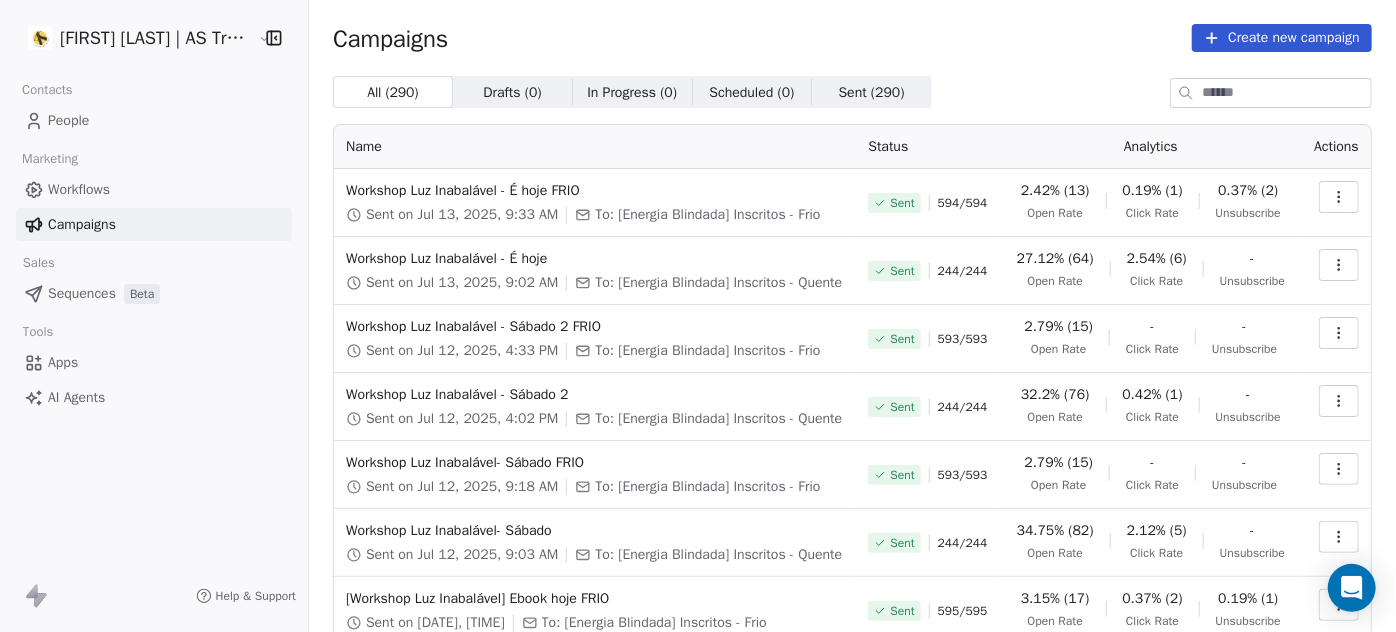 click on "Create new campaign" at bounding box center [1282, 38] 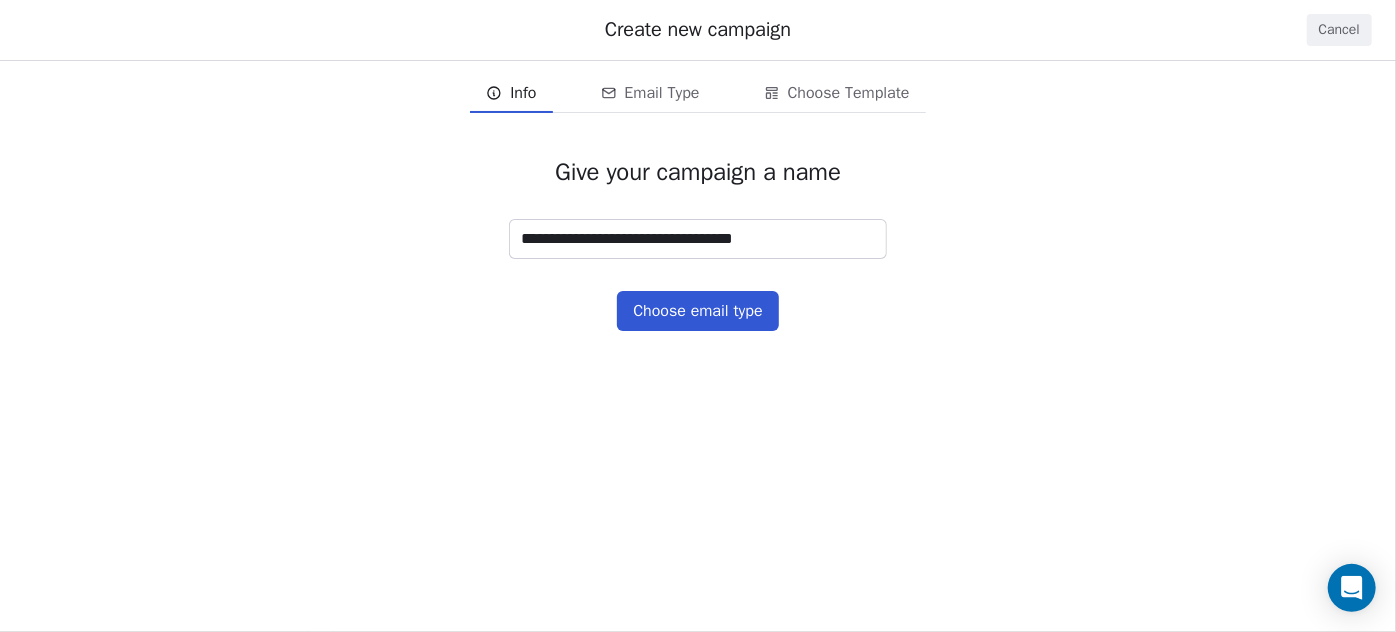 type on "**********" 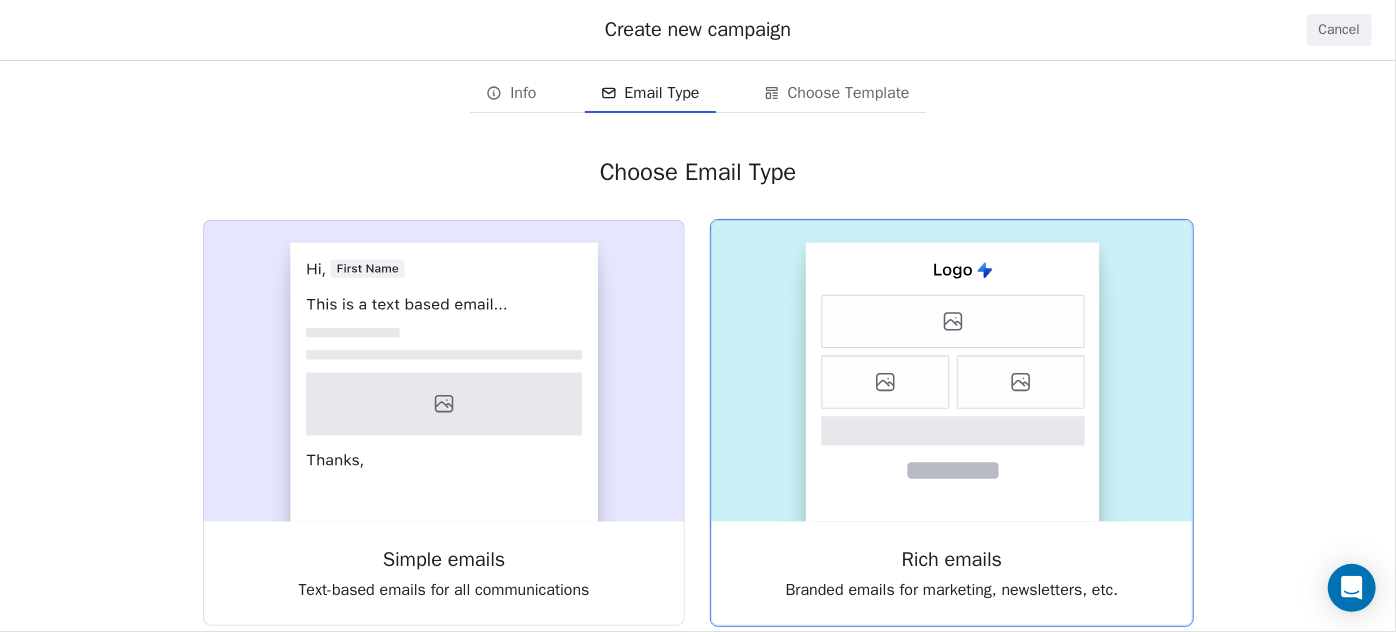 click 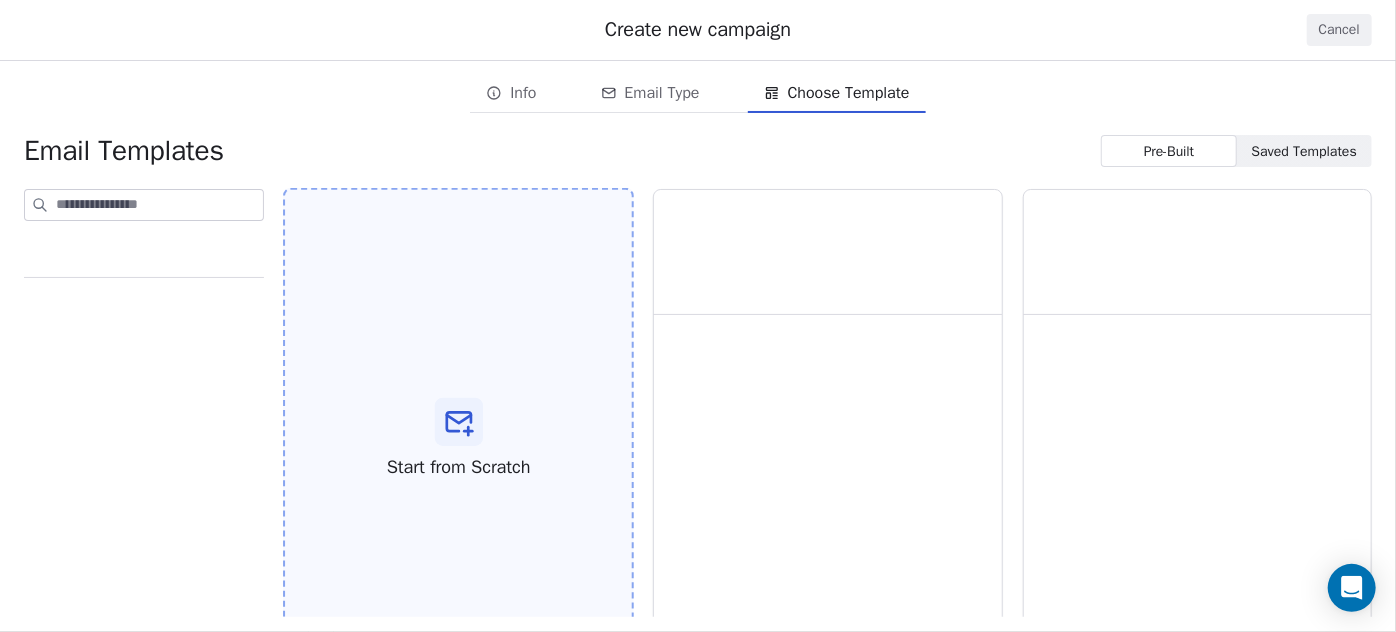 click on "Start from Scratch" at bounding box center (458, 439) 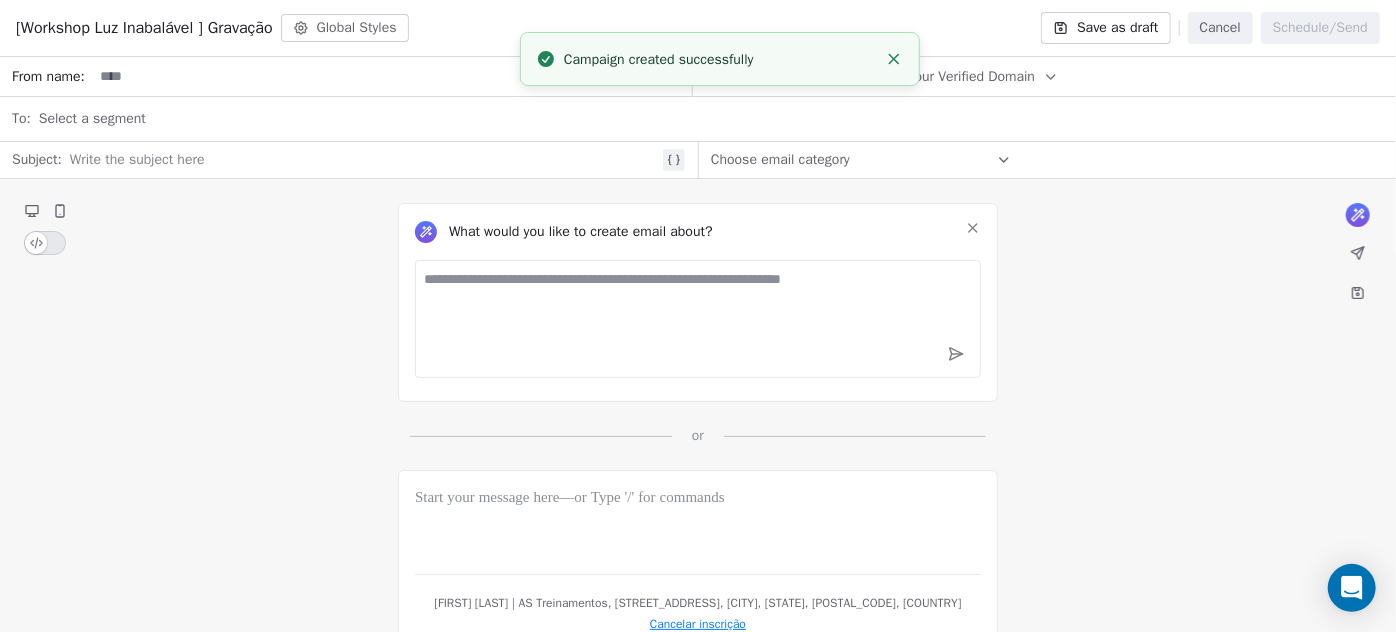 click 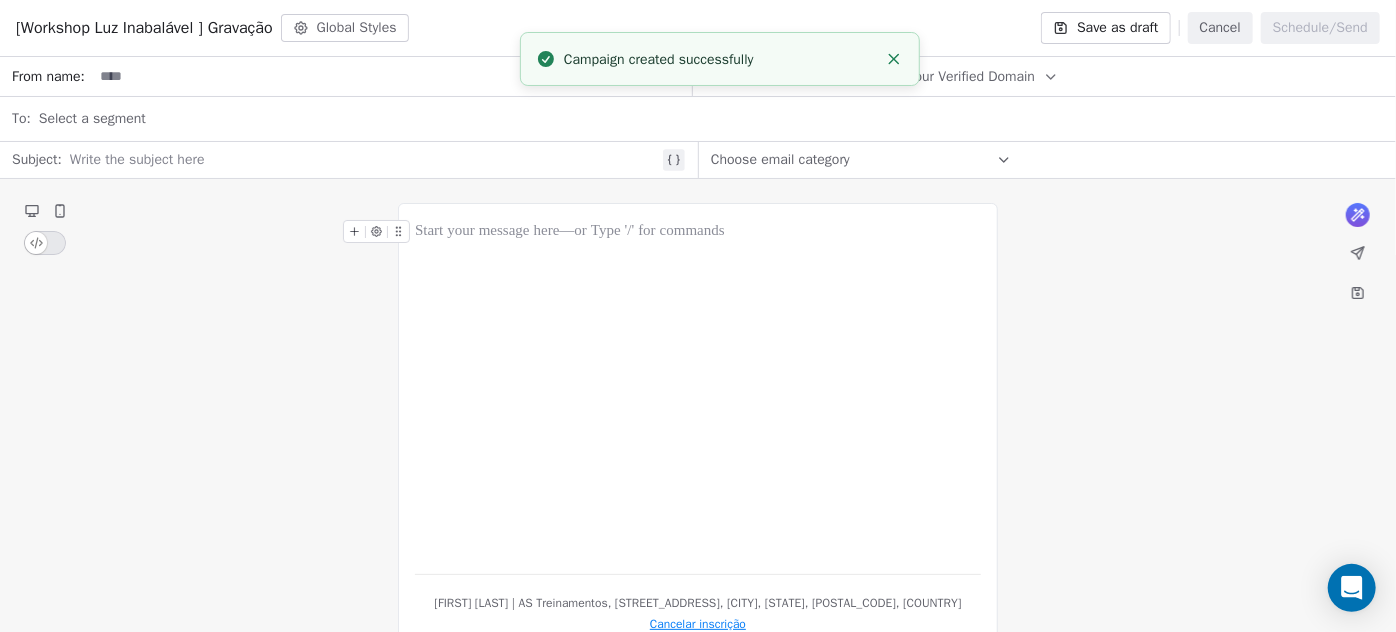 click at bounding box center (698, 232) 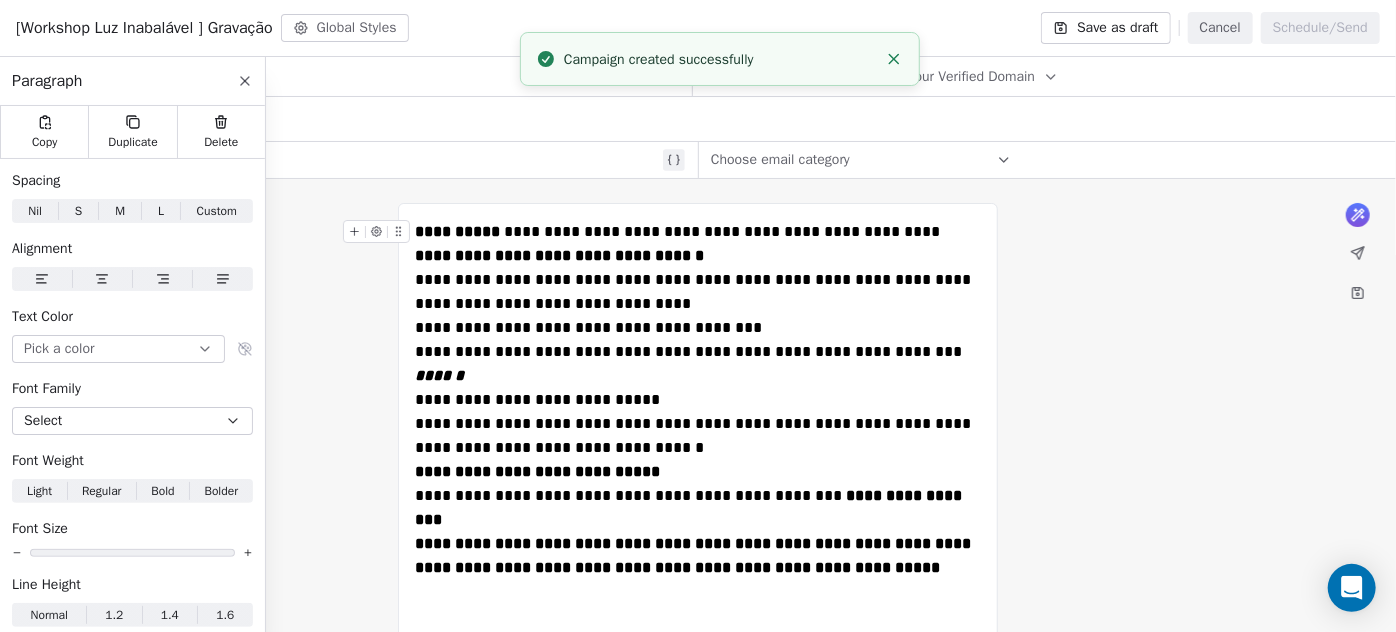 click on "**********" at bounding box center [677, 231] 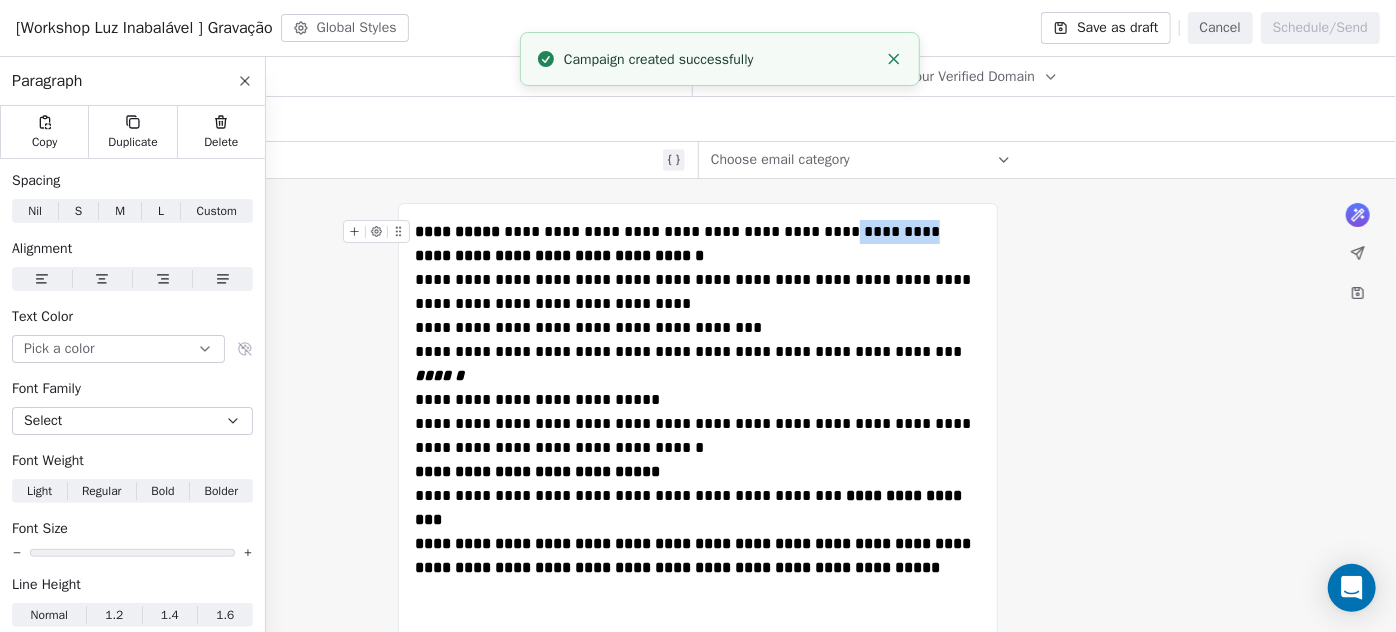 click on "**********" at bounding box center [677, 231] 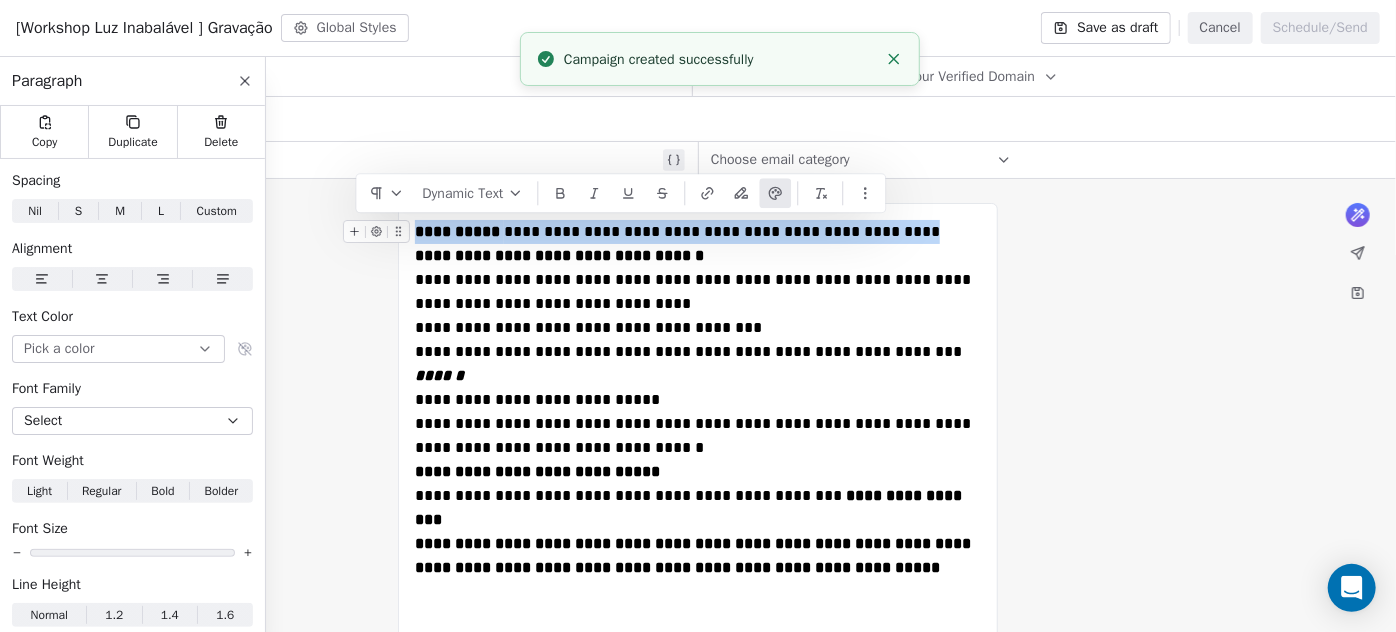 click on "**********" at bounding box center (677, 231) 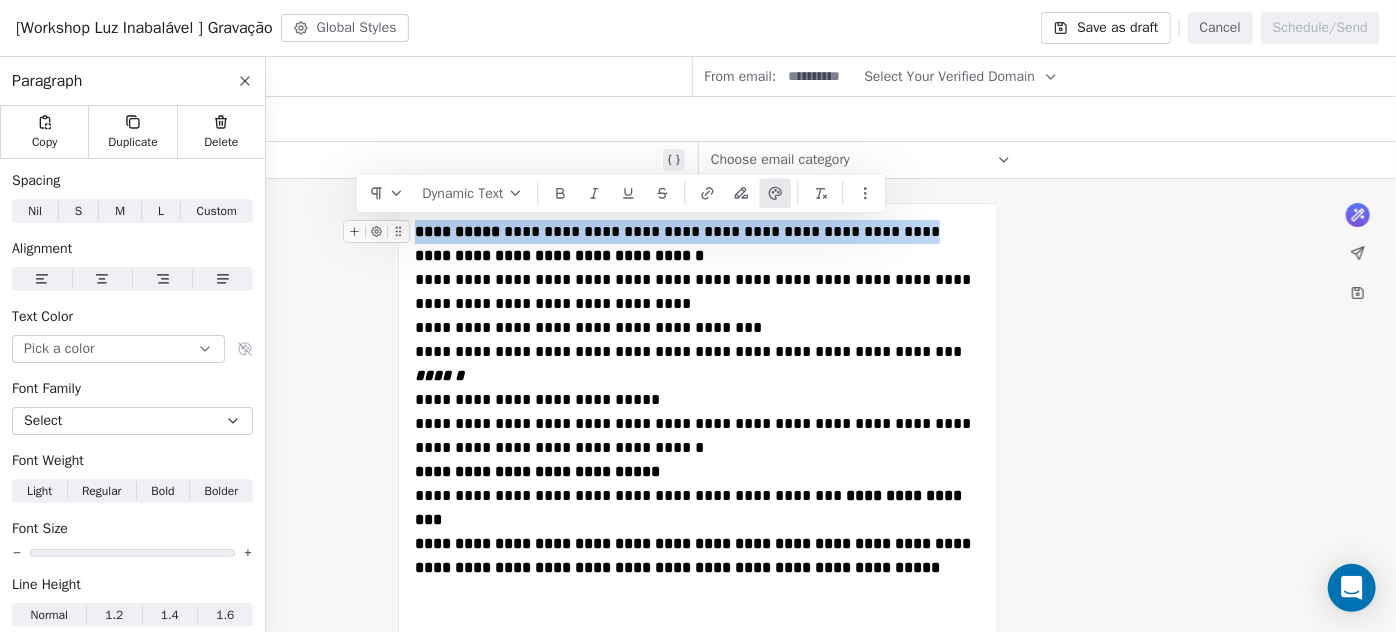 copy on "**********" 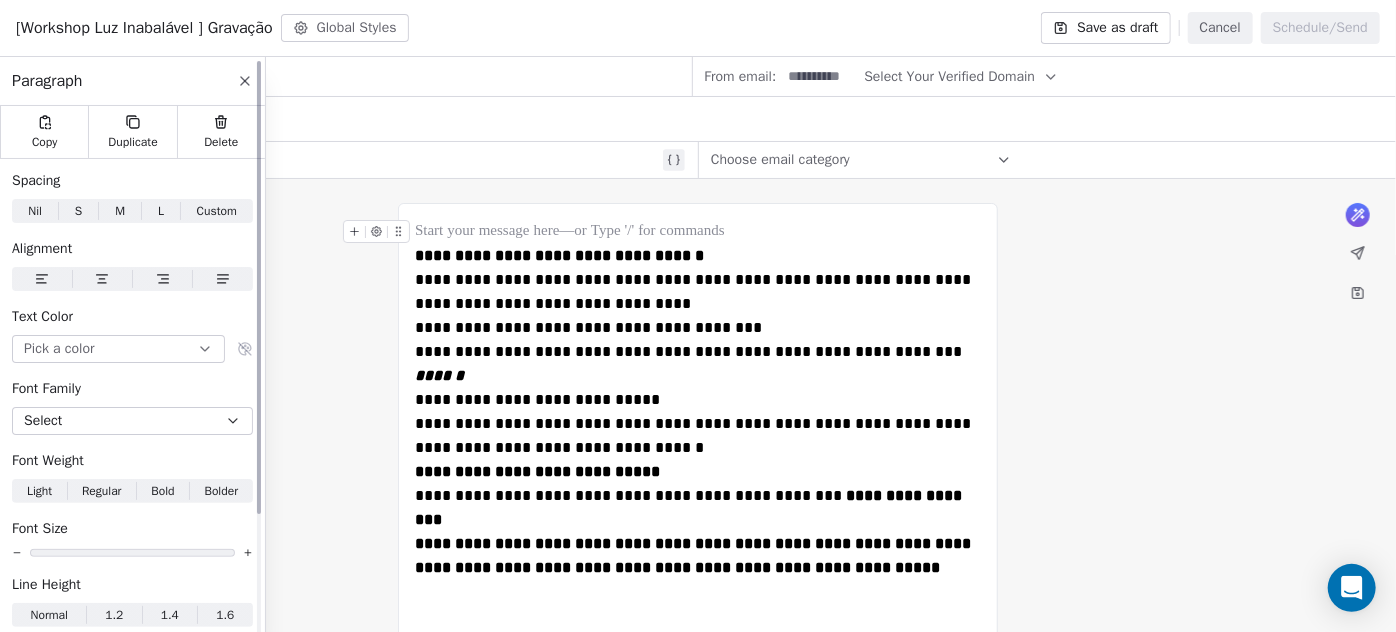 drag, startPoint x: 245, startPoint y: 71, endPoint x: 236, endPoint y: 114, distance: 43.931767 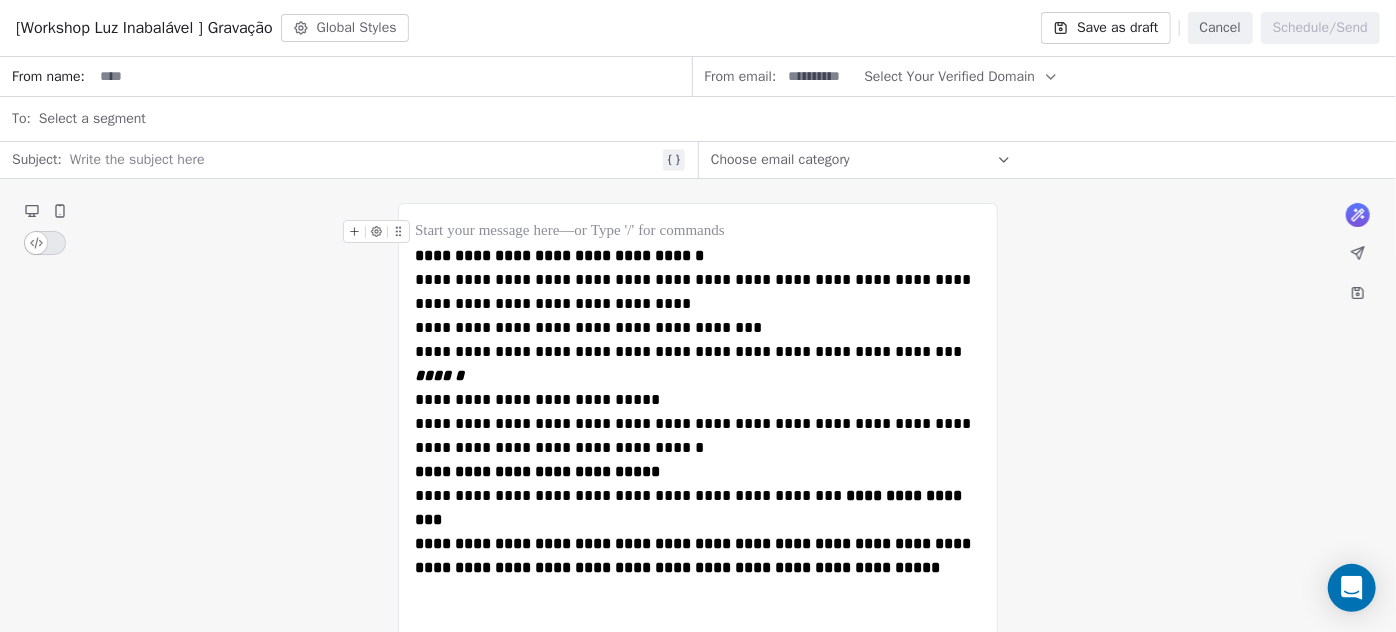 click at bounding box center [364, 160] 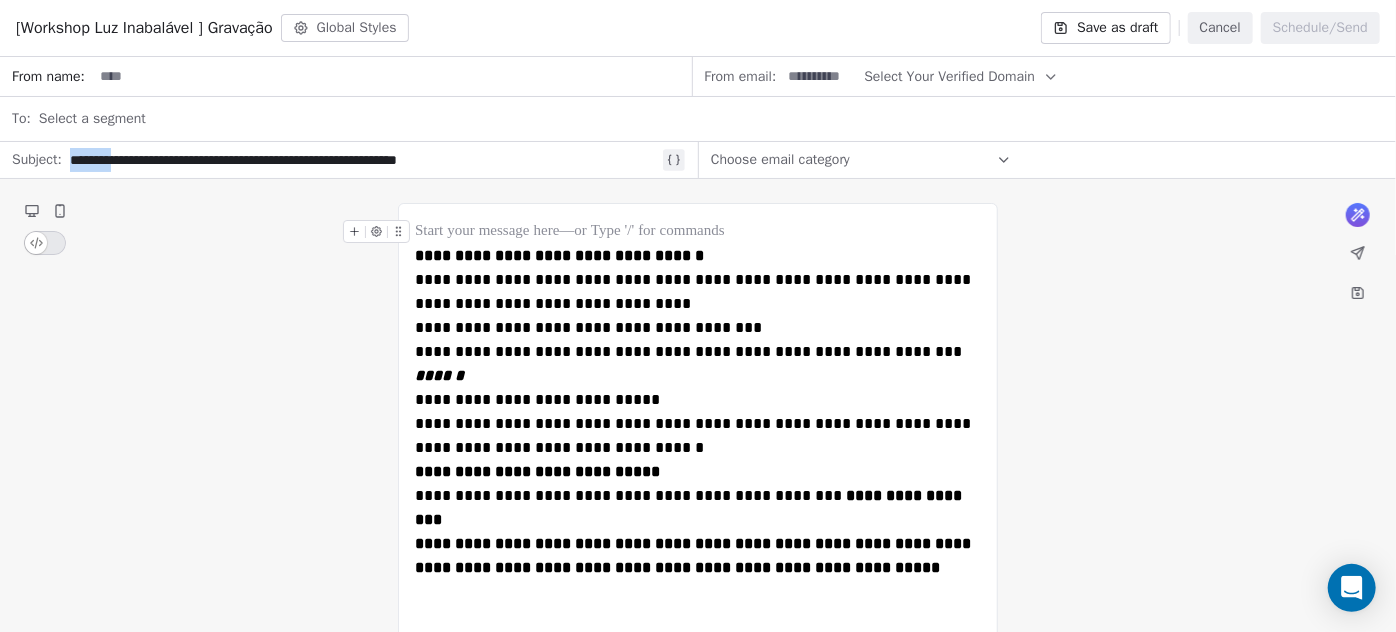 drag, startPoint x: 114, startPoint y: 158, endPoint x: 29, endPoint y: 162, distance: 85.09406 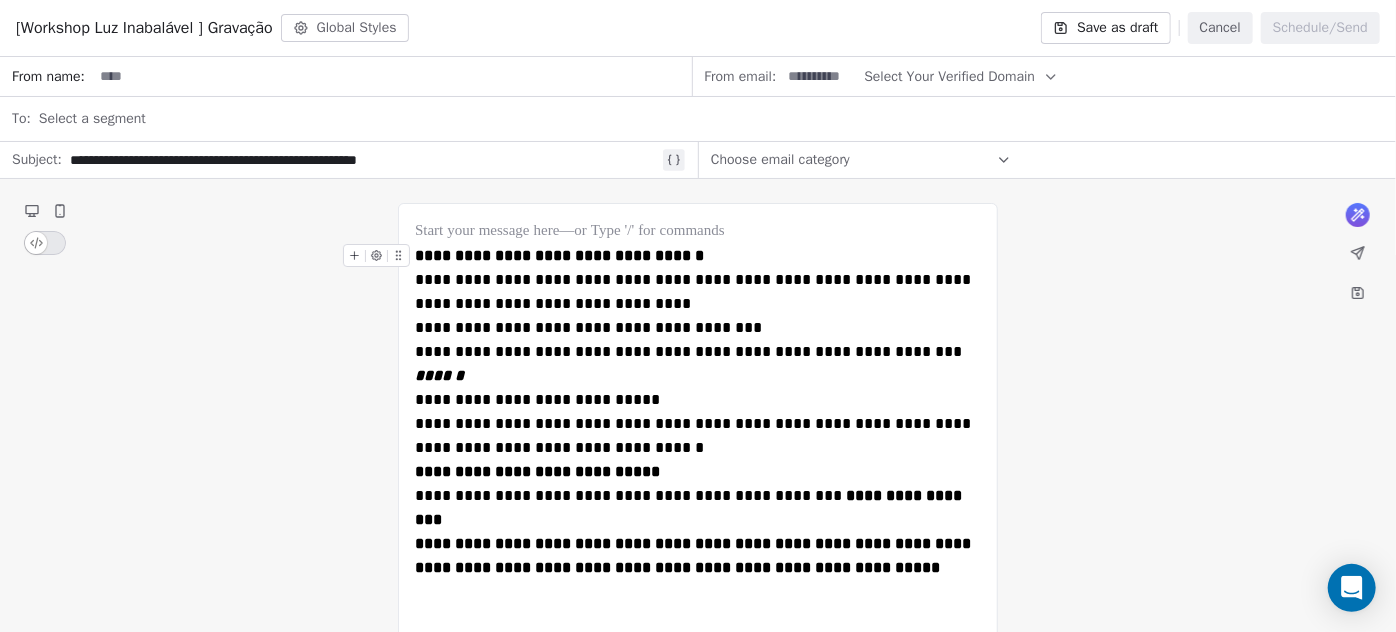 click on "**********" at bounding box center (698, 256) 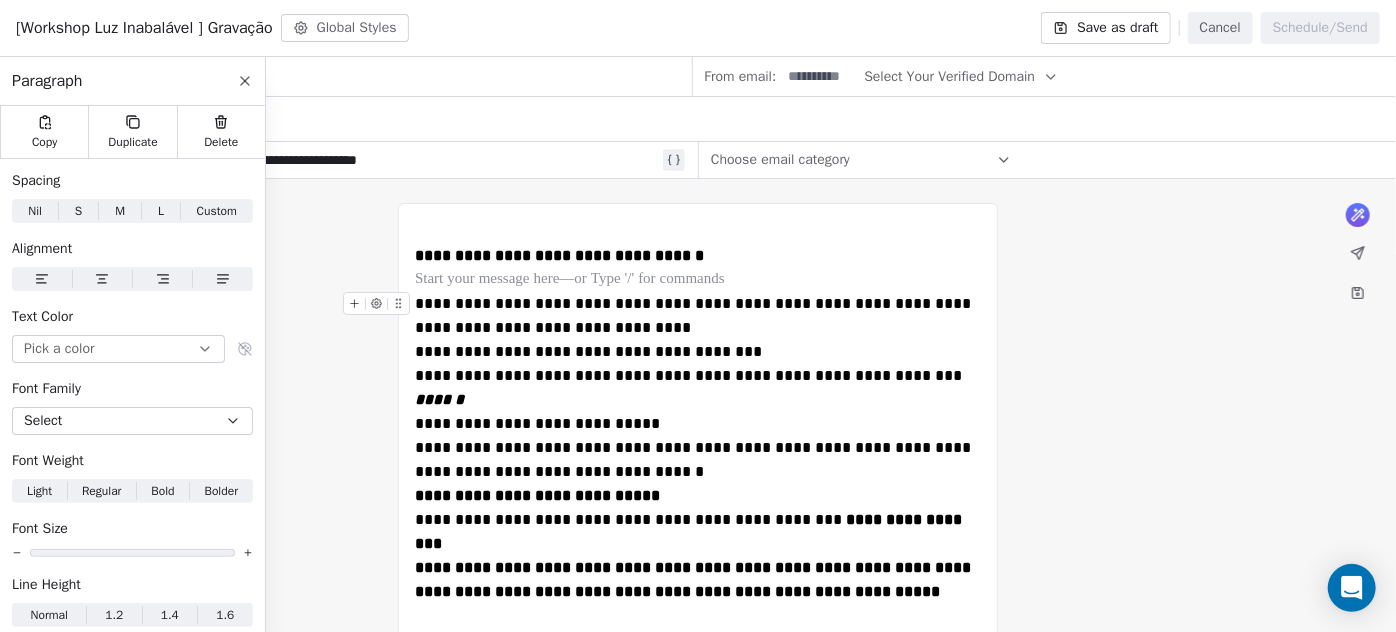 click on "**********" at bounding box center [698, 316] 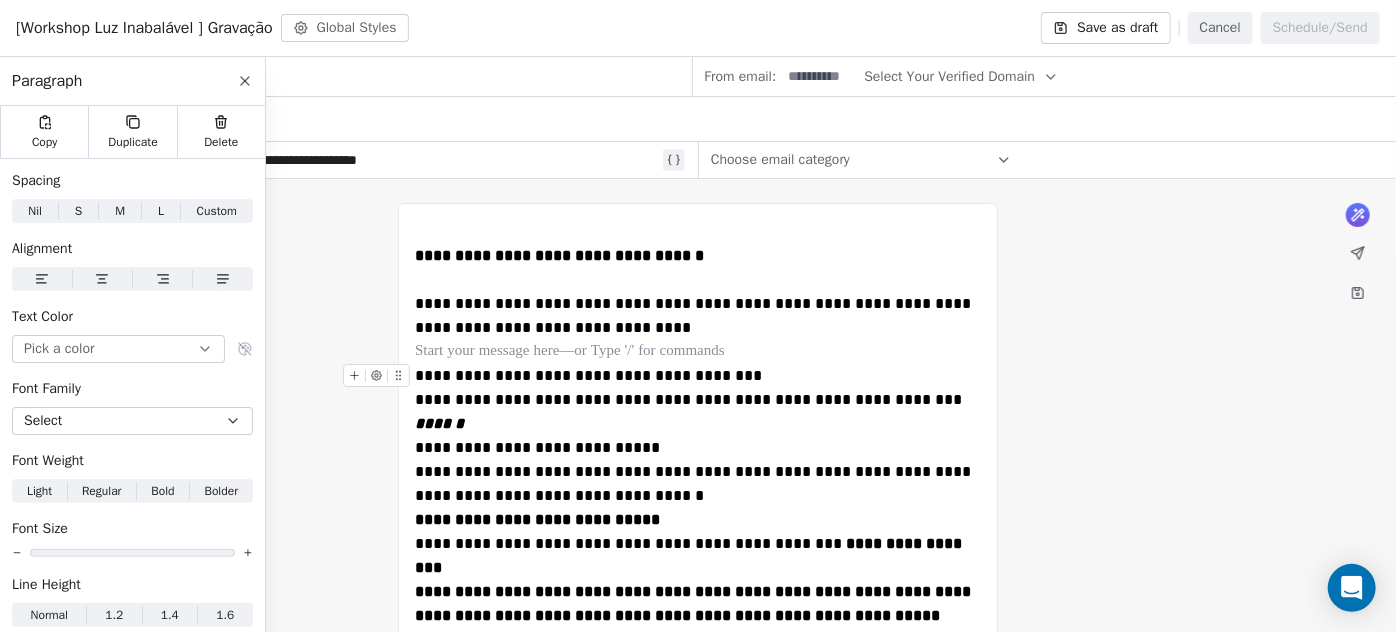 click on "**********" at bounding box center (698, 376) 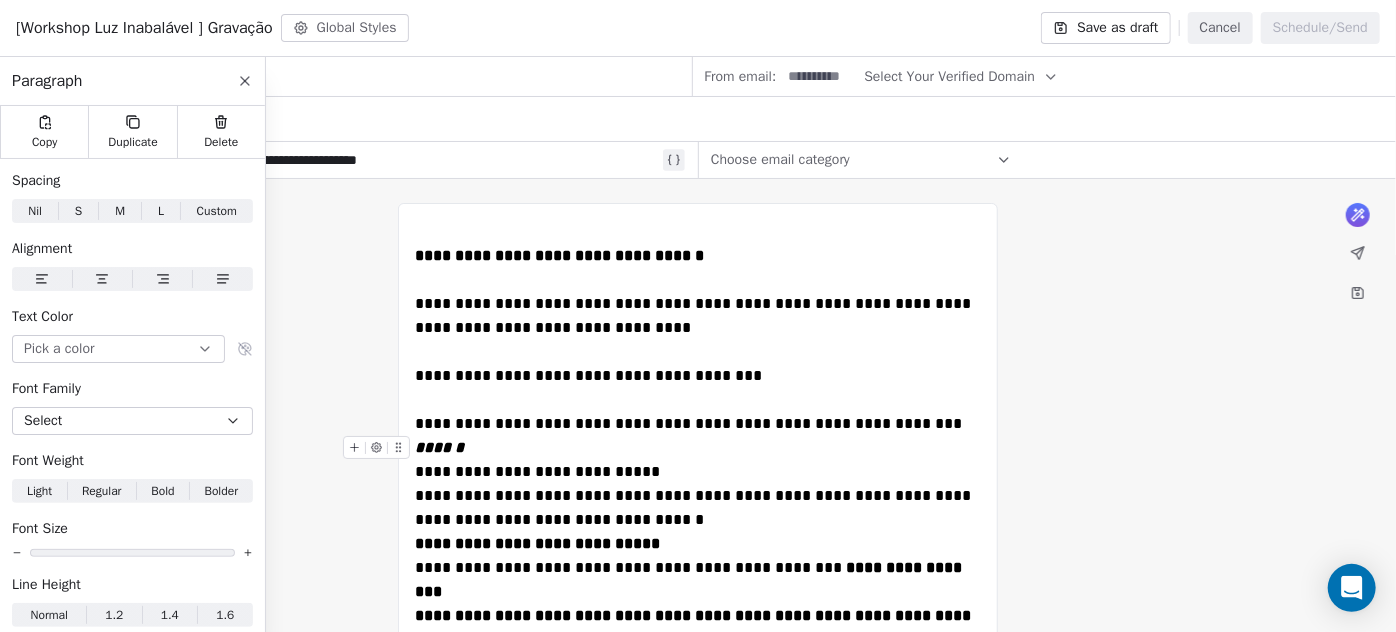 click on "******" at bounding box center [698, 448] 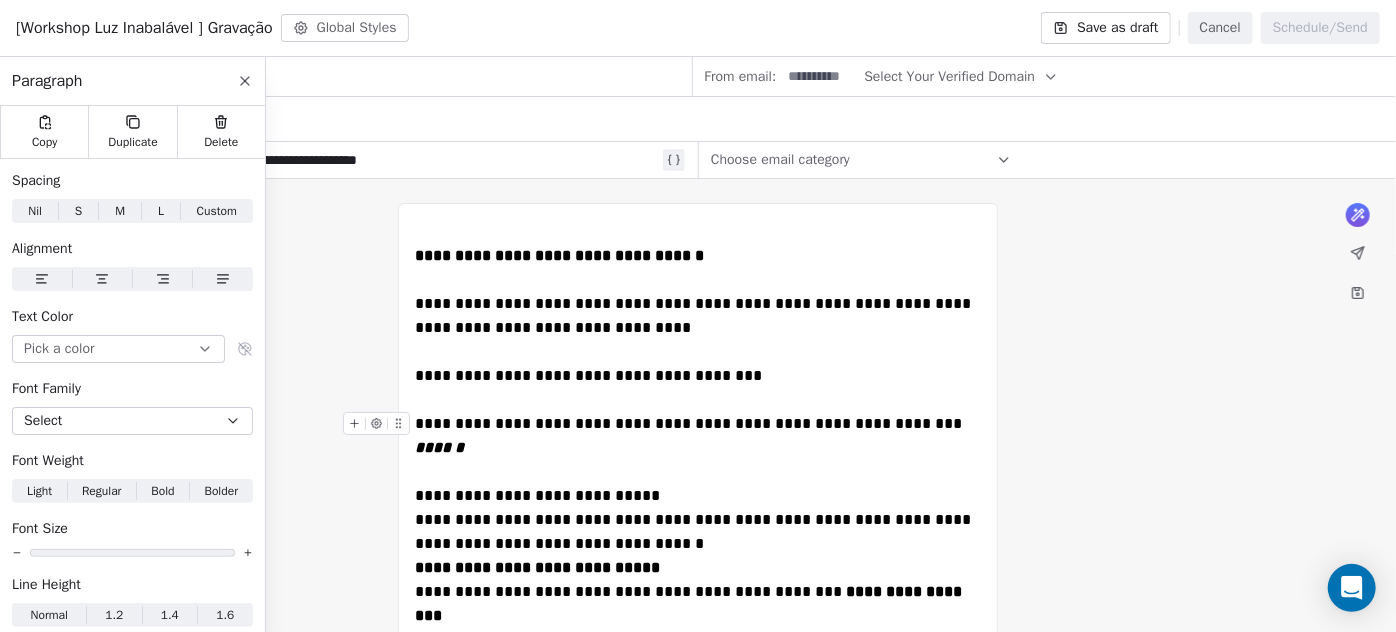 click on "**********" at bounding box center [698, 424] 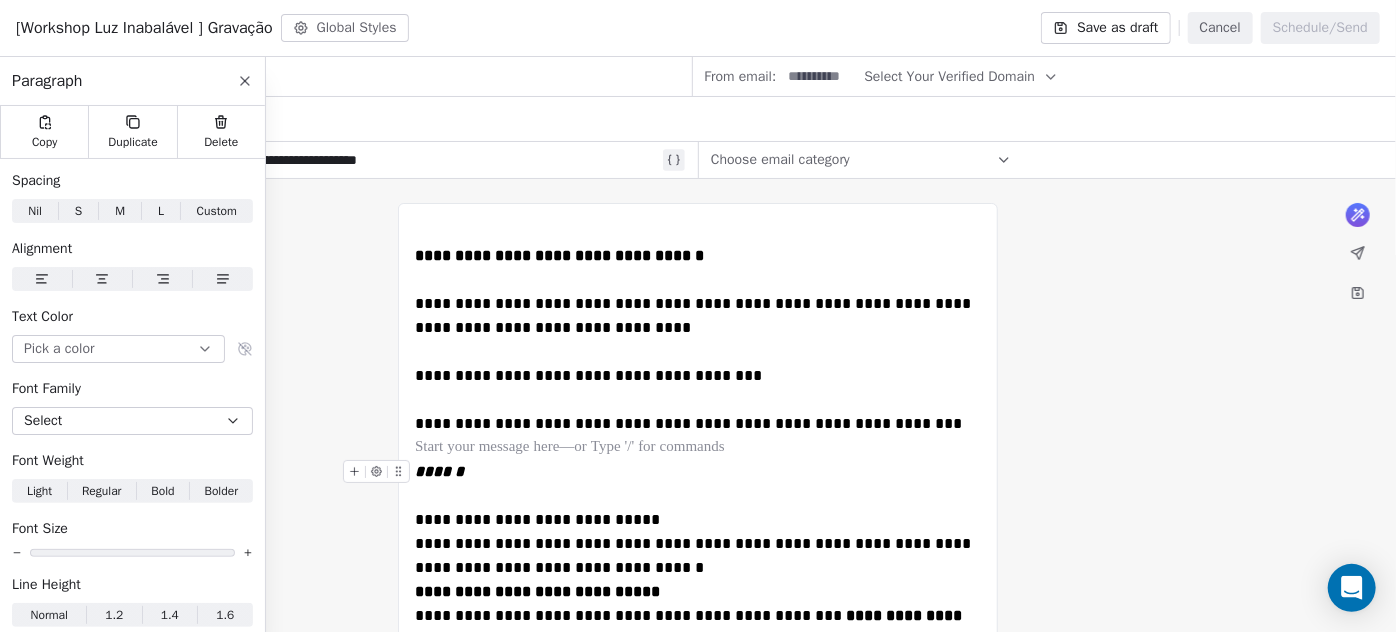 scroll, scrollTop: 90, scrollLeft: 0, axis: vertical 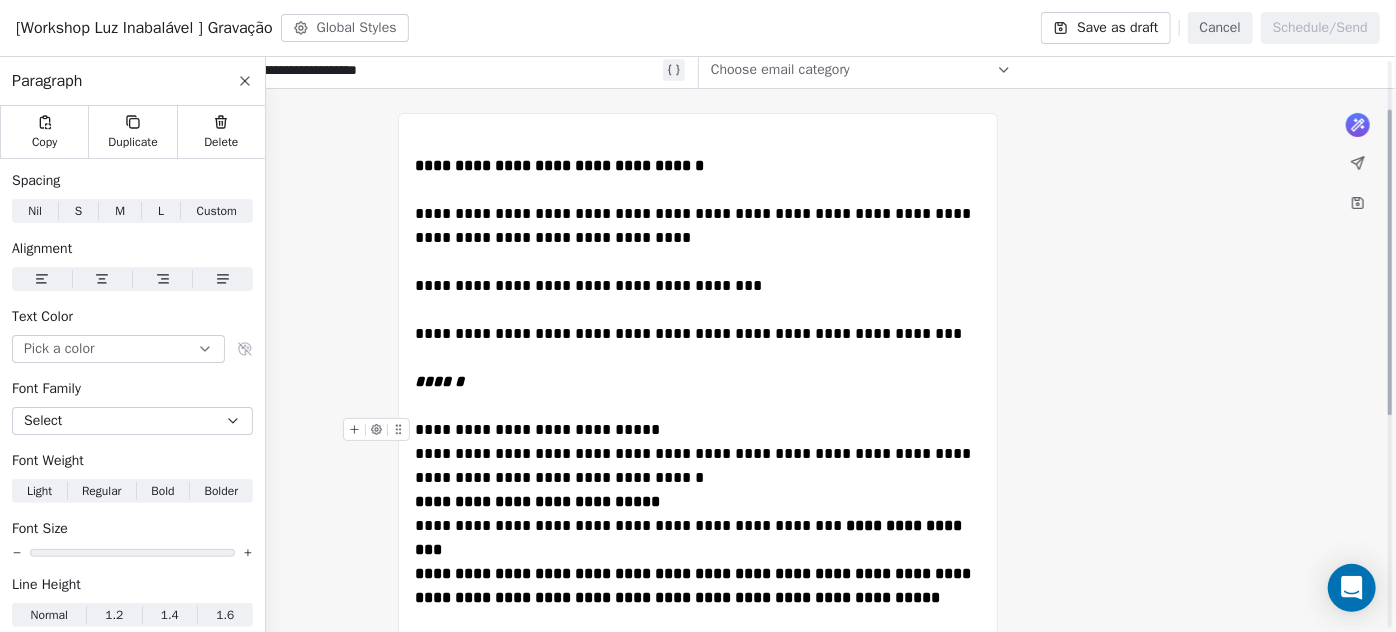 click on "**********" at bounding box center (698, 430) 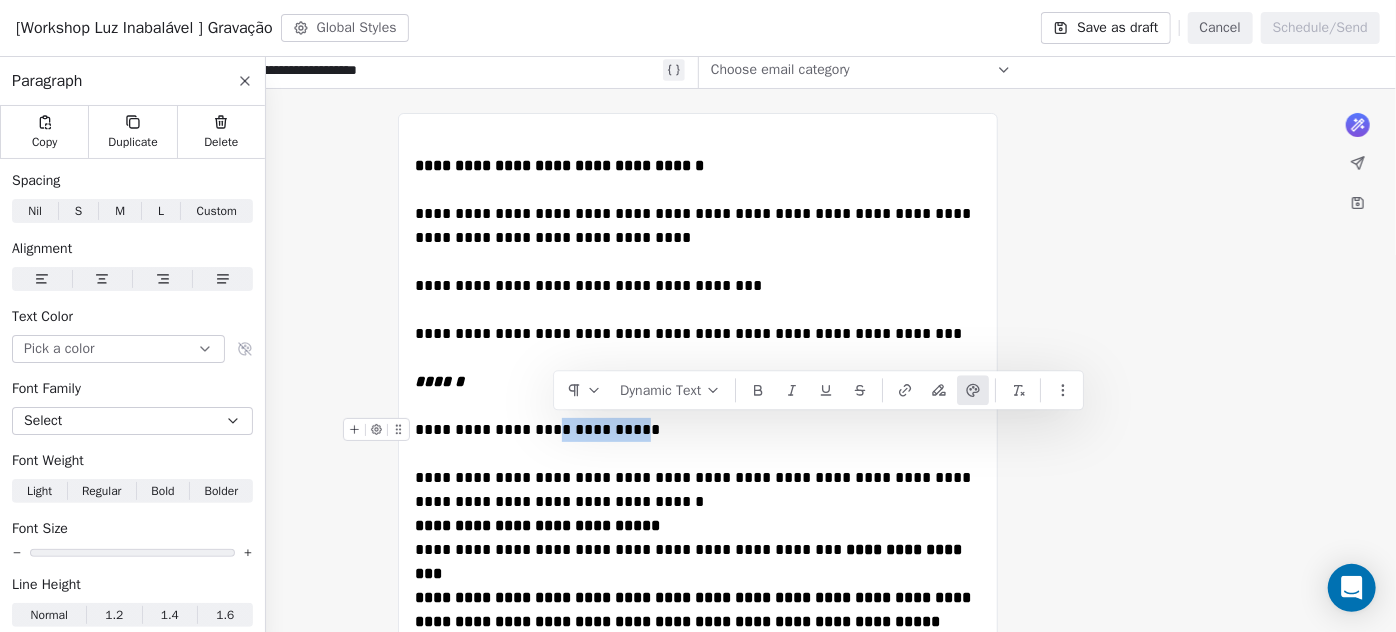 drag, startPoint x: 659, startPoint y: 424, endPoint x: 541, endPoint y: 418, distance: 118.15244 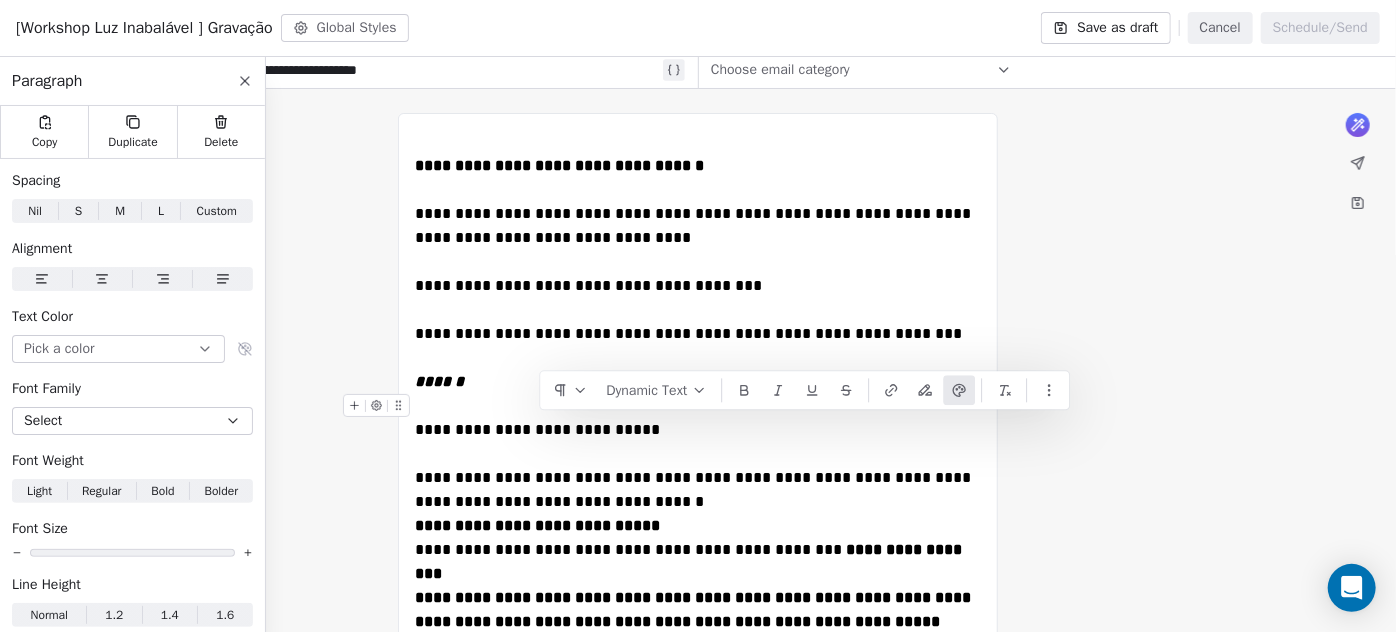 click on "Dynamic Text" at bounding box center (804, 390) 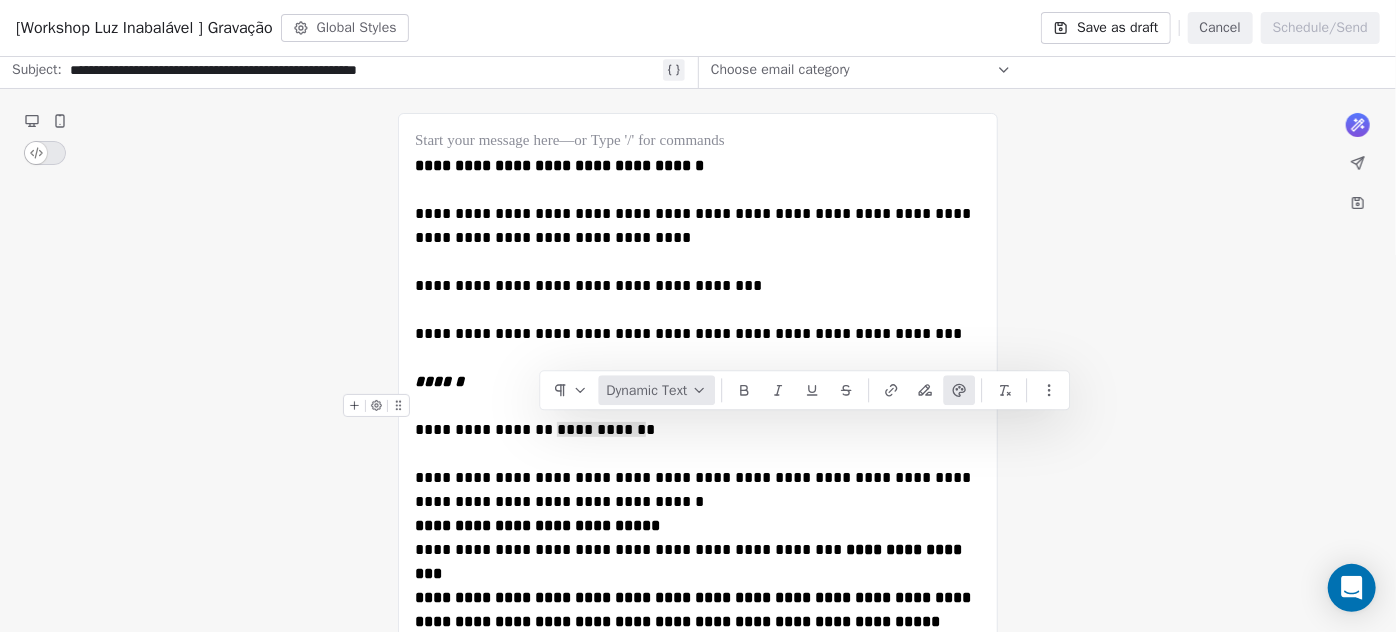 click on "Dynamic Text" at bounding box center (656, 390) 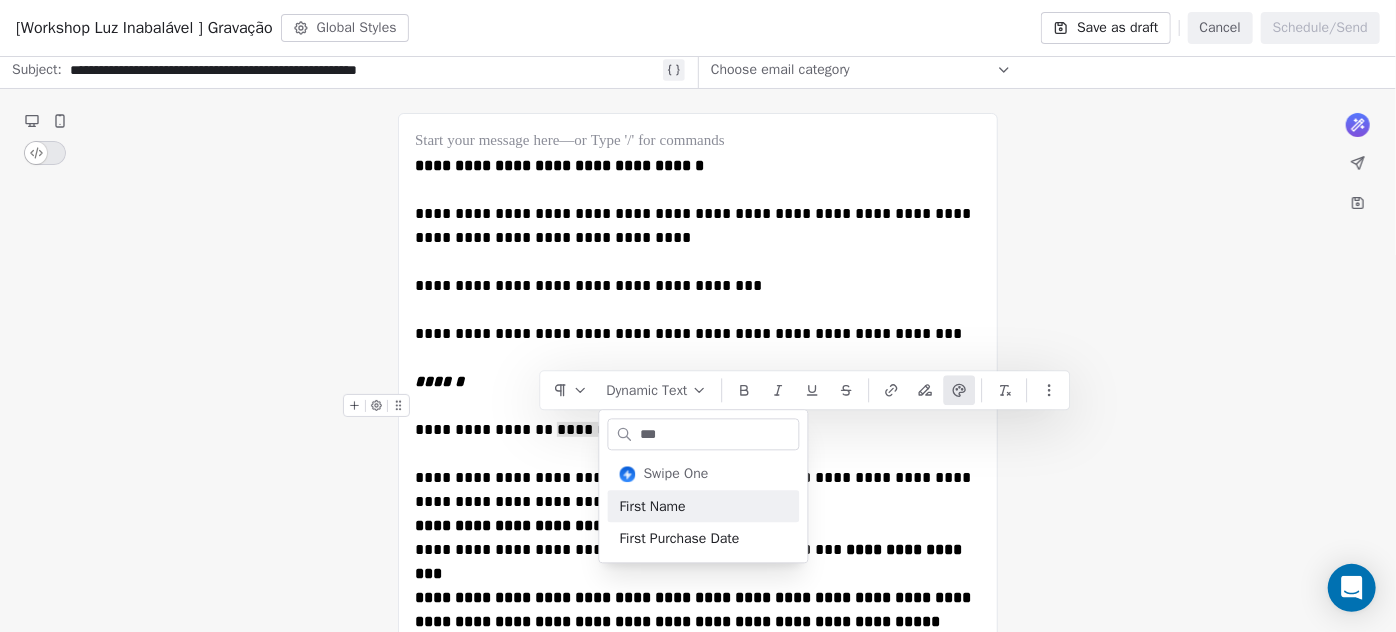 type on "***" 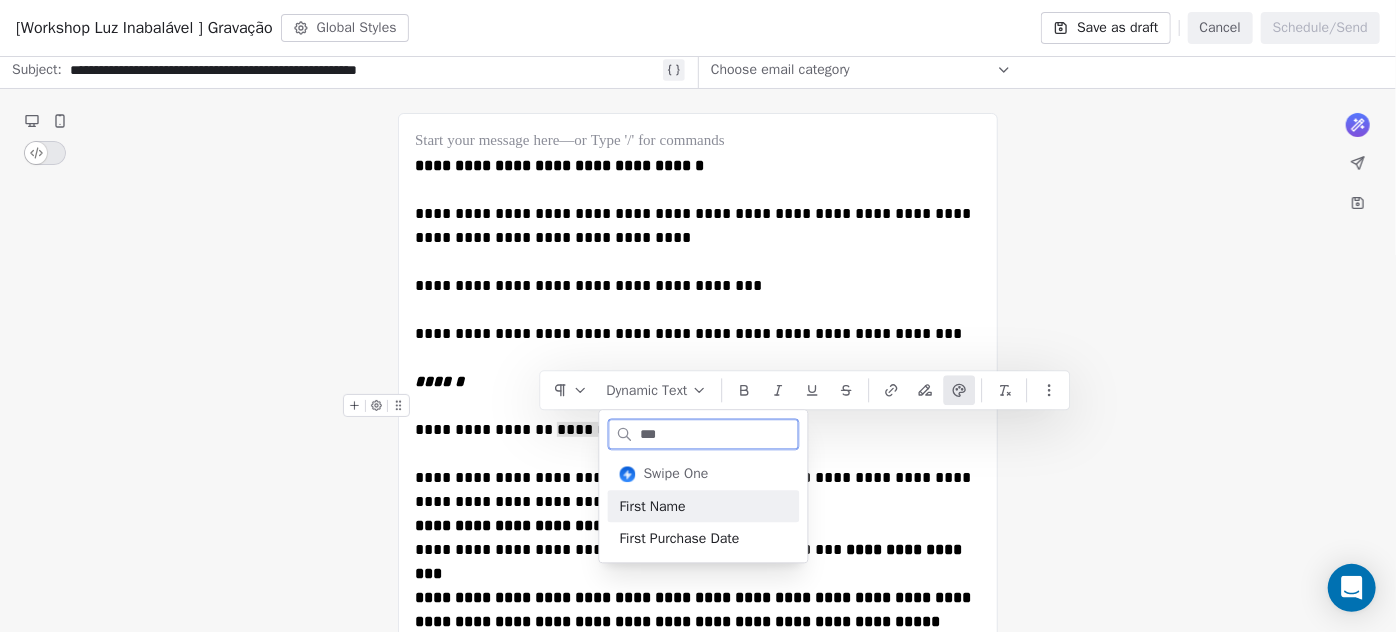 click on "First Name" at bounding box center [704, 506] 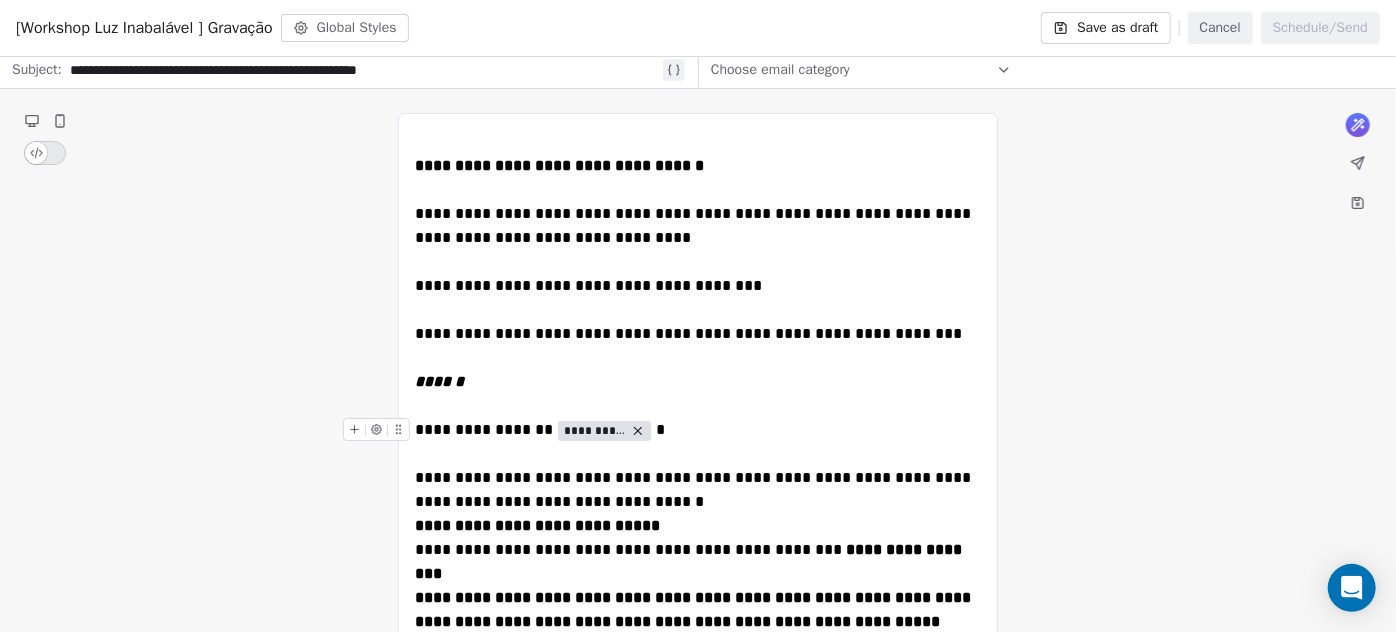 type 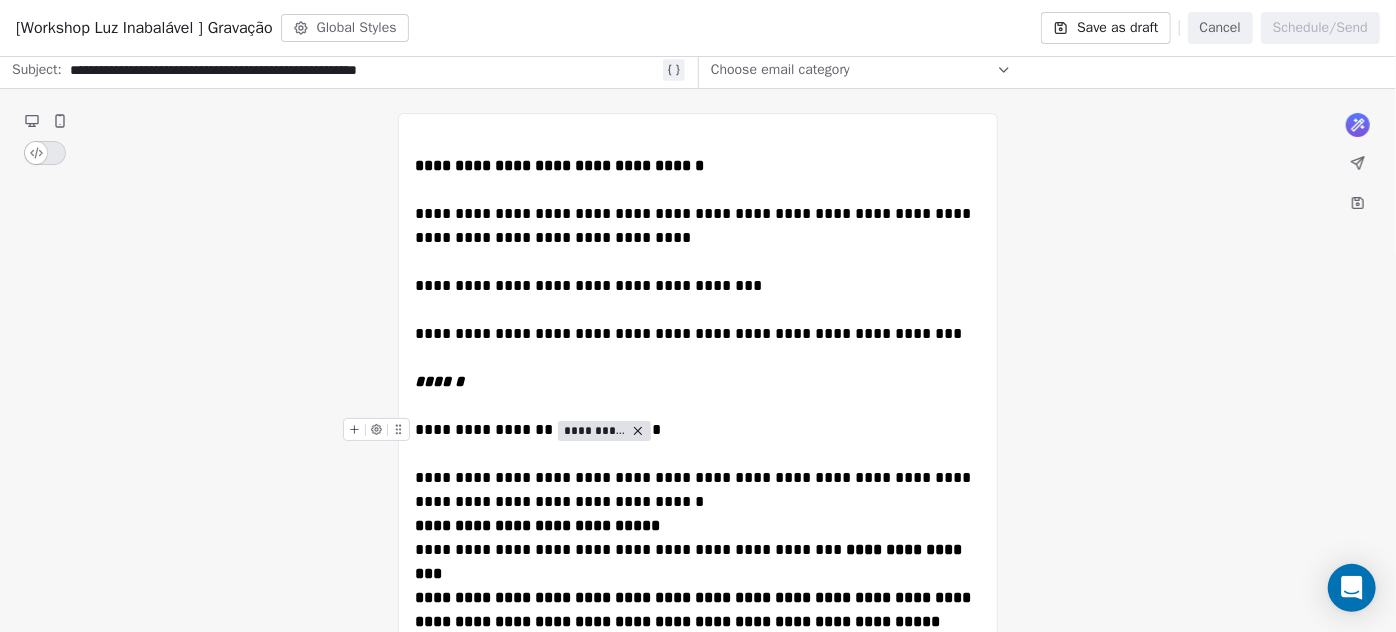 scroll, scrollTop: 181, scrollLeft: 0, axis: vertical 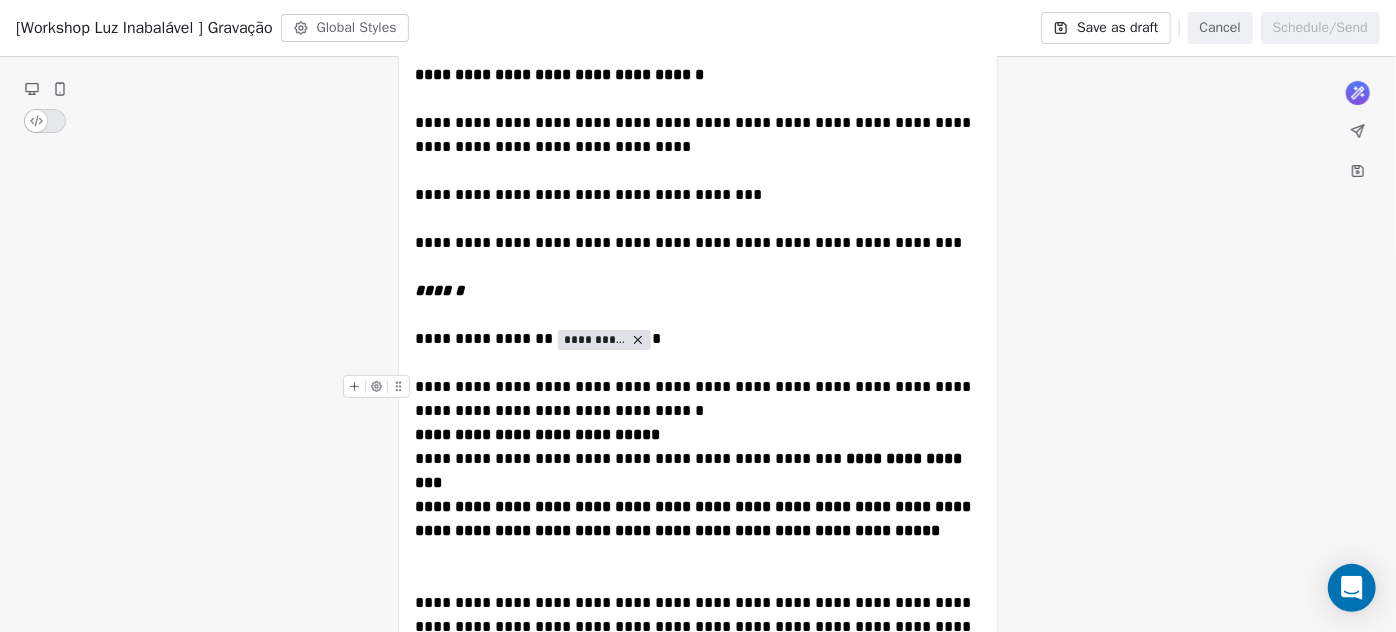 click on "**********" at bounding box center [698, 399] 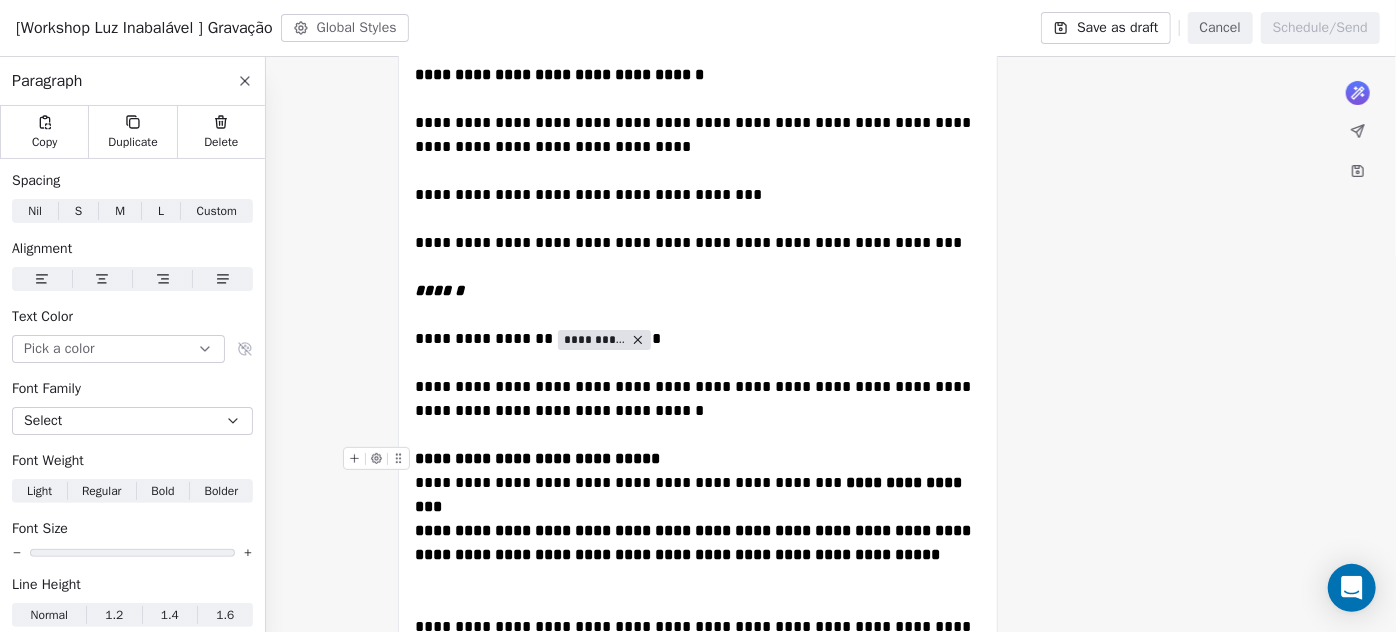click on "**********" at bounding box center (698, 459) 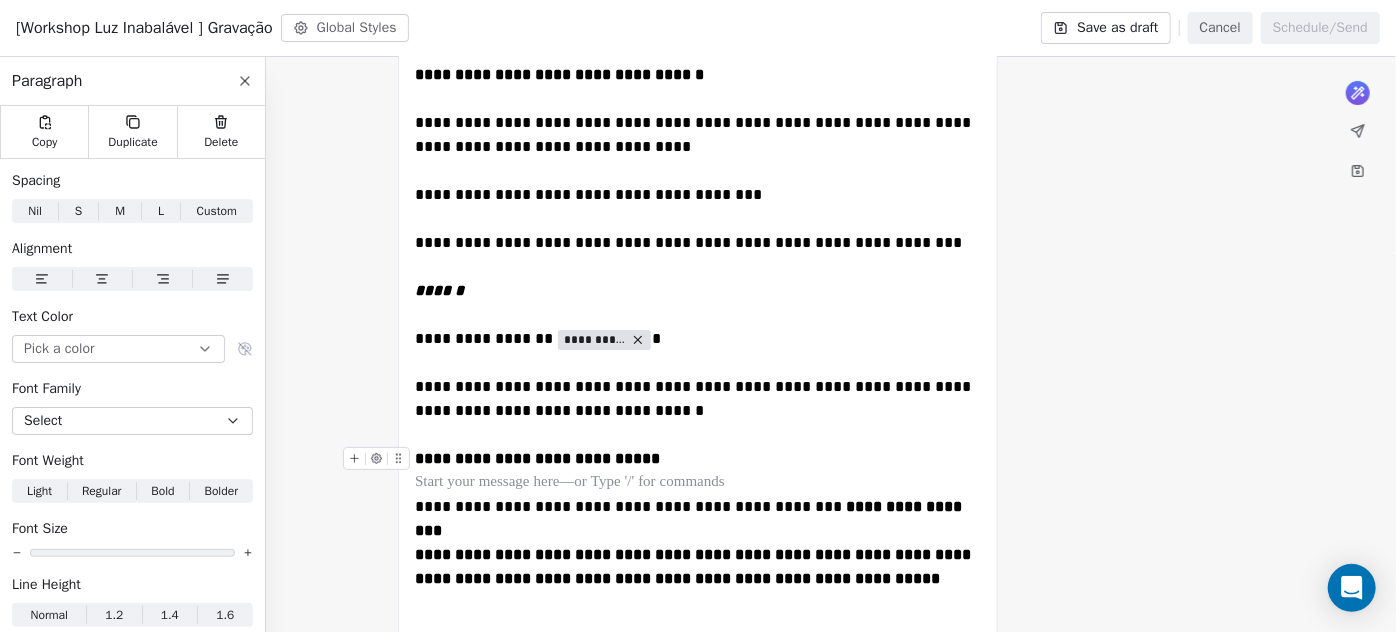 scroll, scrollTop: 272, scrollLeft: 0, axis: vertical 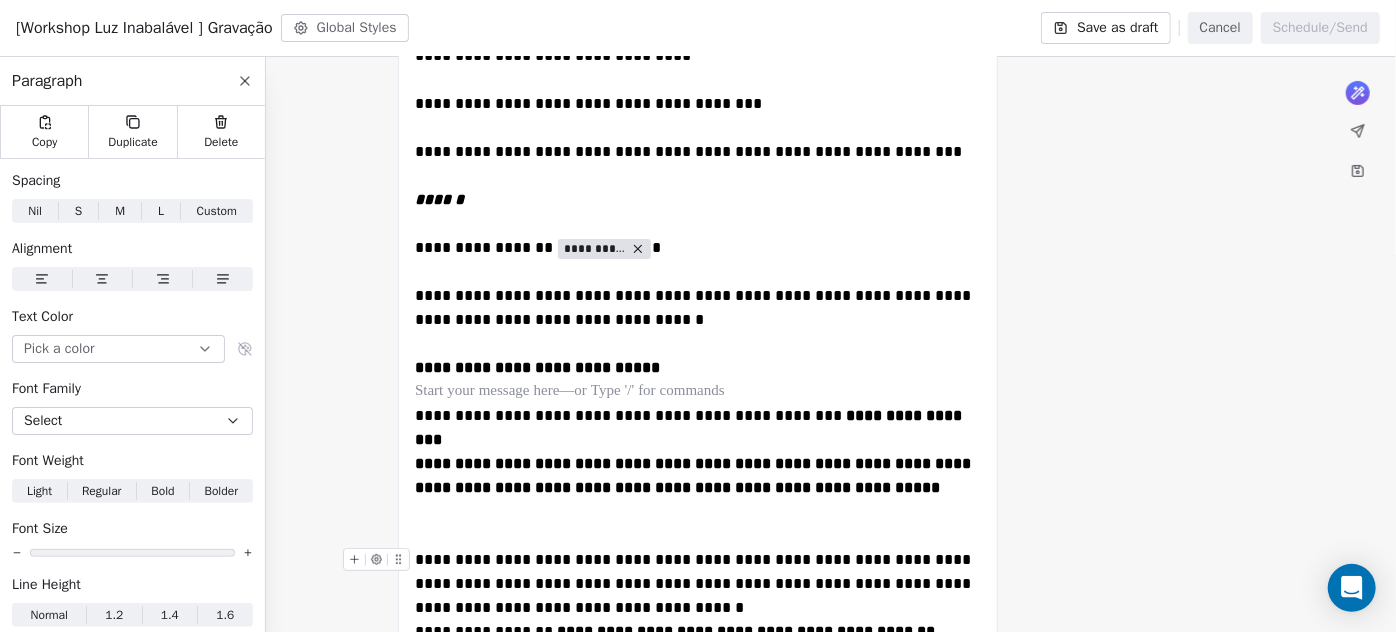 click on "**********" at bounding box center (698, 584) 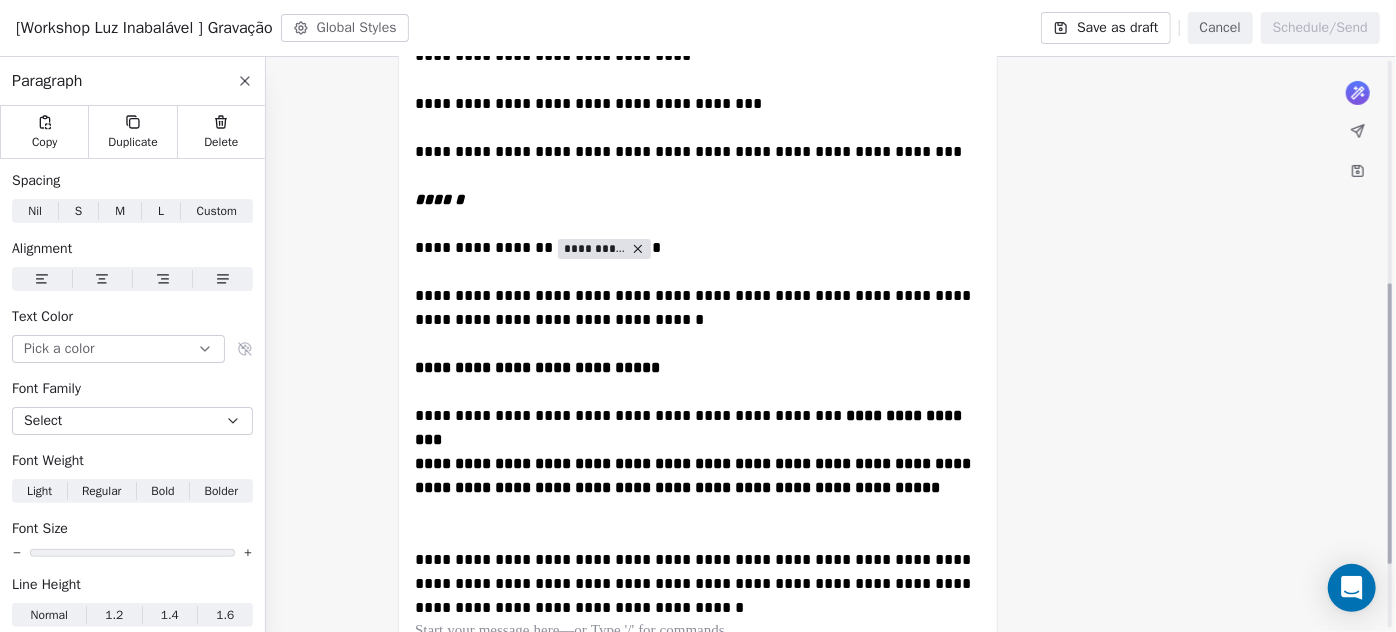 scroll, scrollTop: 545, scrollLeft: 0, axis: vertical 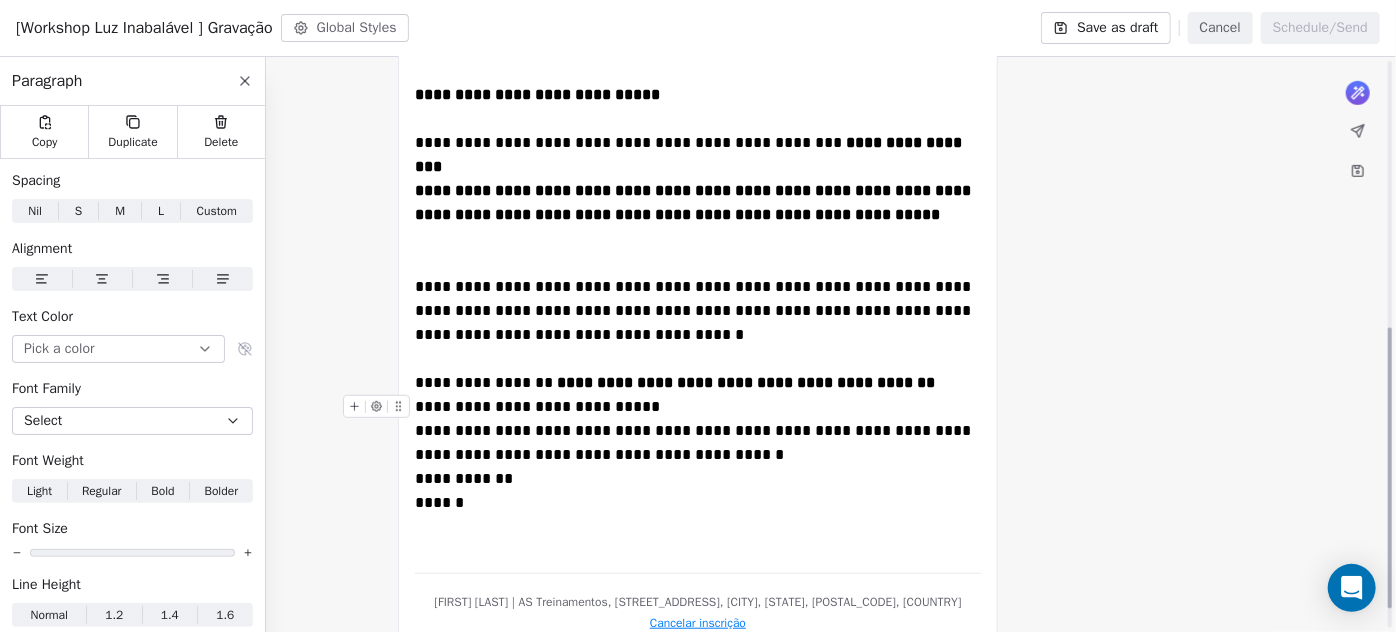 click on "**********" at bounding box center [698, 407] 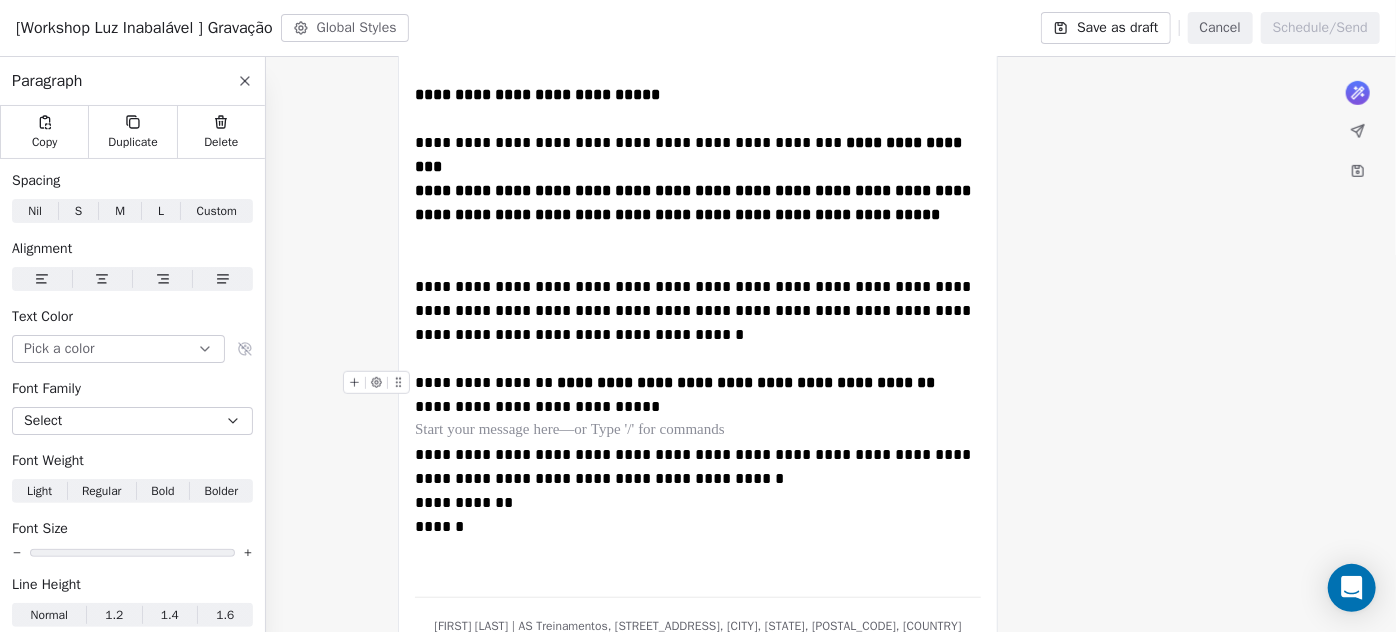 click on "**********" at bounding box center [698, 383] 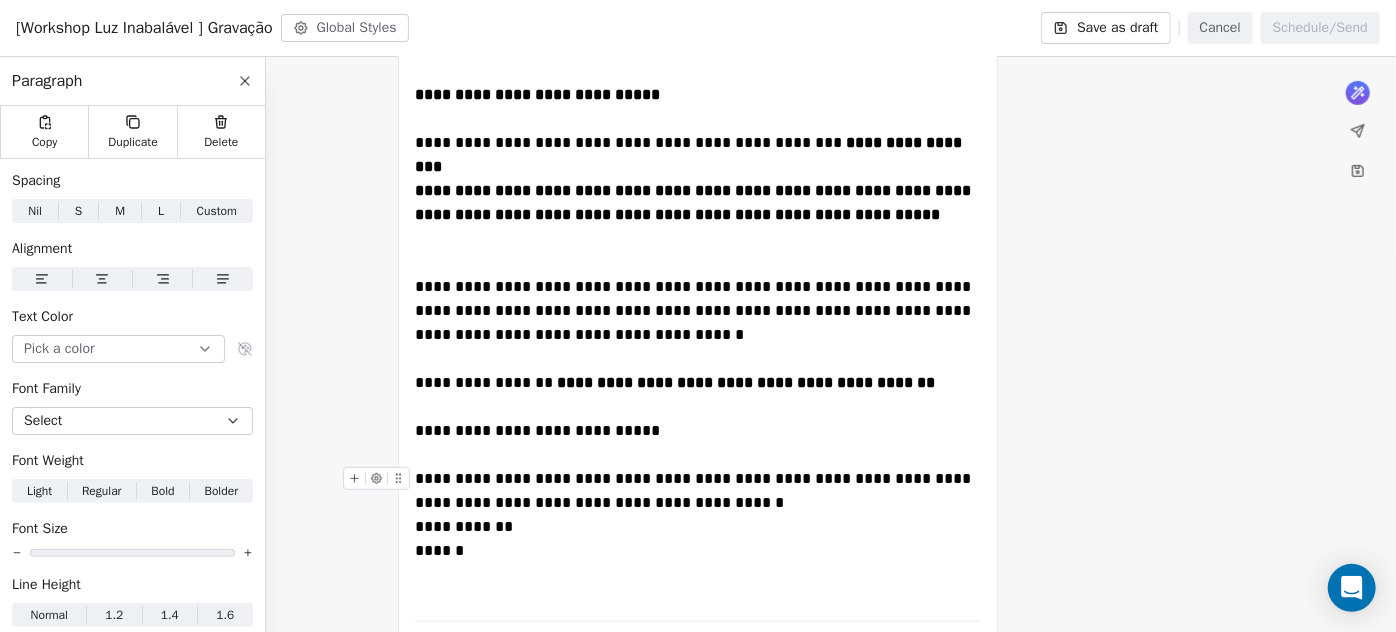 click on "**********" at bounding box center (698, 491) 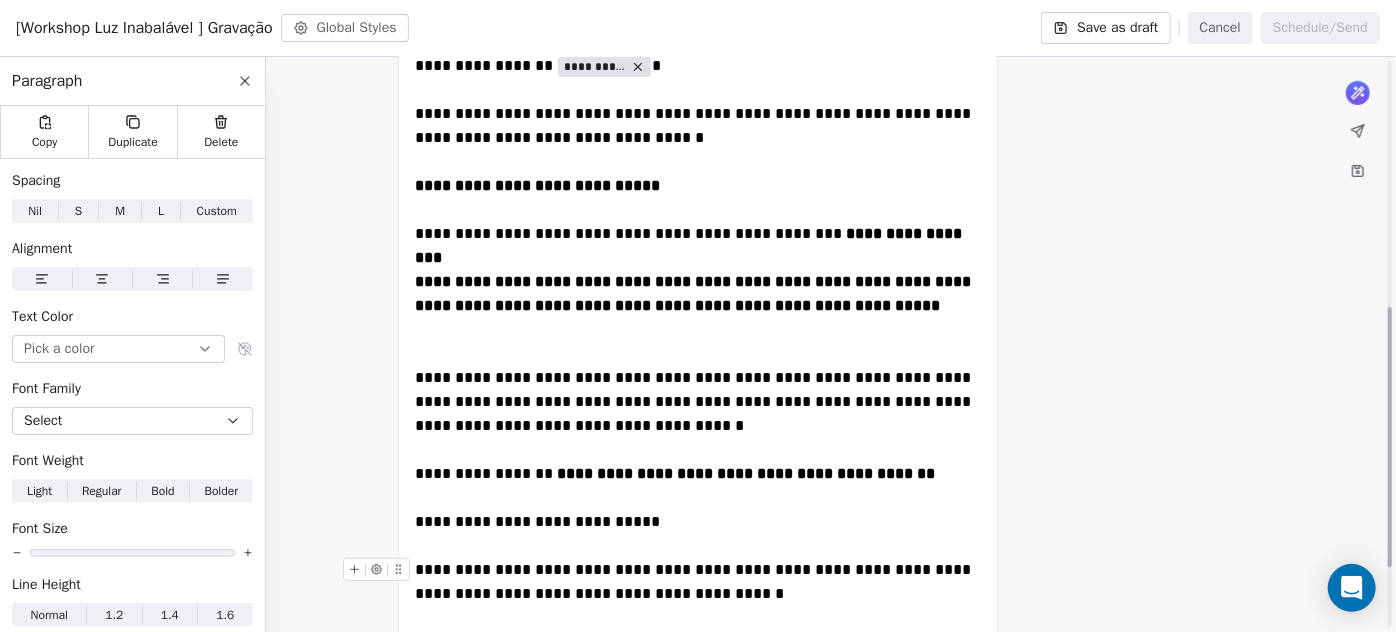 scroll, scrollTop: 545, scrollLeft: 0, axis: vertical 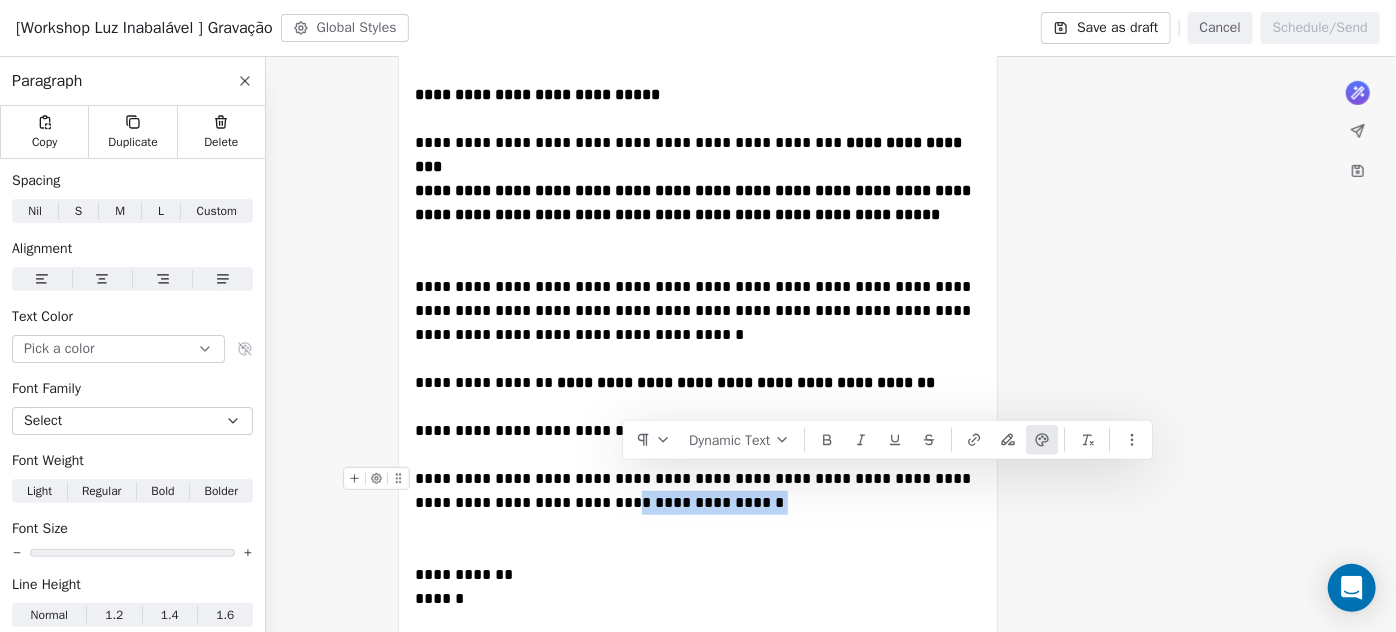 drag, startPoint x: 637, startPoint y: 476, endPoint x: 779, endPoint y: 477, distance: 142.00352 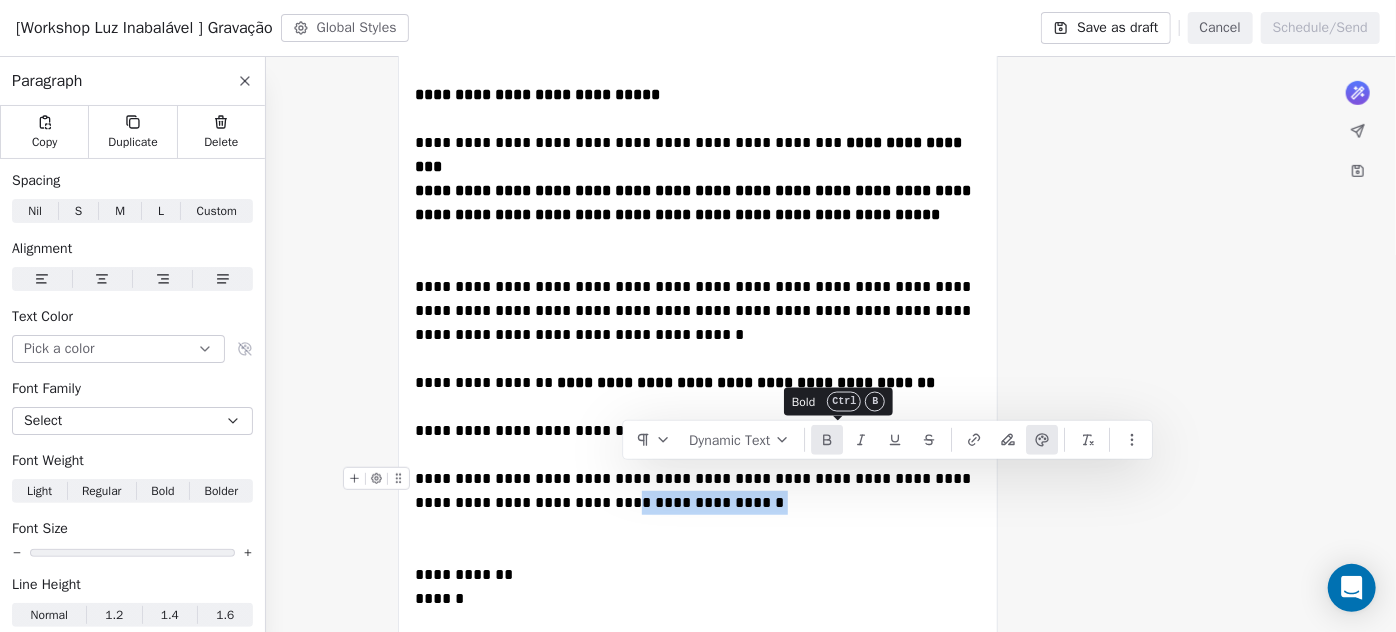 click 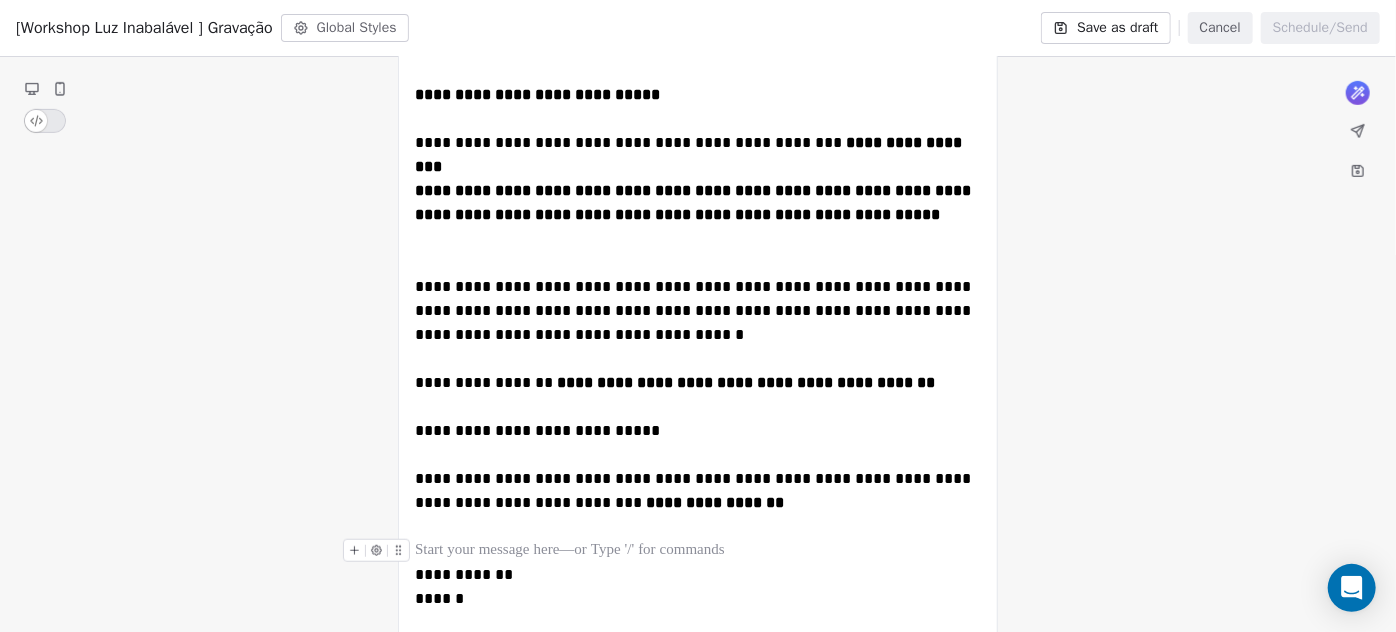click at bounding box center (698, 551) 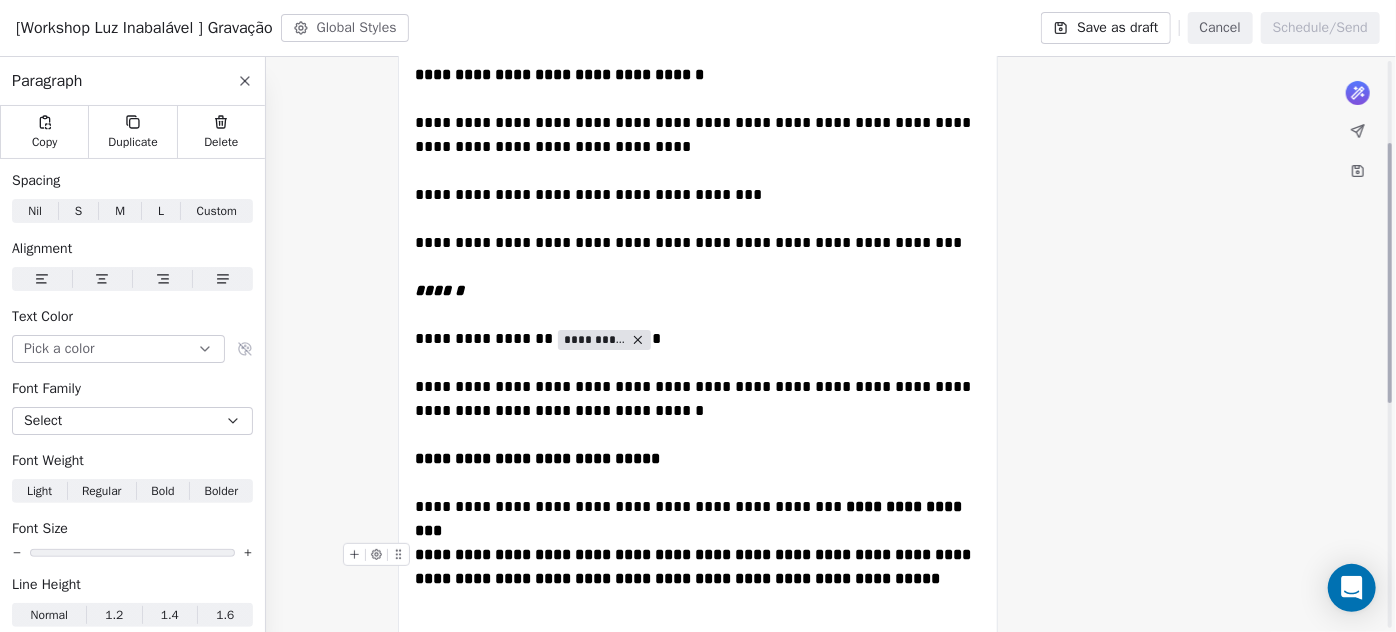 scroll, scrollTop: 0, scrollLeft: 0, axis: both 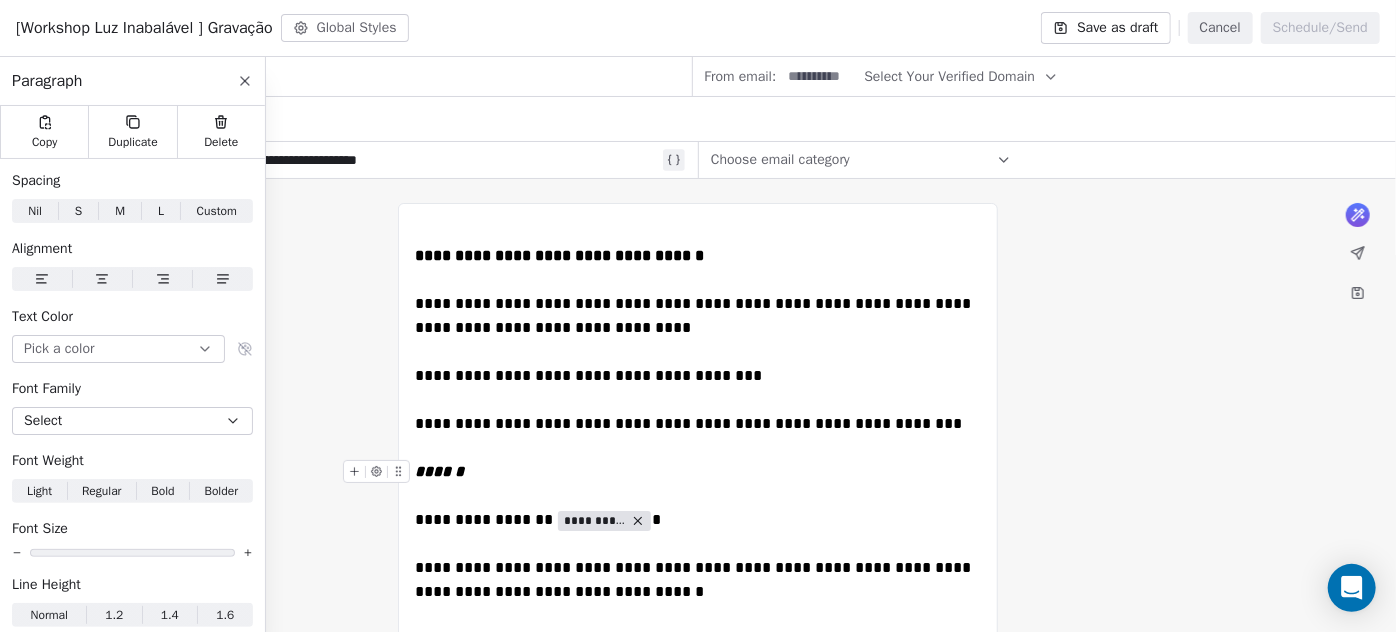 click on "******" at bounding box center (698, 472) 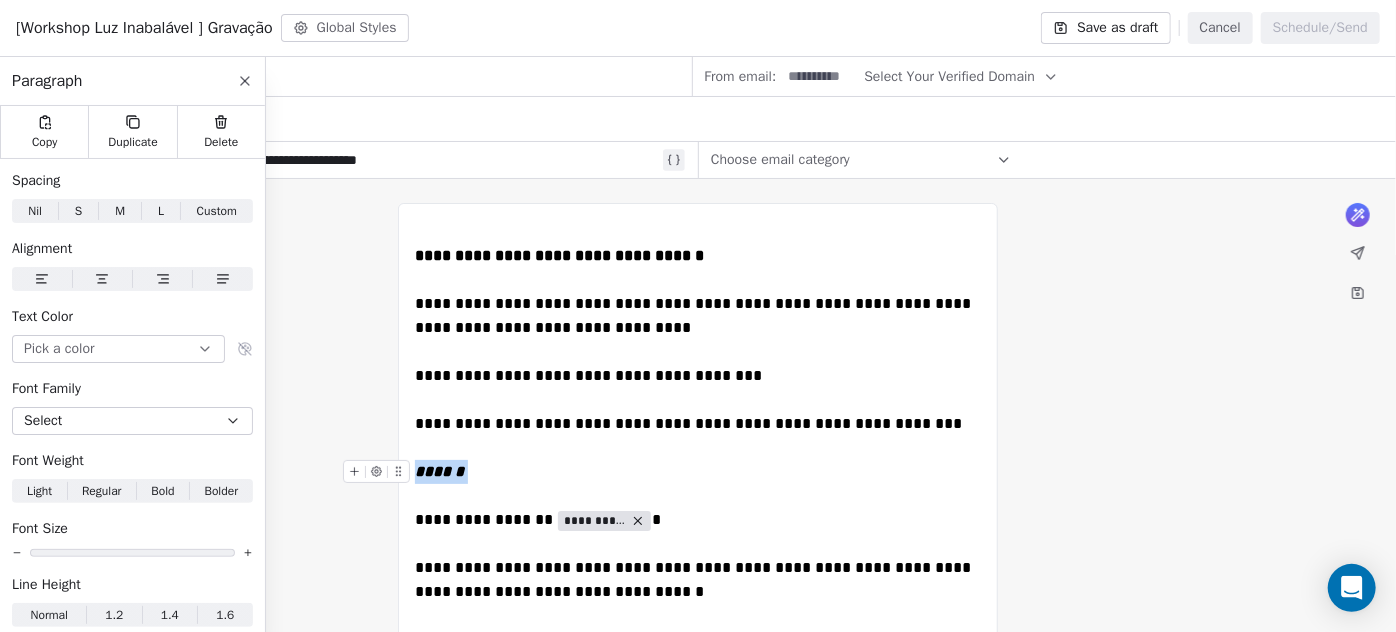 click on "******" at bounding box center (698, 472) 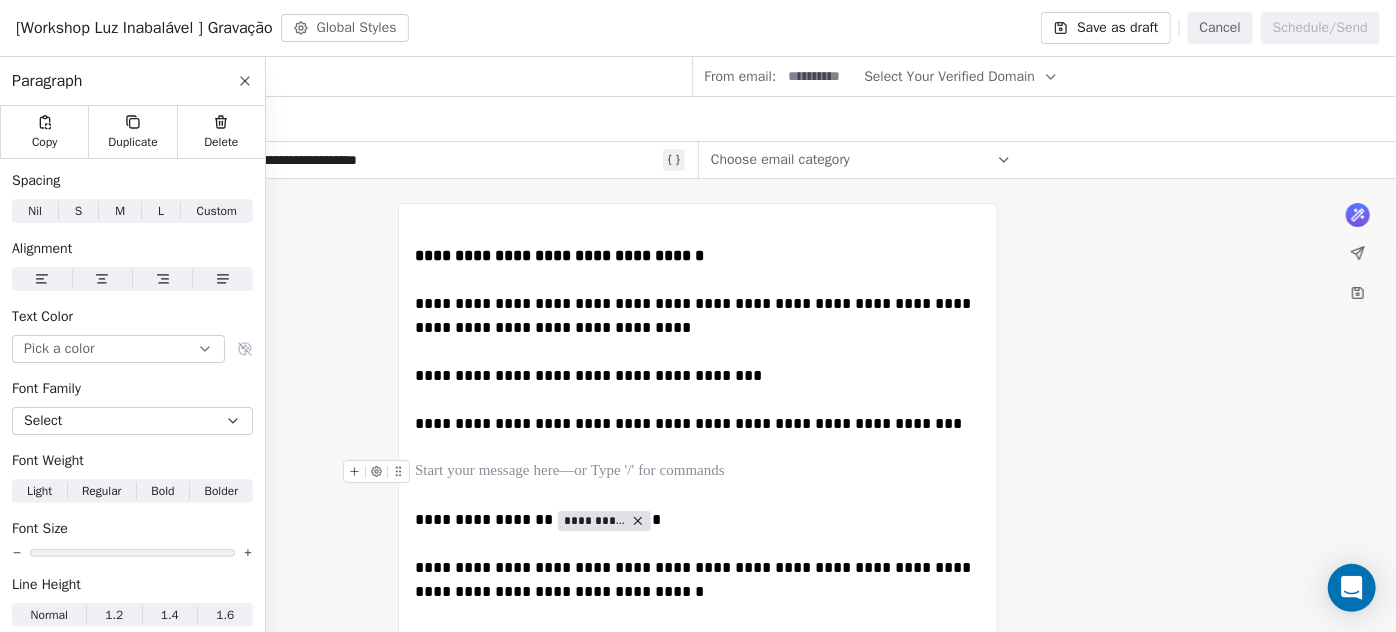 drag, startPoint x: 442, startPoint y: 460, endPoint x: 362, endPoint y: 465, distance: 80.1561 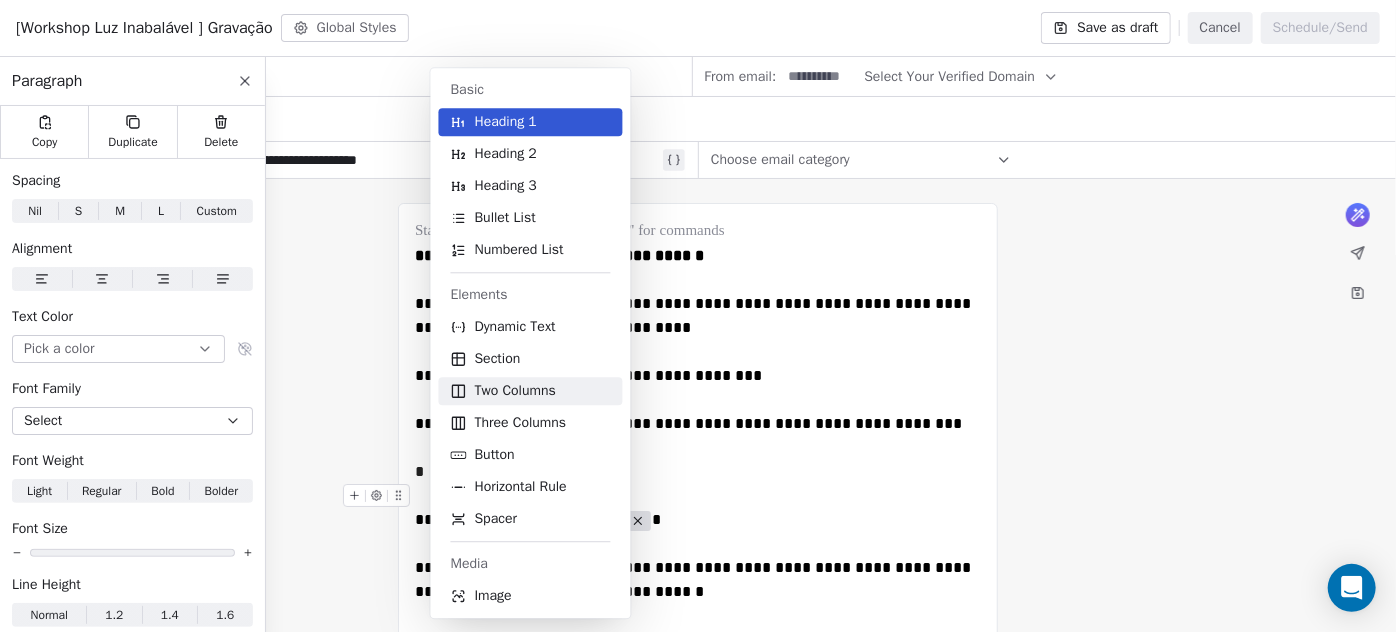 click on "Two Columns" at bounding box center (515, 391) 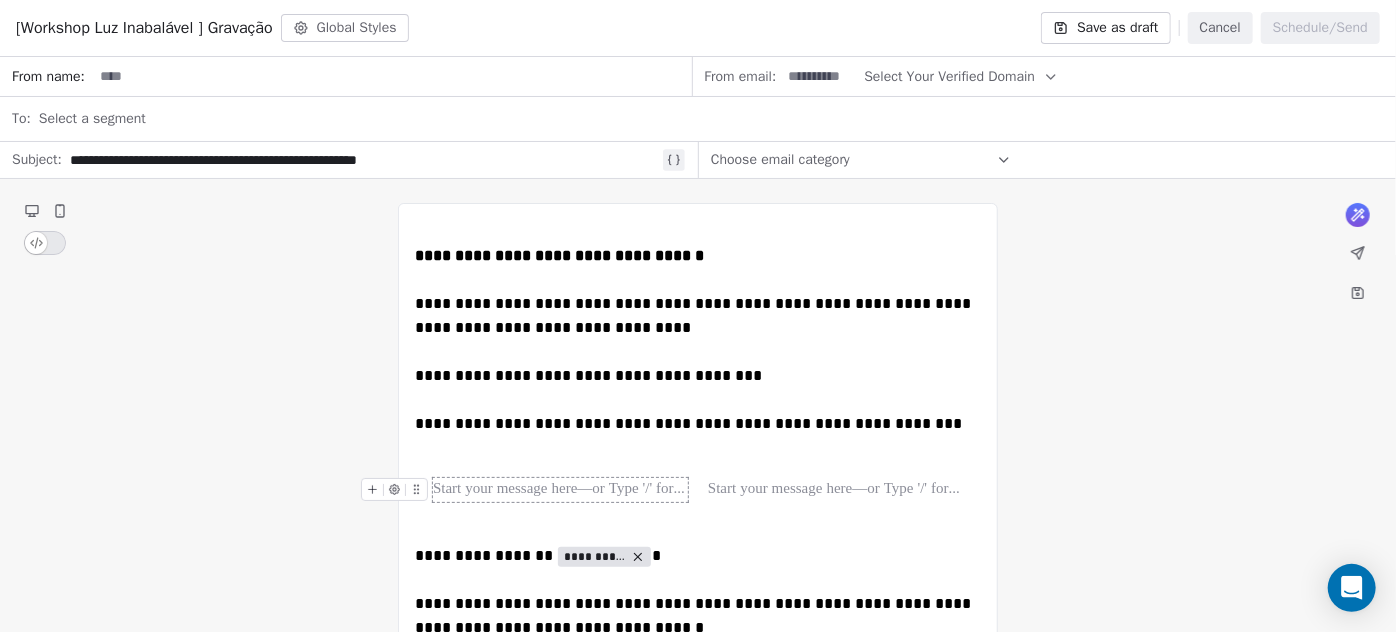 click at bounding box center (560, 490) 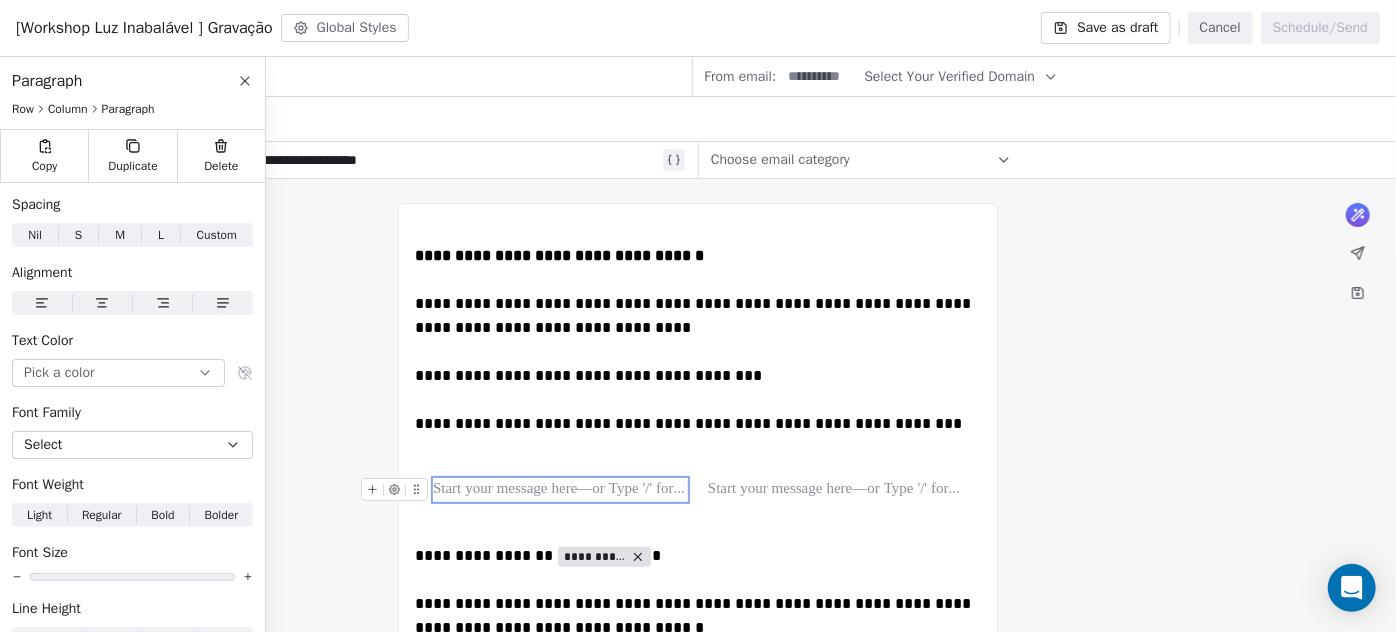 click 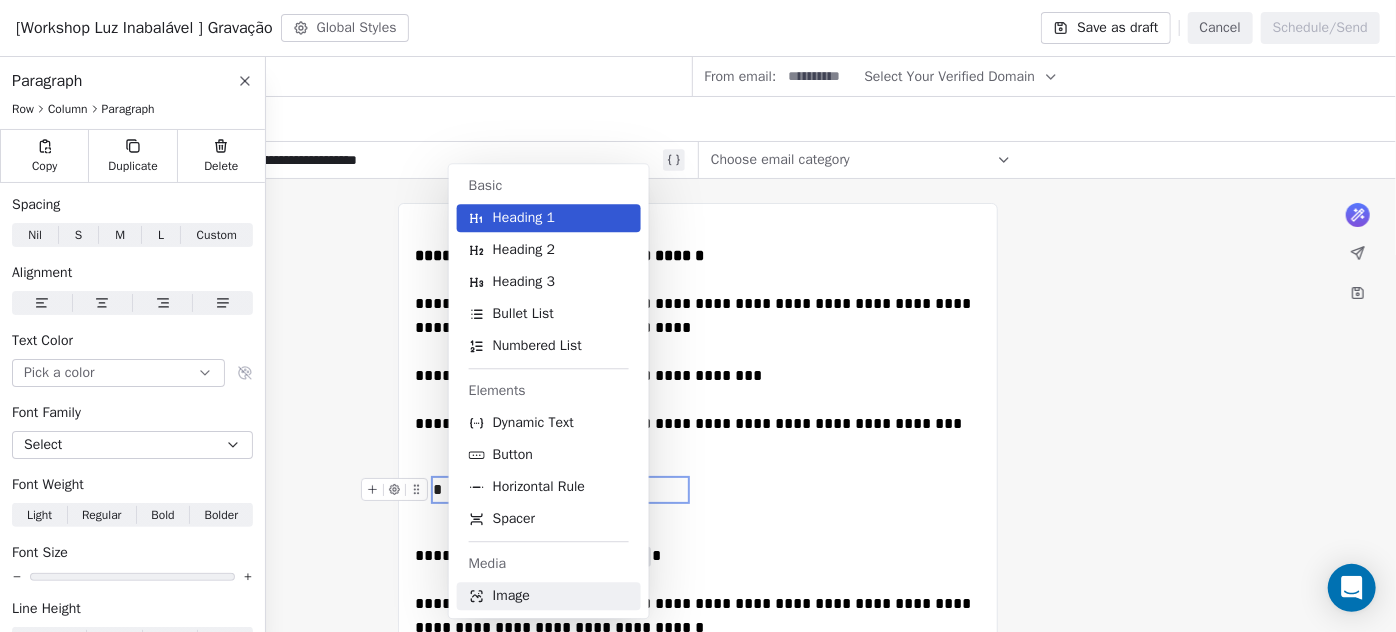 click on "Image" at bounding box center (511, 596) 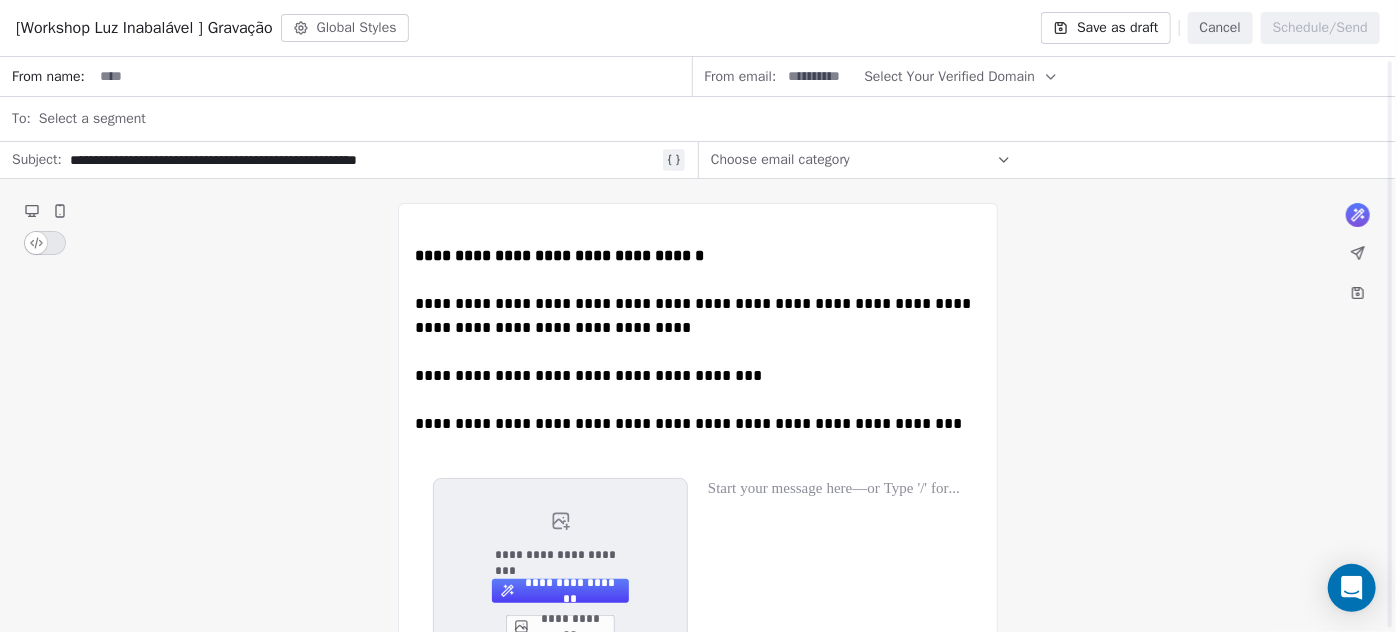 scroll, scrollTop: 181, scrollLeft: 0, axis: vertical 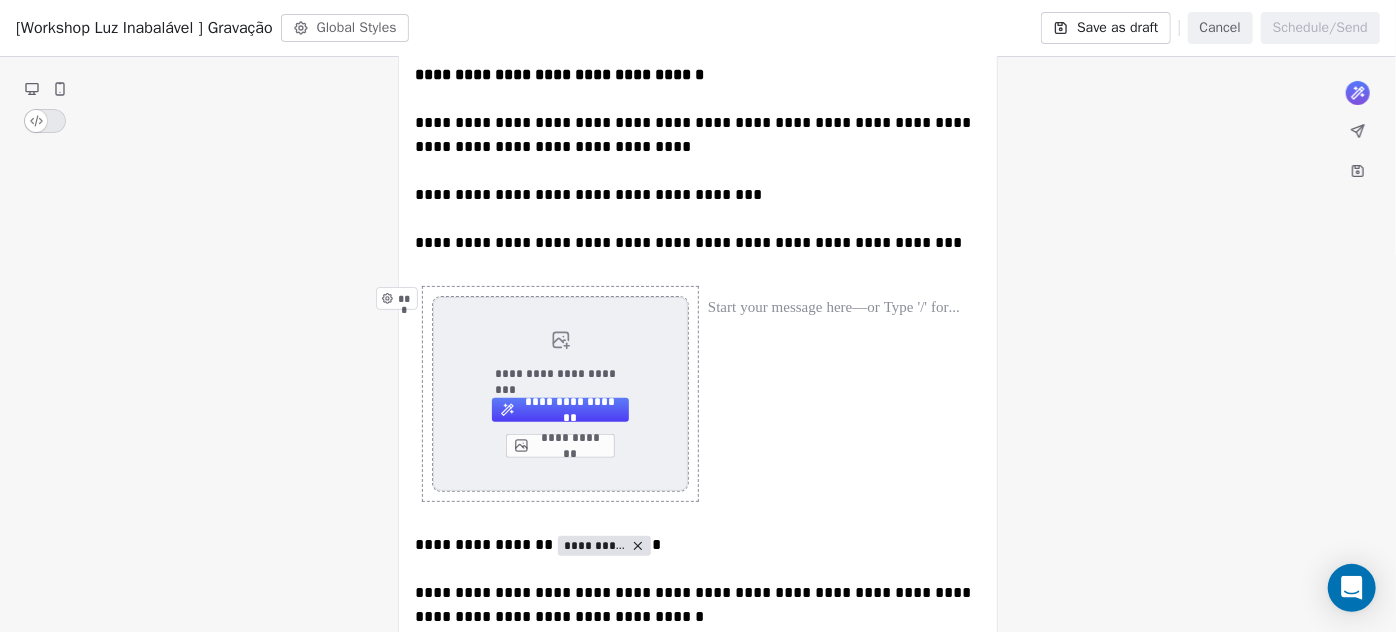 click on "**********" at bounding box center [560, 446] 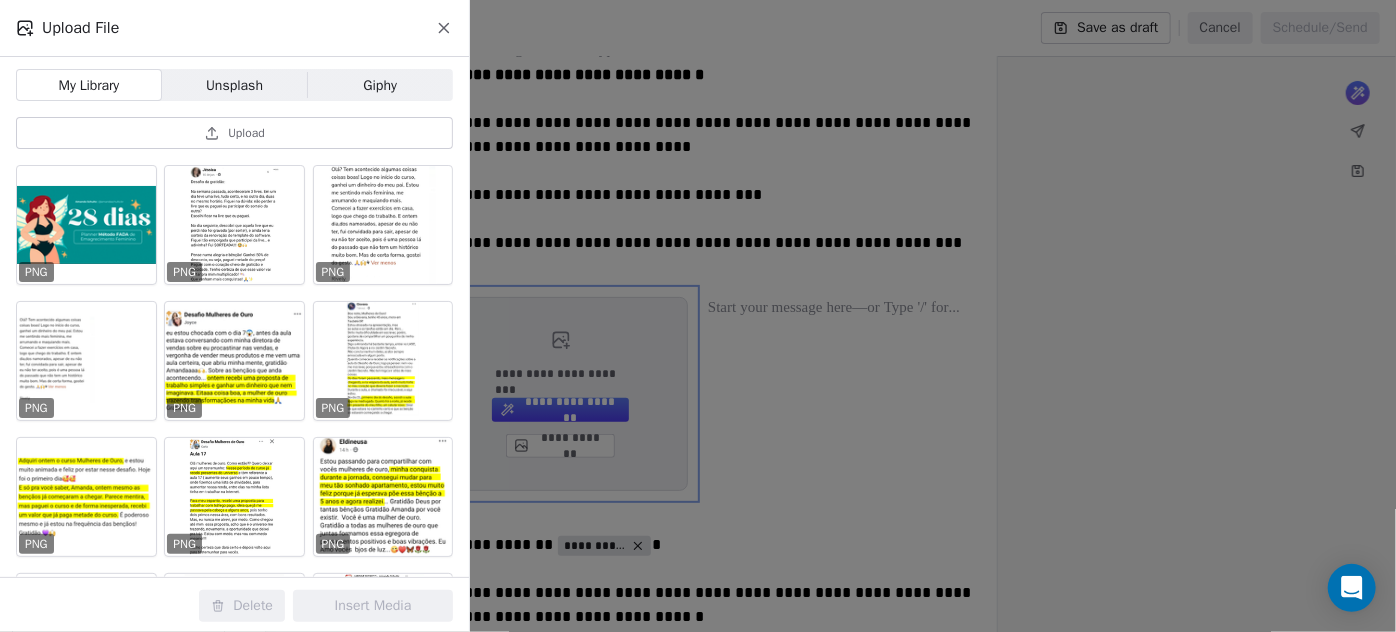 click 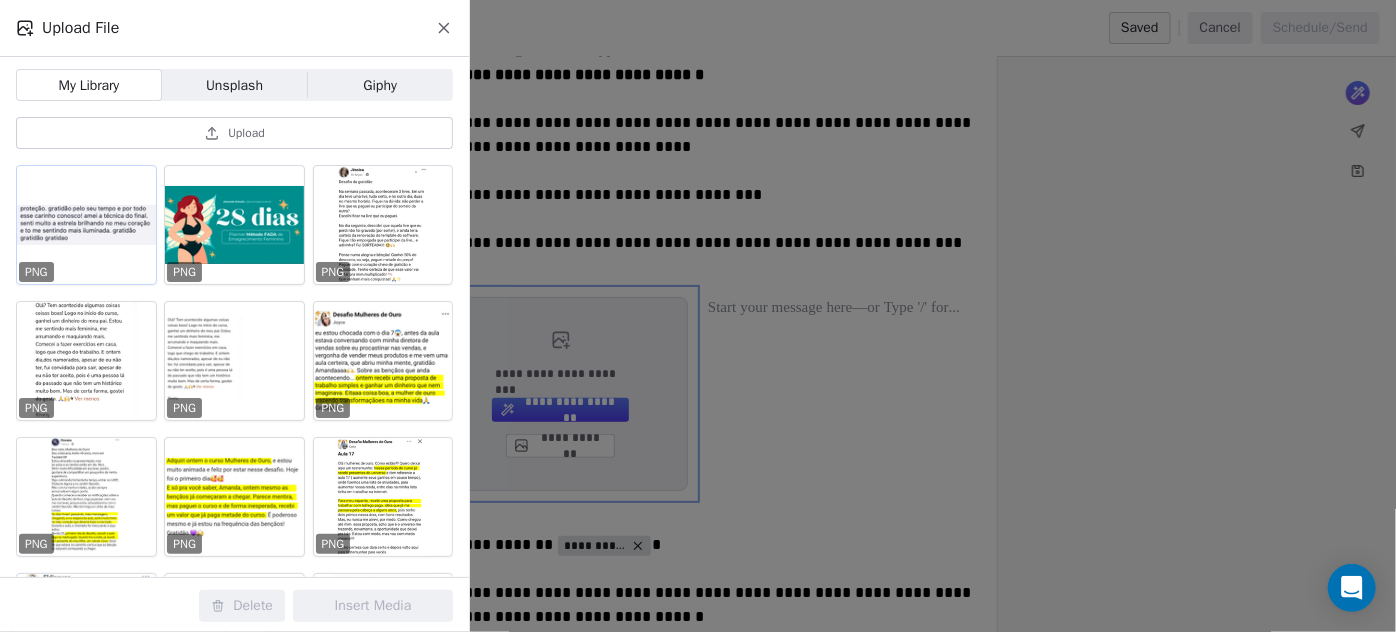 click at bounding box center [86, 225] 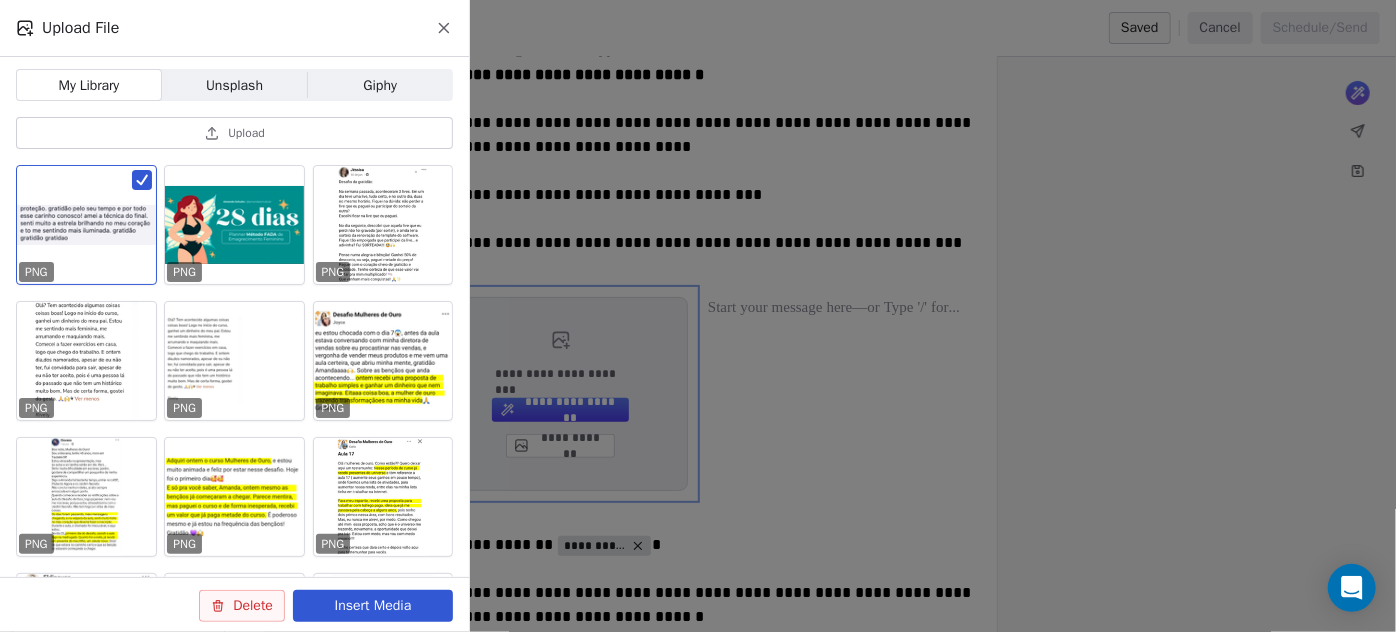 click on "Insert Media" at bounding box center (373, 606) 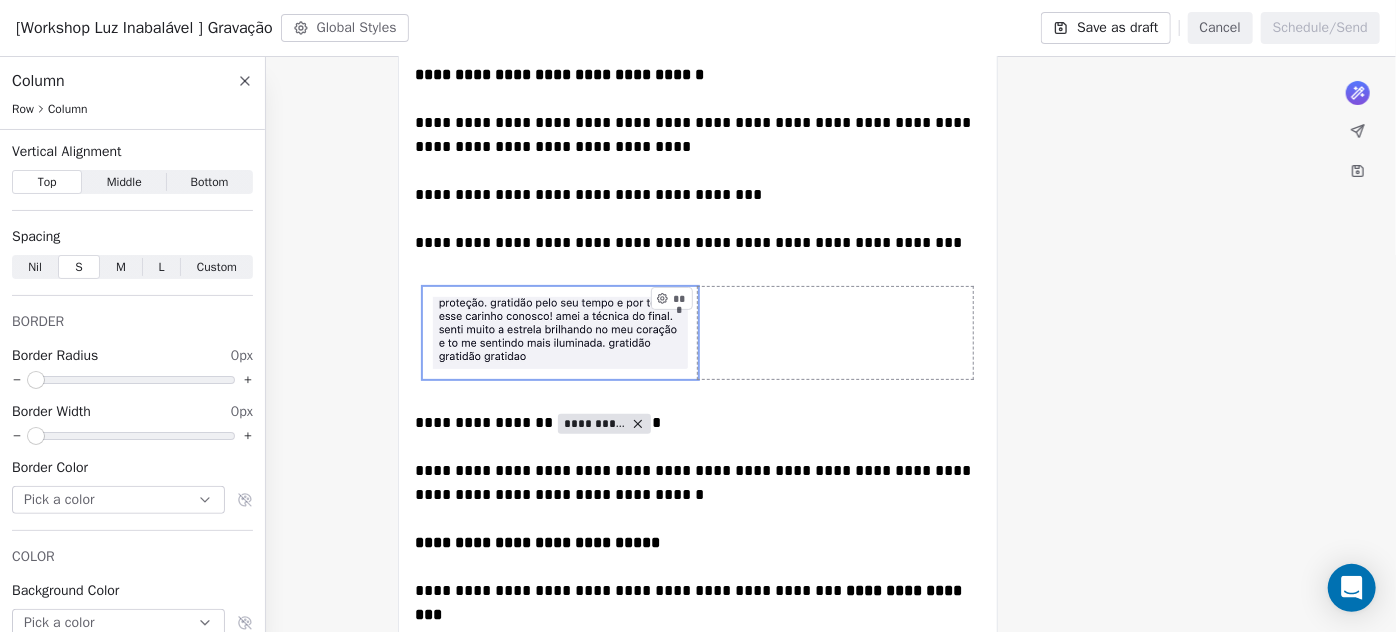 click on "***" at bounding box center (835, 333) 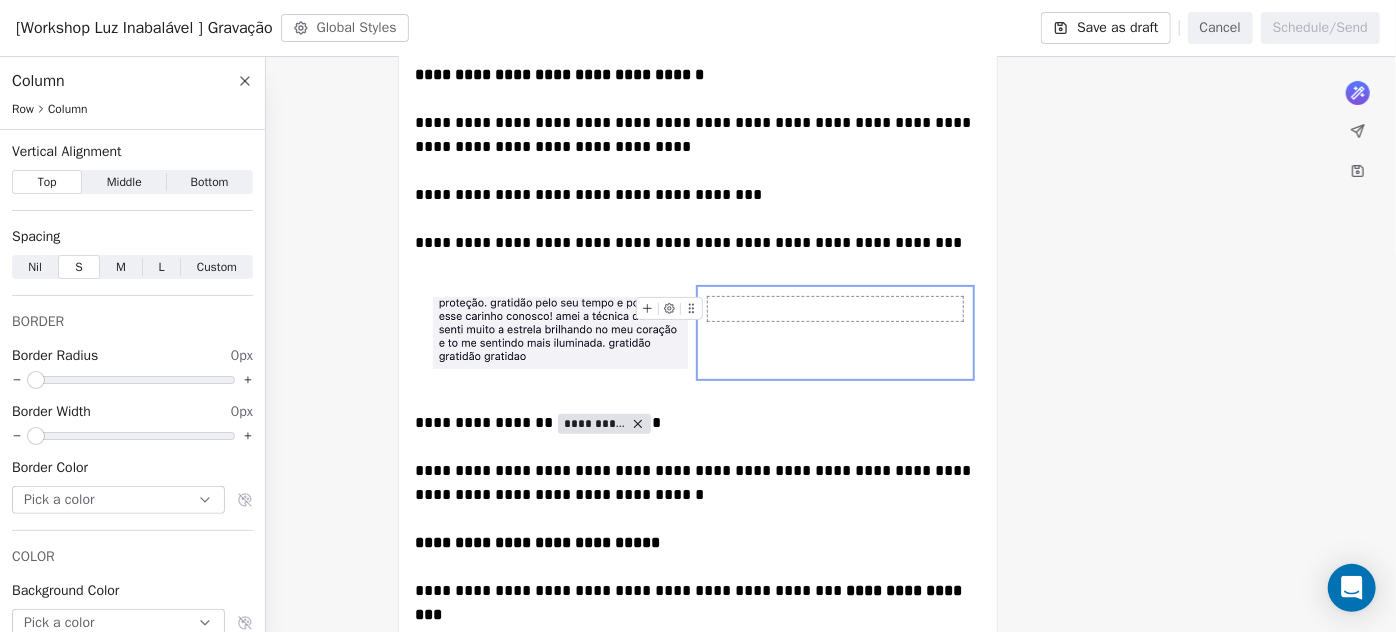 click 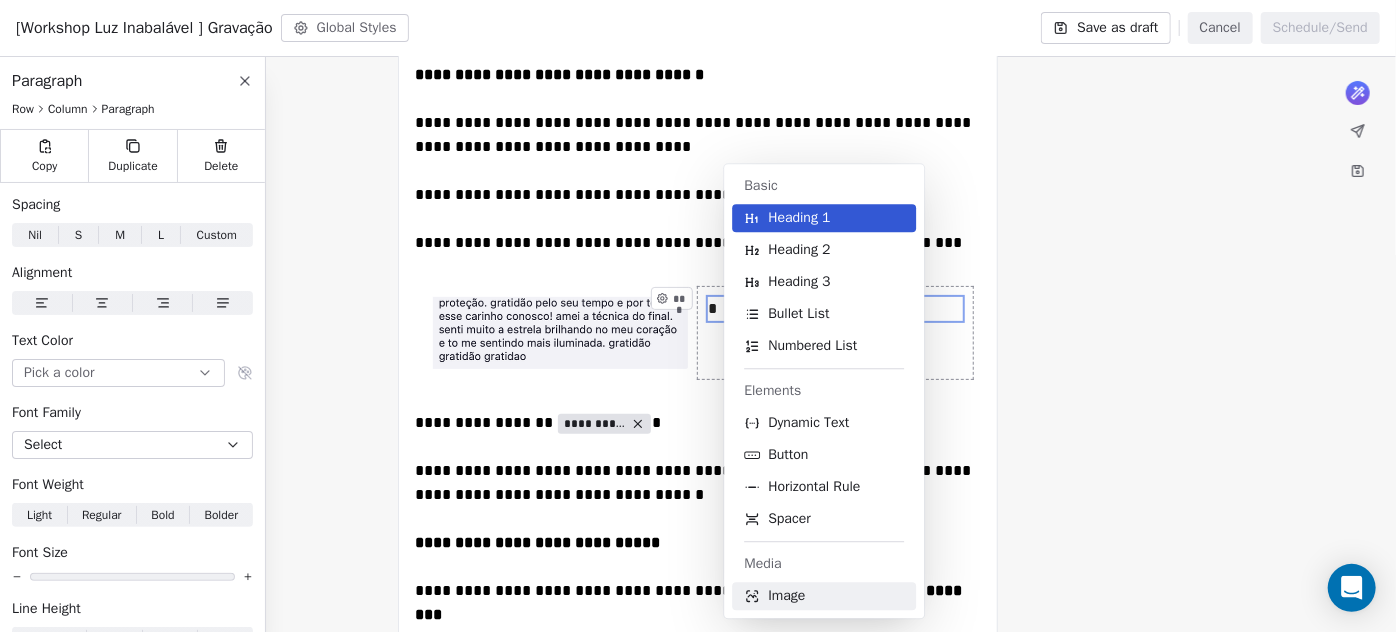 click on "Image" at bounding box center [786, 596] 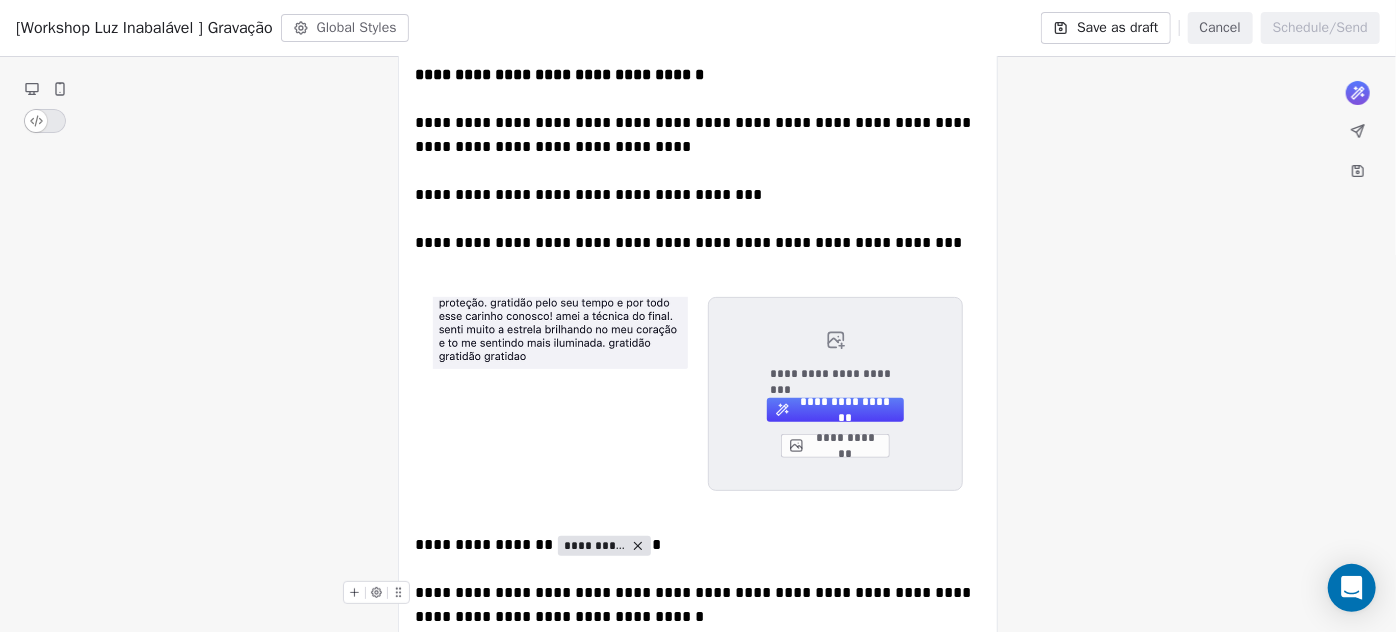 scroll, scrollTop: 120, scrollLeft: 0, axis: vertical 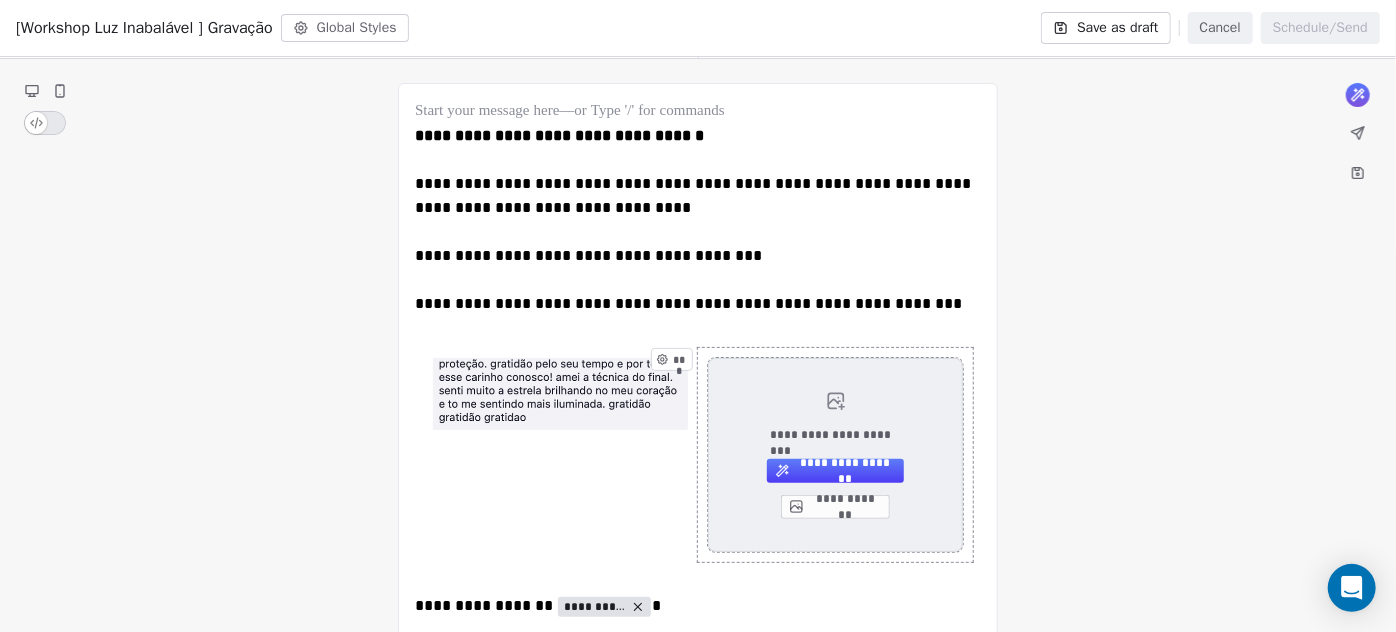 click on "**********" at bounding box center [835, 471] 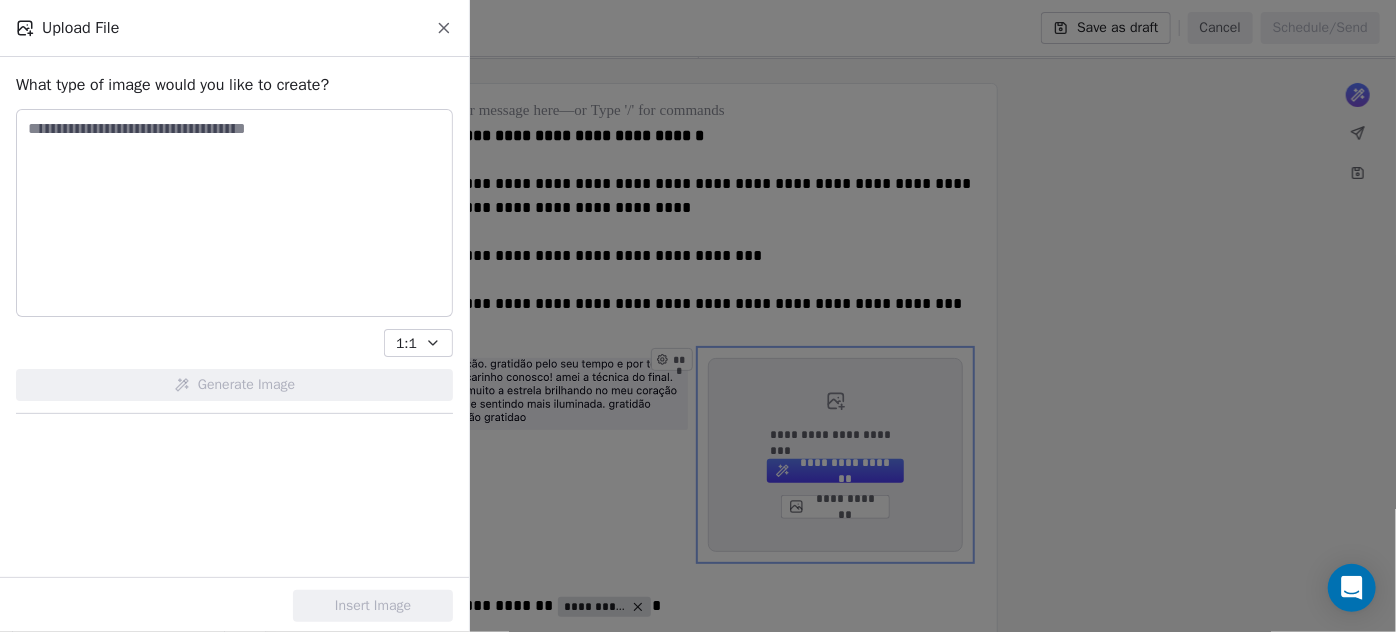 click 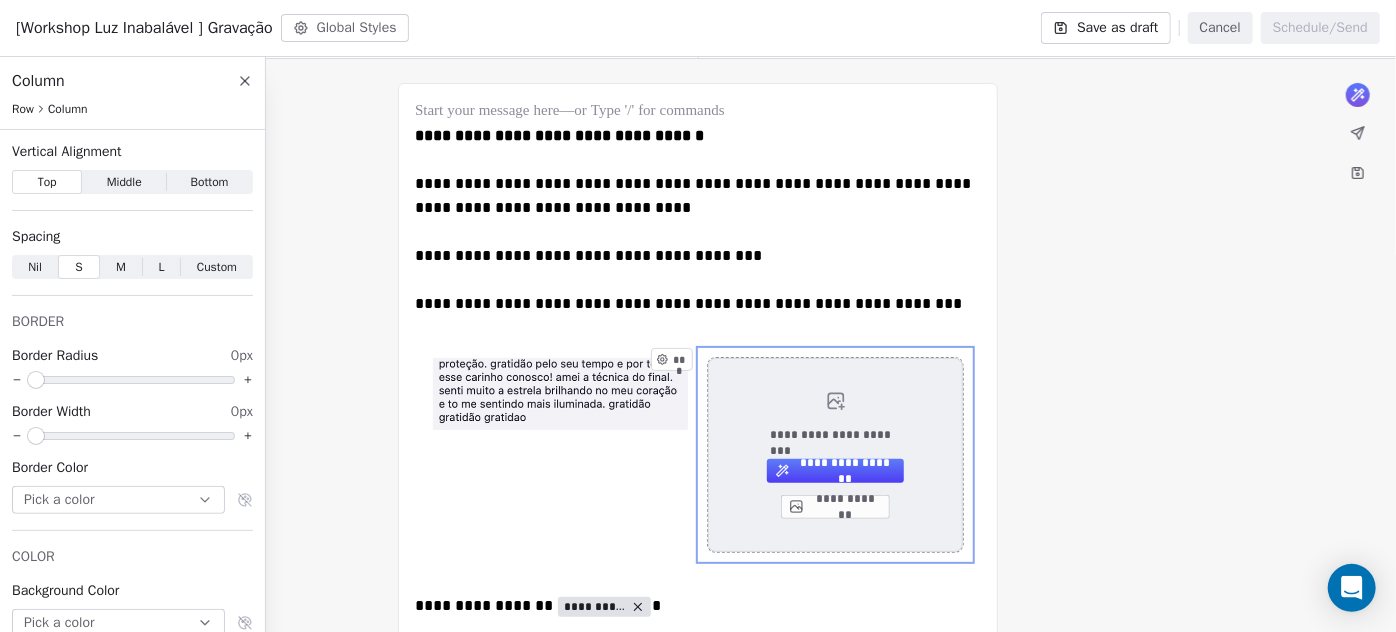 click on "**********" at bounding box center [835, 507] 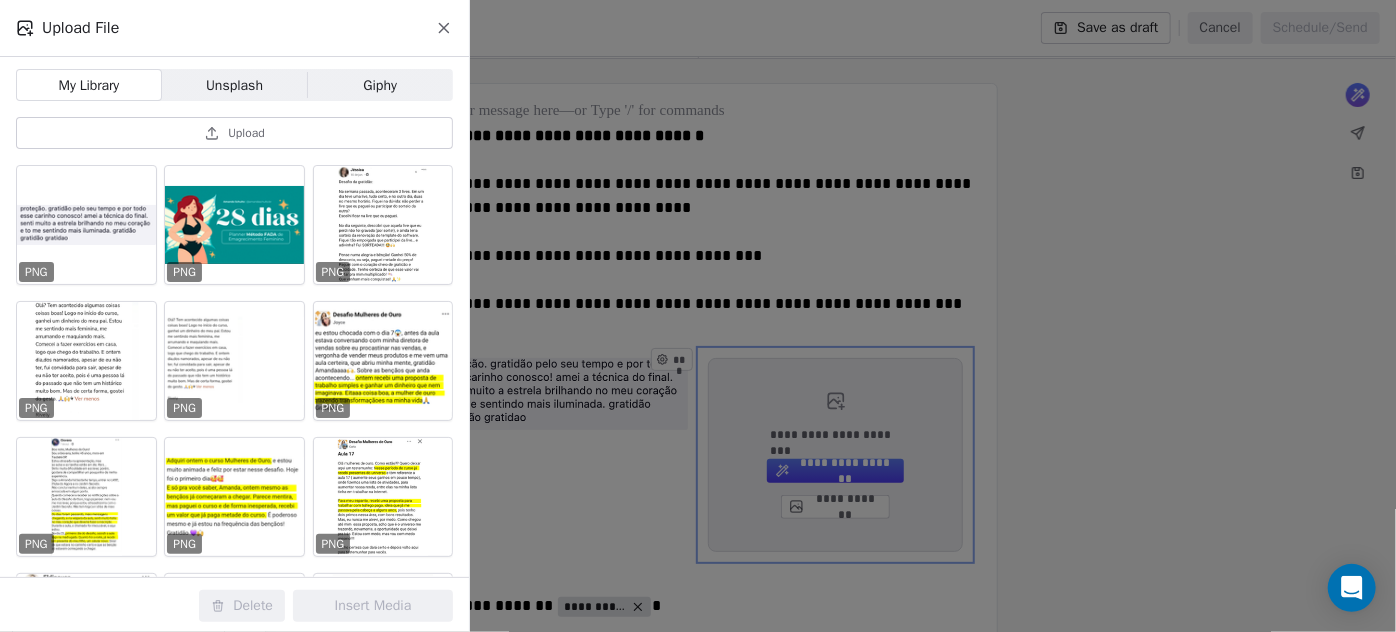 click 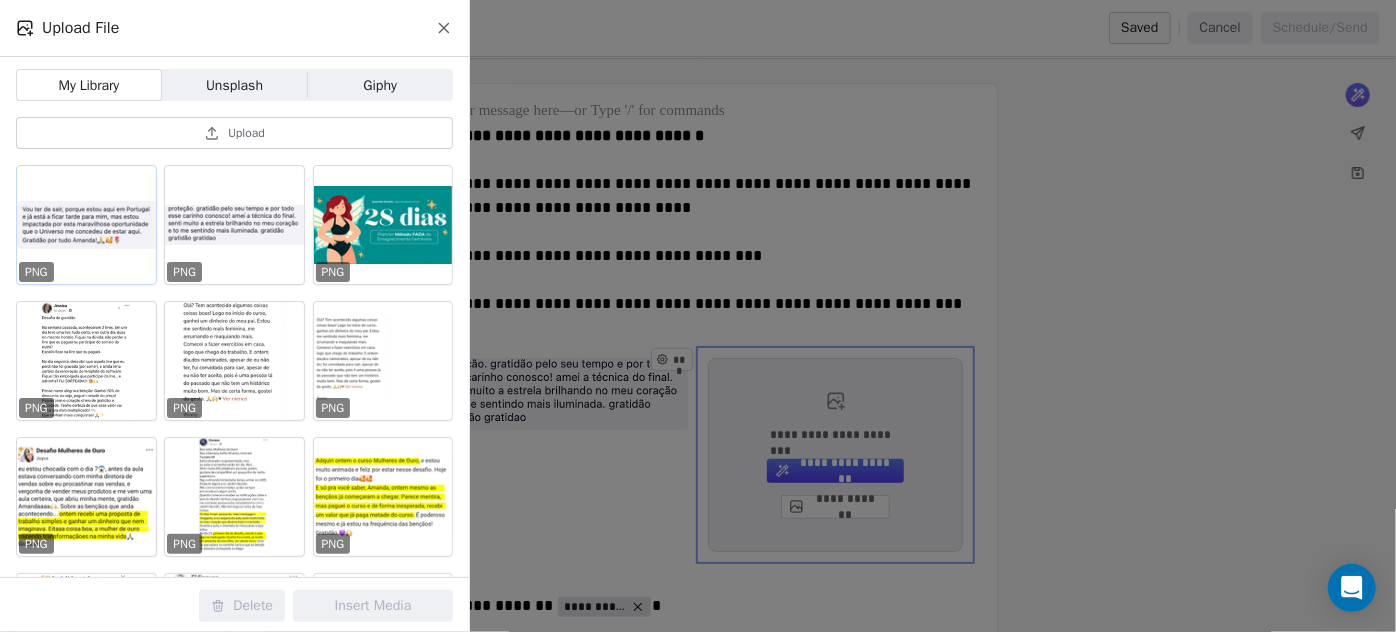 click at bounding box center [86, 225] 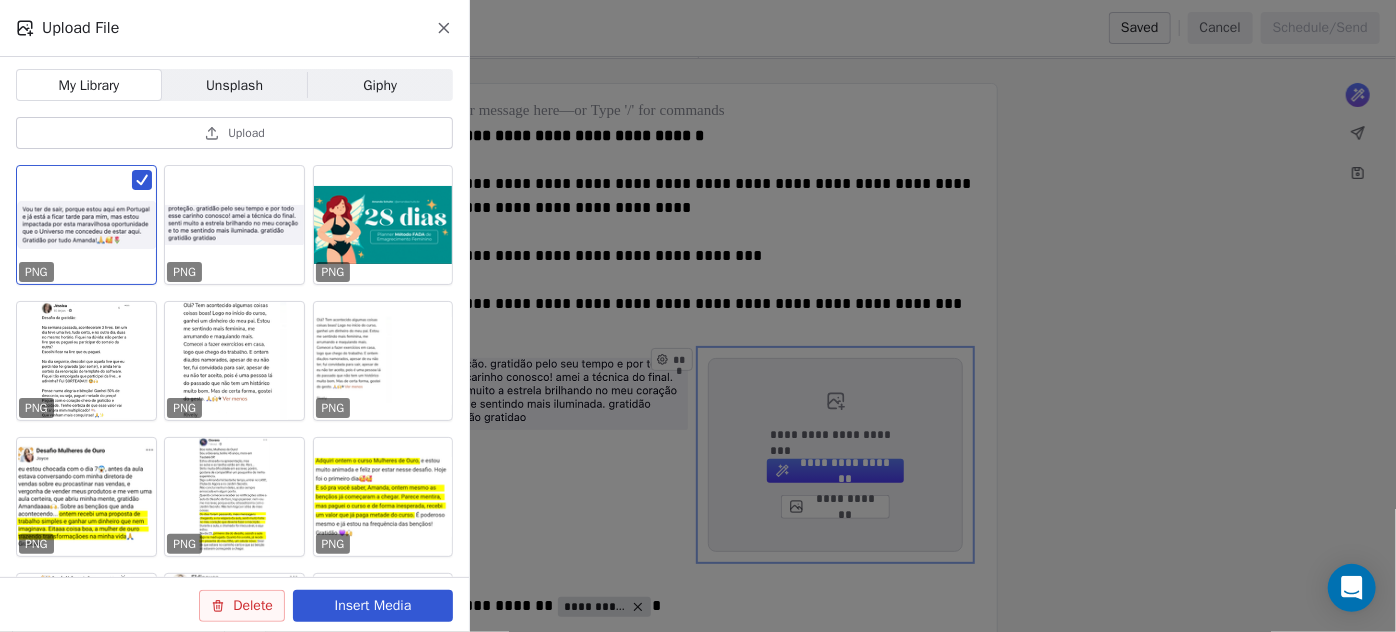 click on "Insert Media" at bounding box center (373, 606) 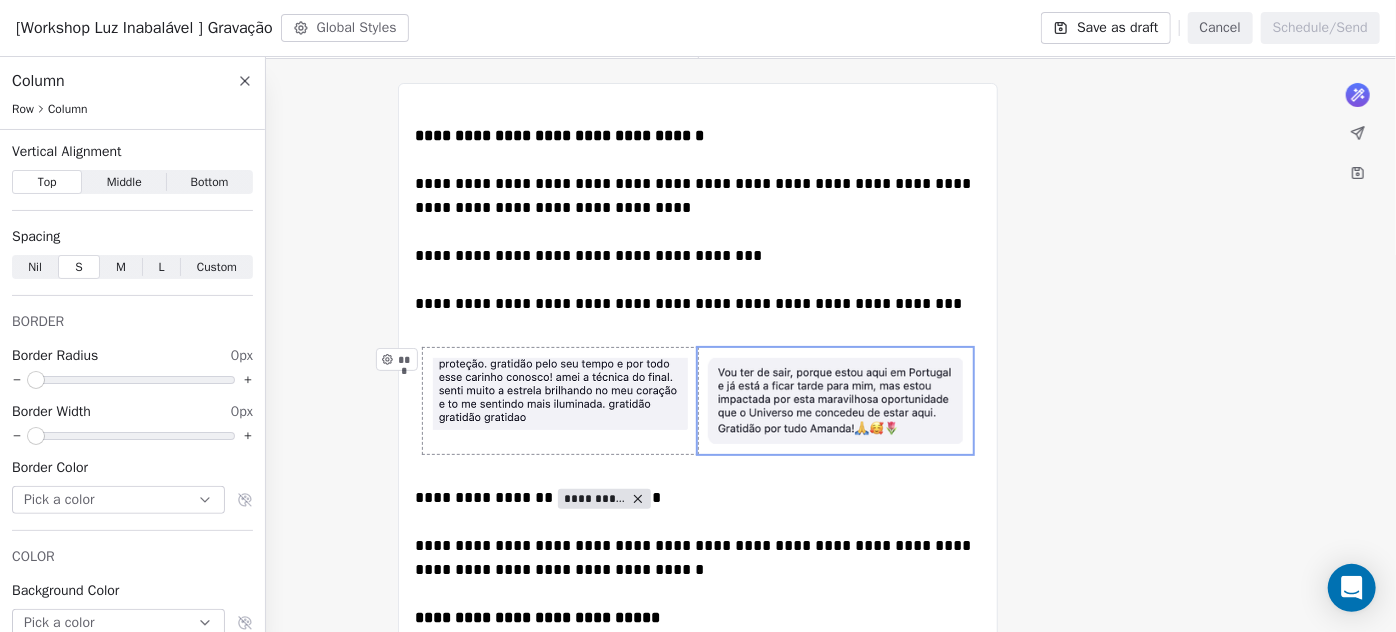 click on "***" at bounding box center (560, 401) 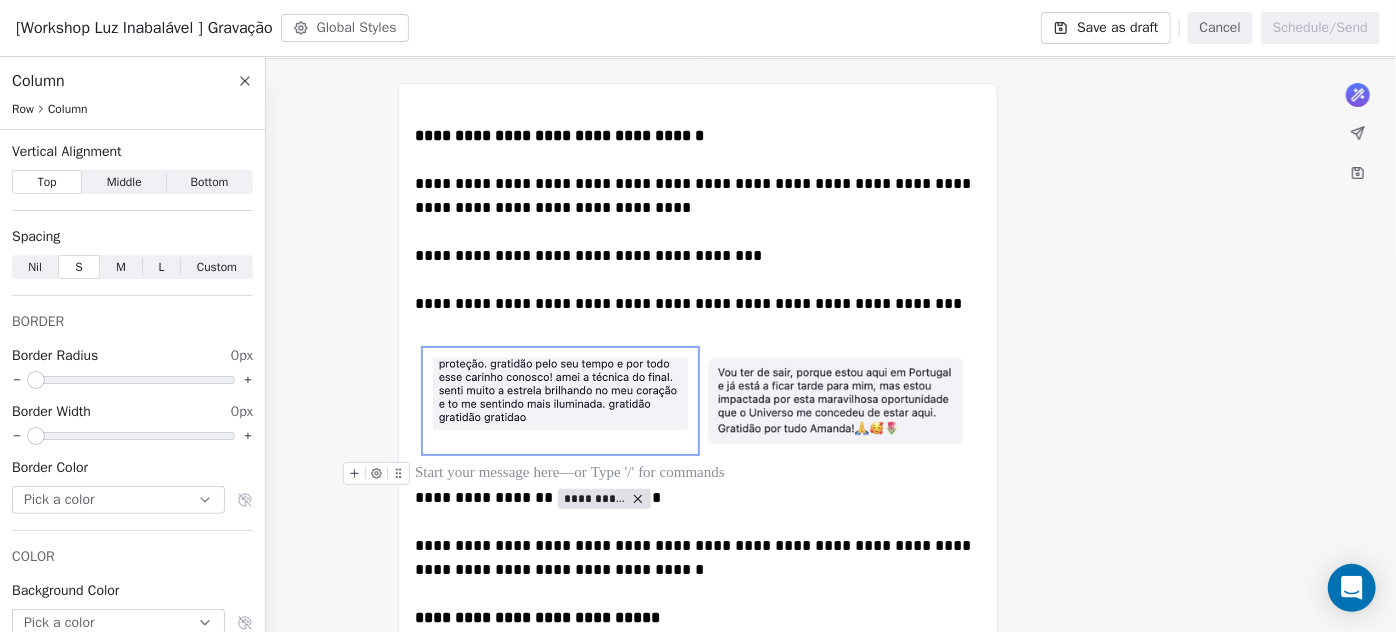 click at bounding box center (698, 474) 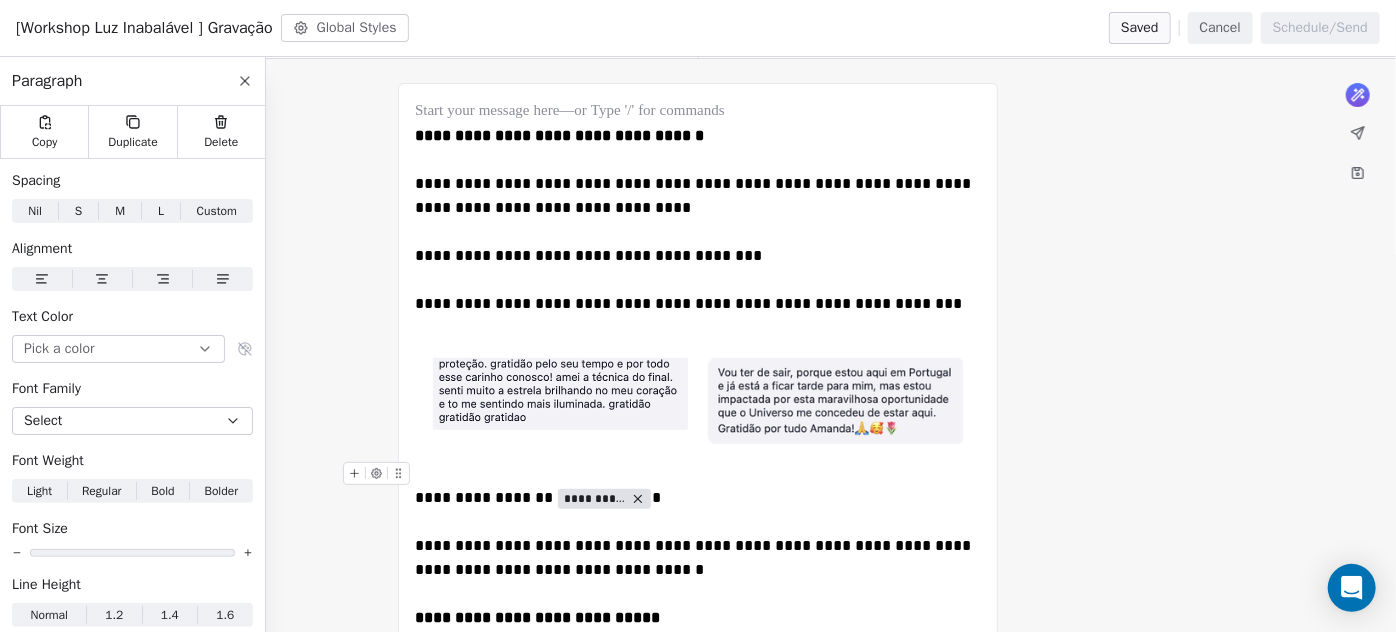 drag, startPoint x: 426, startPoint y: 463, endPoint x: 352, endPoint y: 476, distance: 75.13322 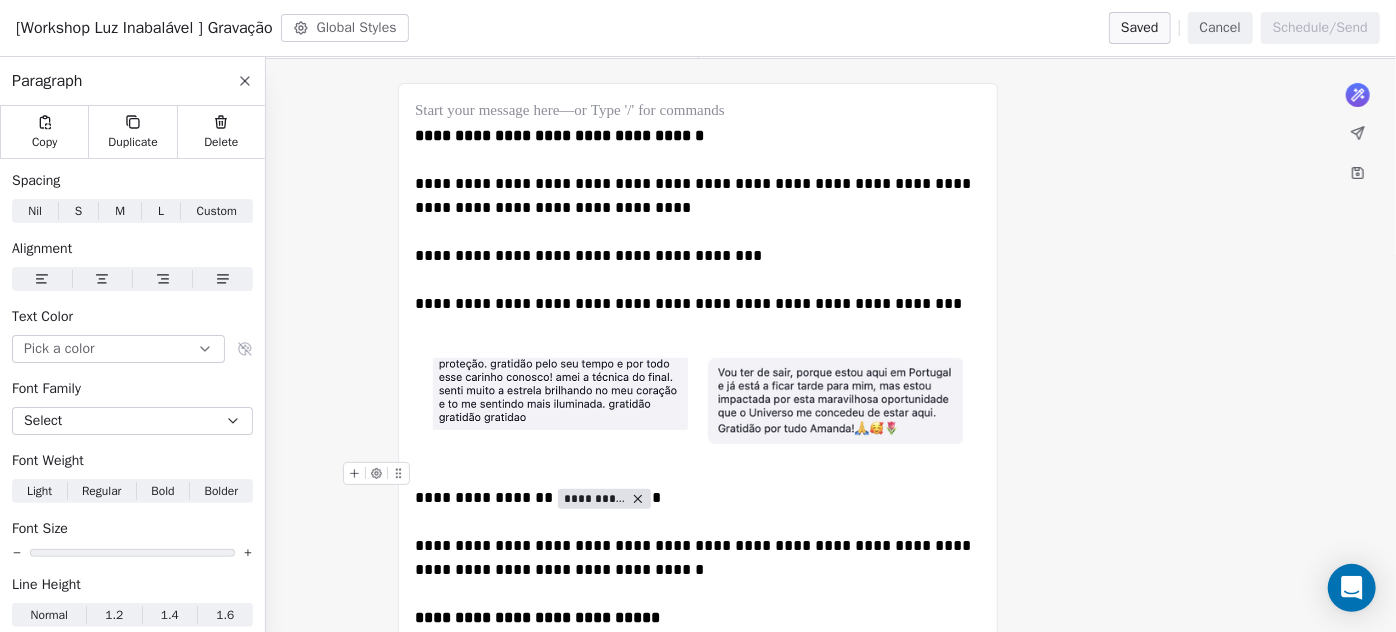 click 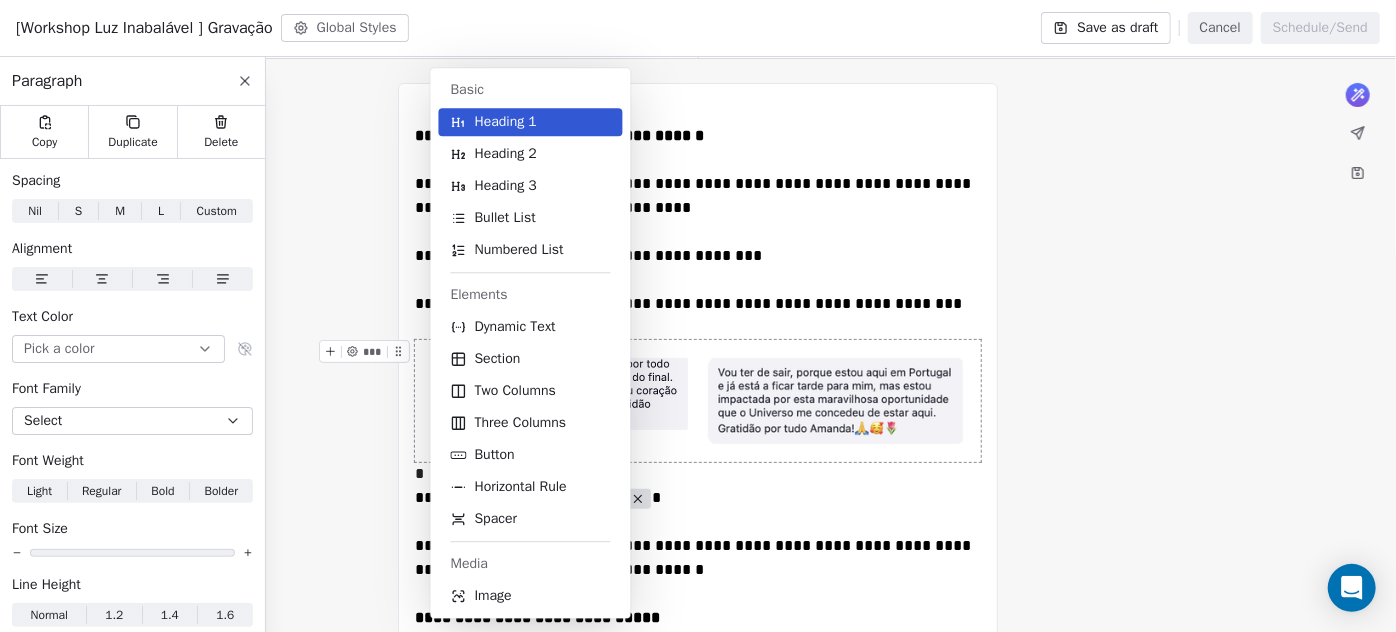 click on "Basic Heading 1 Heading 2 Heading 3 Bullet List Numbered List Elements Dynamic Text Section Two Columns Three Columns Button Horizontal Rule Spacer Media Image" at bounding box center [559, 343] 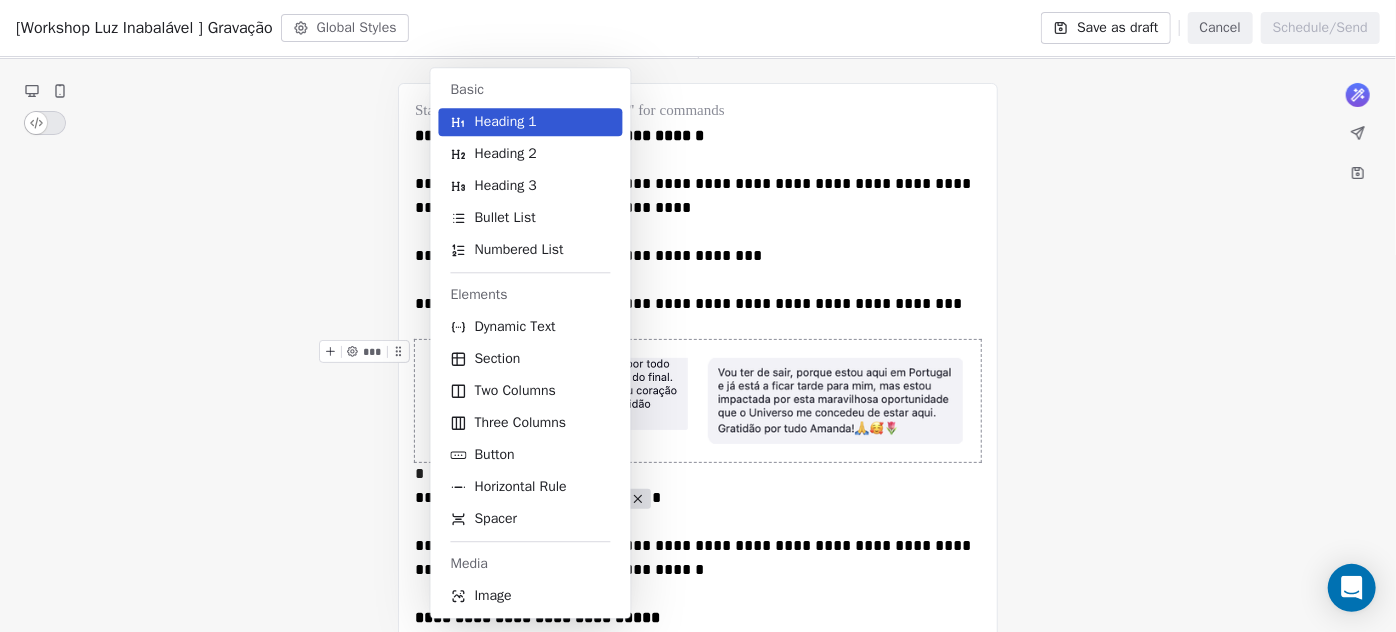 click on "Basic Heading 1 Heading 2 Heading 3 Bullet List Numbered List Elements Dynamic Text Section Two Columns Three Columns Button Horizontal Rule Spacer Media Image" at bounding box center (559, 343) 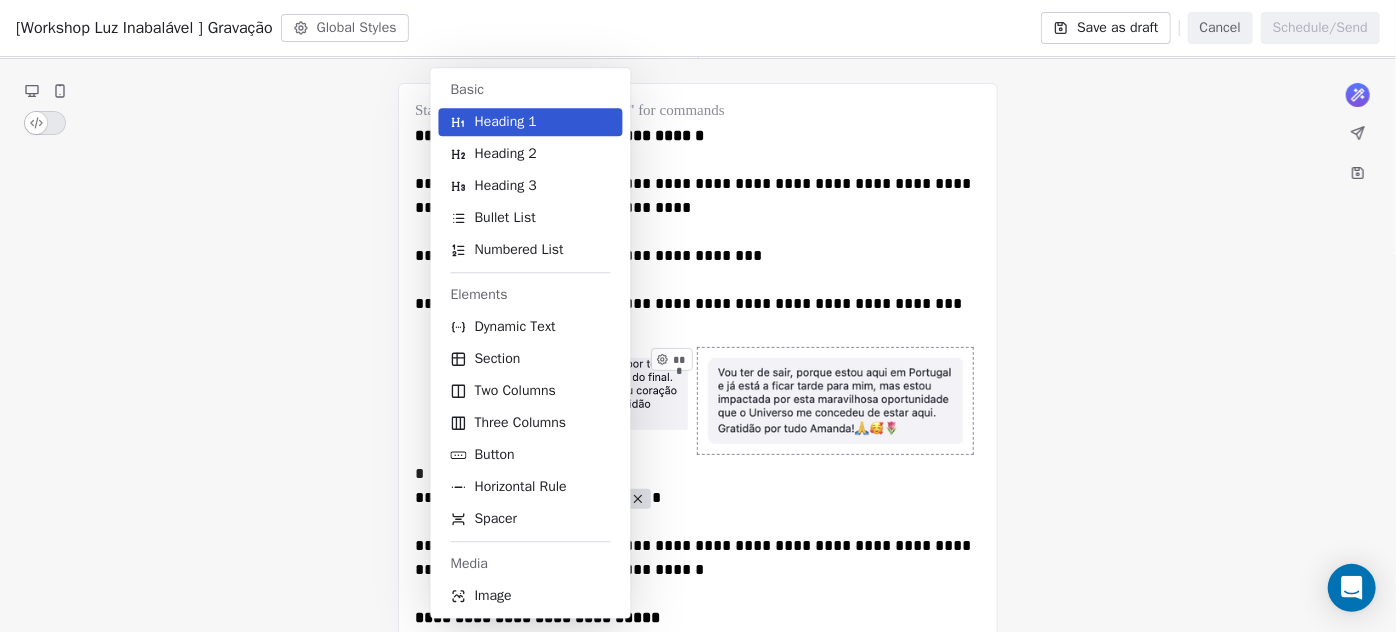click on "Basic Heading 1 Heading 2 Heading 3 Bullet List Numbered List Elements Dynamic Text Section Two Columns Three Columns Button Horizontal Rule Spacer Media Image" at bounding box center (559, 343) 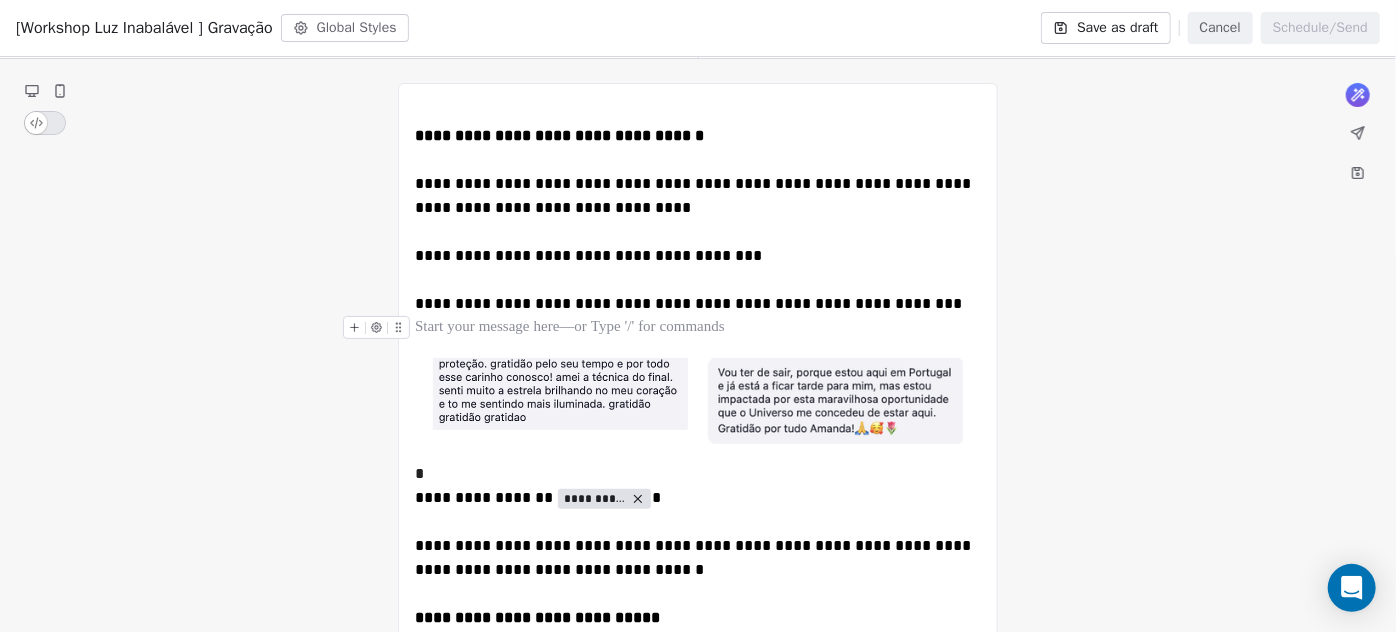 click at bounding box center (698, 328) 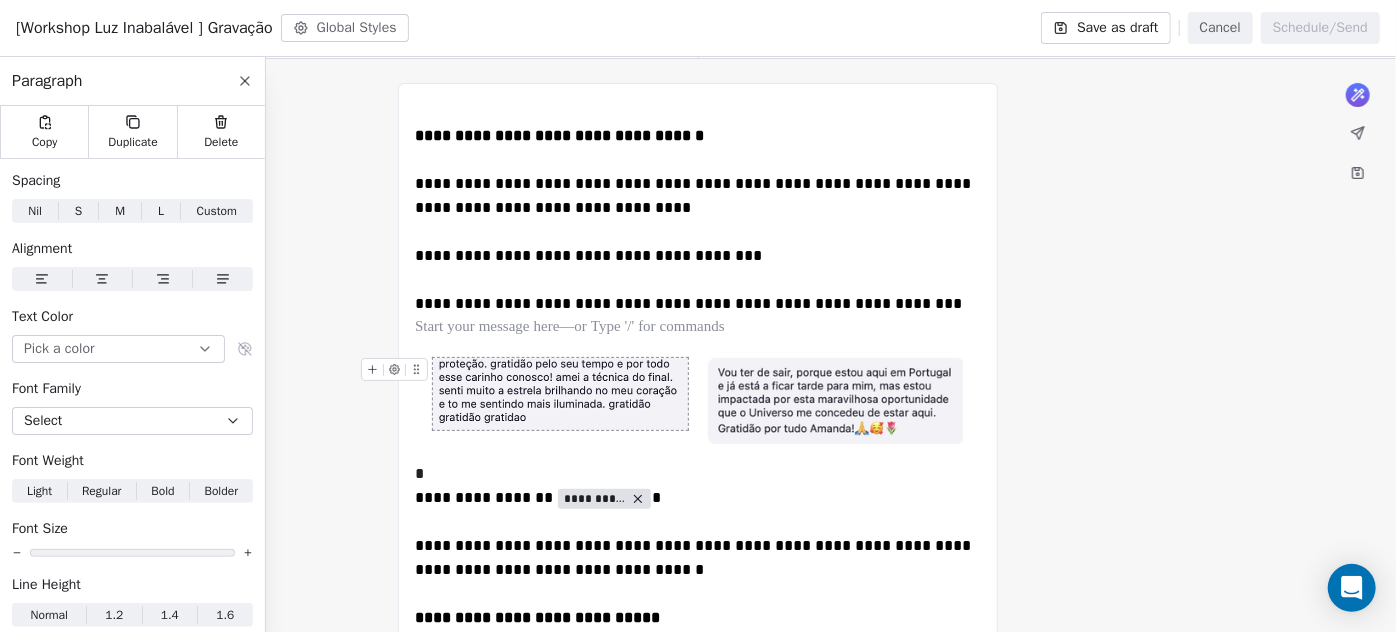 click at bounding box center [560, 394] 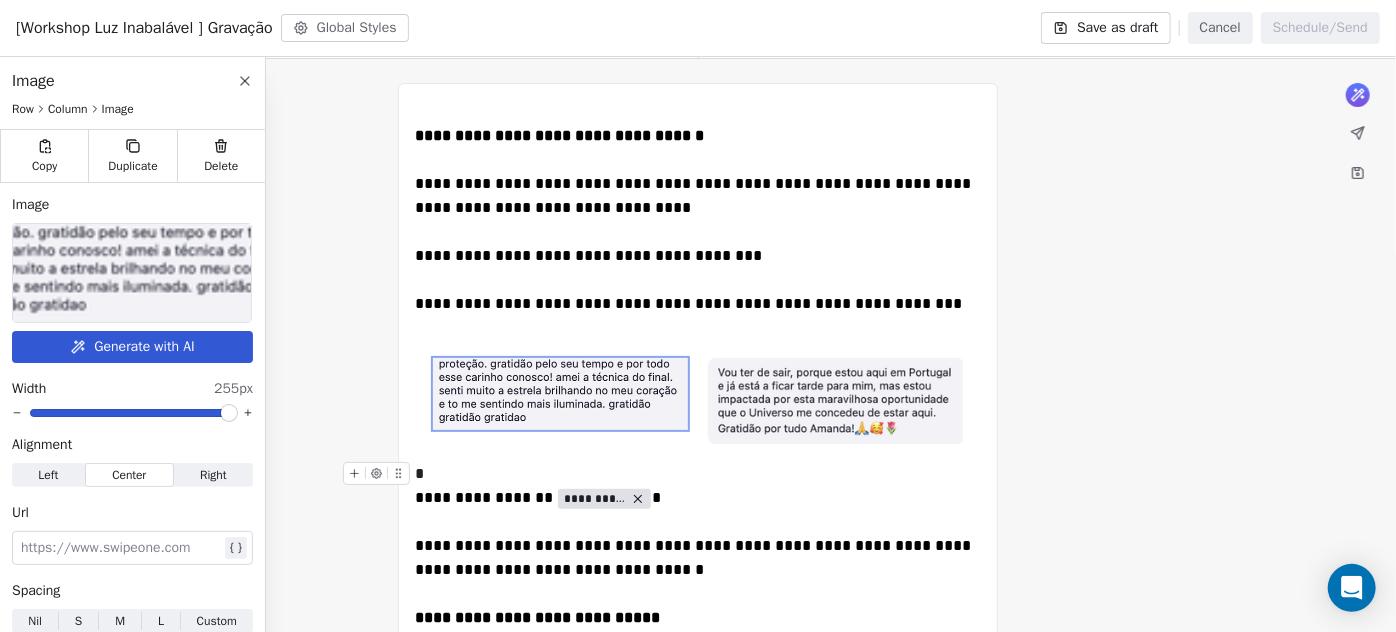 scroll, scrollTop: 210, scrollLeft: 0, axis: vertical 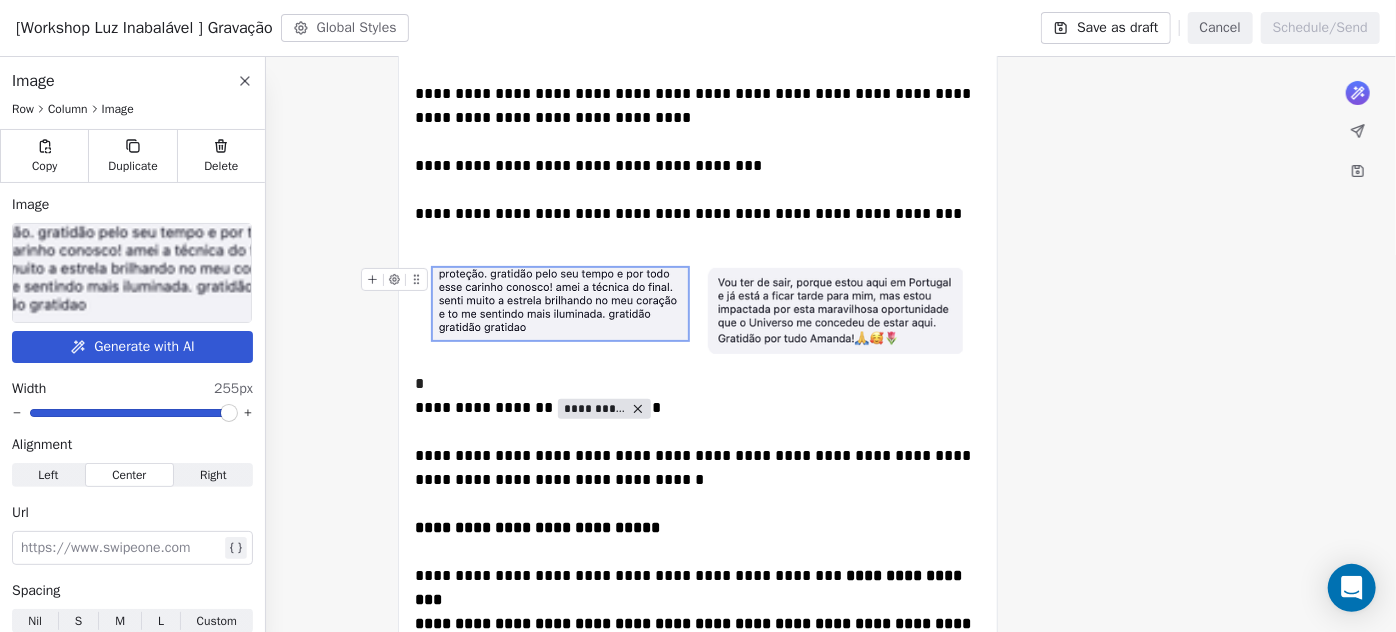 click at bounding box center [560, 304] 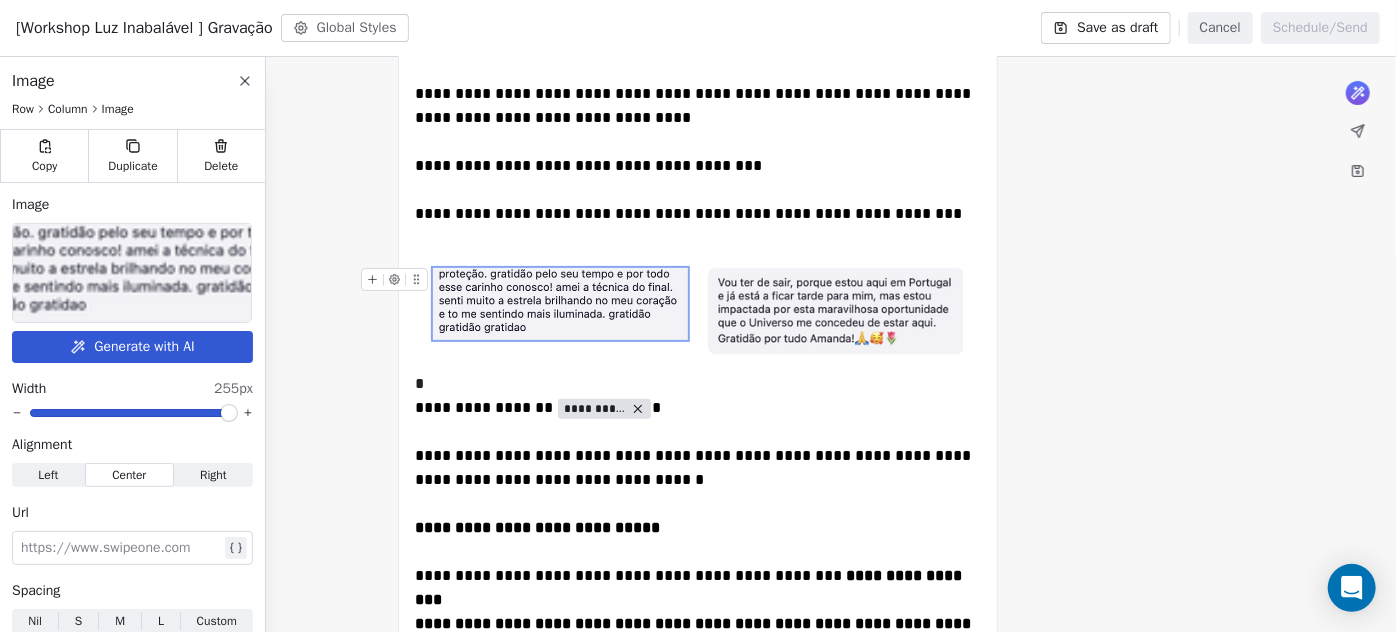click at bounding box center [560, 304] 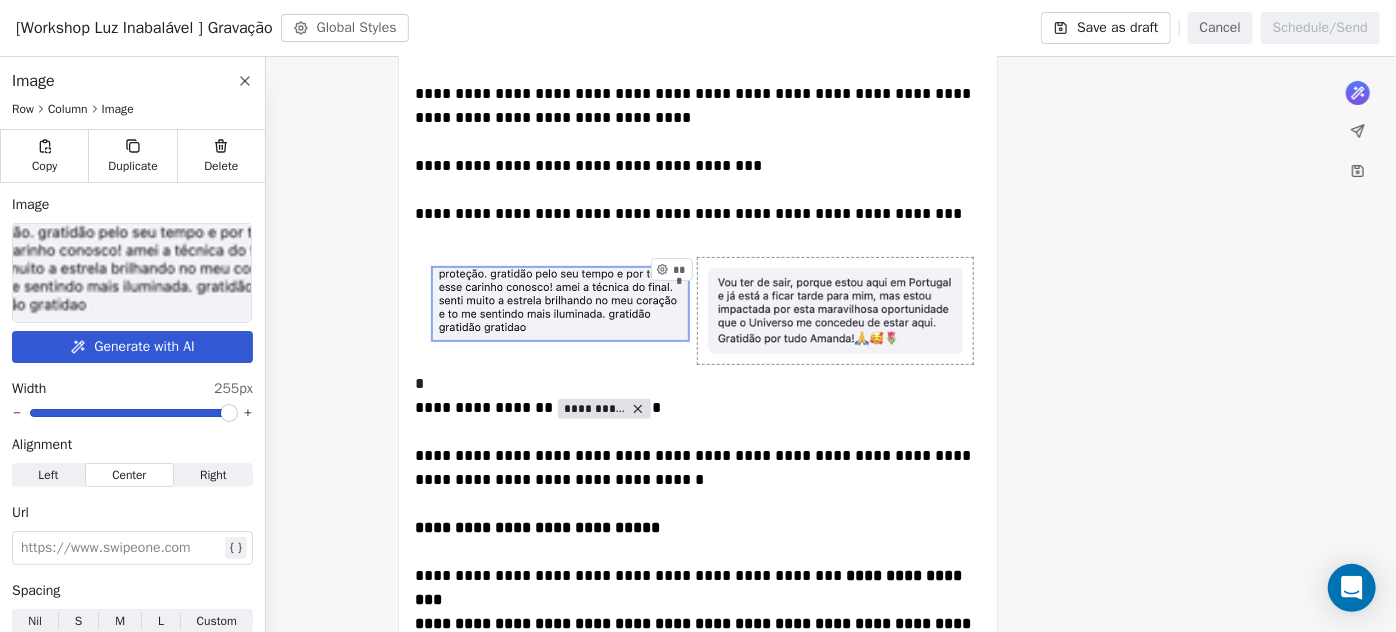 drag, startPoint x: 685, startPoint y: 264, endPoint x: 704, endPoint y: 260, distance: 19.416489 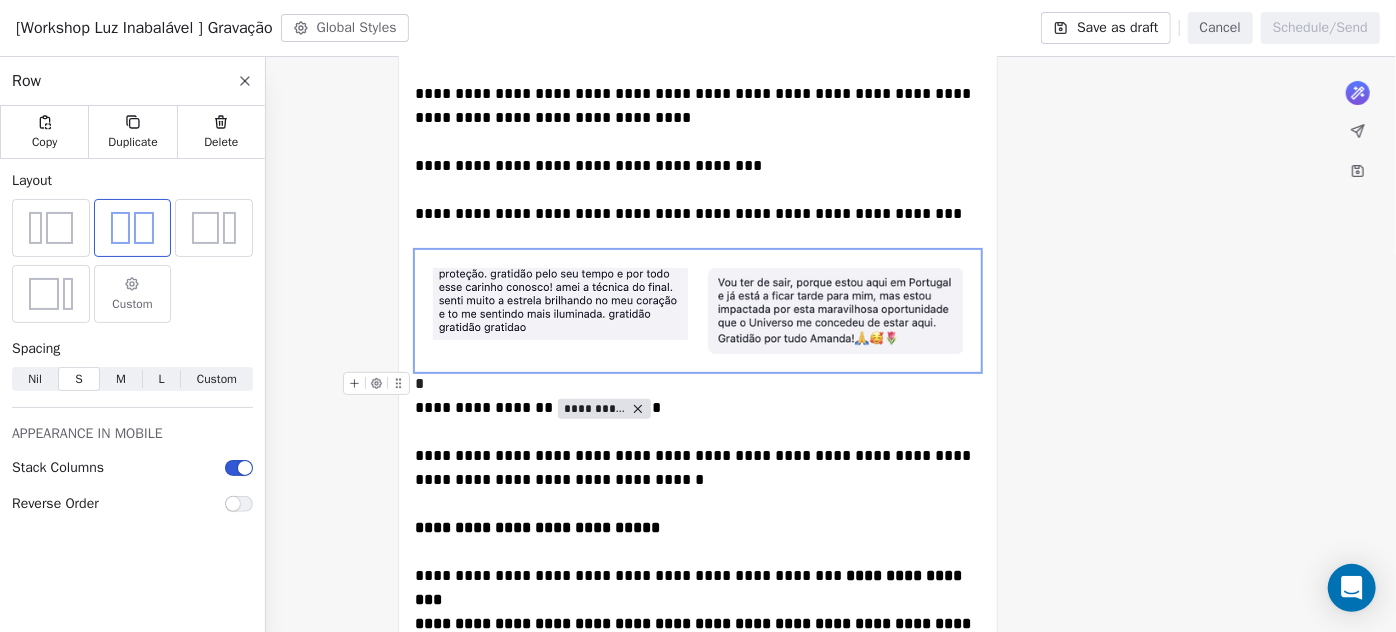 click 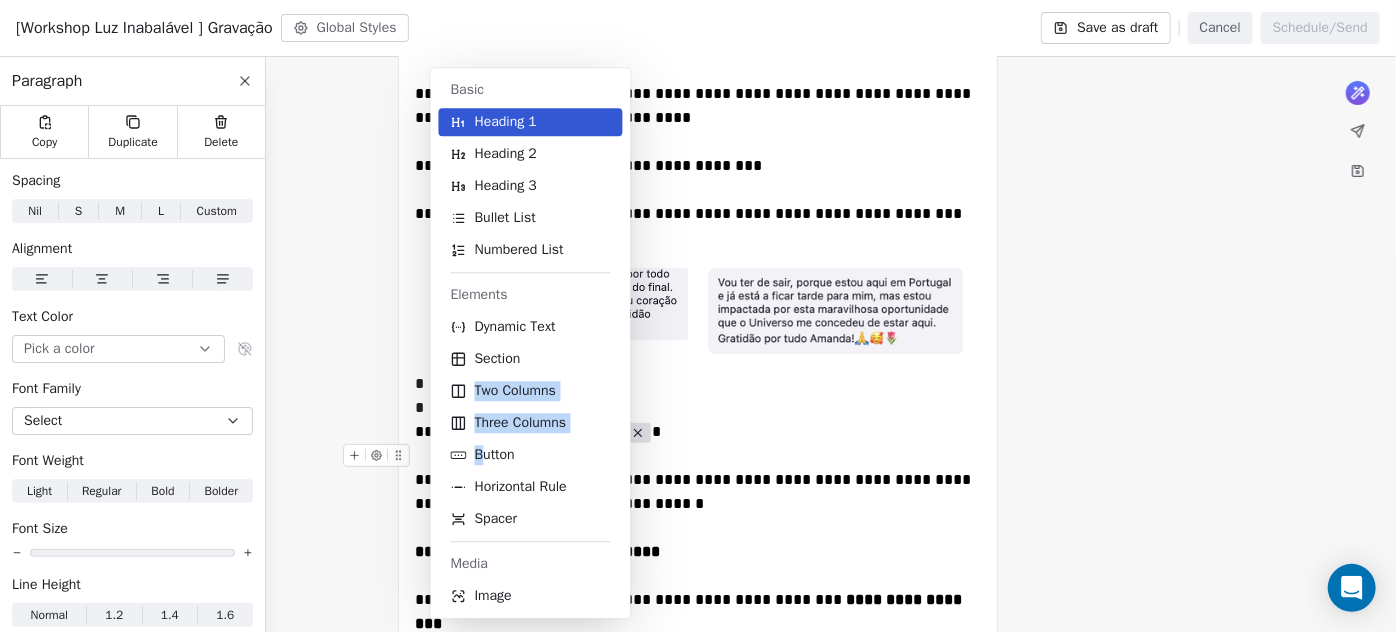 drag, startPoint x: 480, startPoint y: 439, endPoint x: 419, endPoint y: 392, distance: 77.00649 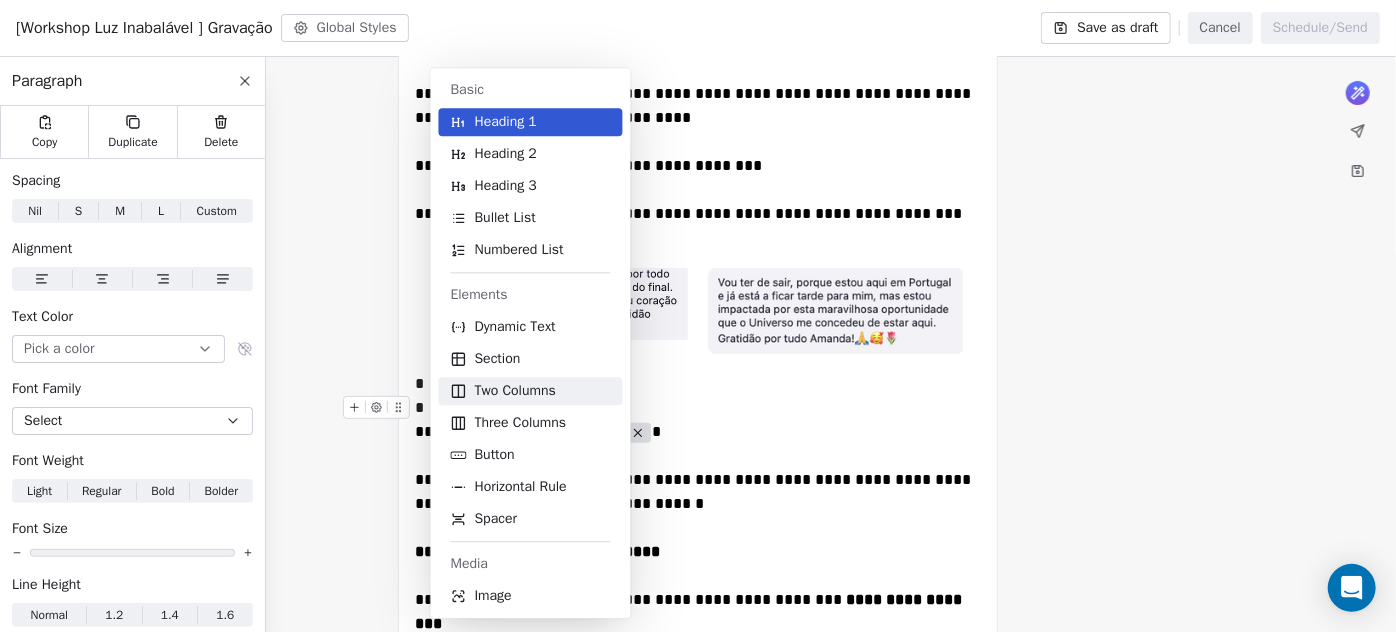 click on "Two Columns" at bounding box center [531, 391] 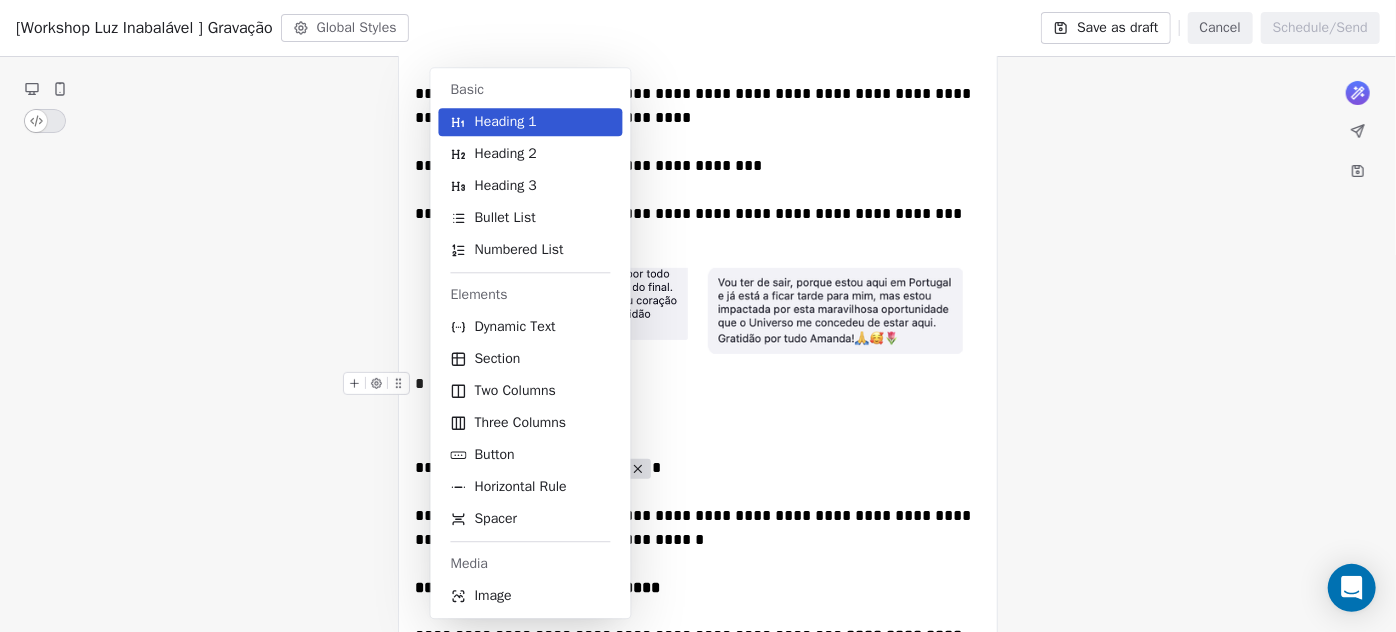 click on "Amanda Schultz | AS Treinamentos Contacts People Marketing Workflows Campaigns Sales Sequences Beta Tools Apps AI Agents Help & Support Campaigns  Create new campaign All ( 291 ) All ( 291 ) Drafts ( 1 ) Drafts ( 1 ) In Progress ( 0 ) In Progress ( 0 ) Scheduled ( 0 ) Scheduled ( 0 ) Sent ( 290 ) Sent ( 290 ) Name Status Analytics Actions [Workshop Luz Inabalável ] Gravação Created on Jul 13, 2025, 8:30 PM To: No segment selected Draft - Open Rate - Click Rate - Unsubscribe Workshop Luz Inabalável - É hoje FRIO Sent on Jul 13, 2025, 9:33 AM To: [Energia Blindada] Inscritos - Frio  Sent 594 / 594 2.42% (13) Open Rate 0.19% (1) Click Rate 0.37% (2) Unsubscribe Workshop Luz Inabalável - É hoje Sent on Jul 13, 2025, 9:02 AM To: [Energia Blindada] Inscritos - Quente  Sent 244 / 244 27.12% (64) Open Rate 2.54% (6) Click Rate - Unsubscribe Workshop Luz Inabalável - Sábado 2 FRIO Sent on Jul 12, 2025, 4:33 PM To: [Energia Blindada] Inscritos - Frio  Sent 593 / 593 2.79% (15) Open Rate - Click Rate - Sent /" at bounding box center (698, 316) 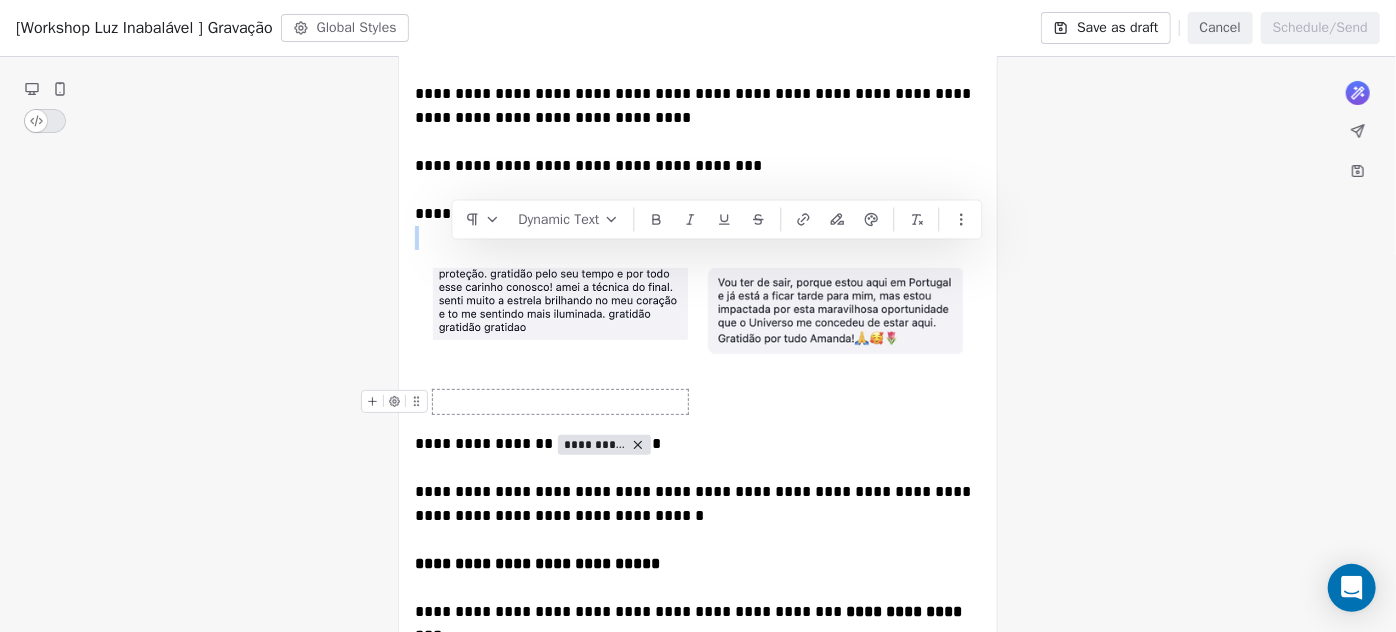 click at bounding box center [560, 402] 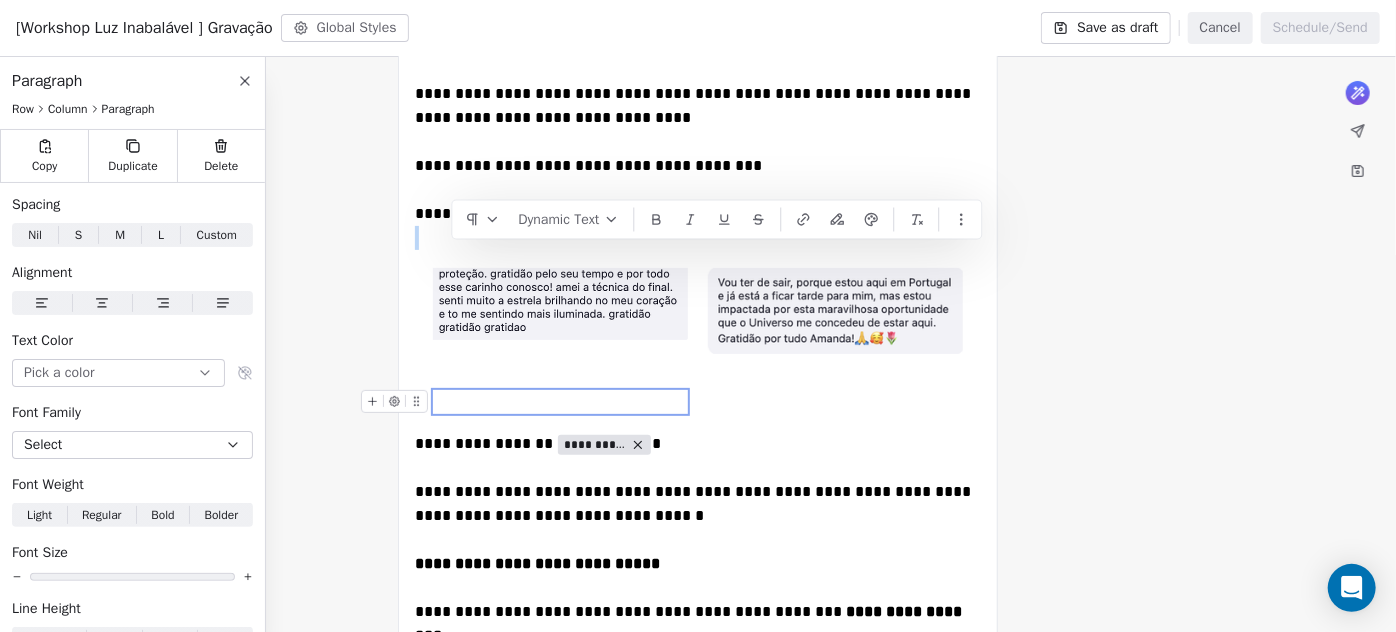 click 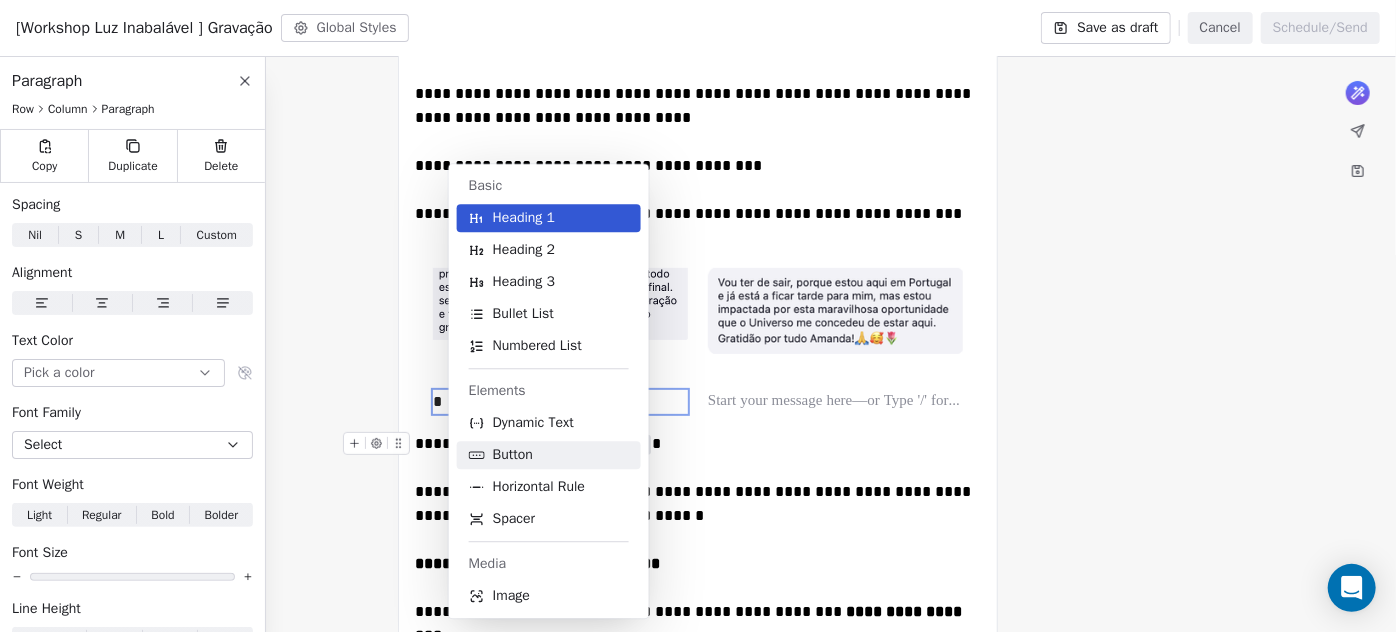 click on "Button" at bounding box center [513, 455] 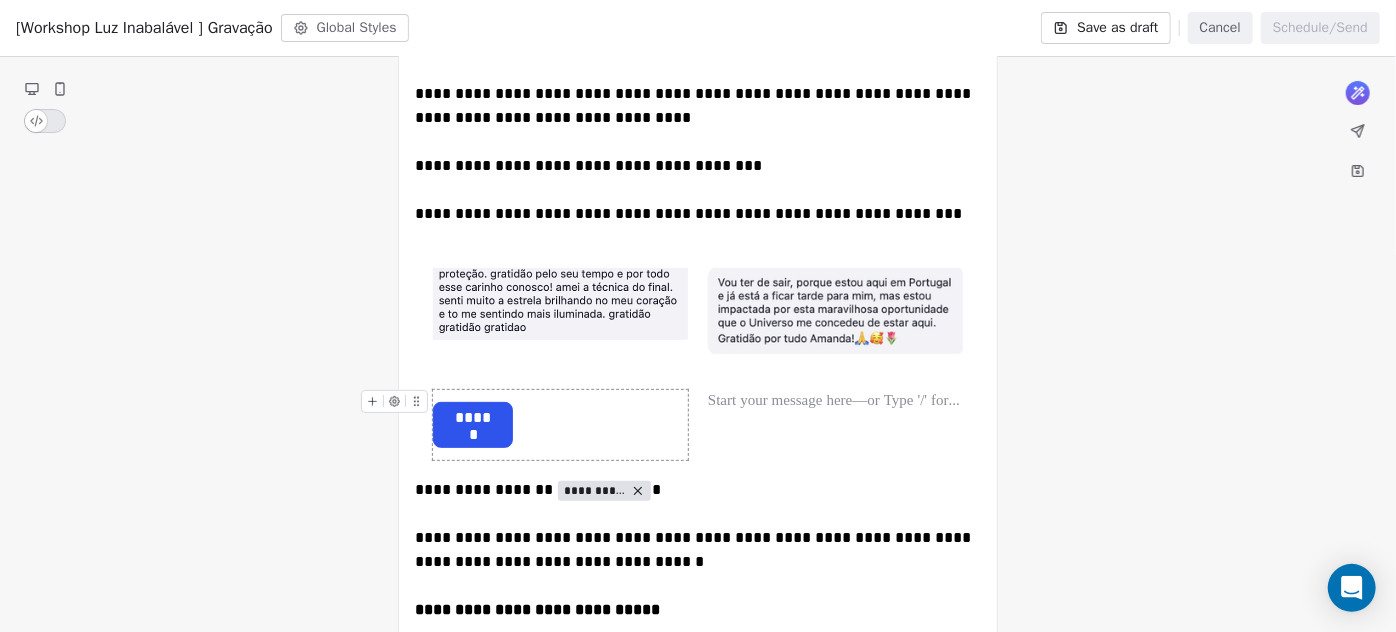 click on "******" at bounding box center [473, 418] 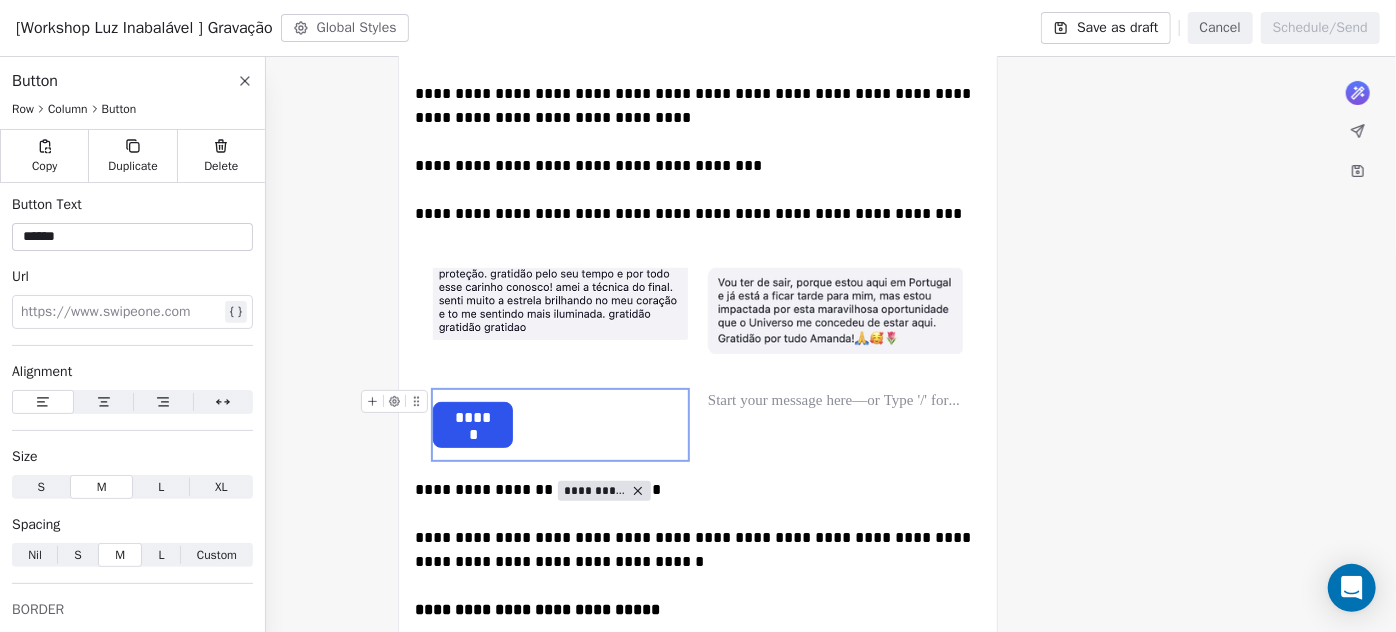 drag, startPoint x: 506, startPoint y: 419, endPoint x: 545, endPoint y: 429, distance: 40.261642 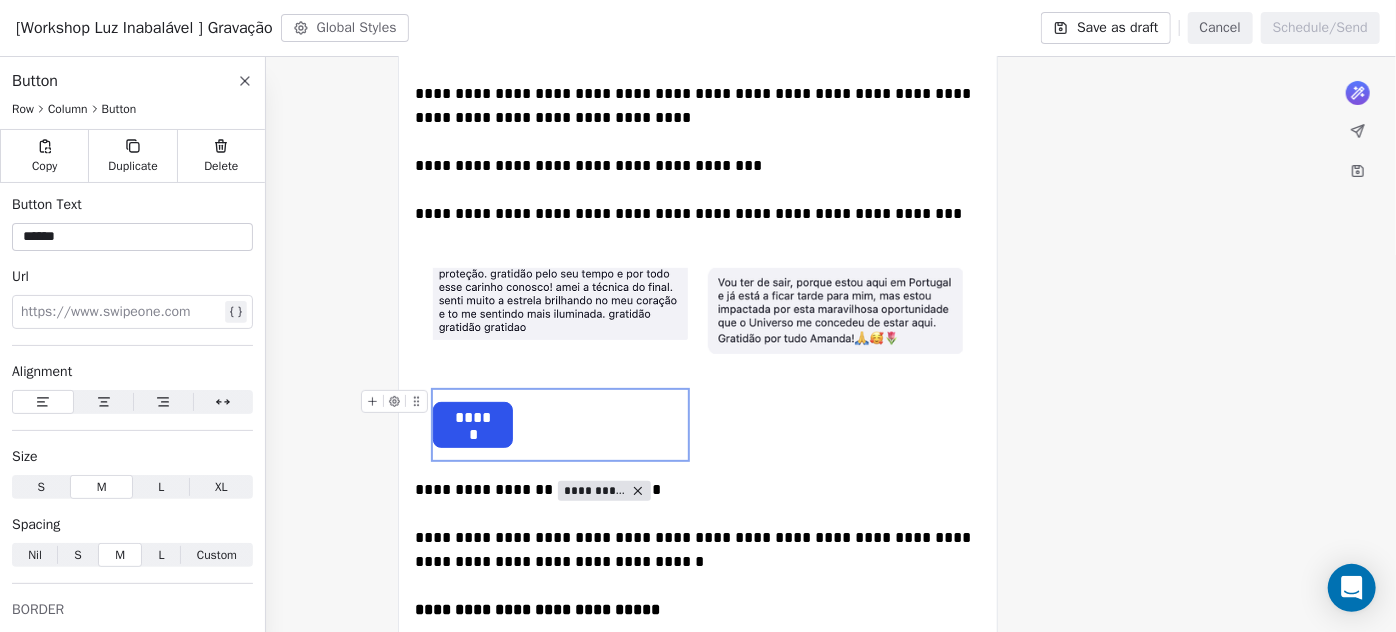 drag, startPoint x: 567, startPoint y: 417, endPoint x: 495, endPoint y: 400, distance: 73.97973 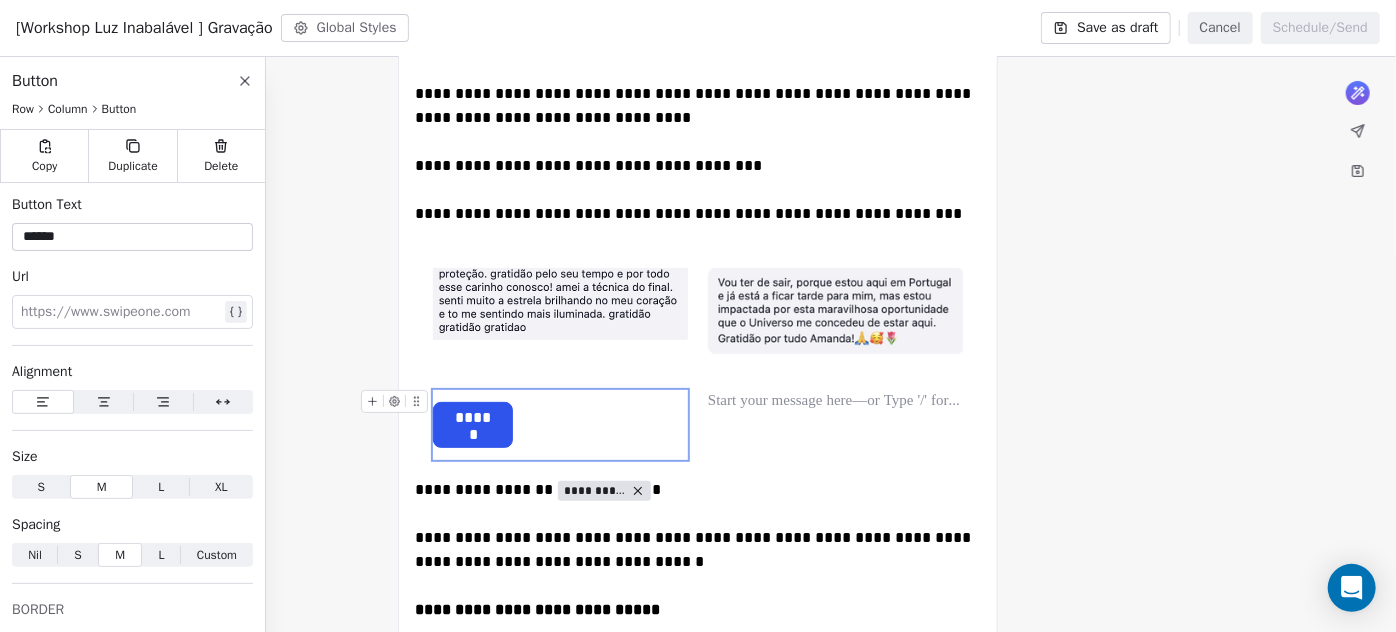 type 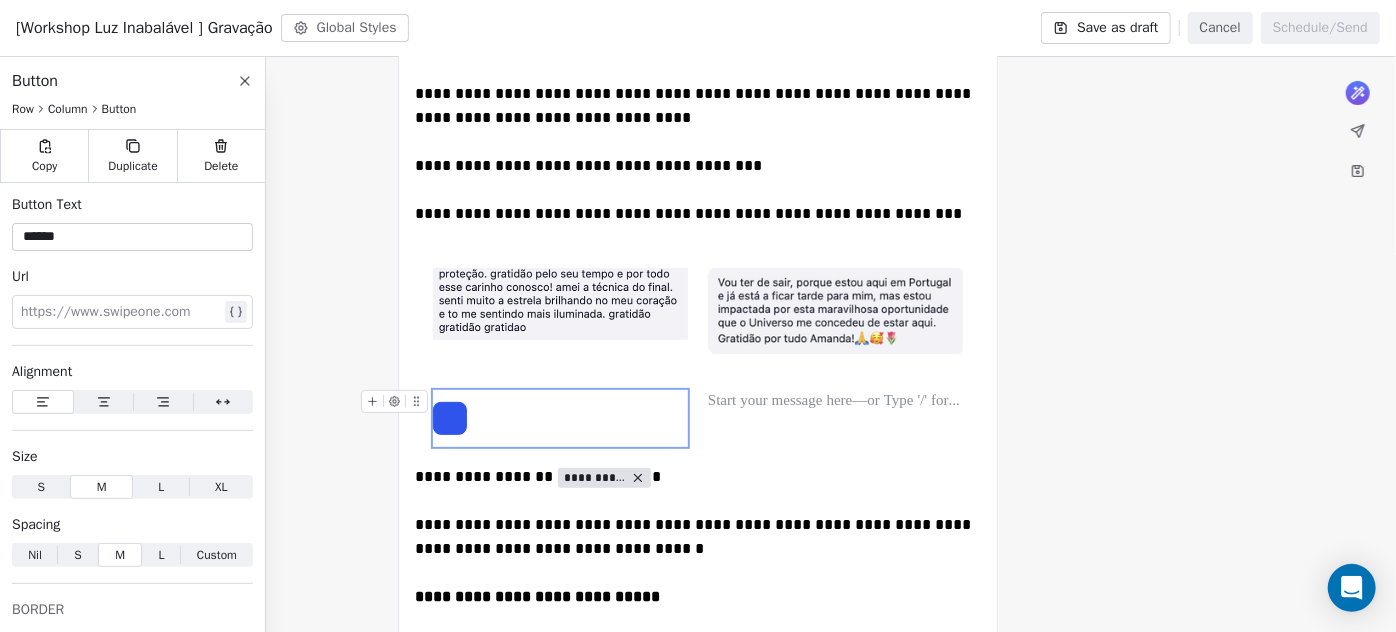 drag, startPoint x: 476, startPoint y: 415, endPoint x: 438, endPoint y: 402, distance: 40.16217 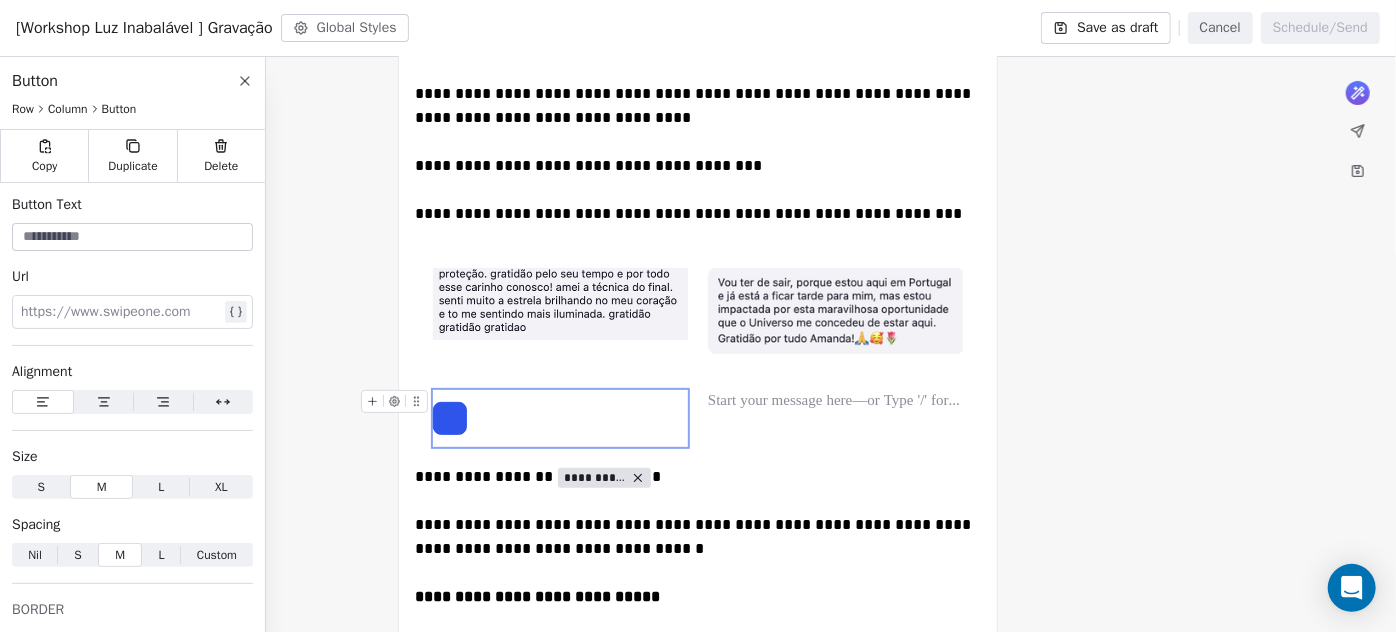 drag, startPoint x: 449, startPoint y: 415, endPoint x: 502, endPoint y: 433, distance: 55.97321 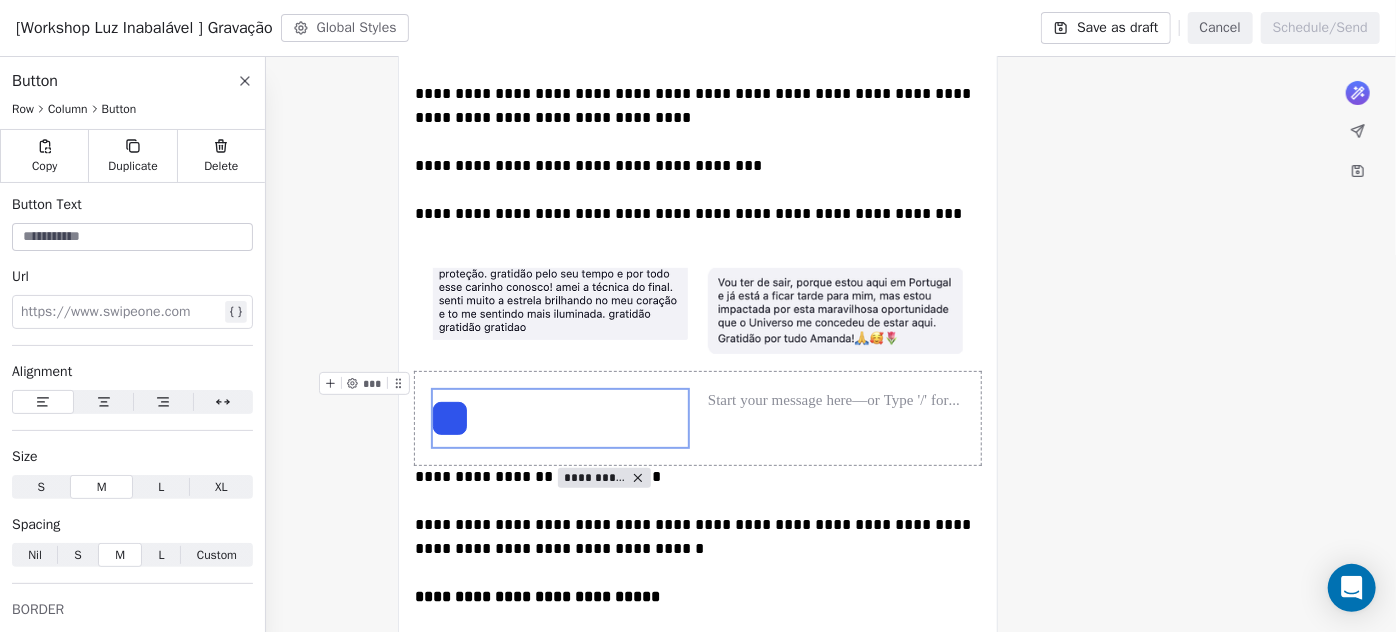 click on "*** ***" at bounding box center (698, 418) 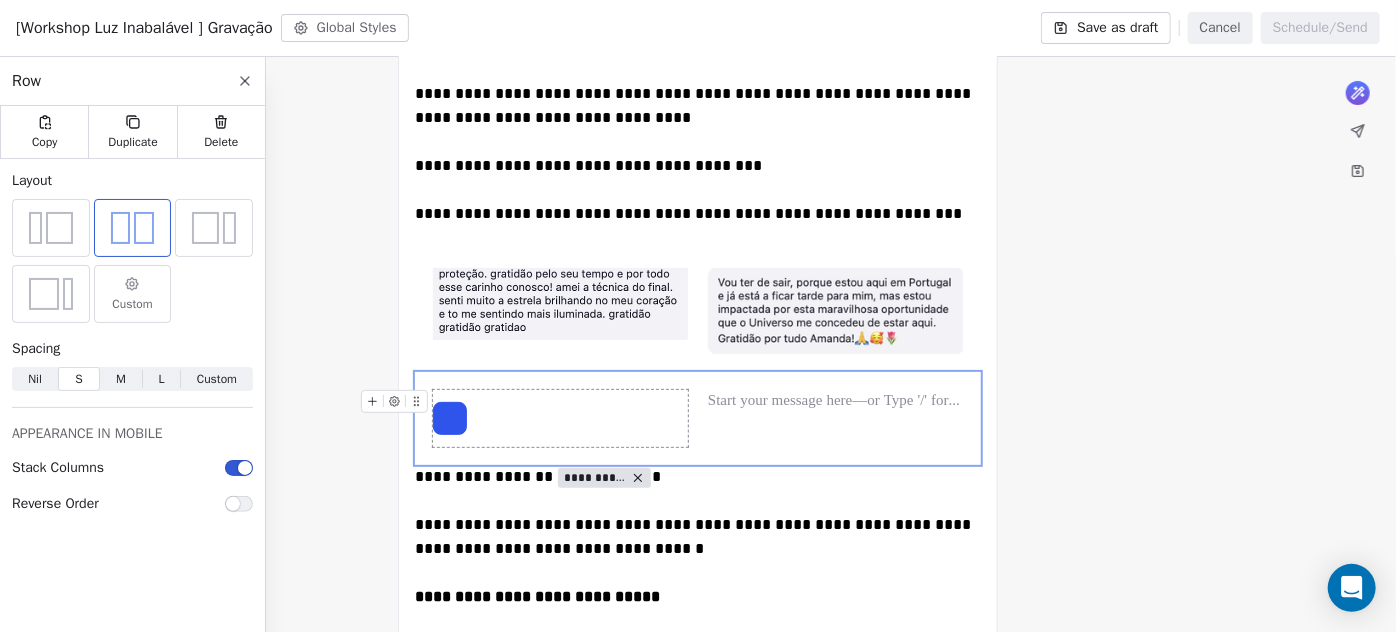 click at bounding box center [560, 418] 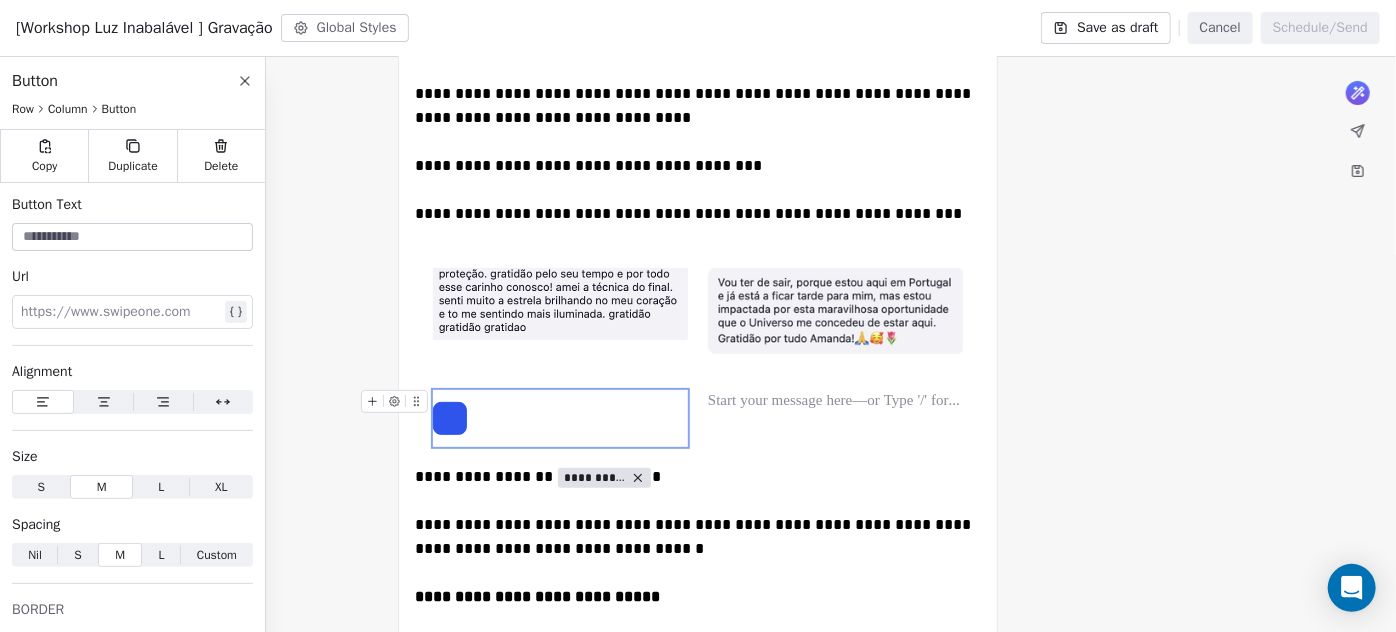 drag, startPoint x: 682, startPoint y: 400, endPoint x: 675, endPoint y: 426, distance: 26.925823 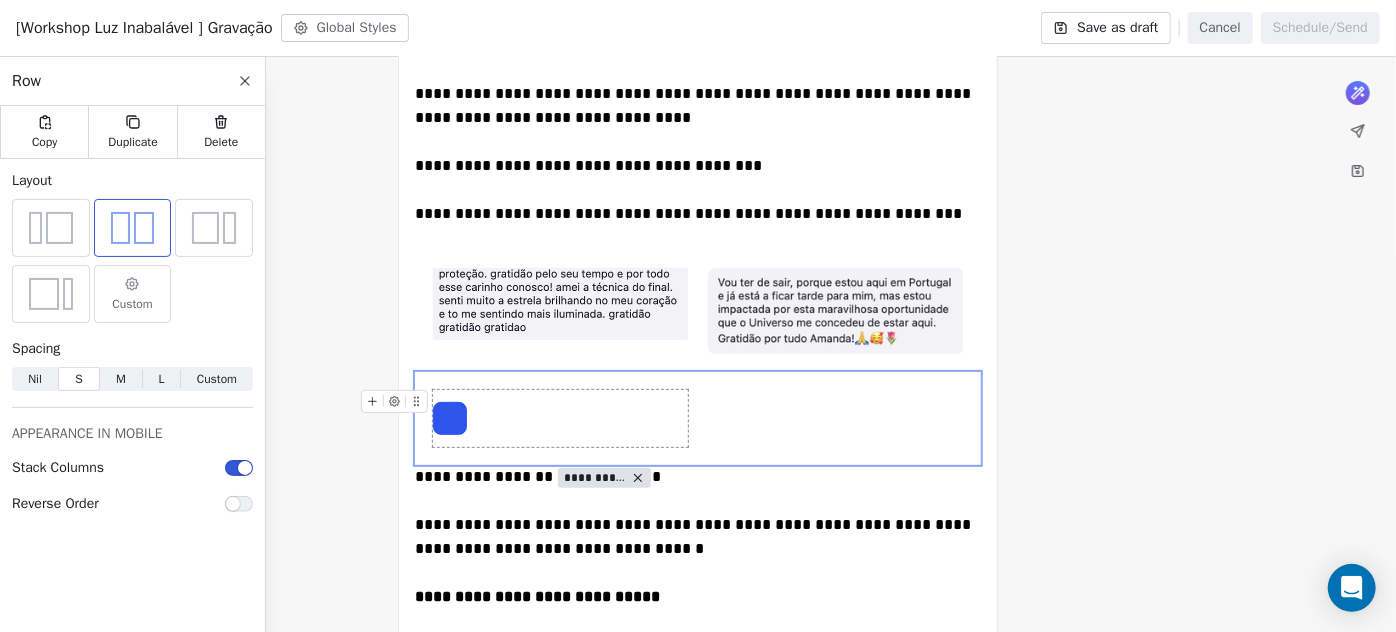 click at bounding box center (560, 418) 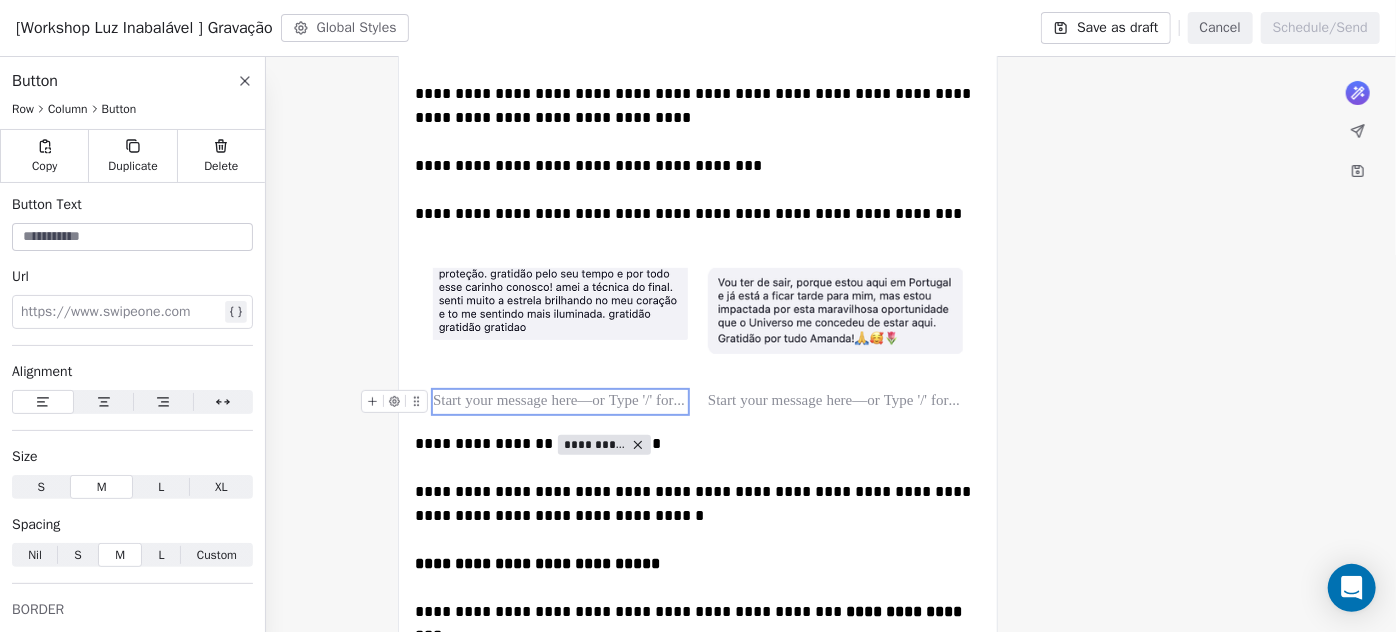 click 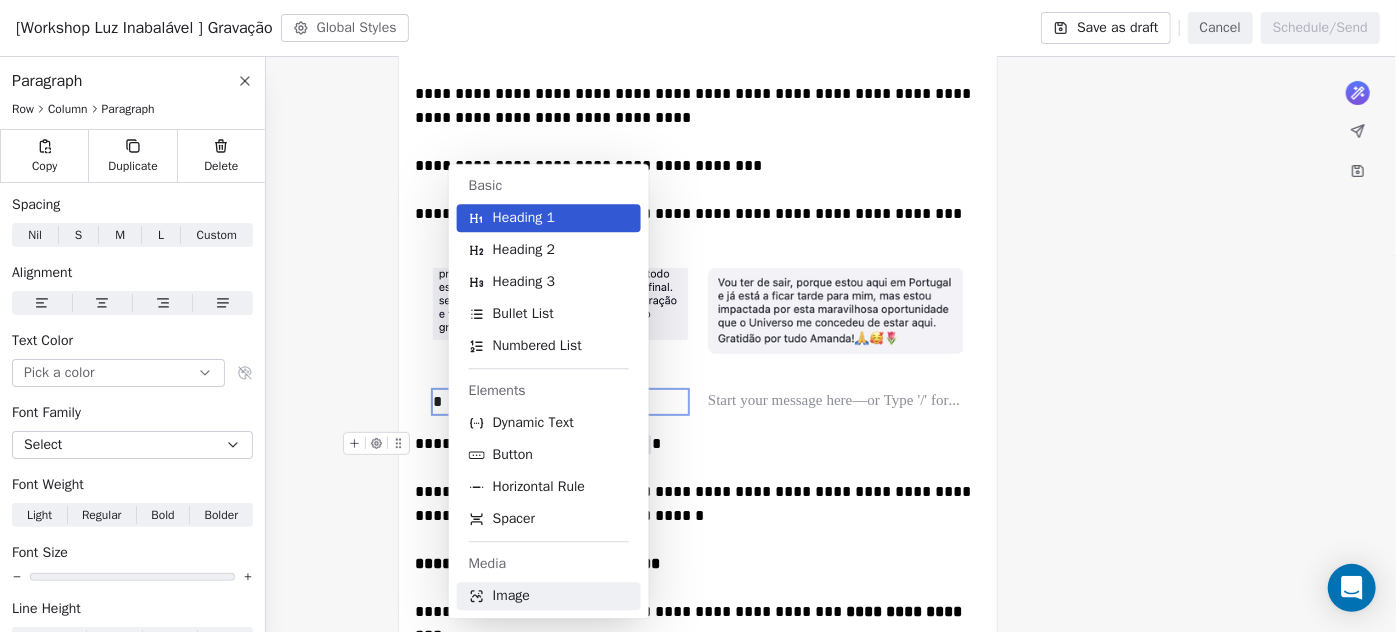 click on "Image" at bounding box center (511, 596) 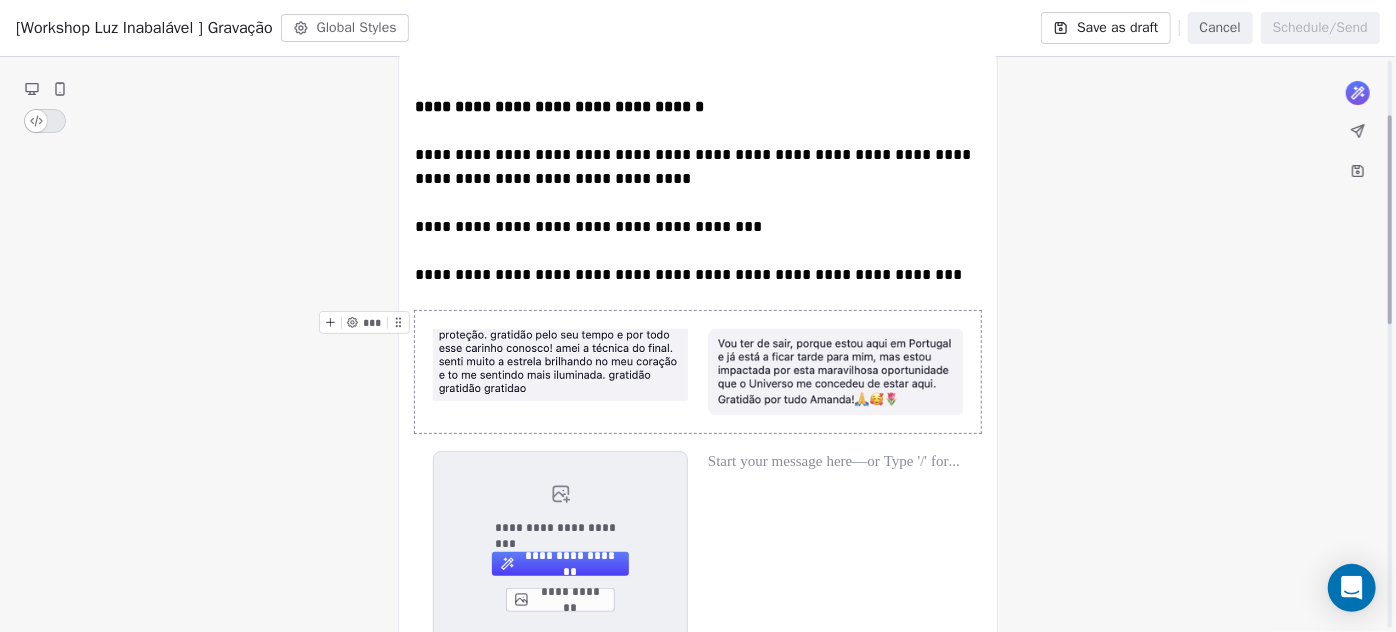 scroll, scrollTop: 421, scrollLeft: 0, axis: vertical 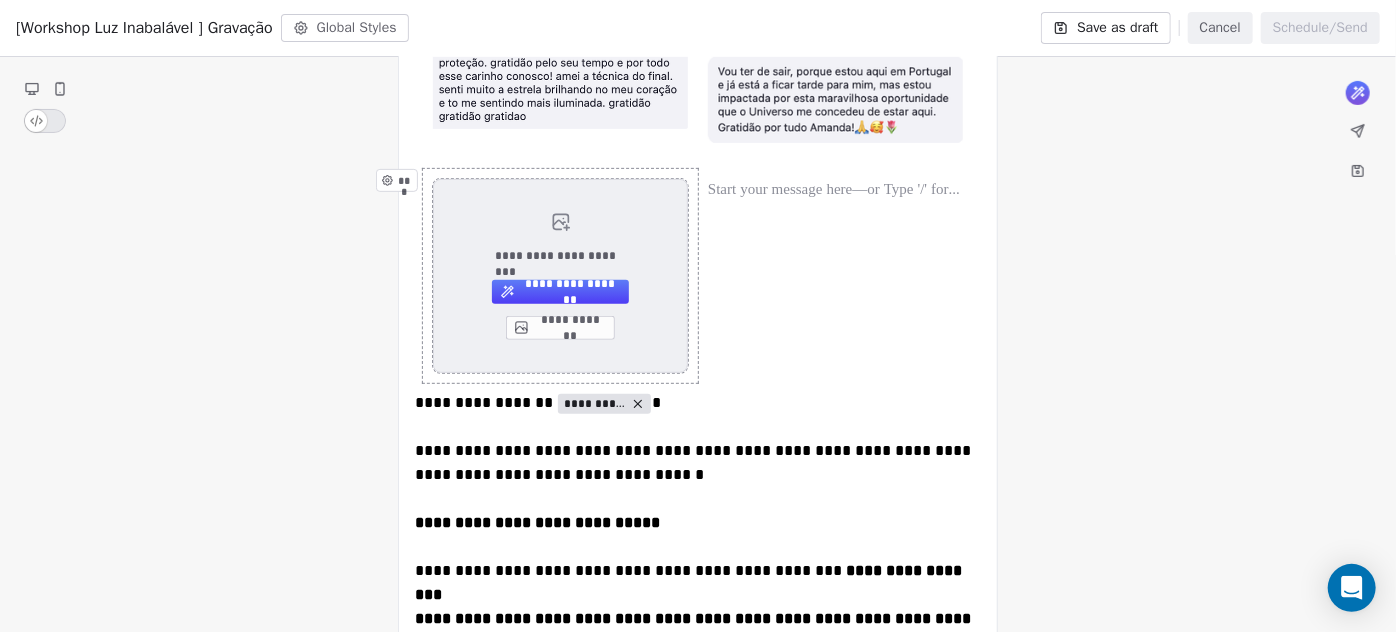 click on "**********" at bounding box center (560, 328) 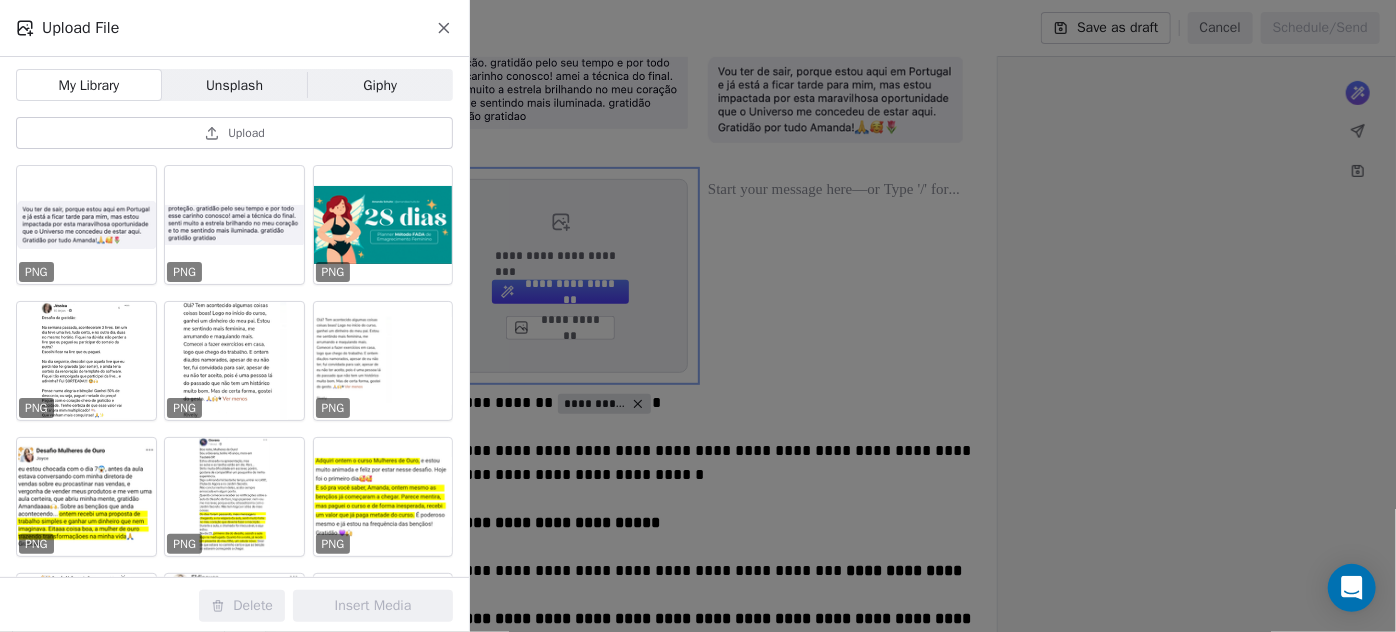 click on "Upload" at bounding box center (234, 133) 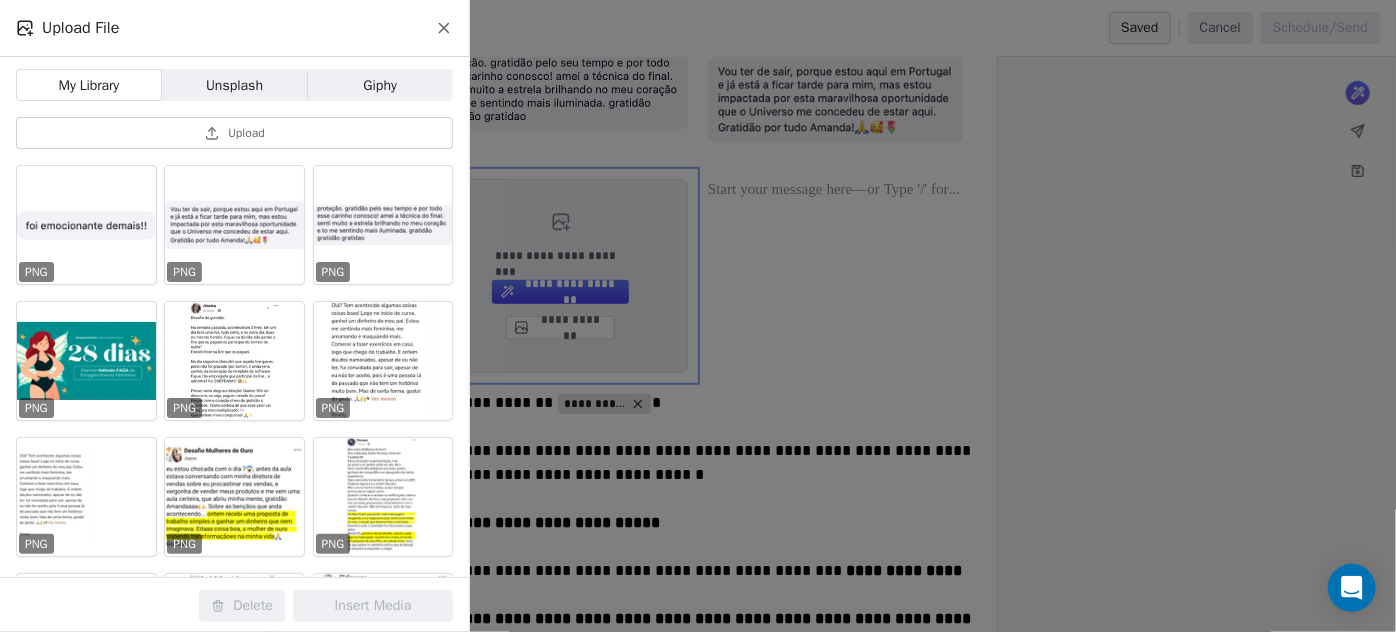 click on "Upload" at bounding box center (234, 133) 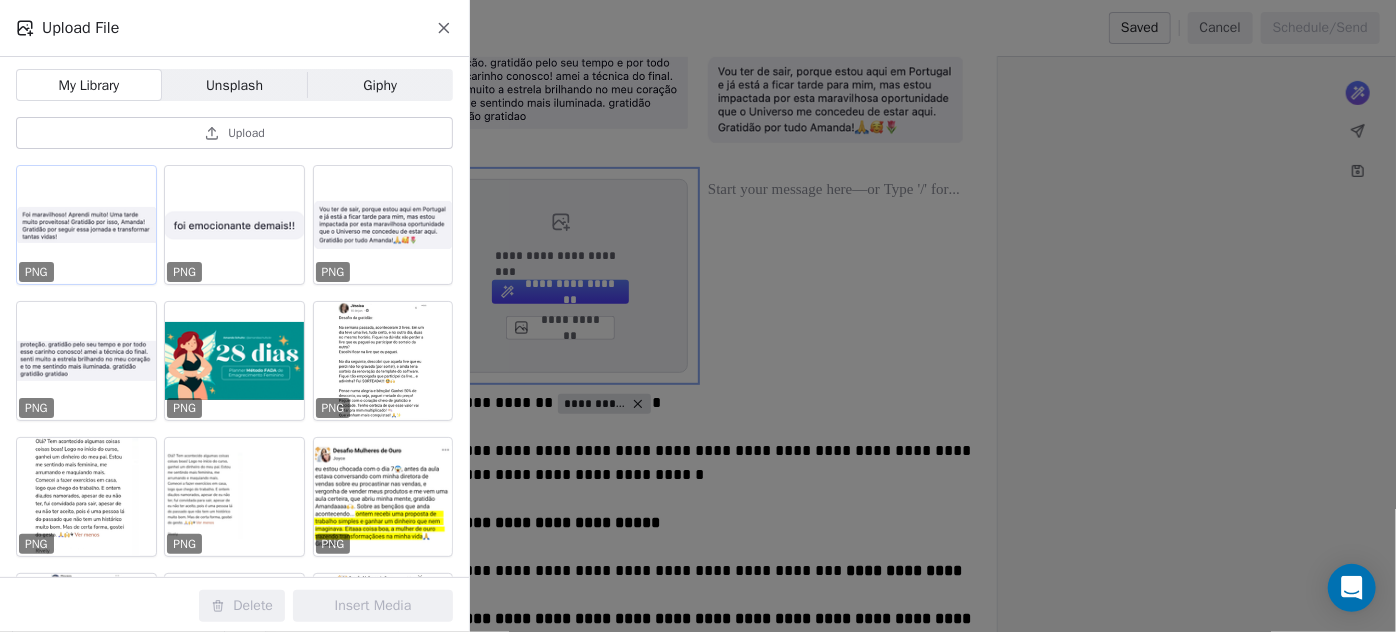 click at bounding box center (86, 225) 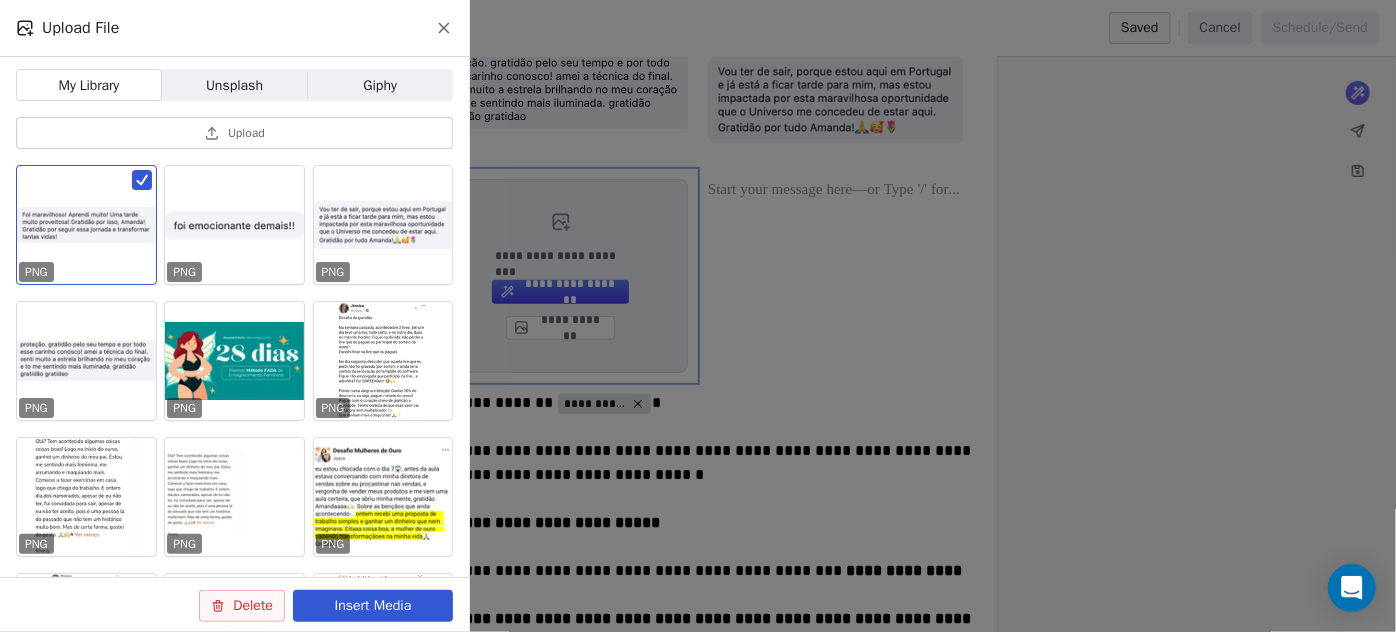 click on "Insert Media" at bounding box center (373, 606) 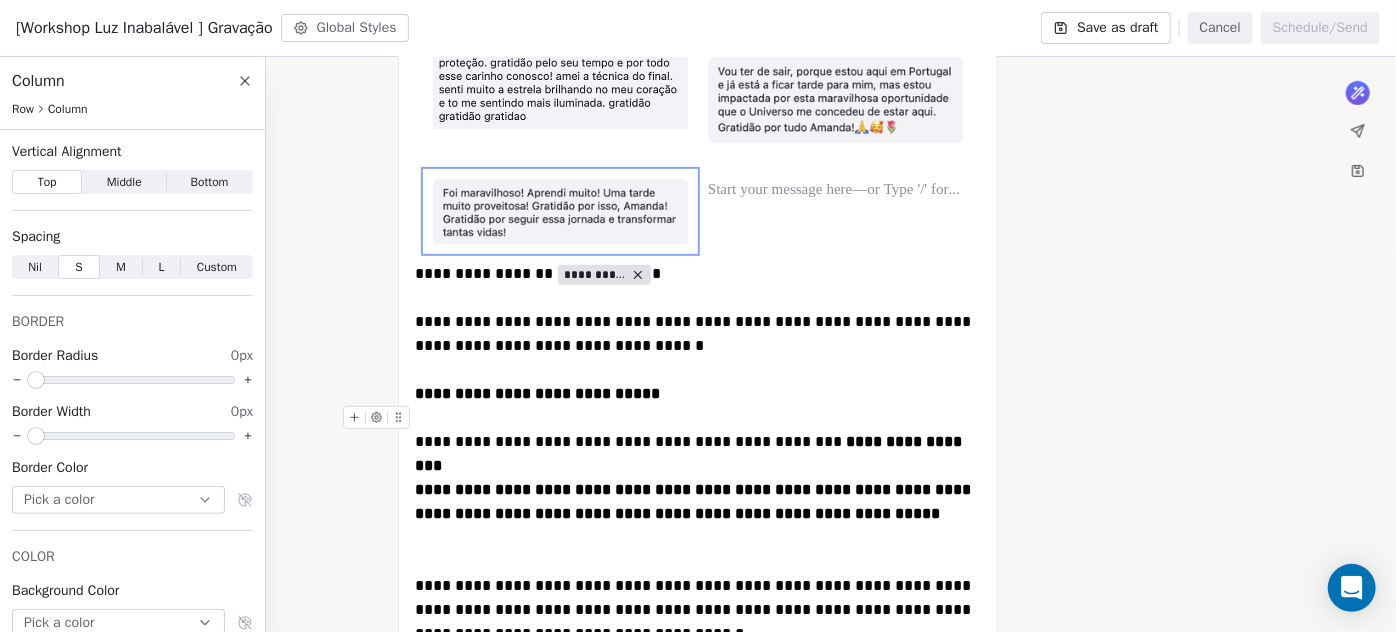 scroll, scrollTop: 330, scrollLeft: 0, axis: vertical 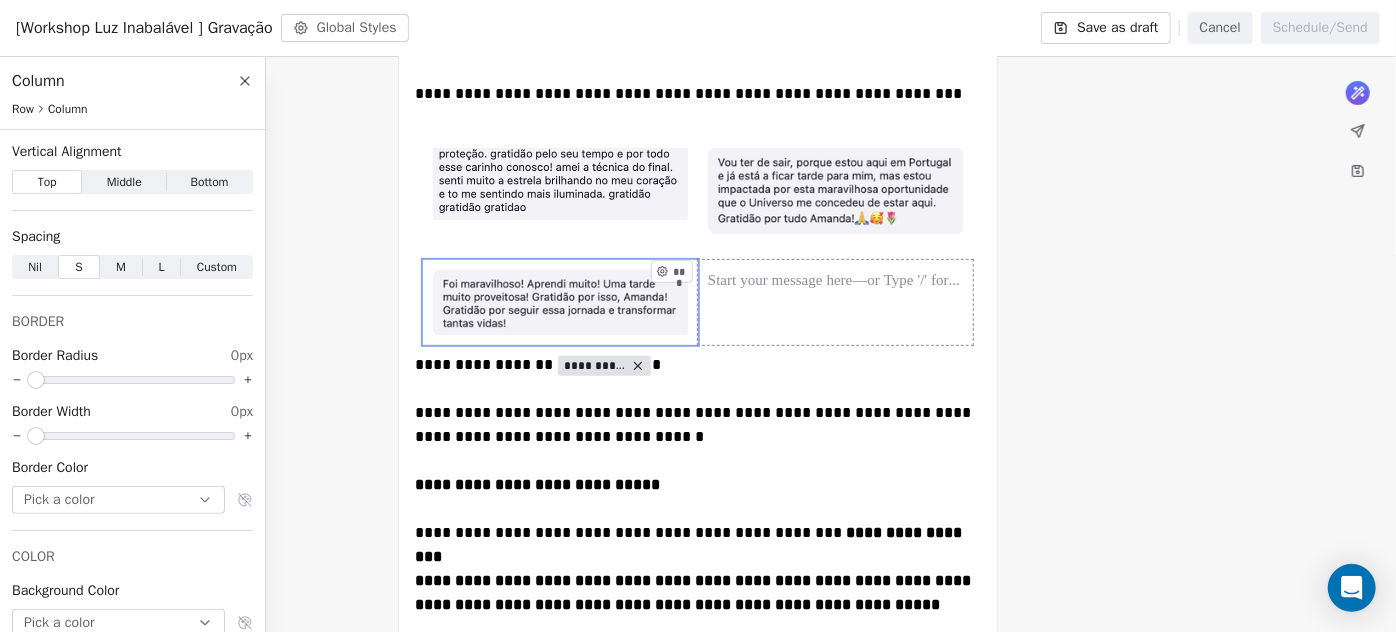 click on "***" at bounding box center [835, 302] 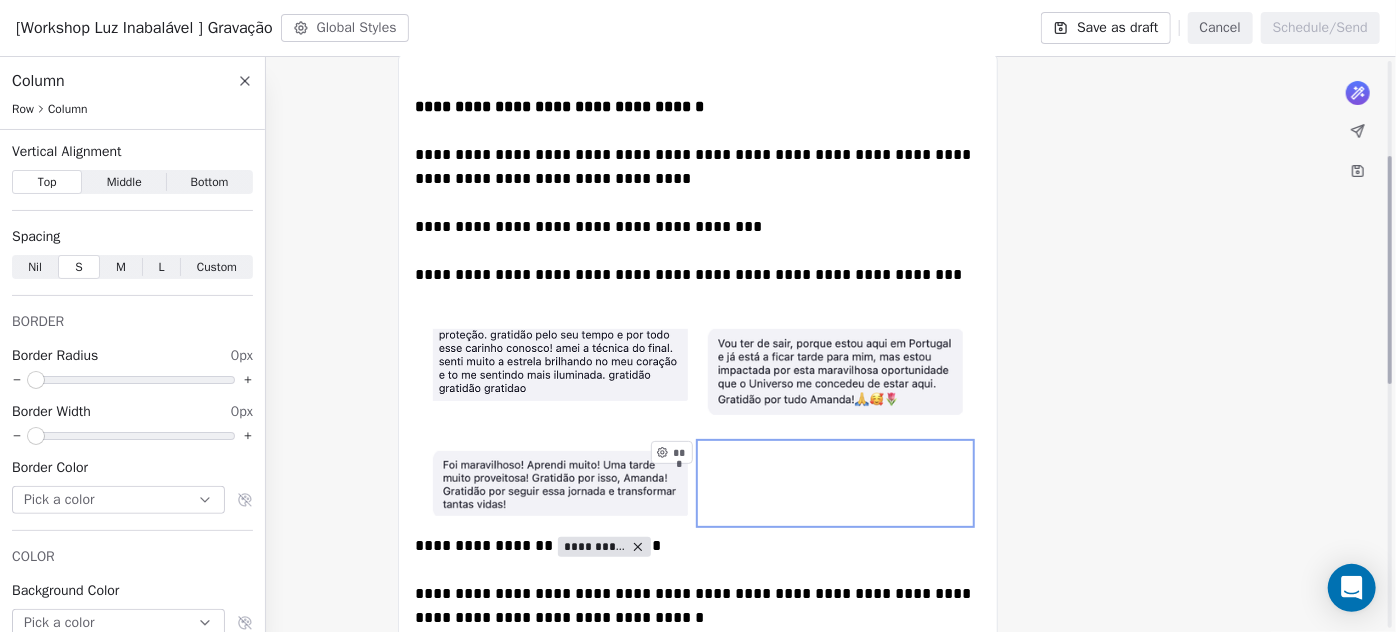 scroll, scrollTop: 240, scrollLeft: 0, axis: vertical 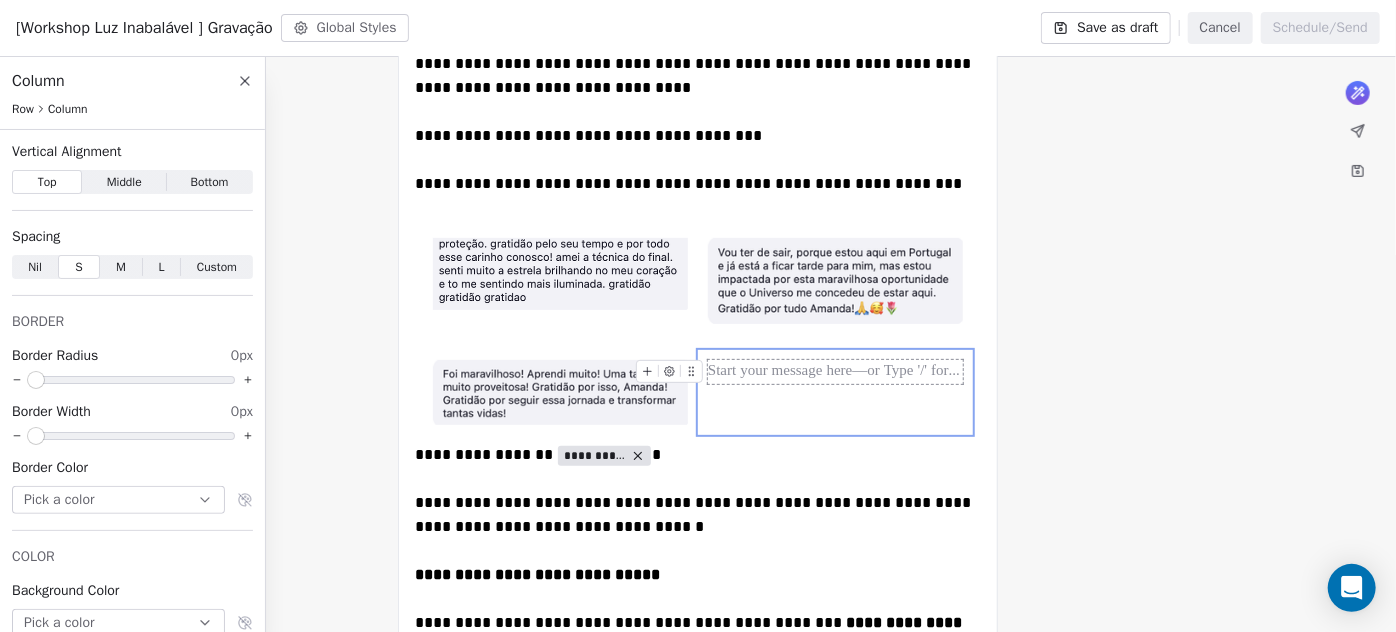 click 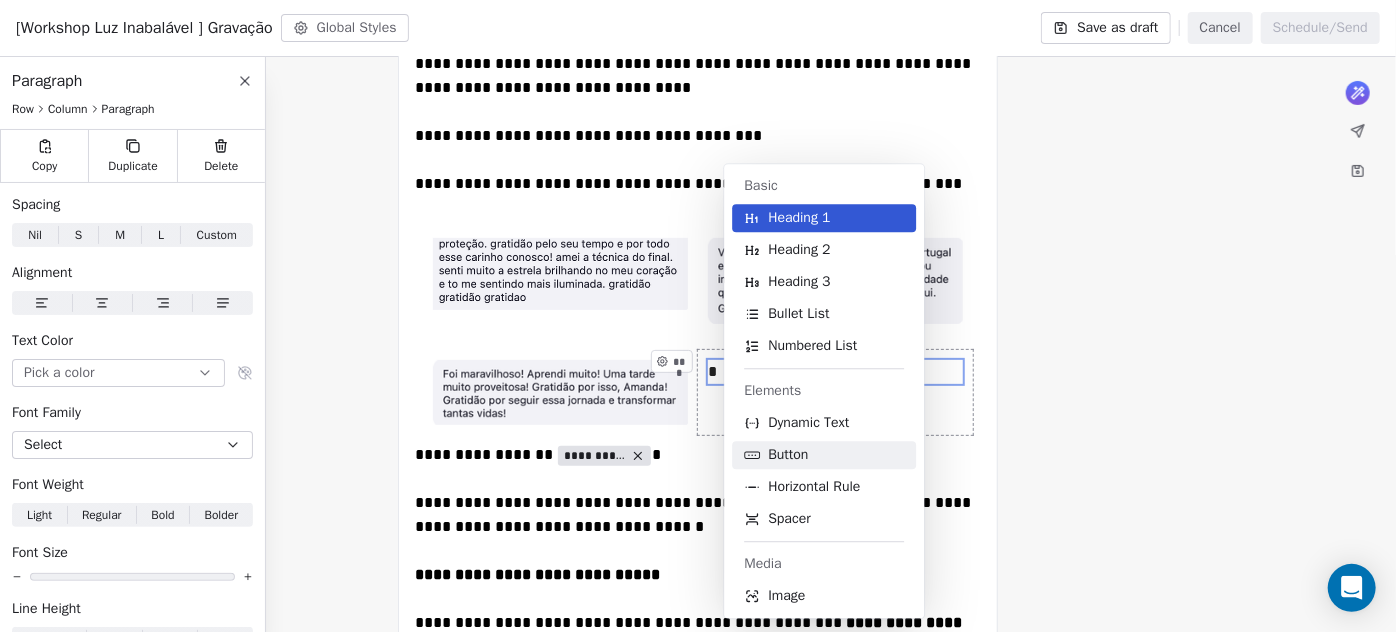 click on "Button" at bounding box center [788, 455] 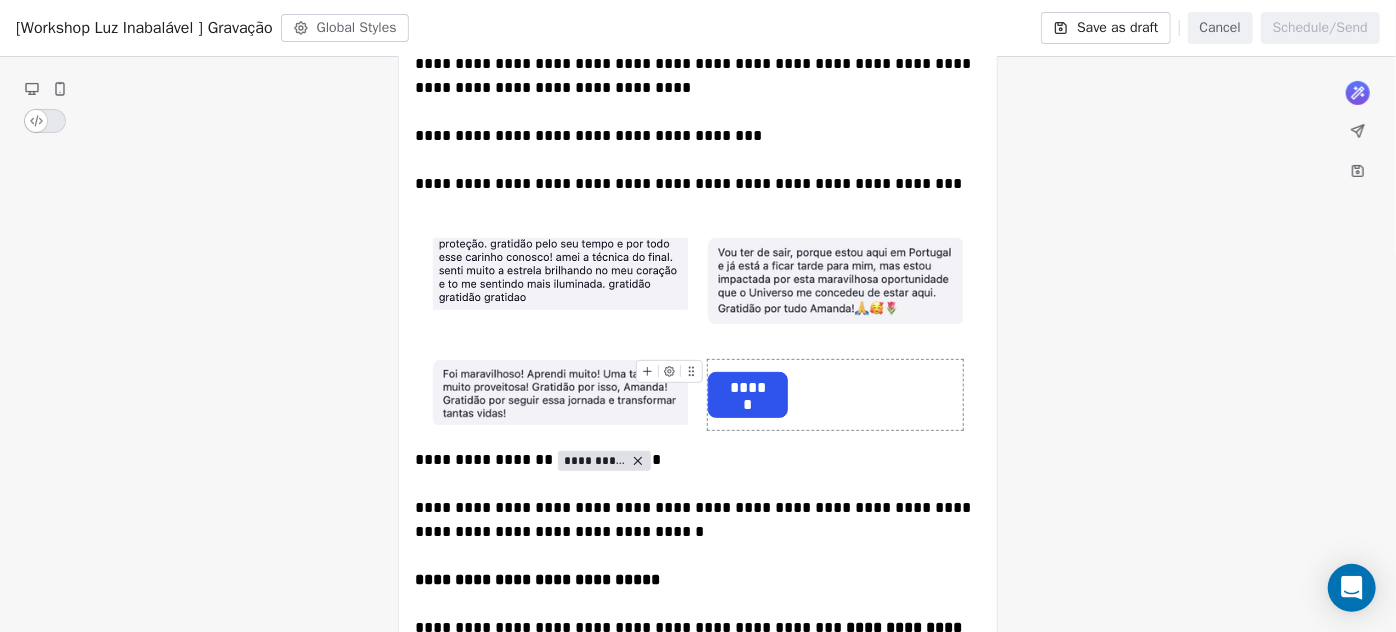 click on "******" at bounding box center [748, 395] 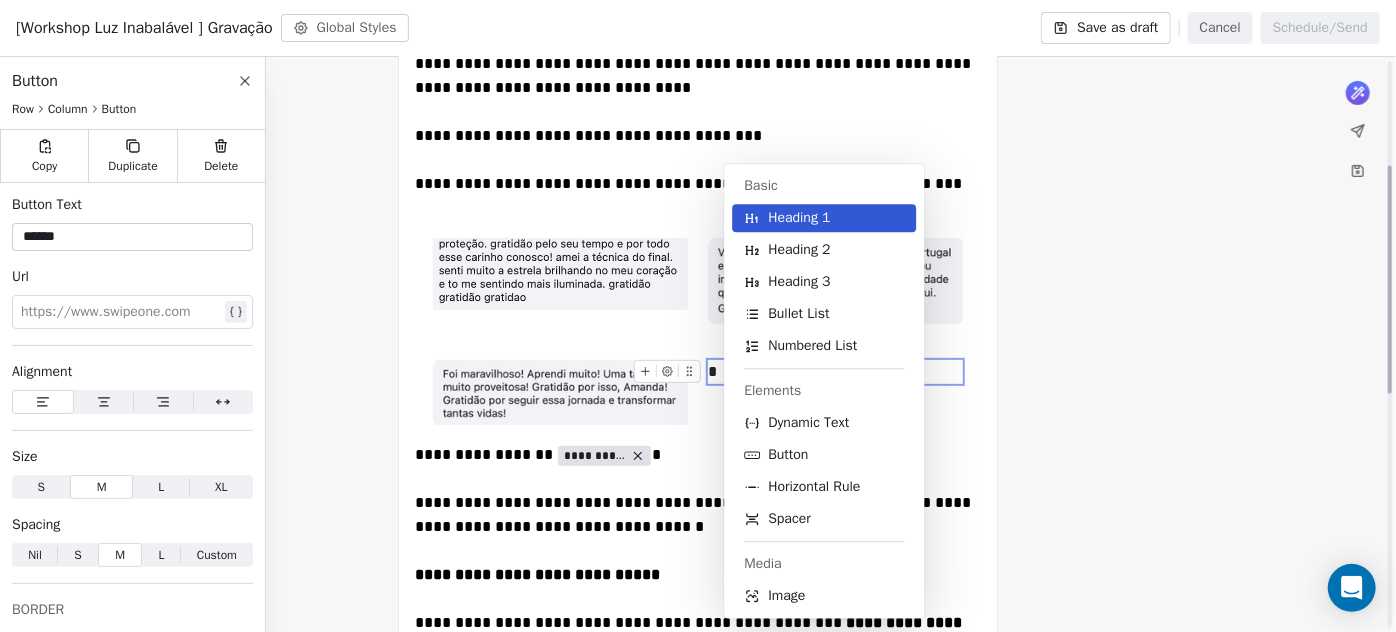 scroll, scrollTop: 264, scrollLeft: 0, axis: vertical 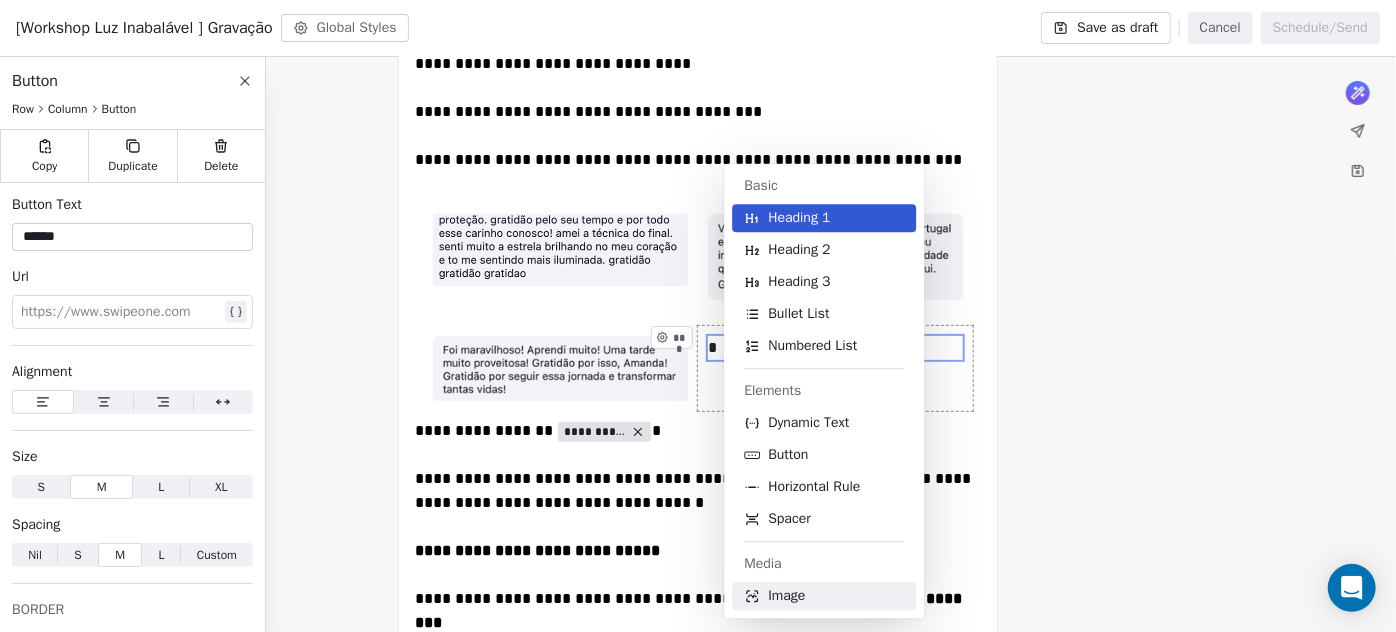 click on "Image" at bounding box center (786, 596) 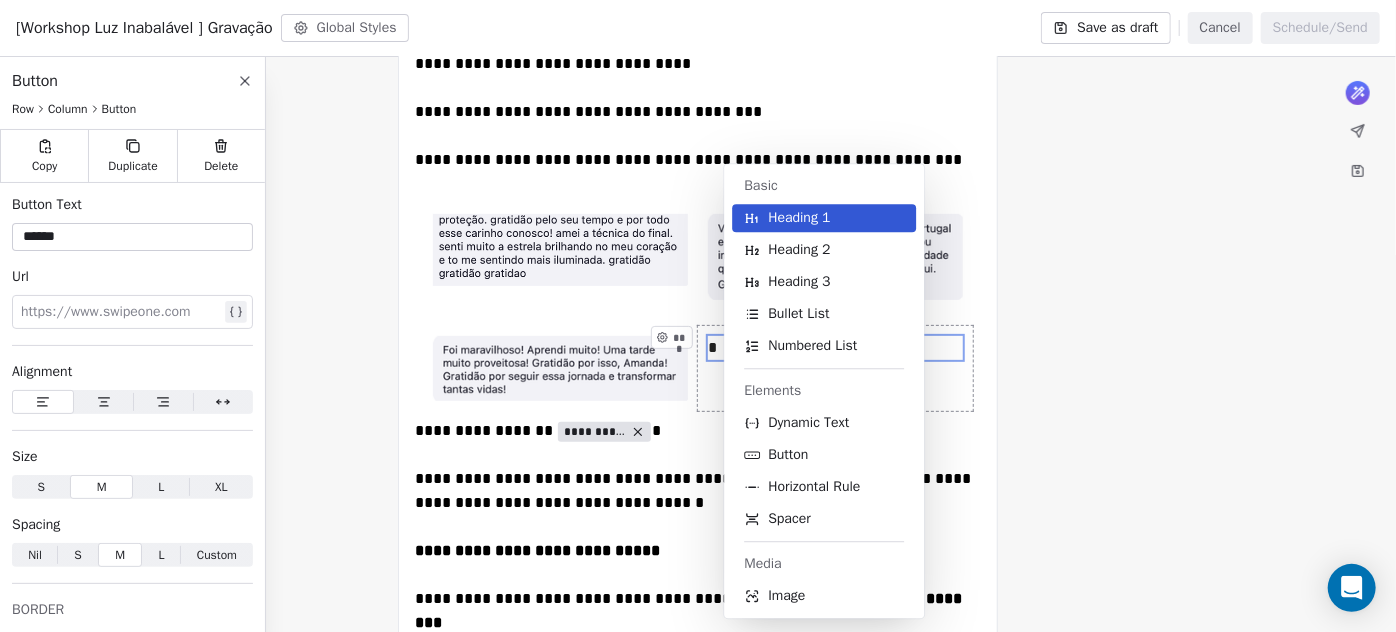 scroll, scrollTop: 202, scrollLeft: 0, axis: vertical 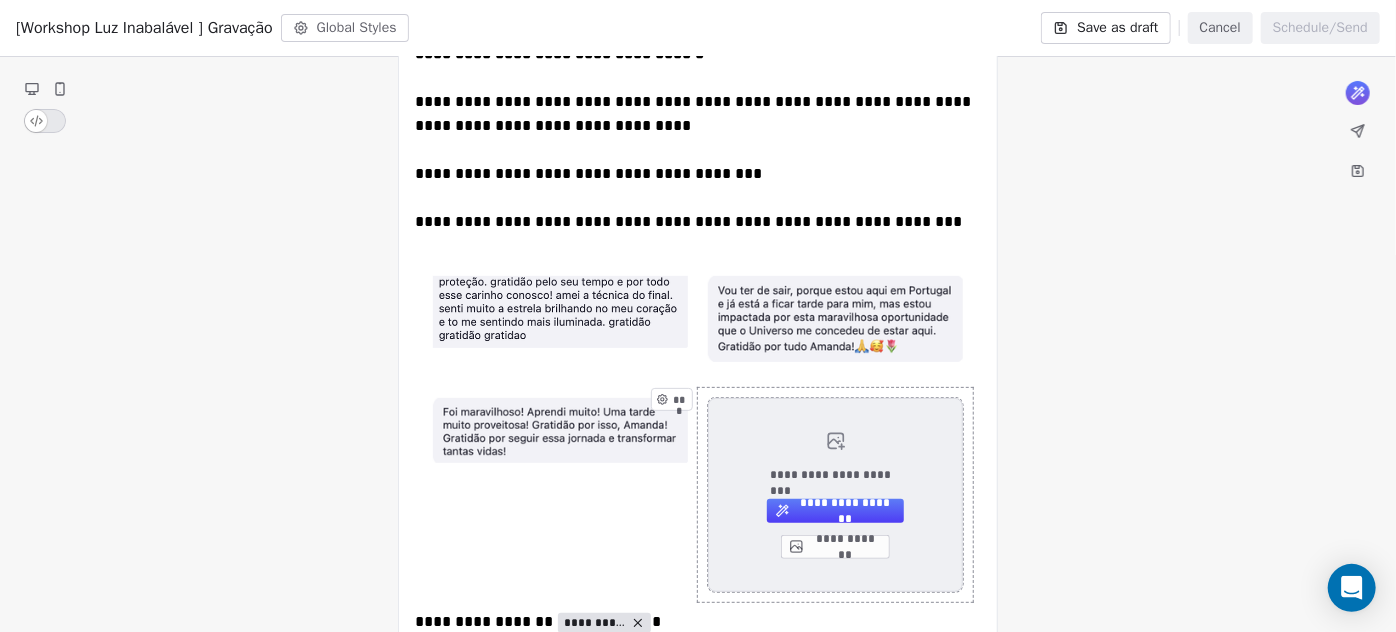 click on "**********" at bounding box center (835, 547) 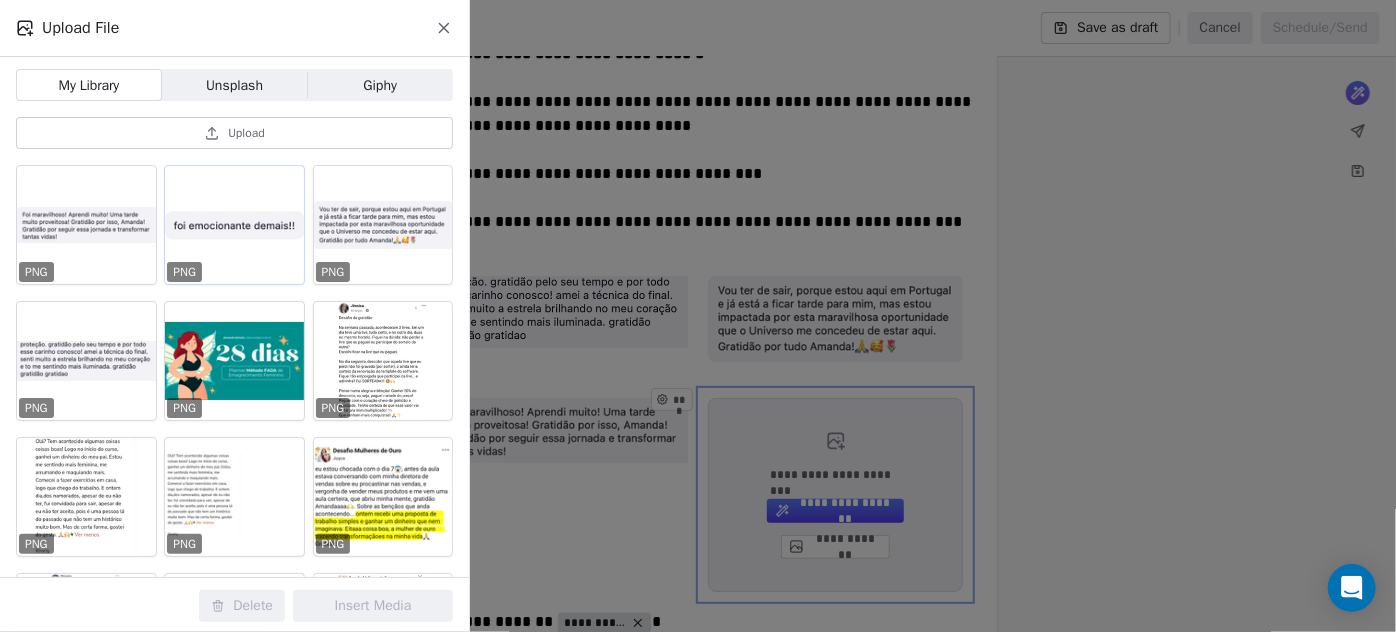 click at bounding box center (234, 225) 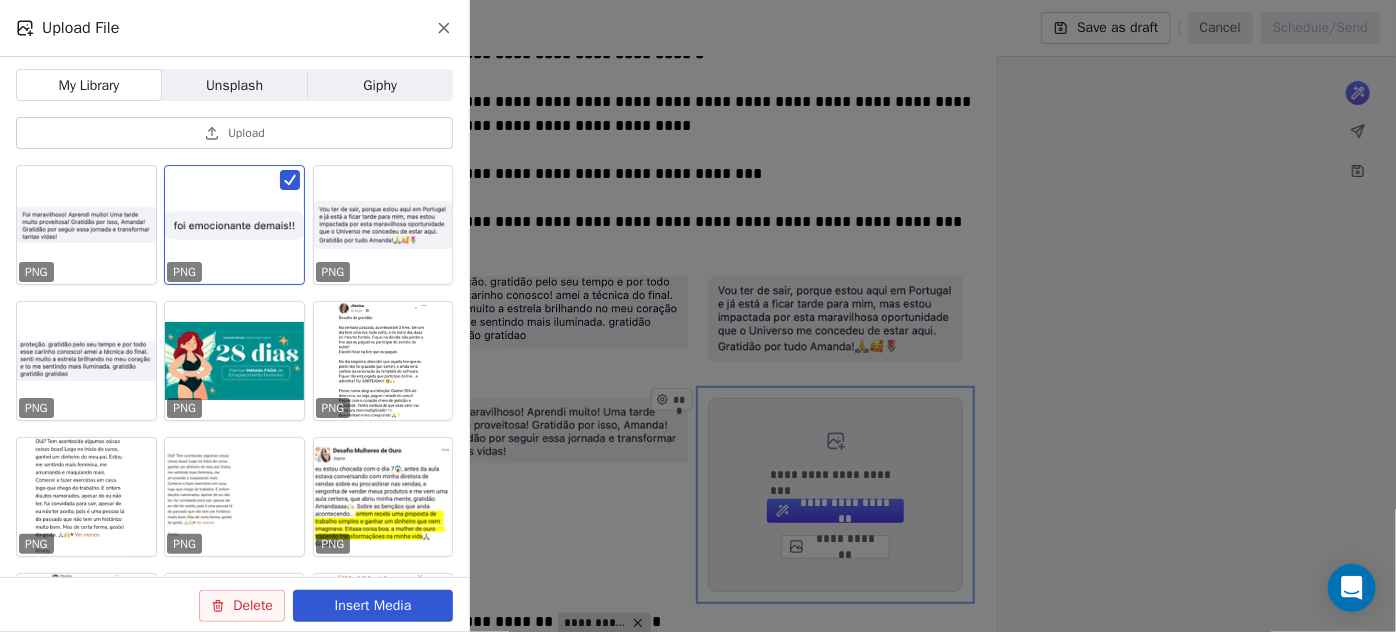 click on "Insert Media" at bounding box center (373, 606) 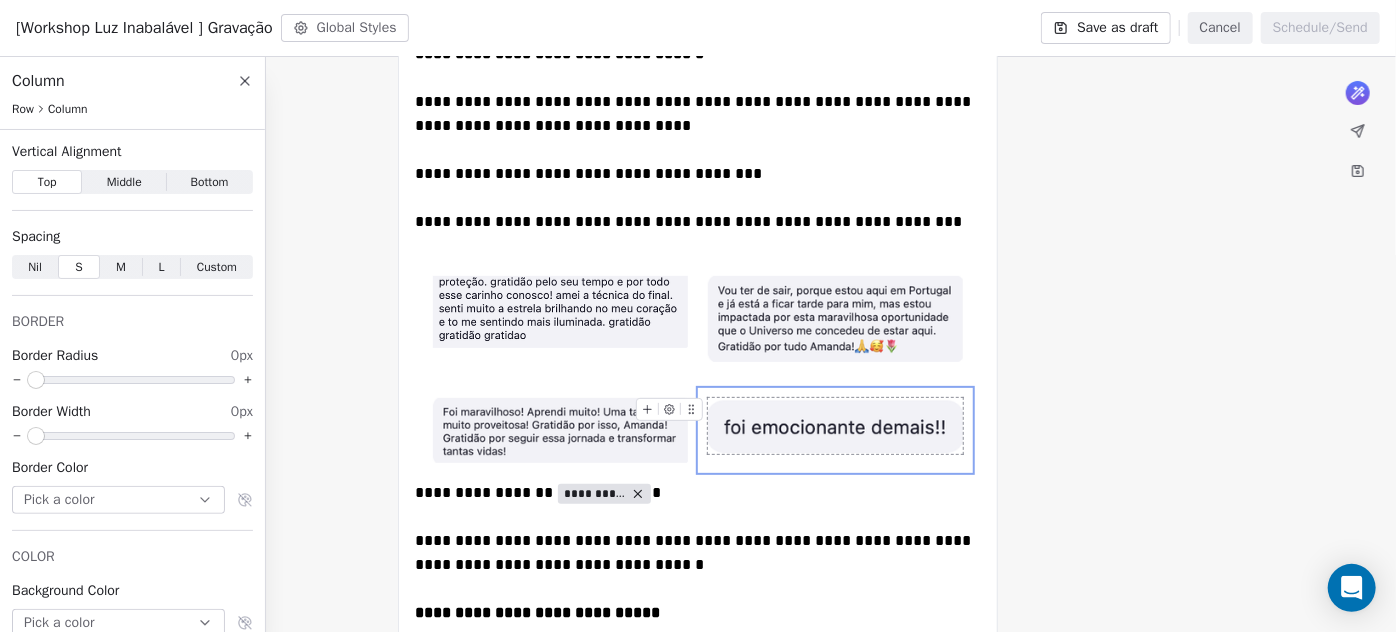 click on "**********" at bounding box center [698, 632] 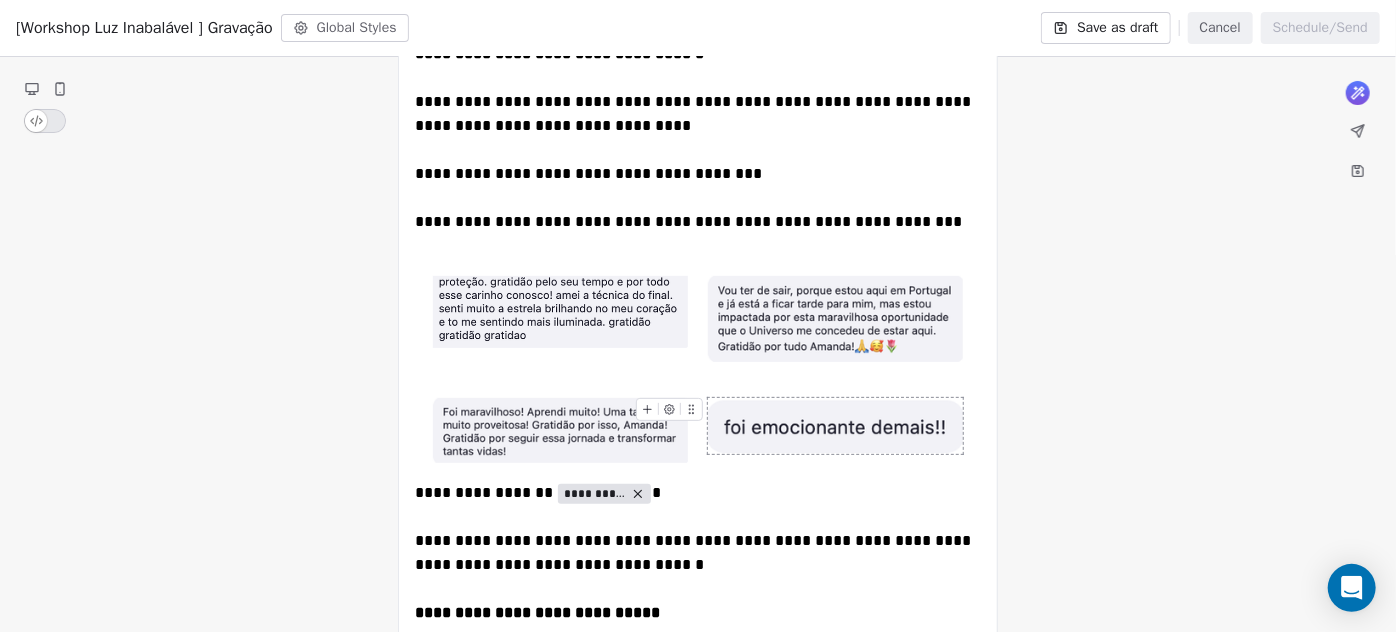 click at bounding box center [835, 426] 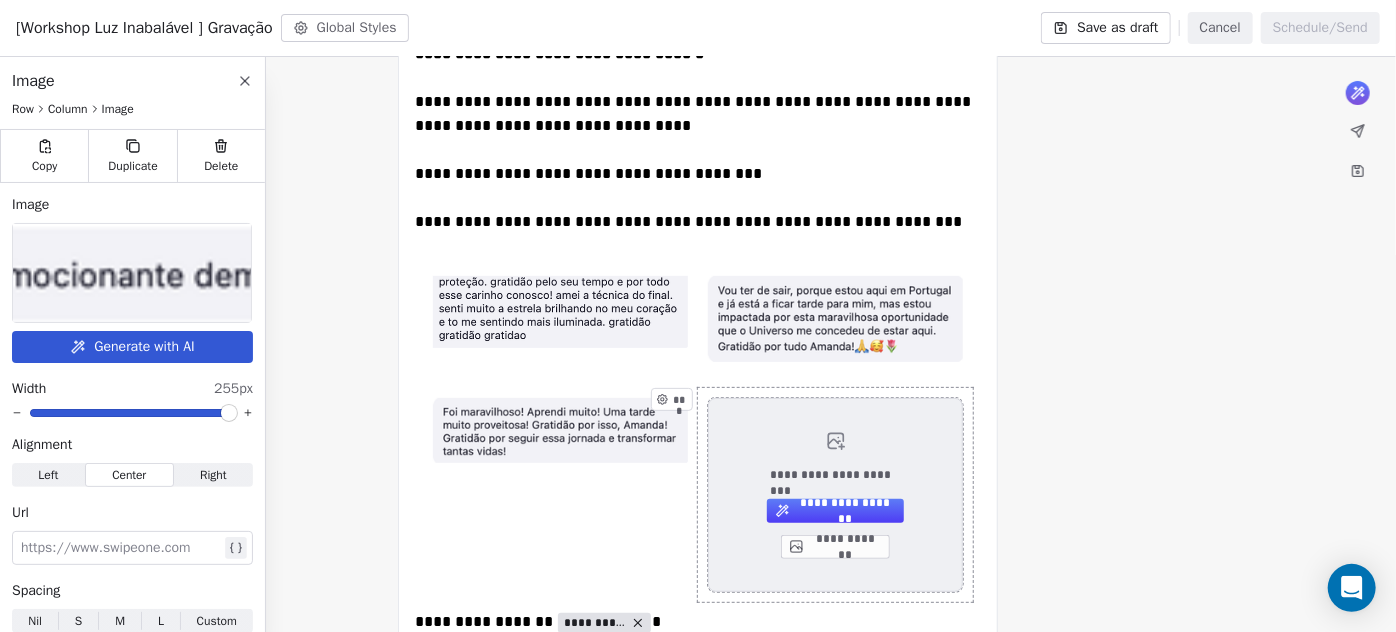 click on "**********" at bounding box center (835, 547) 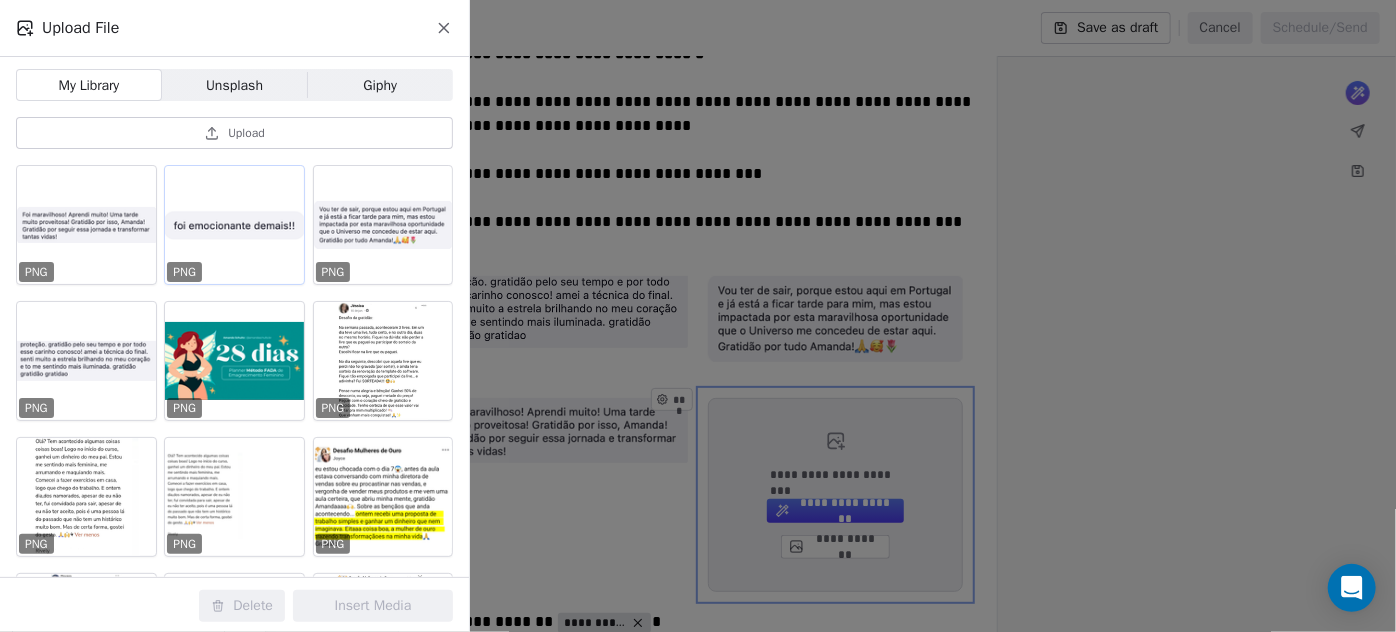 click at bounding box center (234, 225) 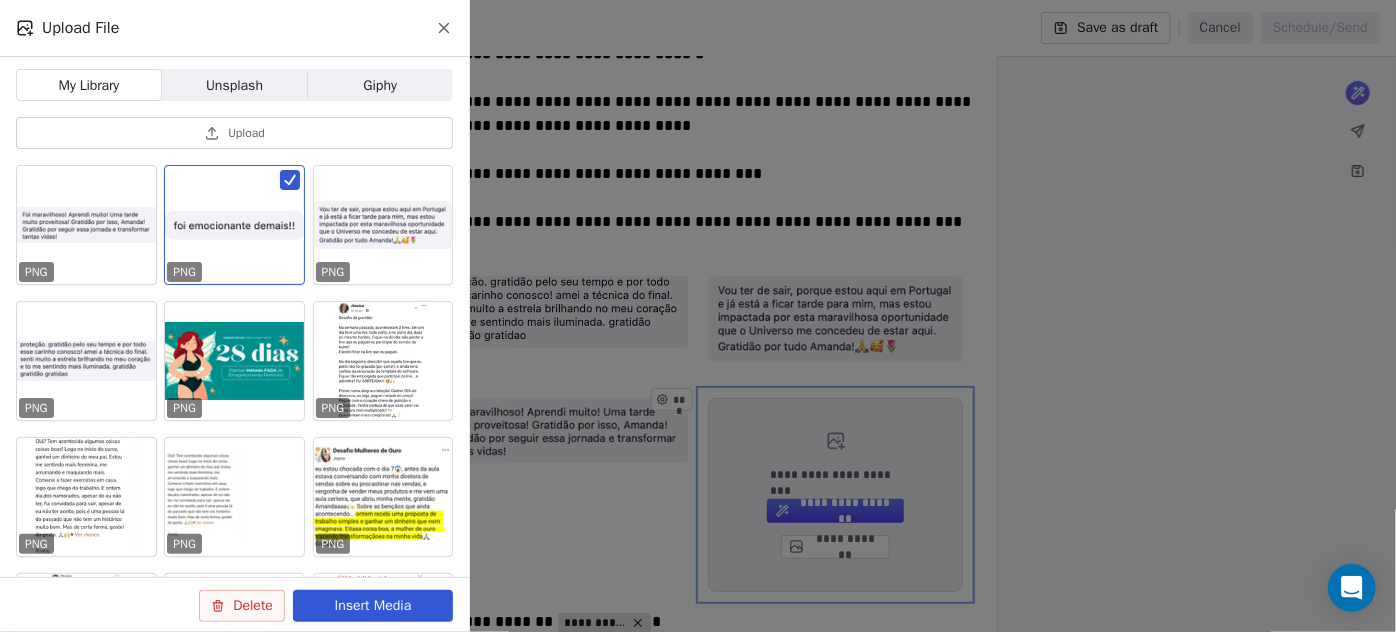 click on "Insert Media" at bounding box center (373, 606) 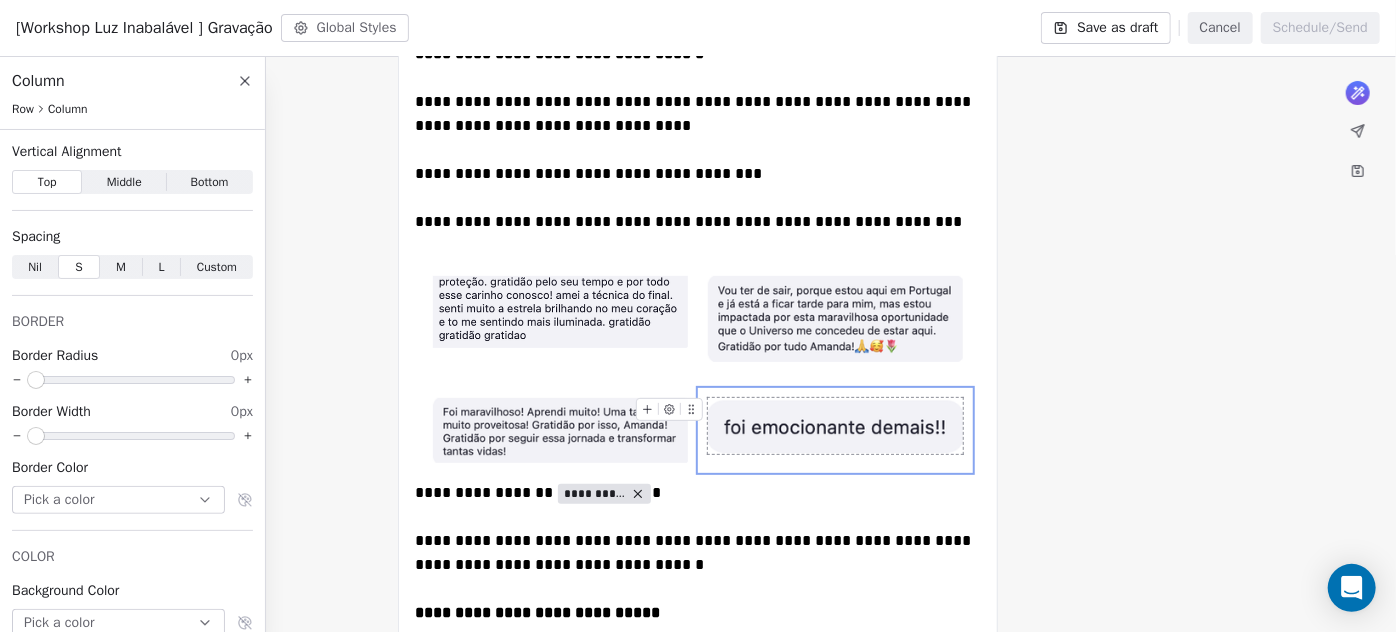 click at bounding box center [835, 426] 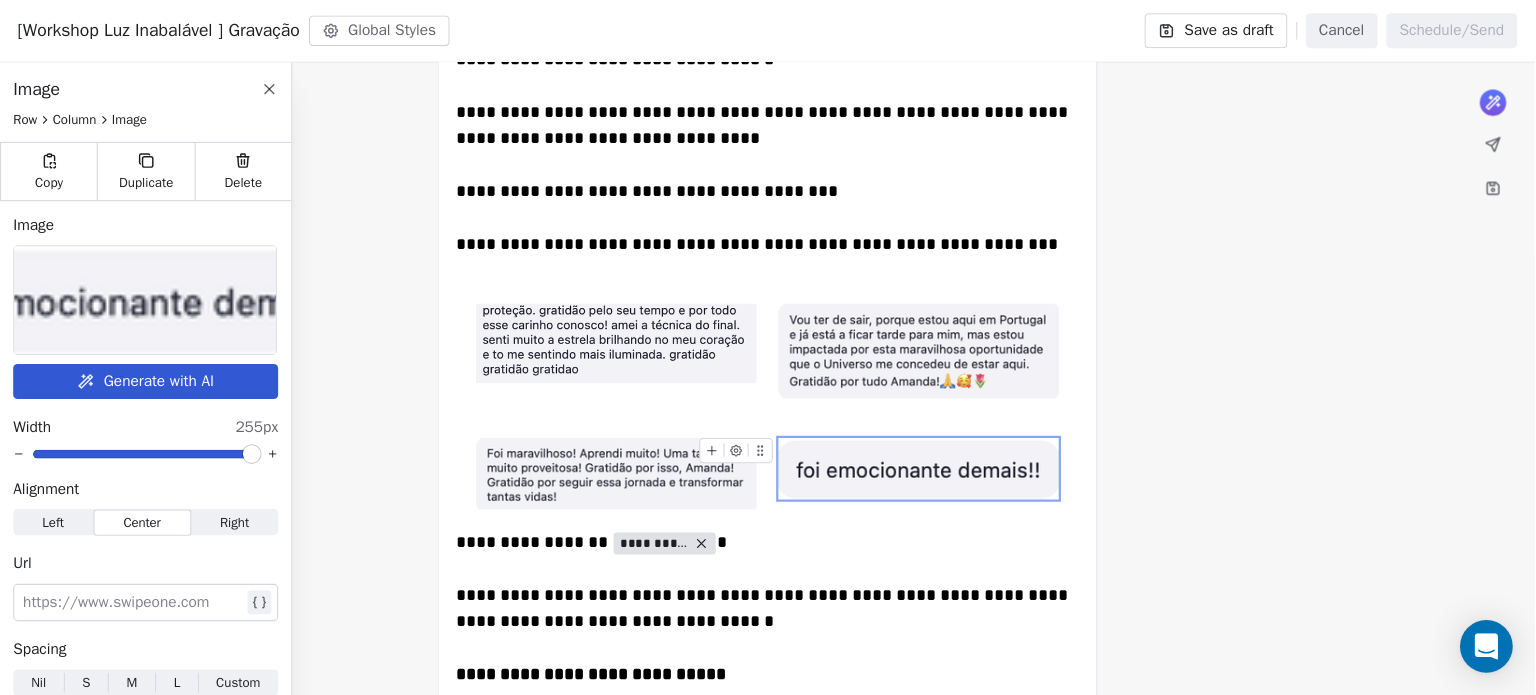 scroll, scrollTop: 293, scrollLeft: 0, axis: vertical 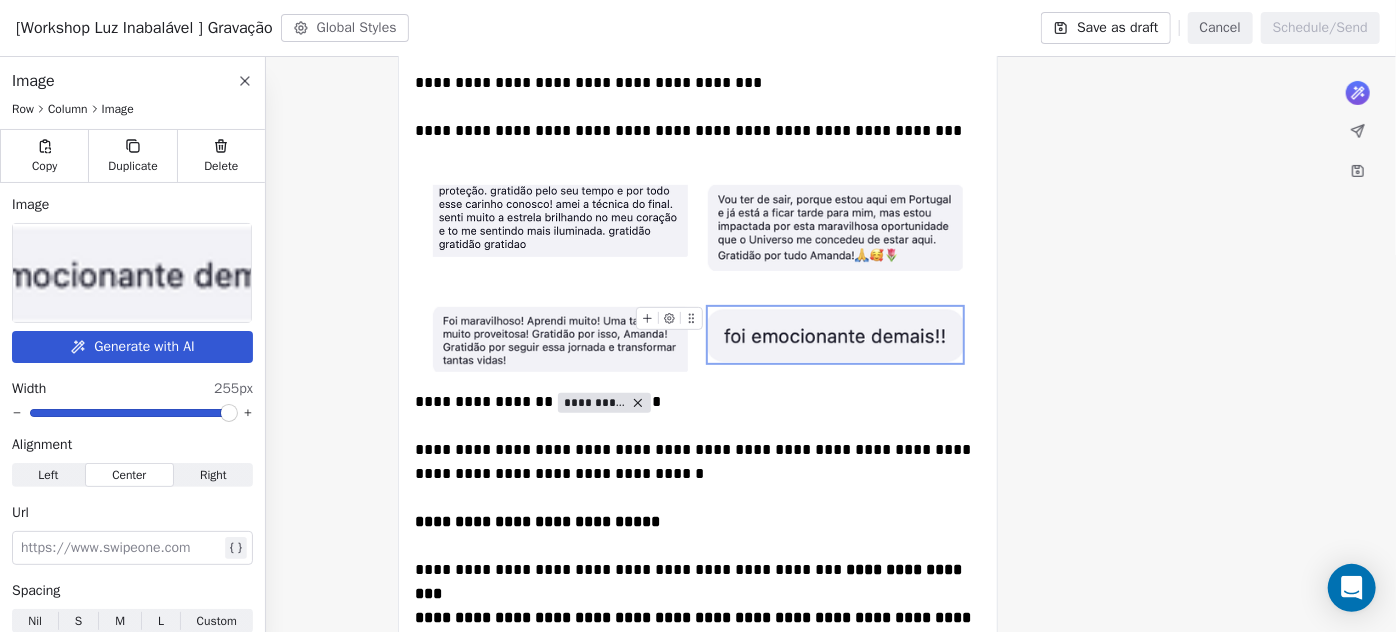 click at bounding box center (835, 335) 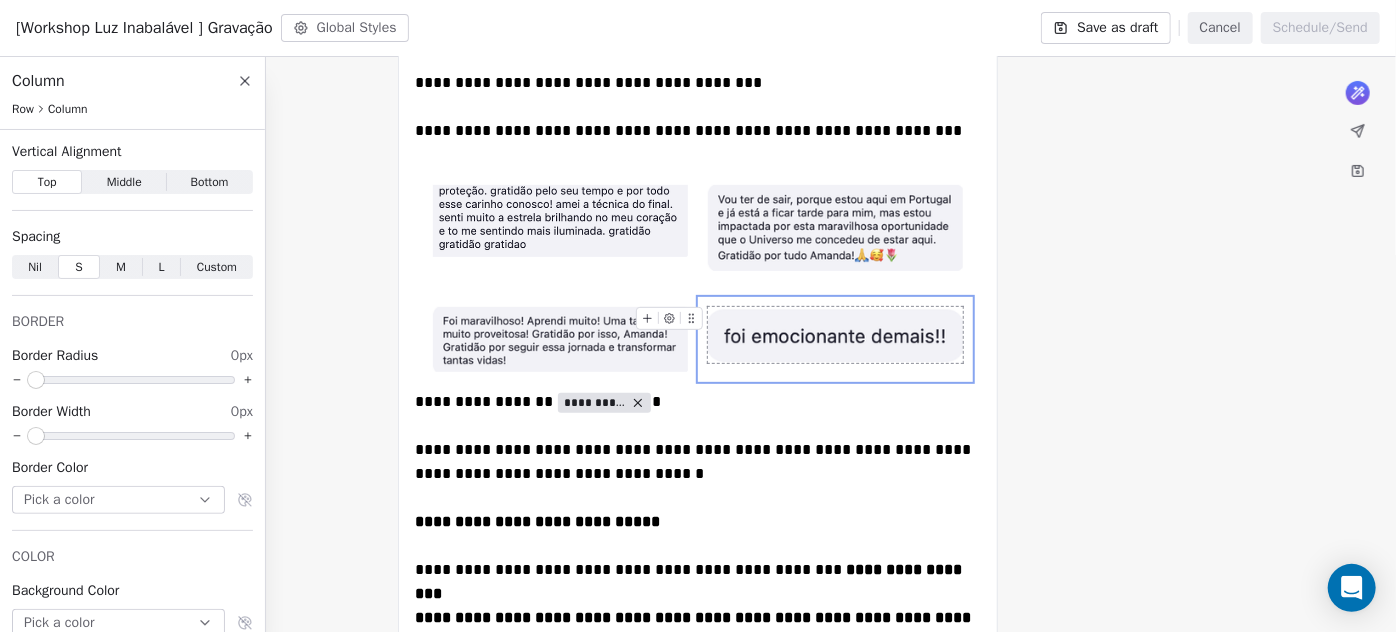 drag, startPoint x: 708, startPoint y: 305, endPoint x: 738, endPoint y: 330, distance: 39.051247 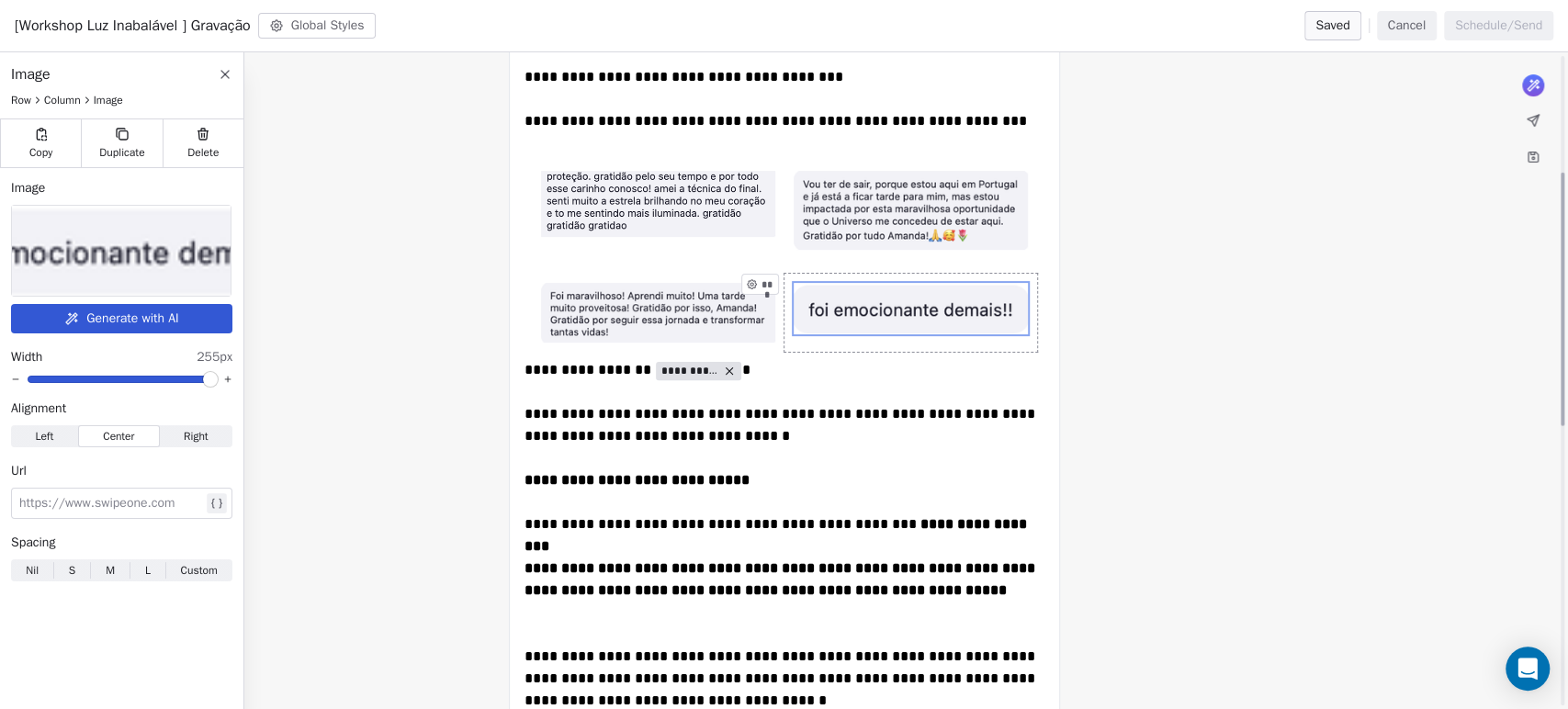 scroll, scrollTop: 268, scrollLeft: 0, axis: vertical 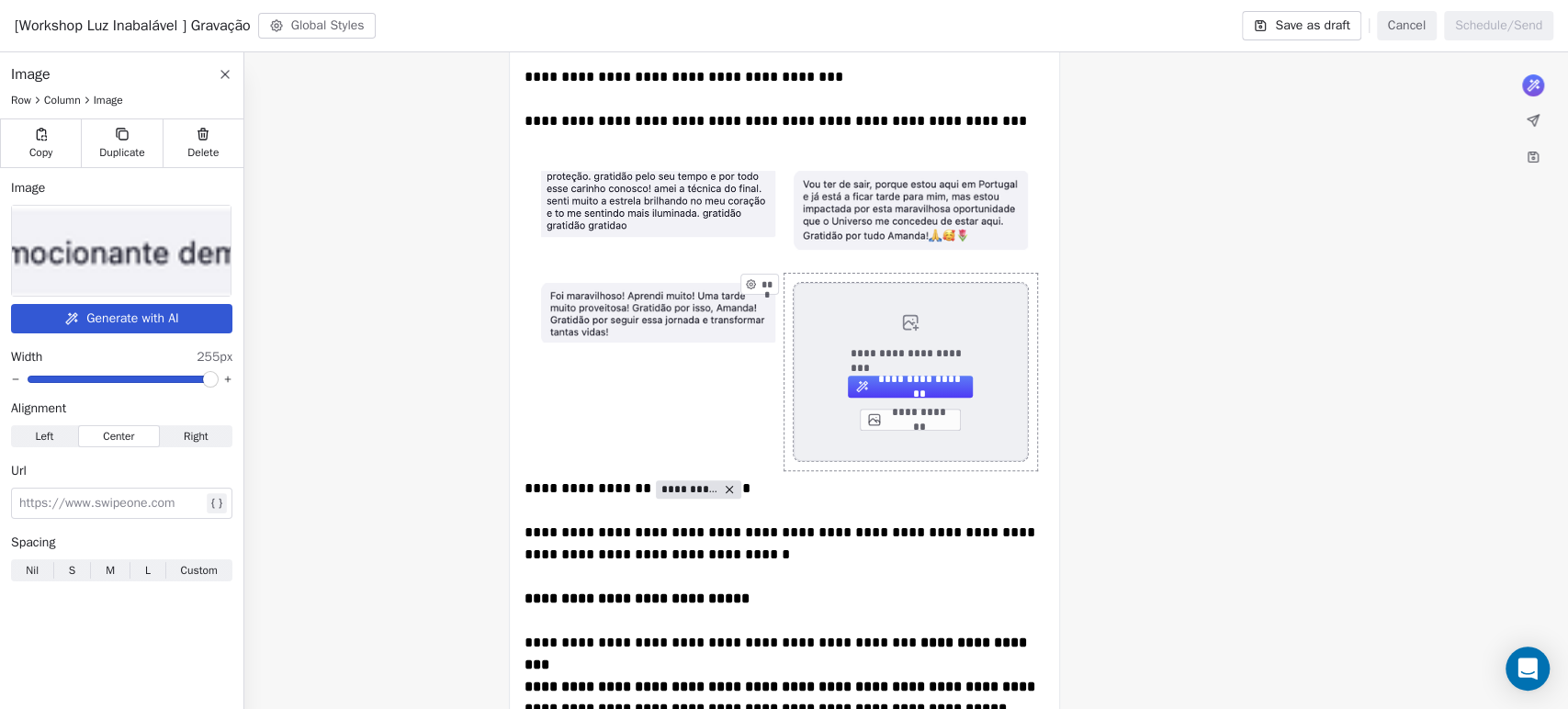 click on "**********" at bounding box center (909, 420) 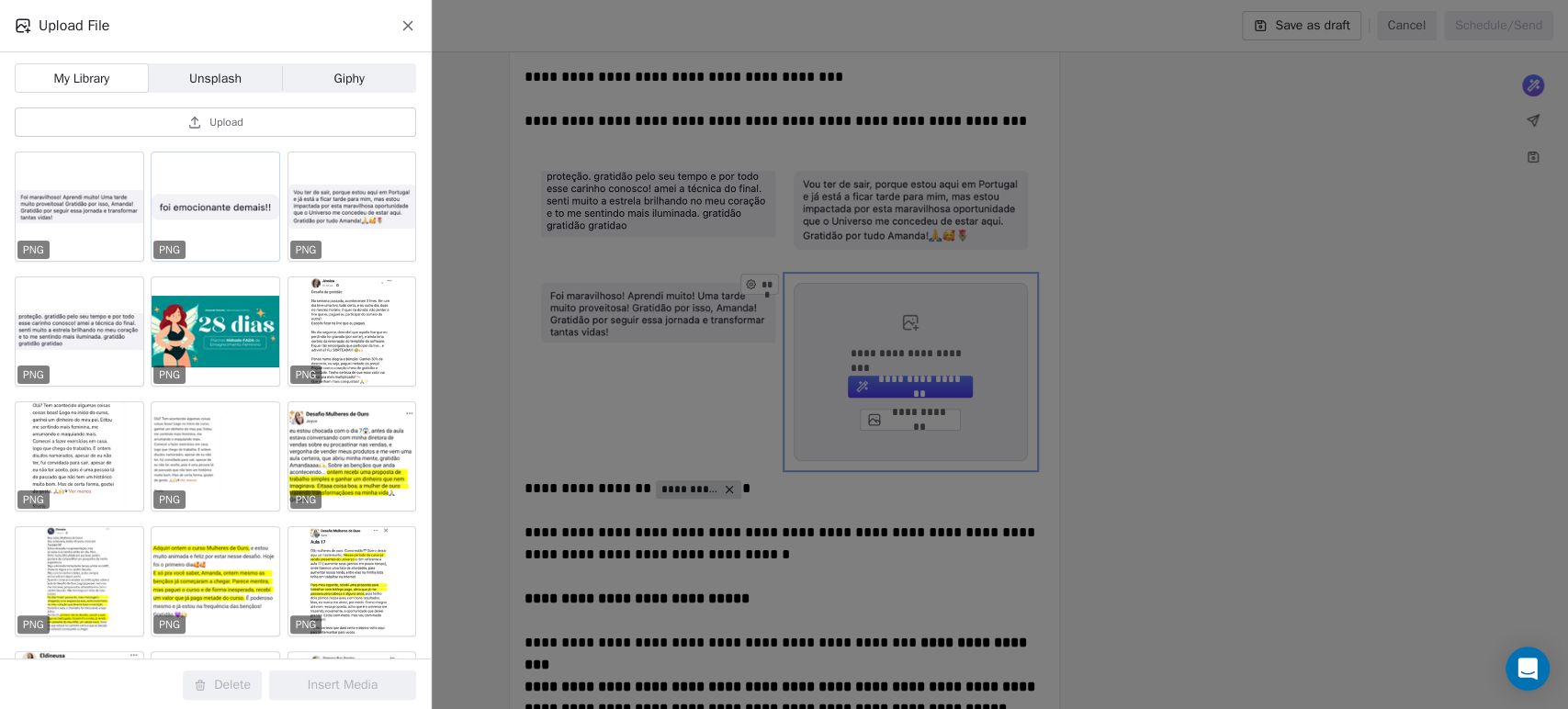 click at bounding box center [215, 207] 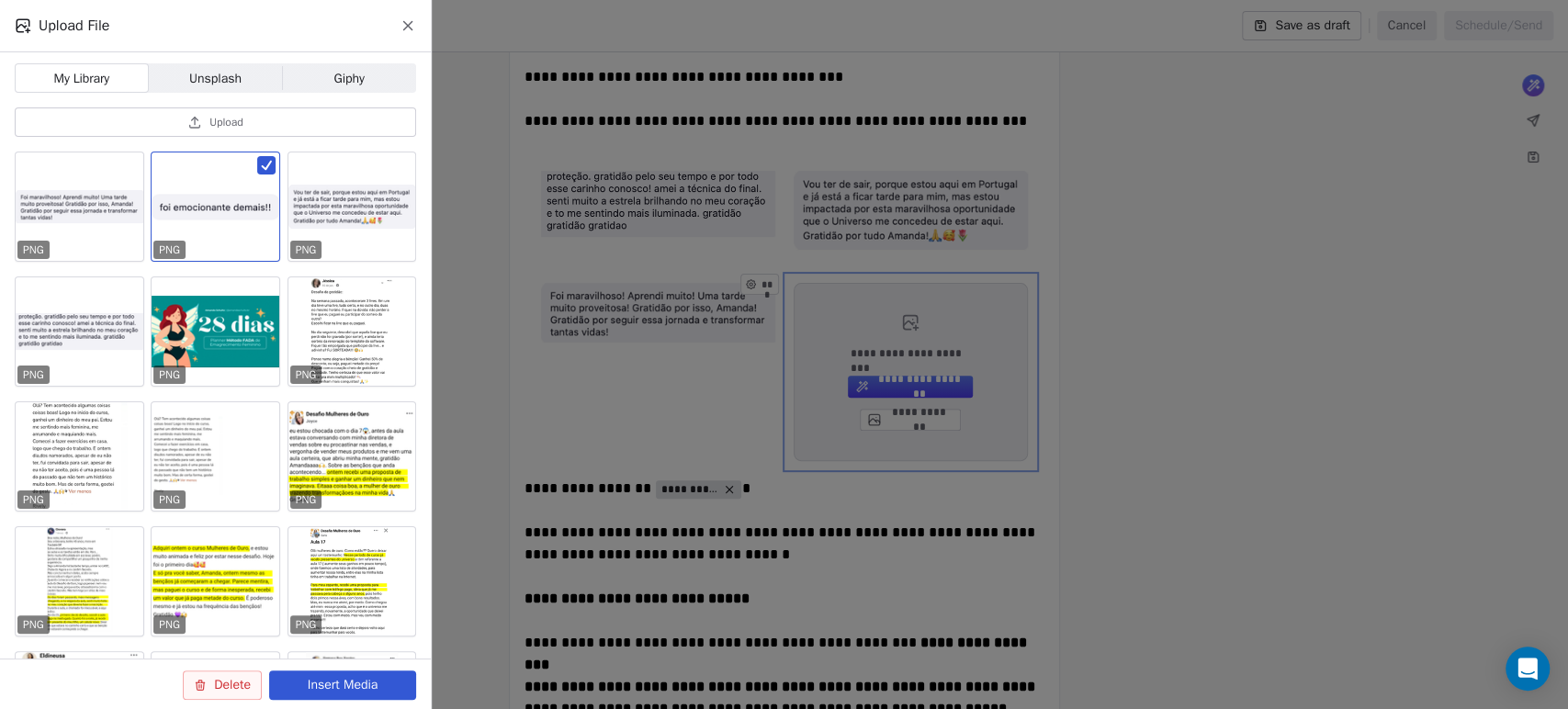 click on "Insert Media" at bounding box center [343, 685] 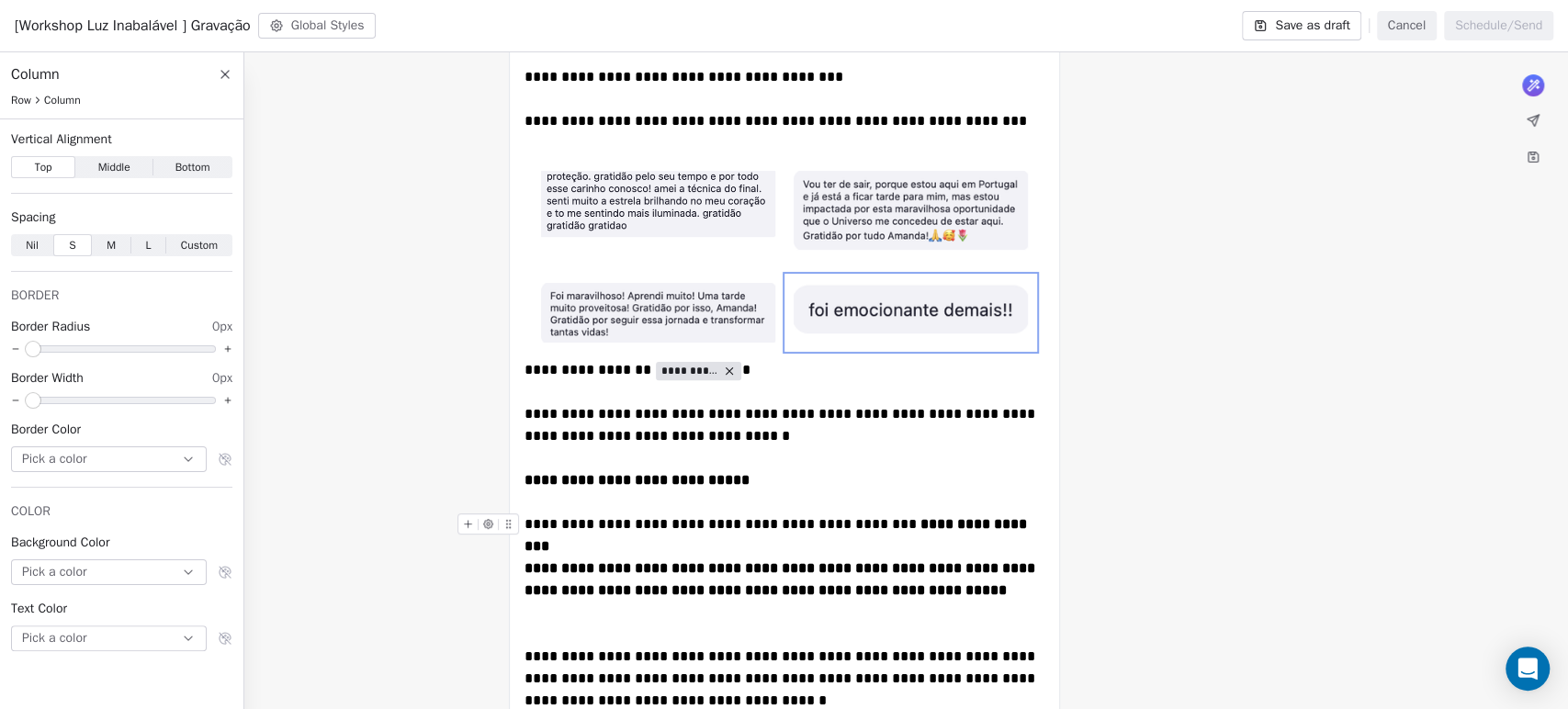 click on "**********" at bounding box center [784, 498] 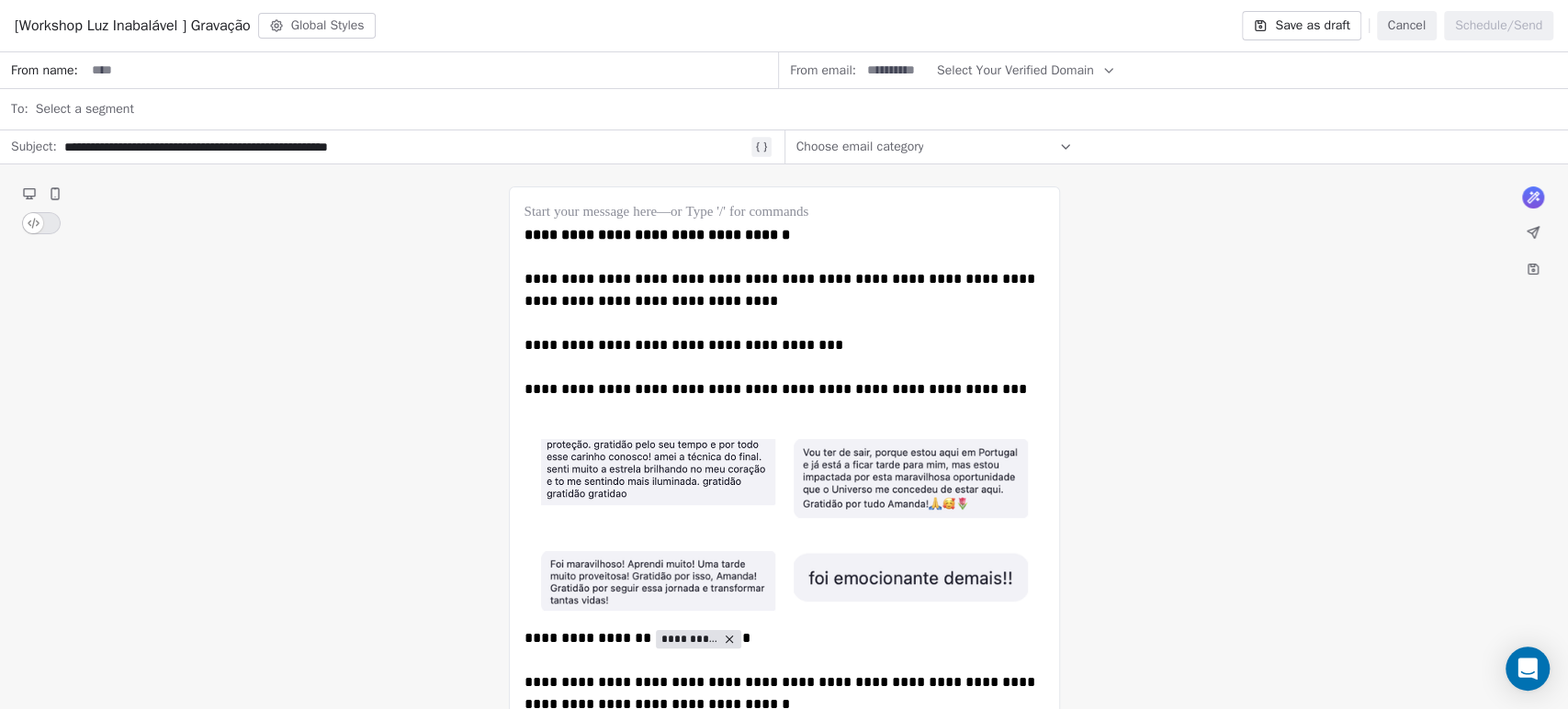 scroll, scrollTop: 102, scrollLeft: 0, axis: vertical 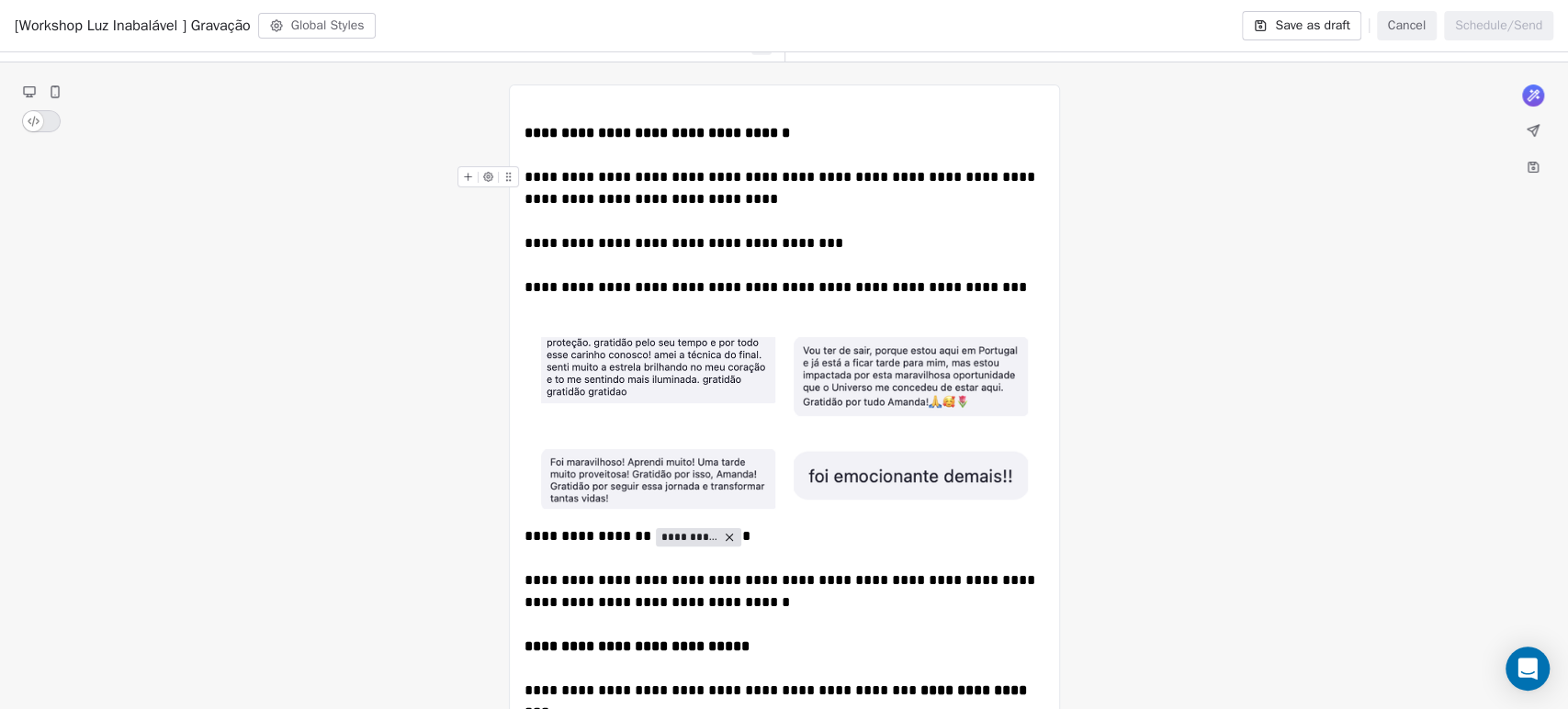 drag, startPoint x: 697, startPoint y: 176, endPoint x: 887, endPoint y: 172, distance: 190.0421 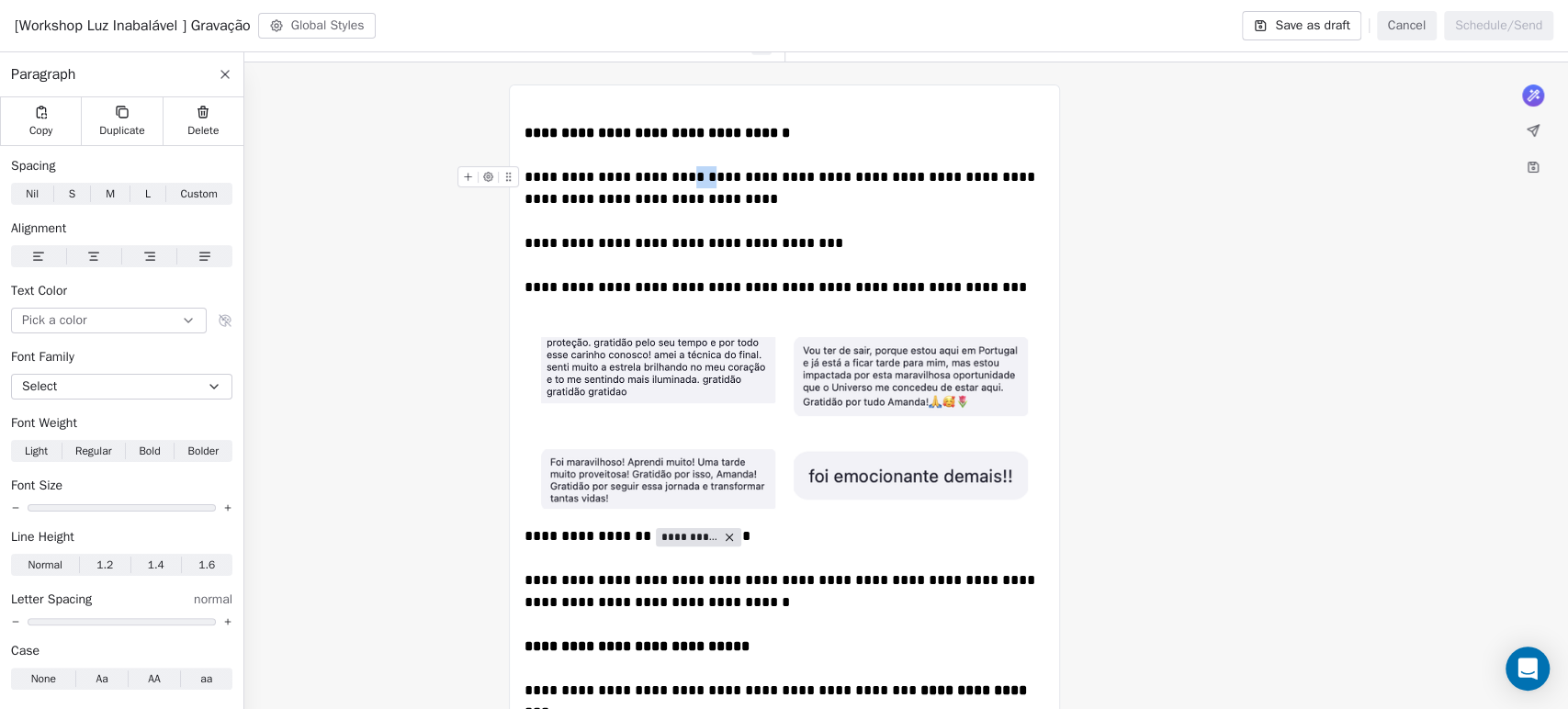 drag, startPoint x: 696, startPoint y: 176, endPoint x: 720, endPoint y: 181, distance: 24.515301 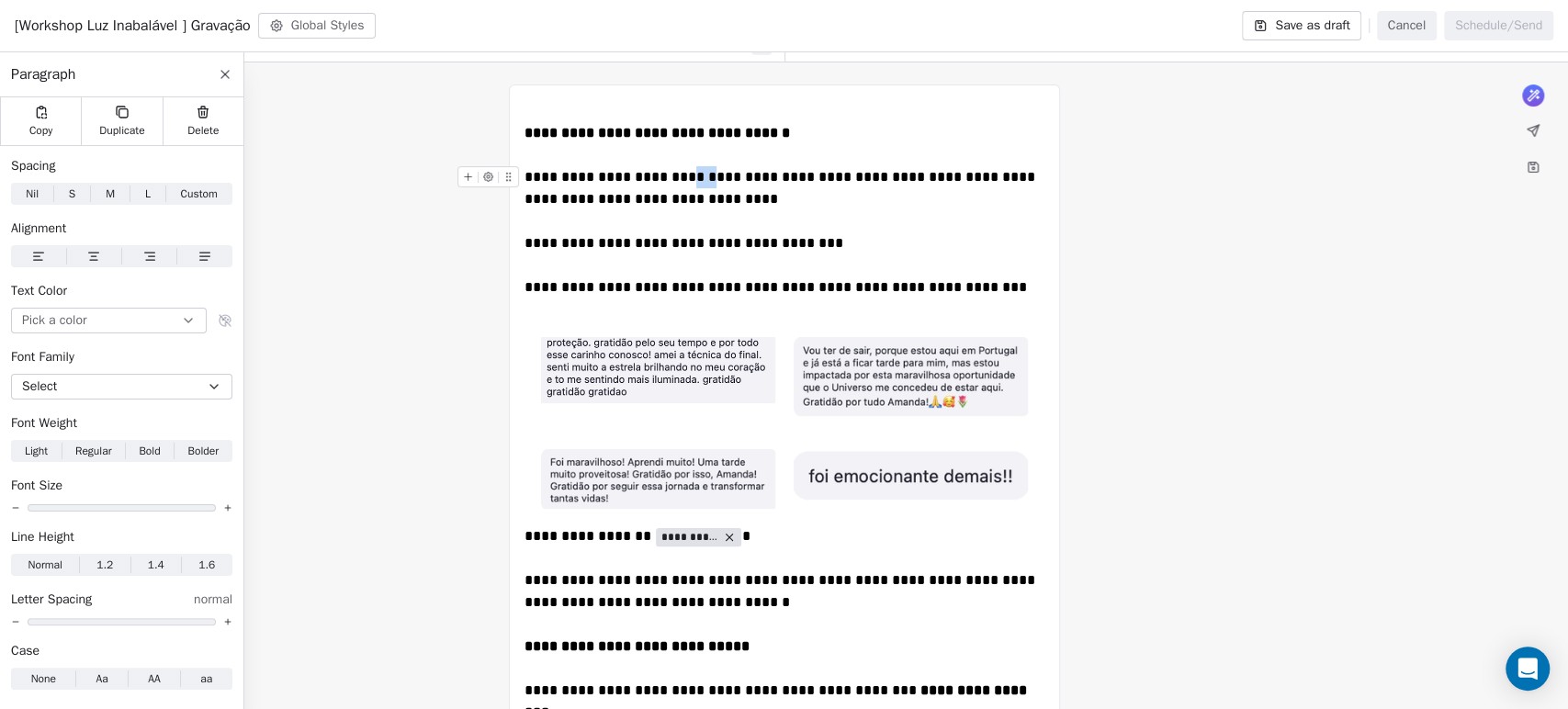 click on "**********" at bounding box center (782, 187) 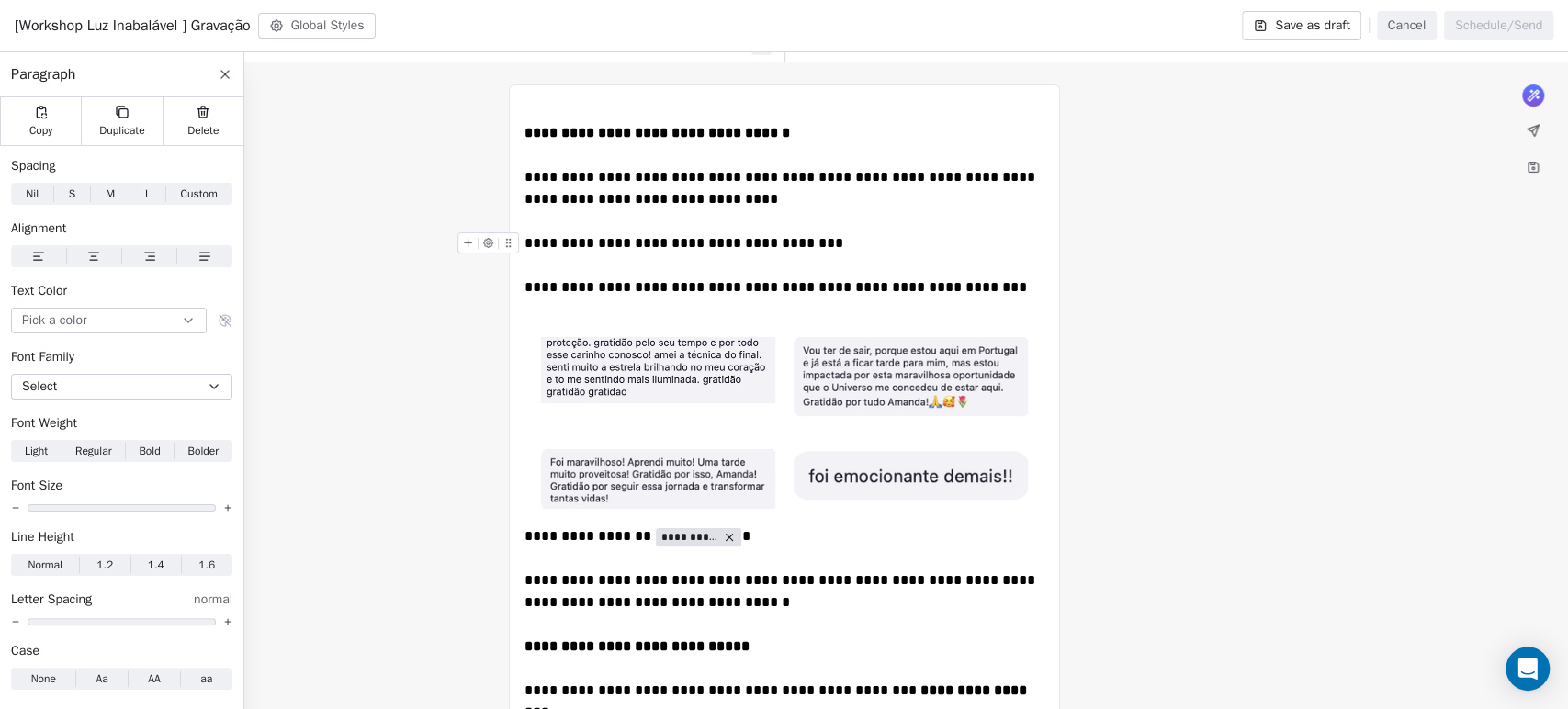 click on "**********" at bounding box center (784, 243) 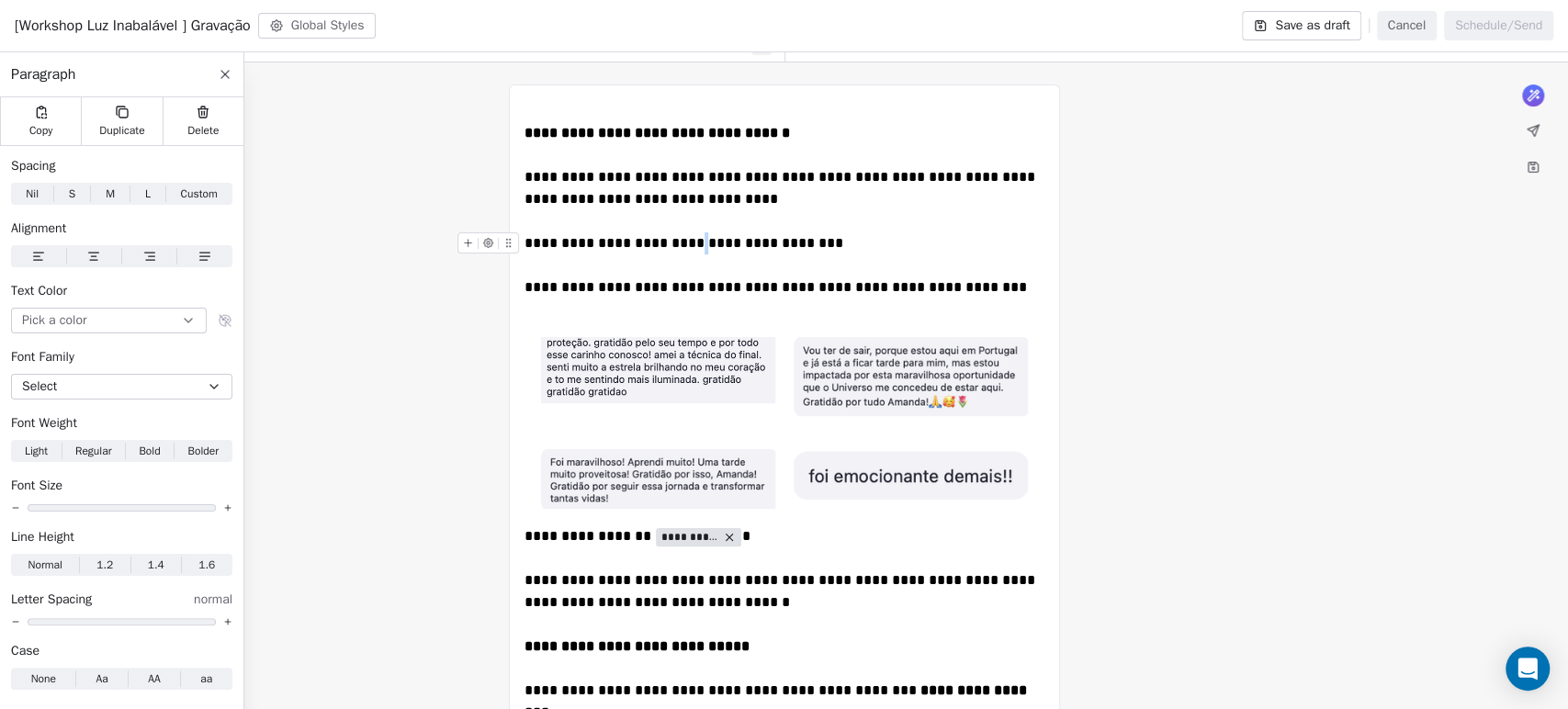 click on "**********" at bounding box center [784, 243] 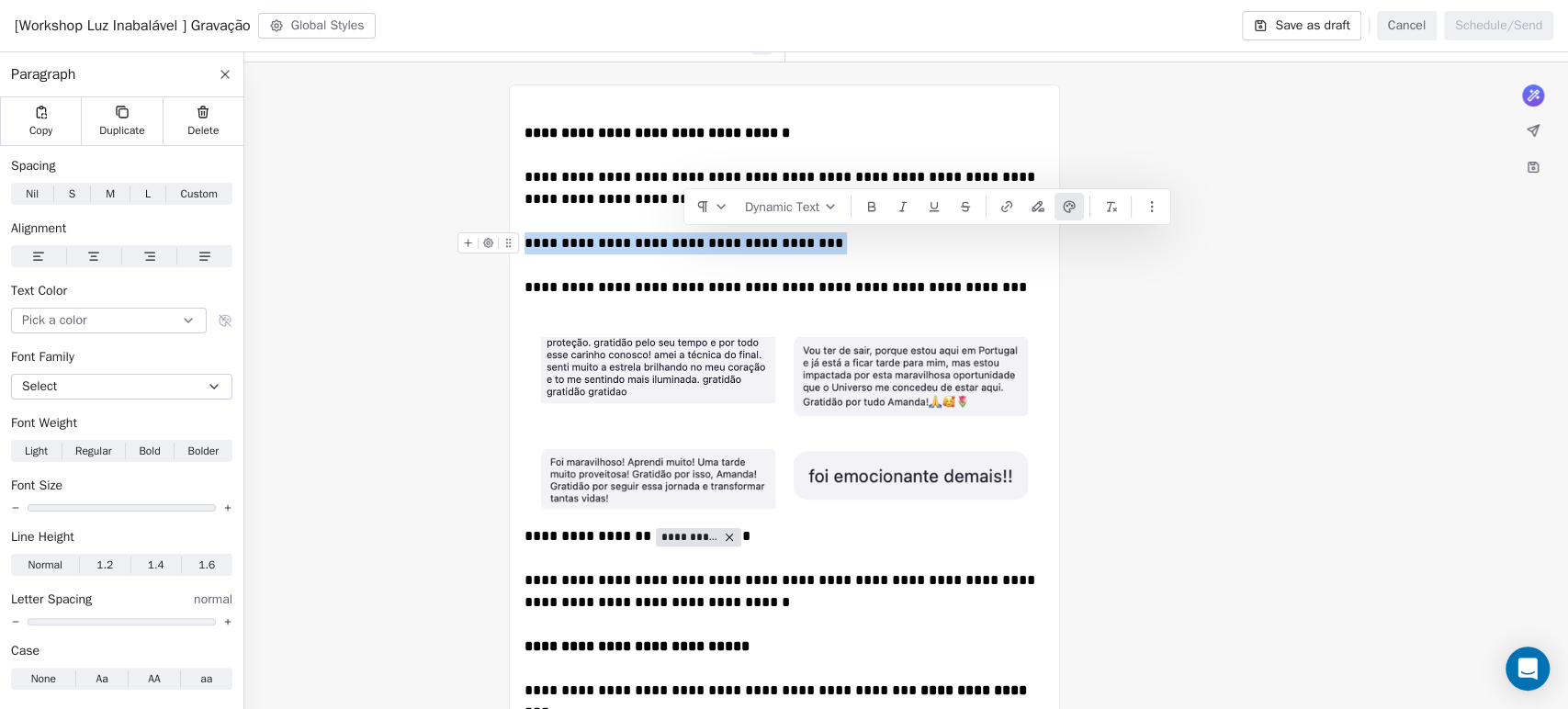 click on "**********" at bounding box center [784, 243] 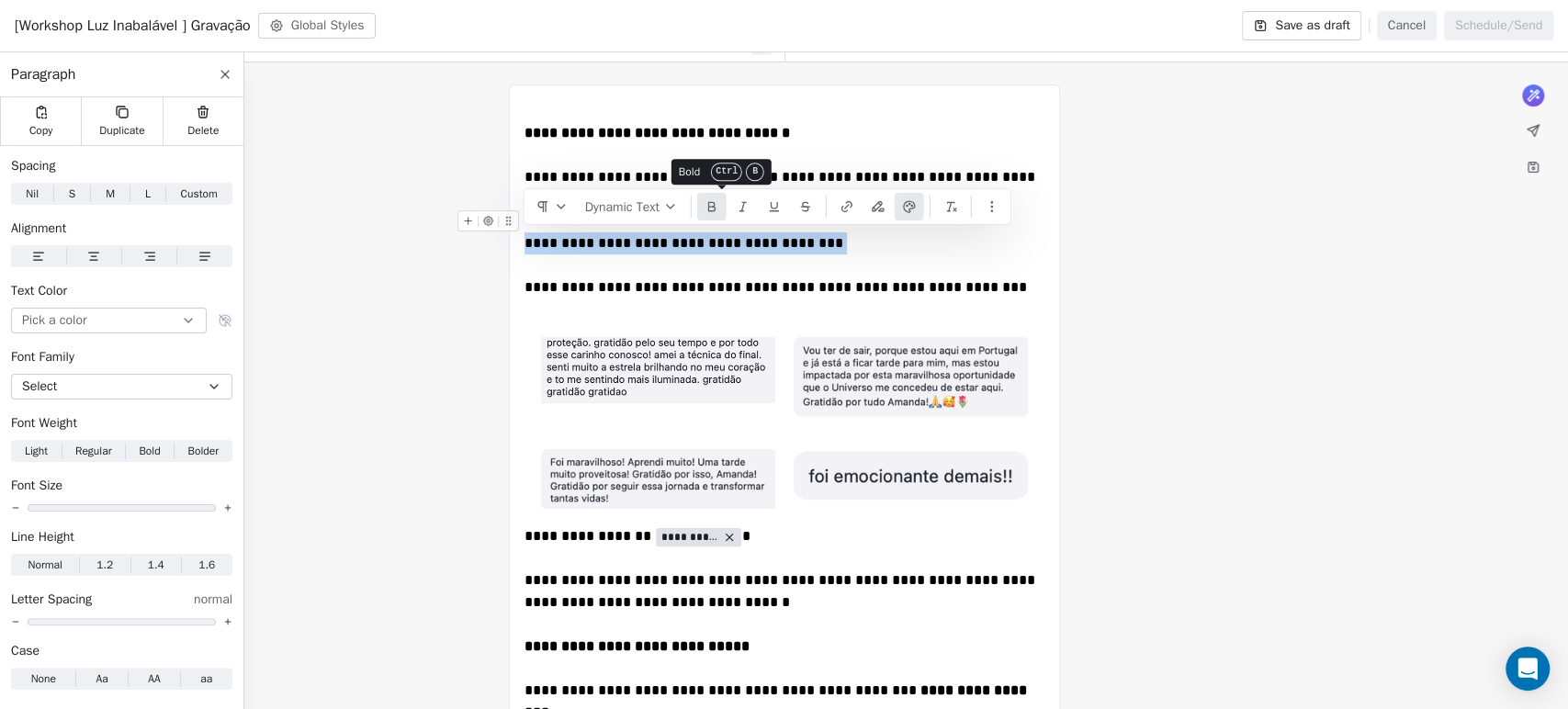 click at bounding box center (712, 207) 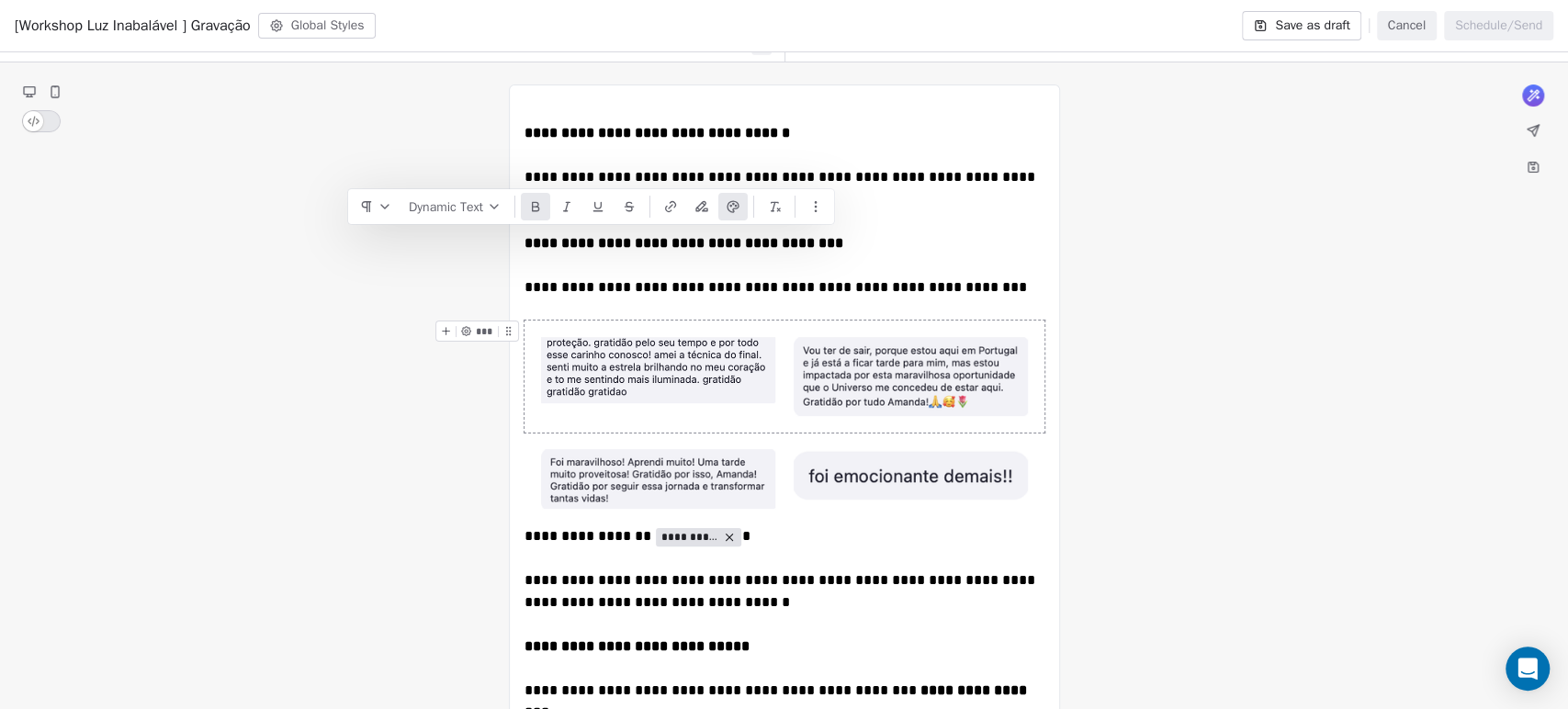 click on "*** ***" at bounding box center [784, 377] 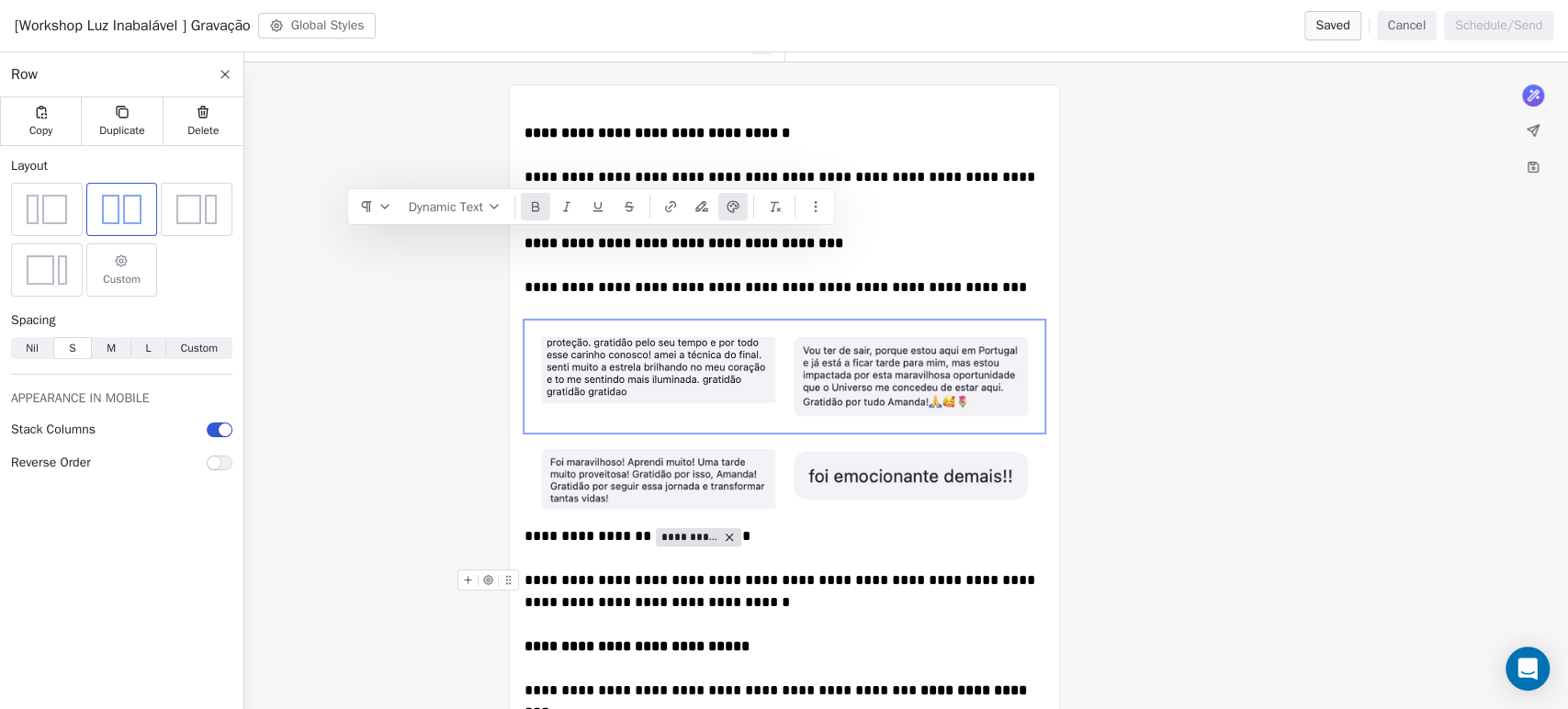 click on "**********" at bounding box center (784, 591) 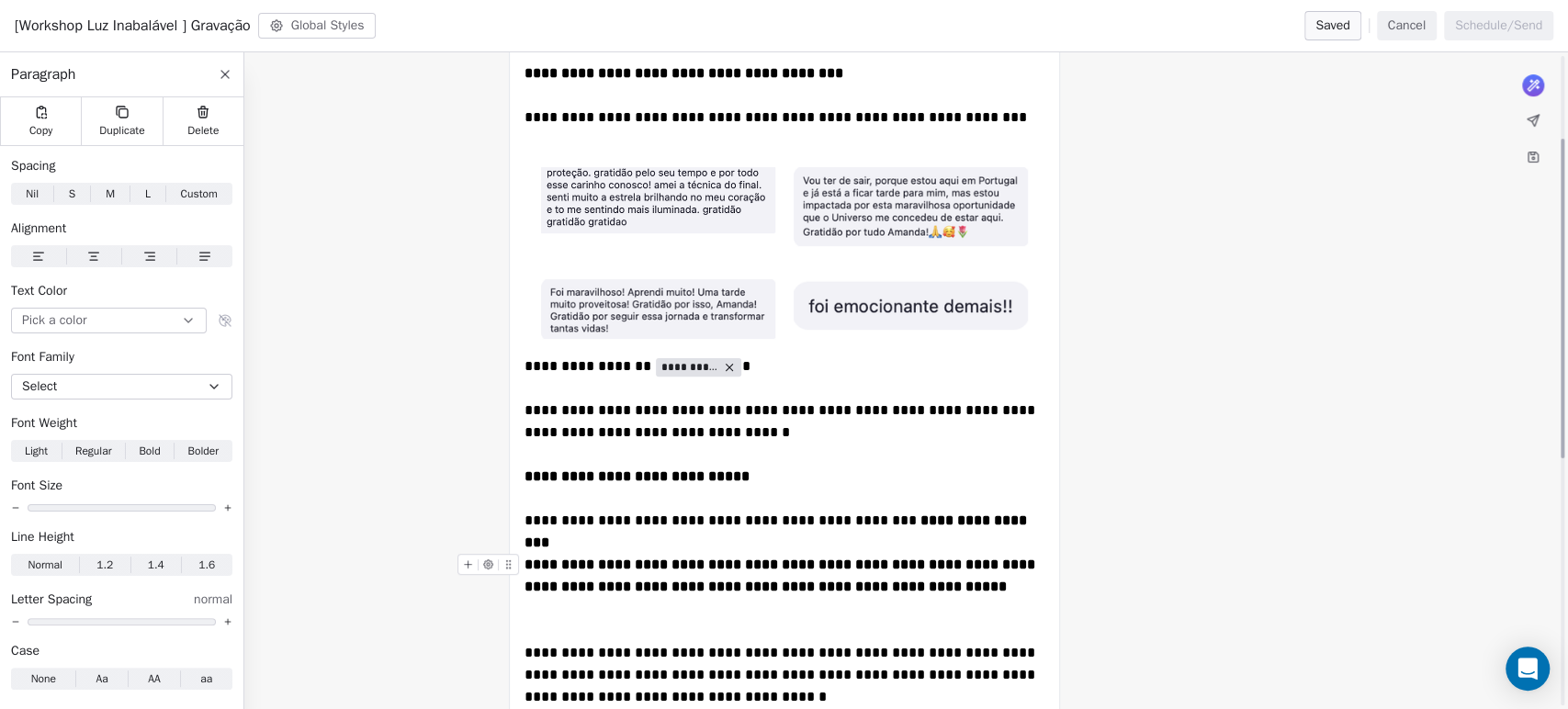 scroll, scrollTop: 0, scrollLeft: 0, axis: both 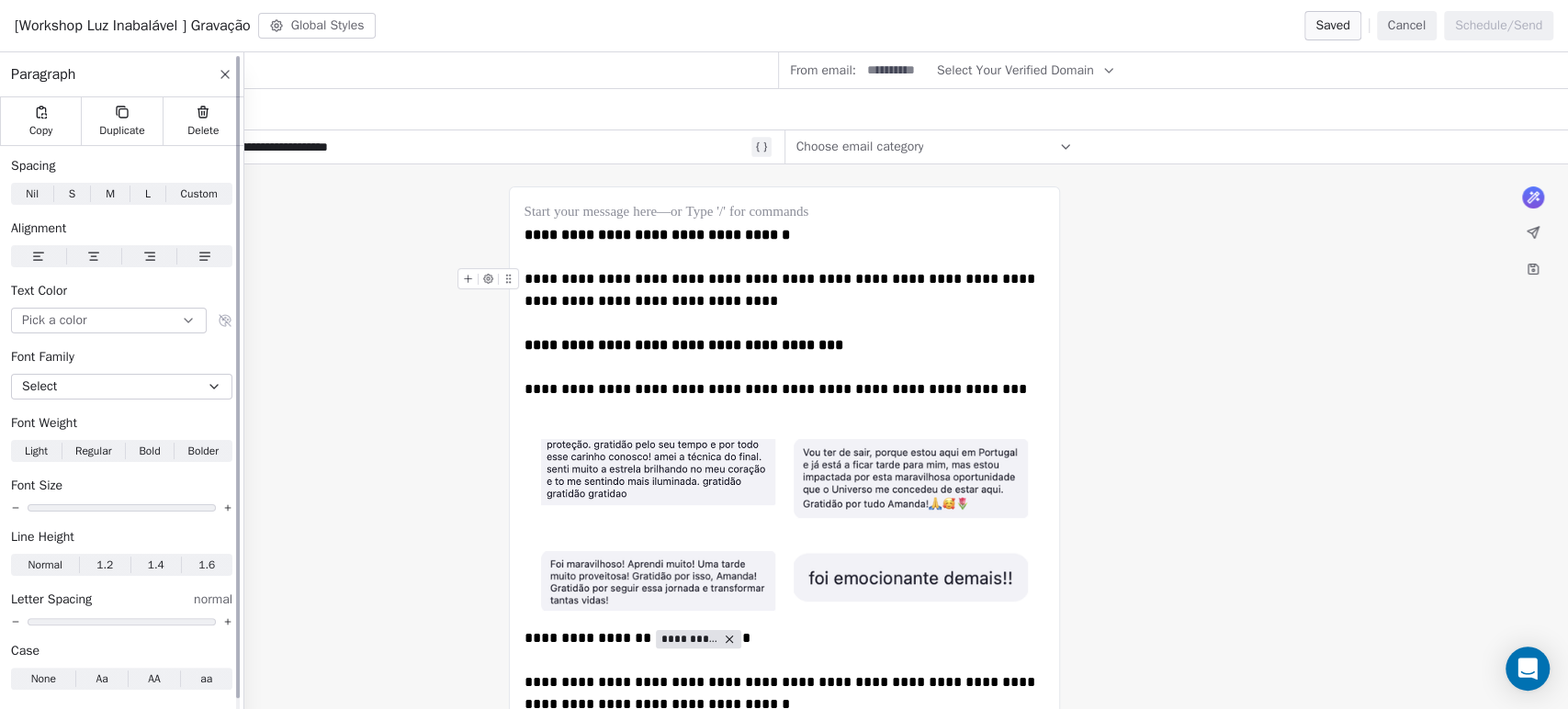 click 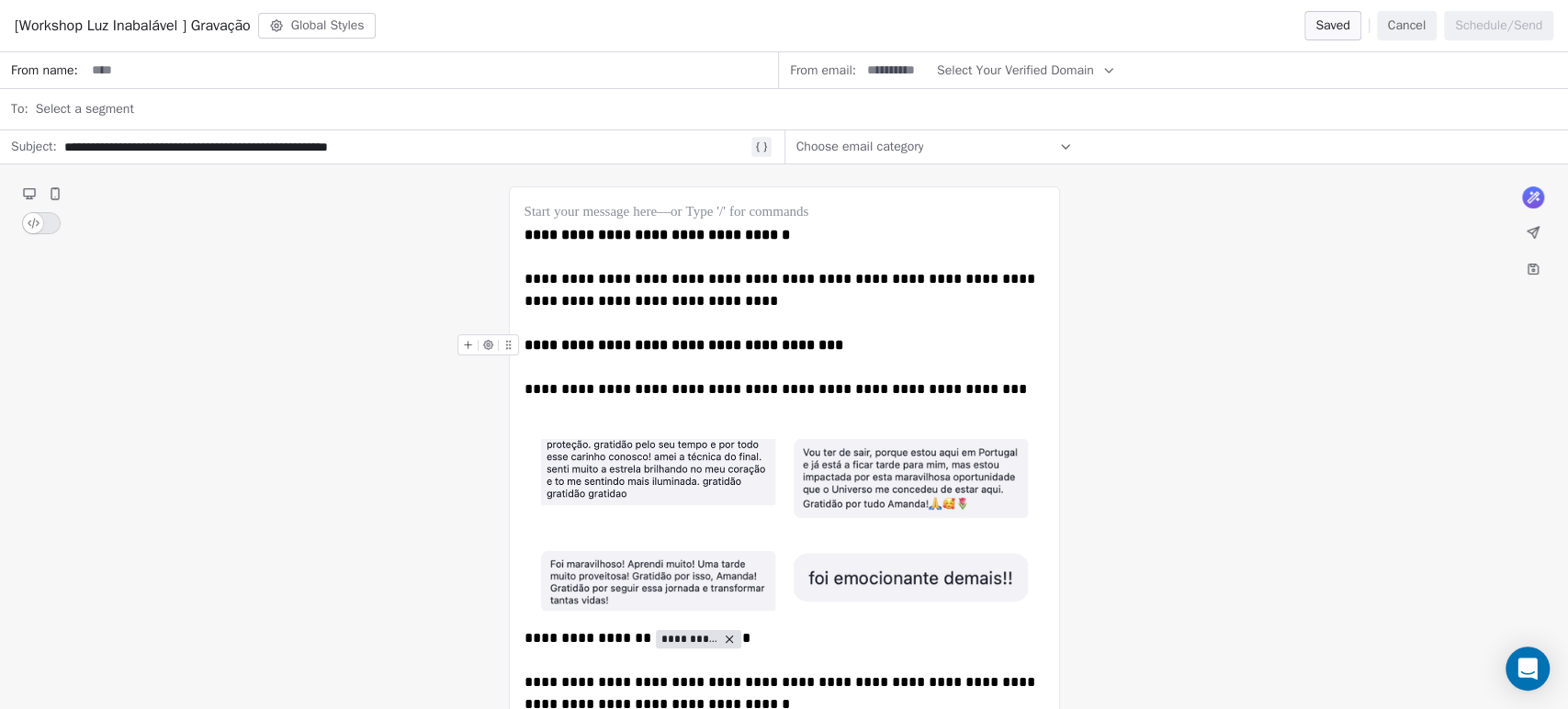 click at bounding box center [431, 70] 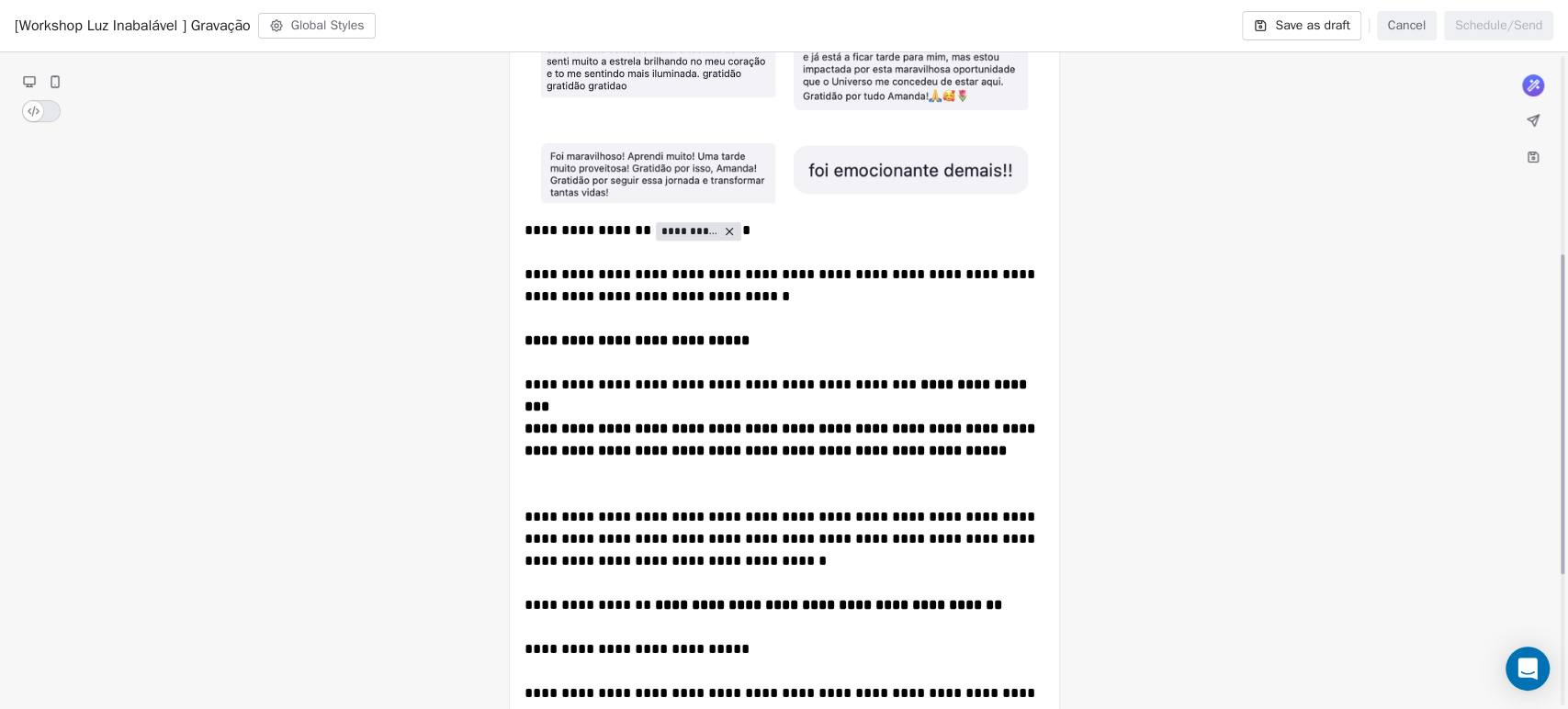 scroll, scrollTop: 680, scrollLeft: 0, axis: vertical 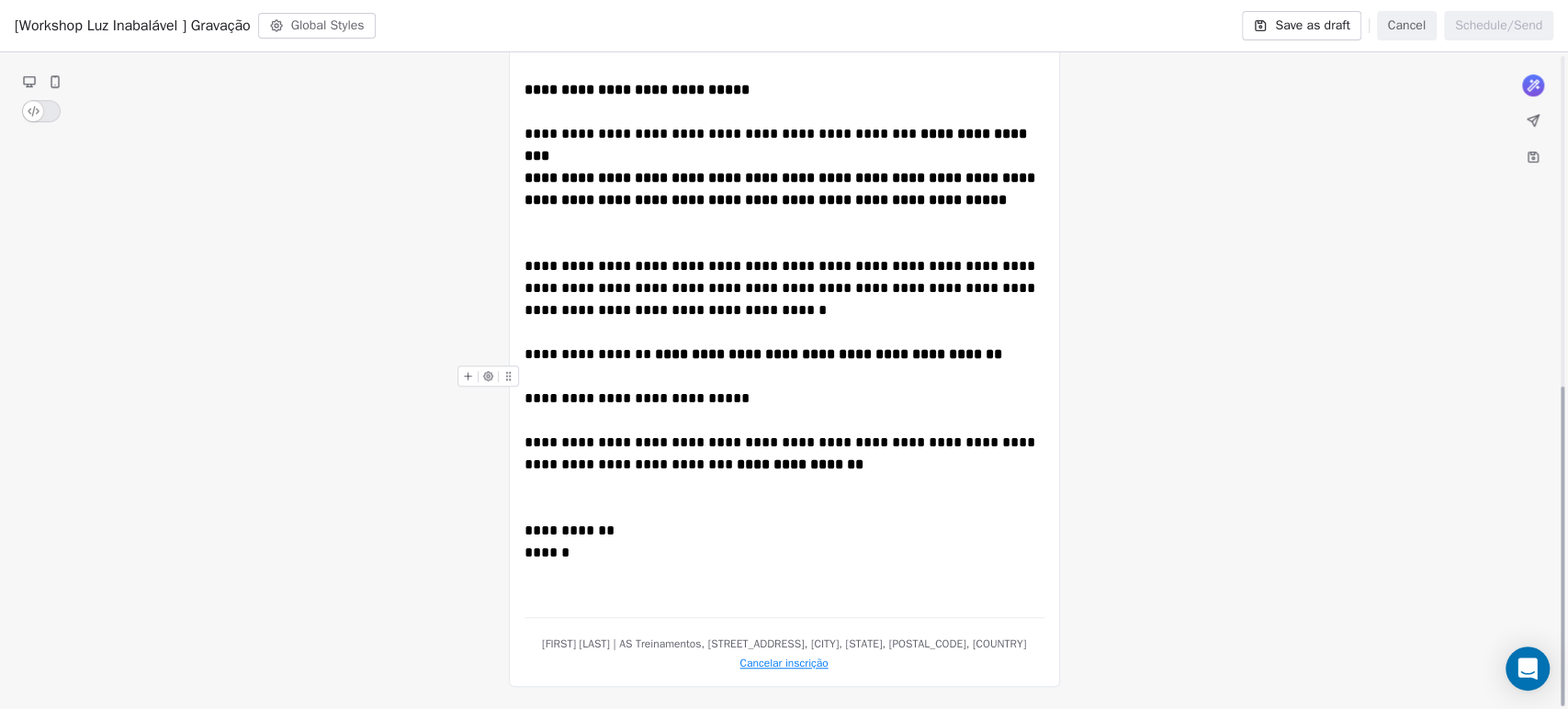 type on "**********" 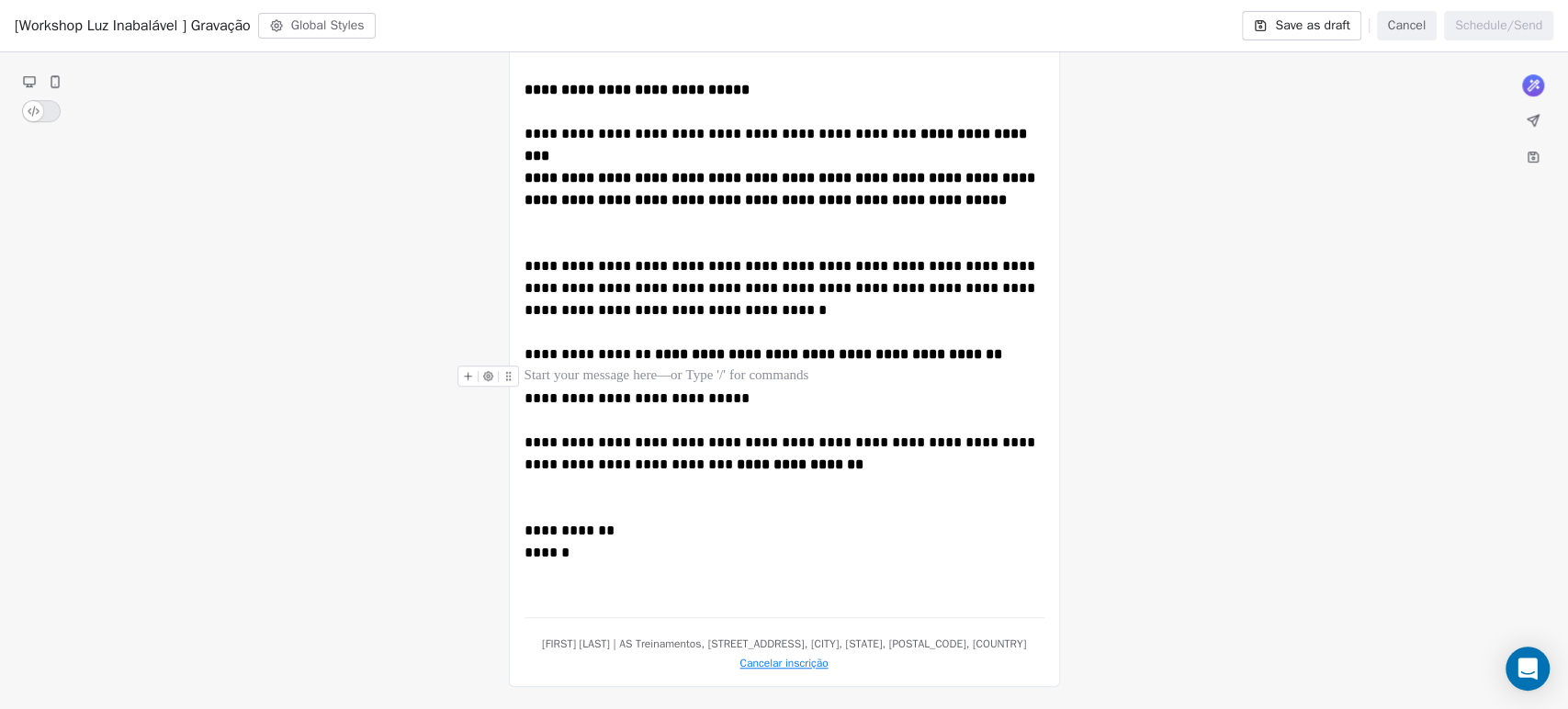 click at bounding box center [784, 377] 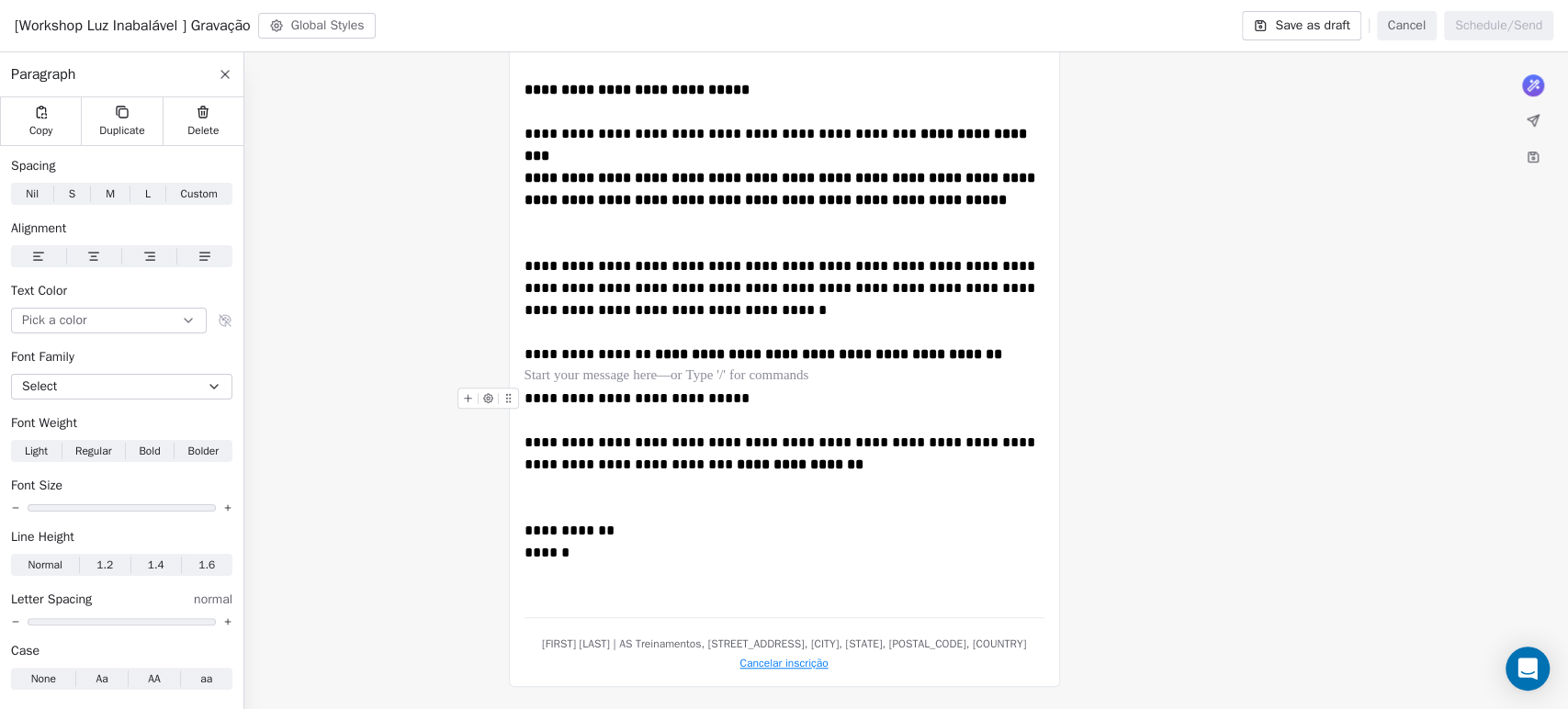 click on "**********" at bounding box center [637, 398] 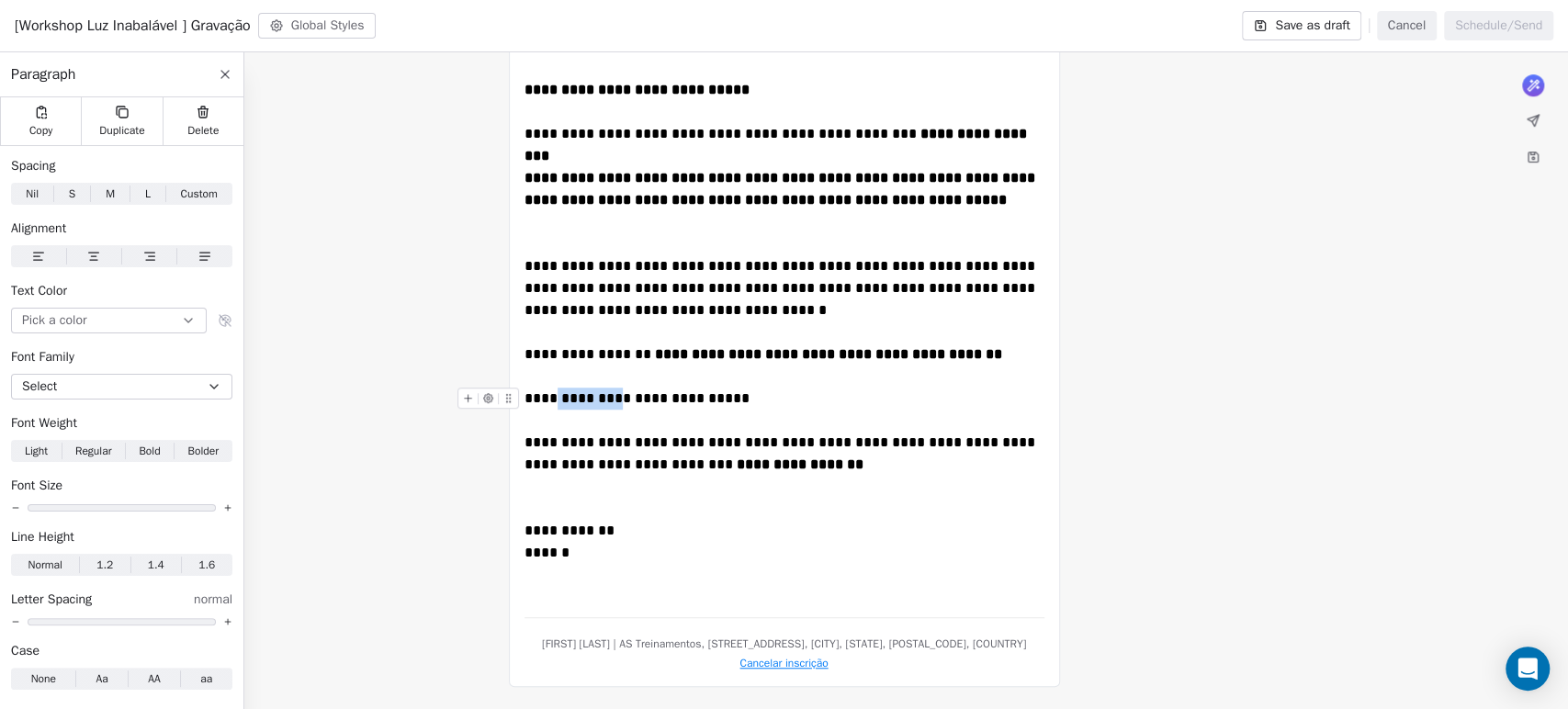 click on "**********" at bounding box center [637, 398] 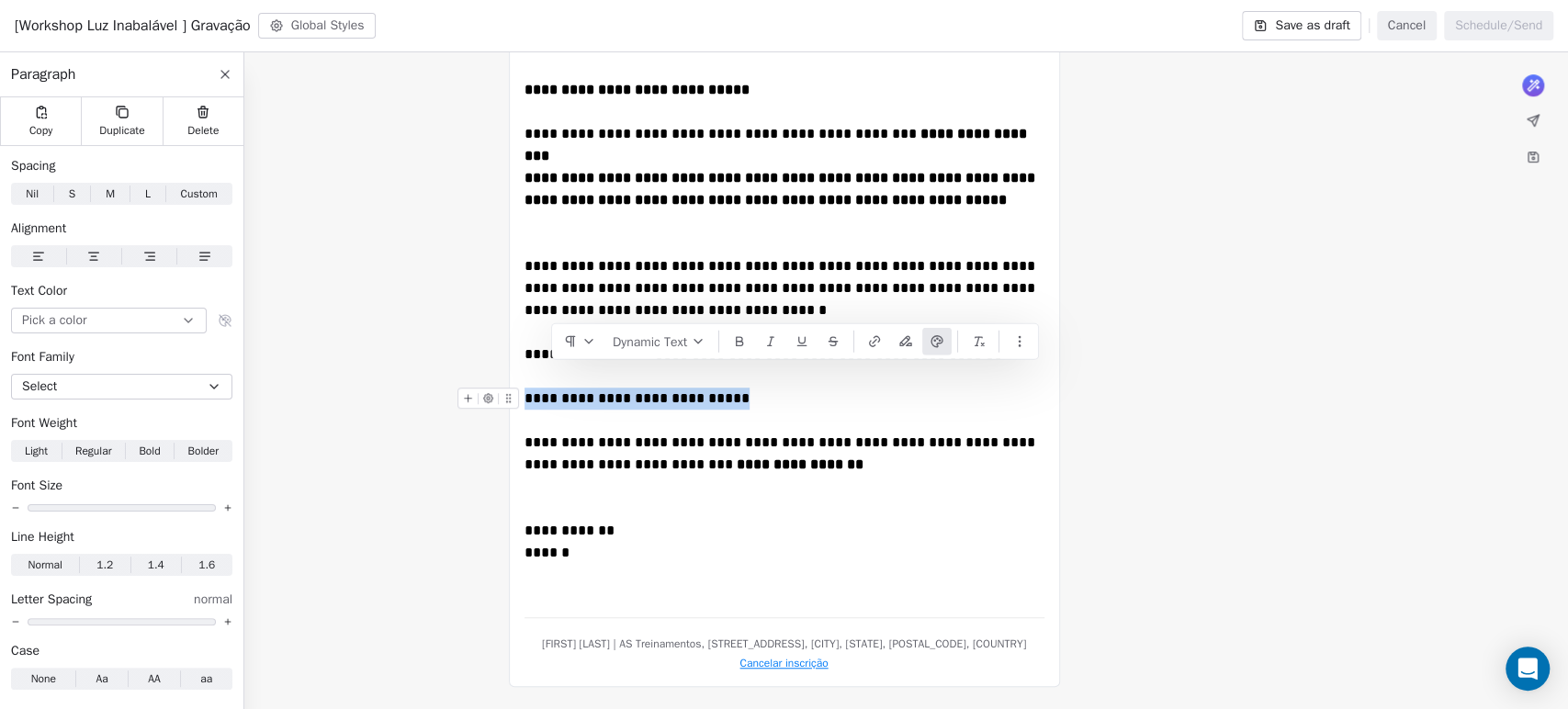 click on "**********" at bounding box center [637, 398] 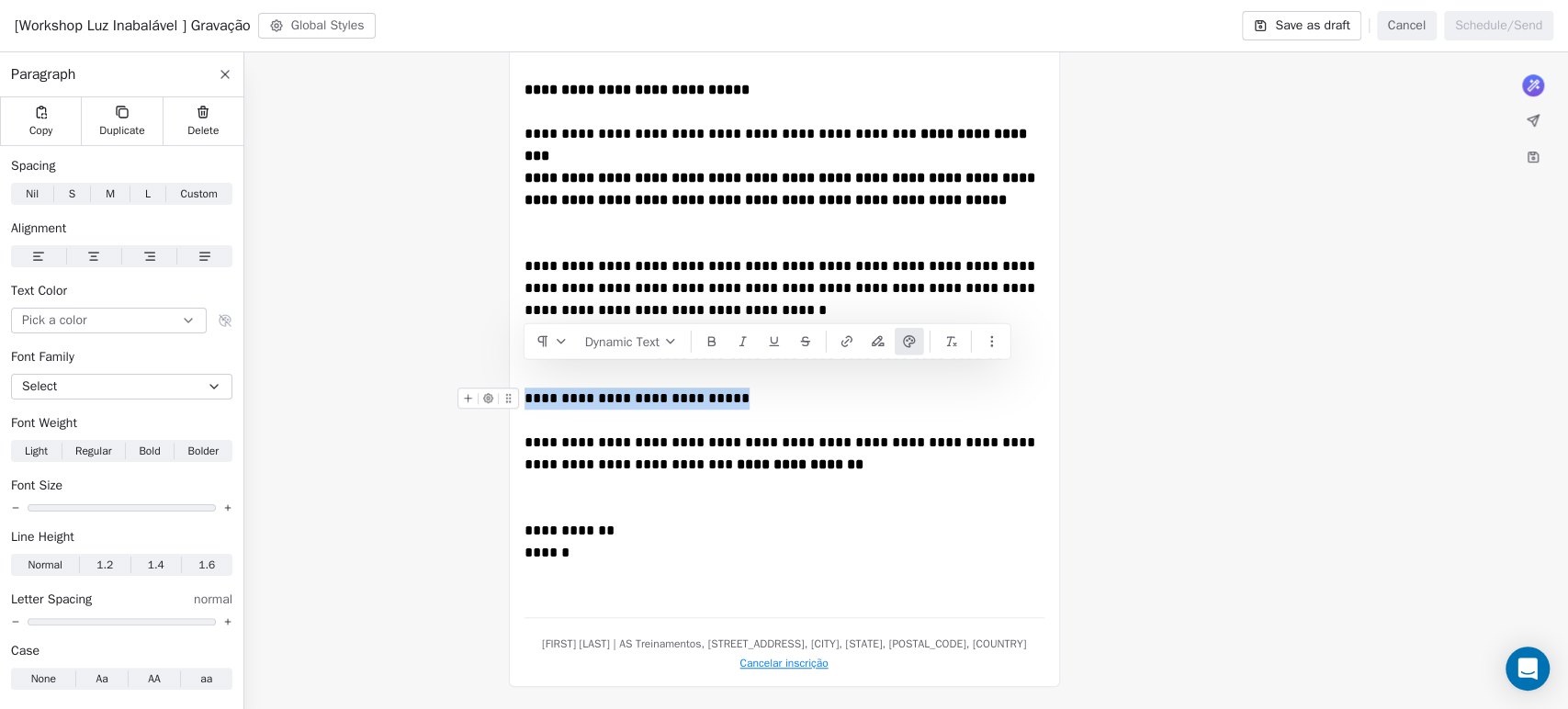 copy on "**********" 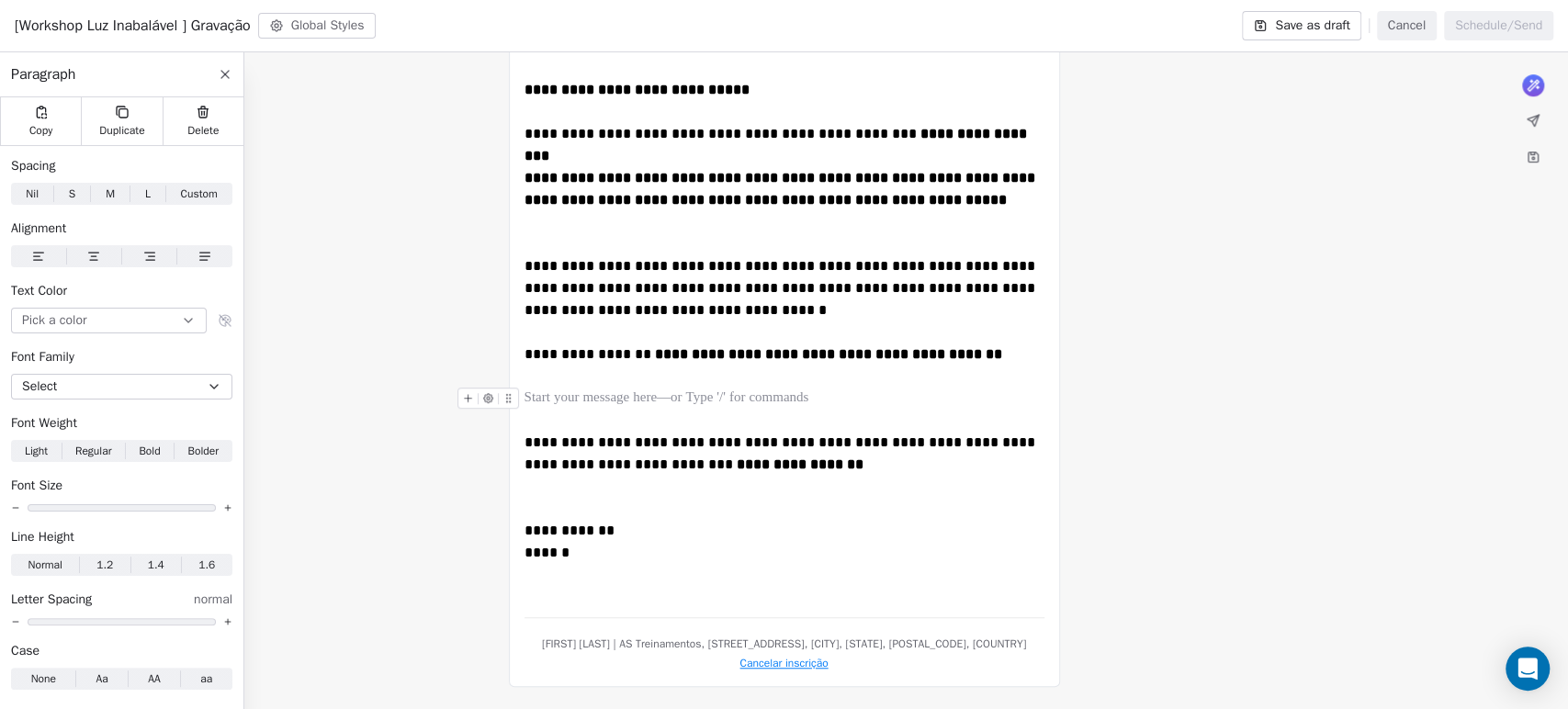 drag, startPoint x: 577, startPoint y: 380, endPoint x: 462, endPoint y: 380, distance: 115 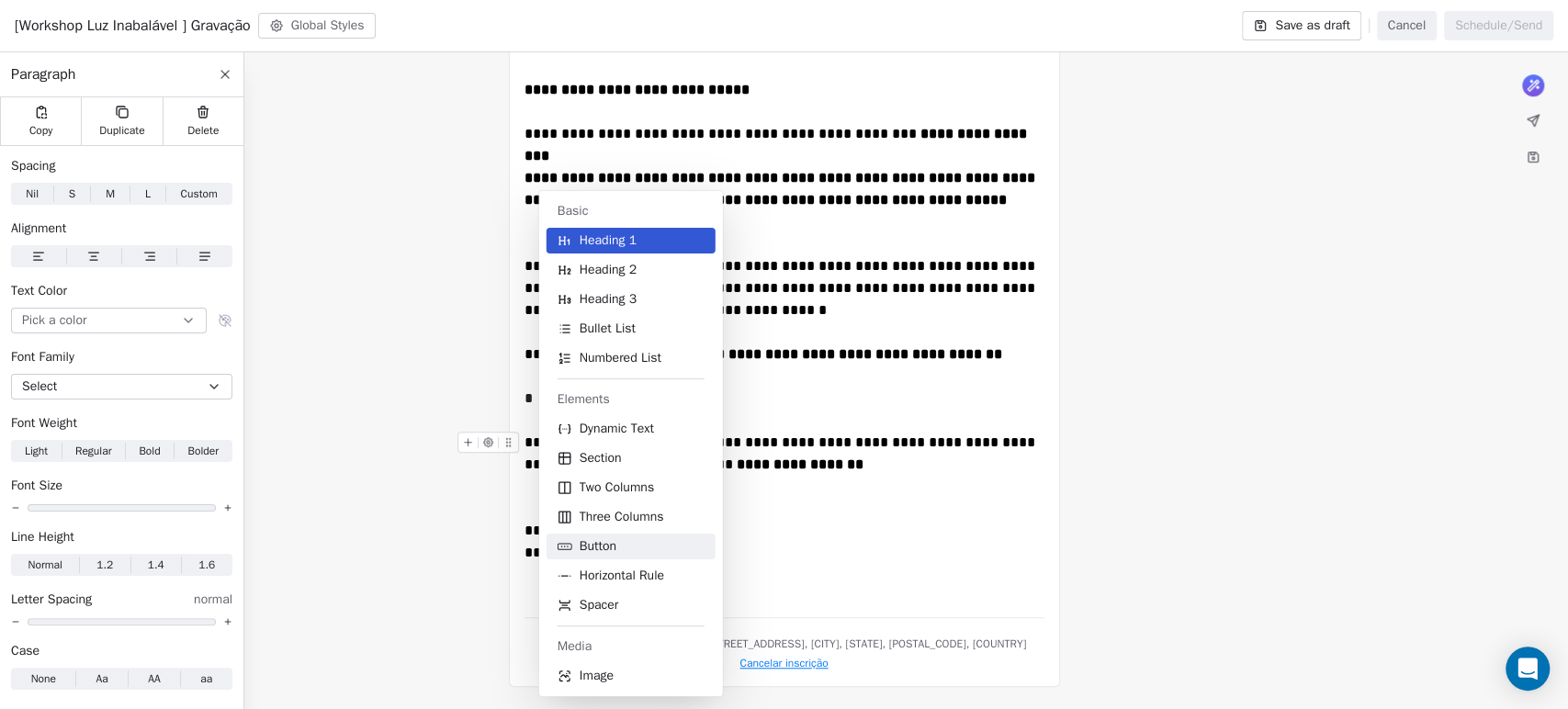 click on "Button" at bounding box center (631, 546) 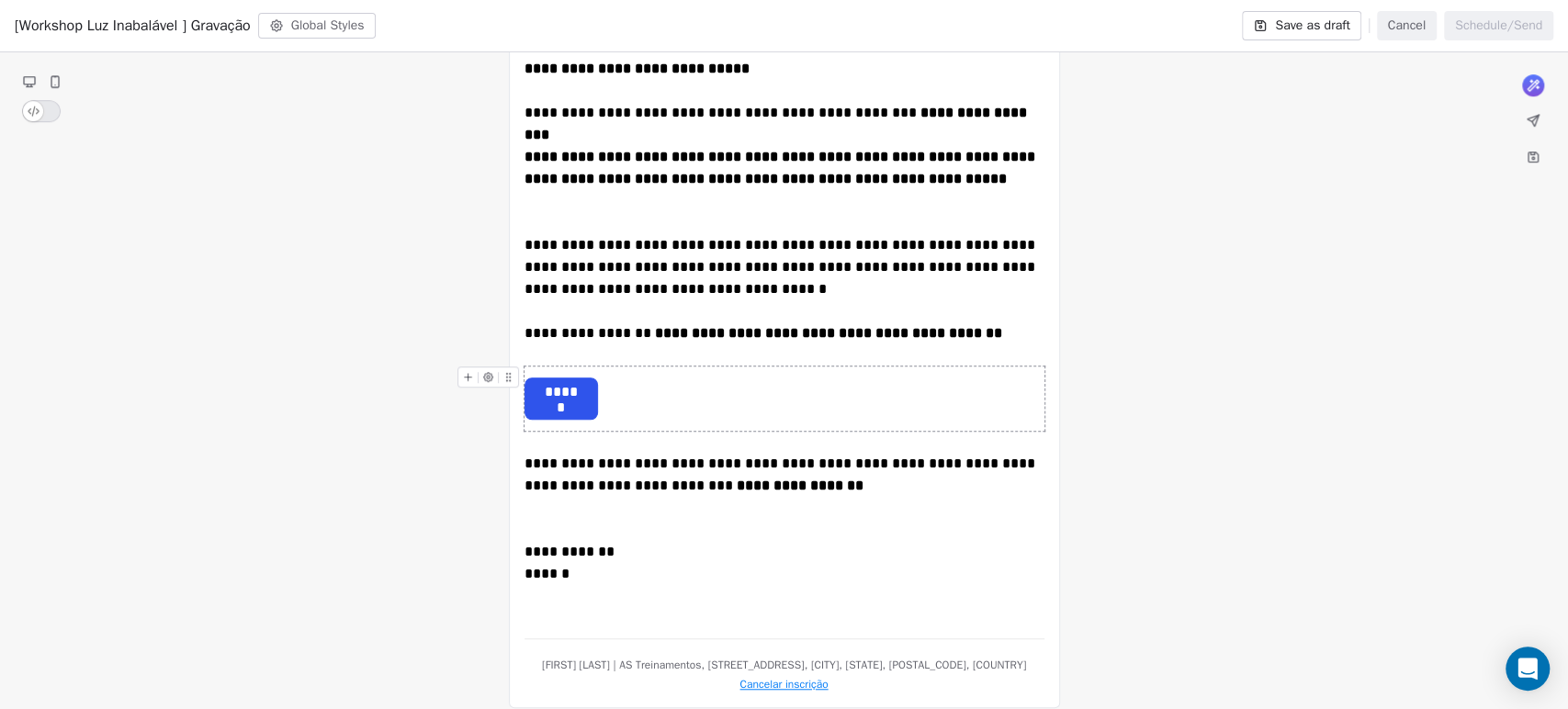 click on "******" at bounding box center (561, 392) 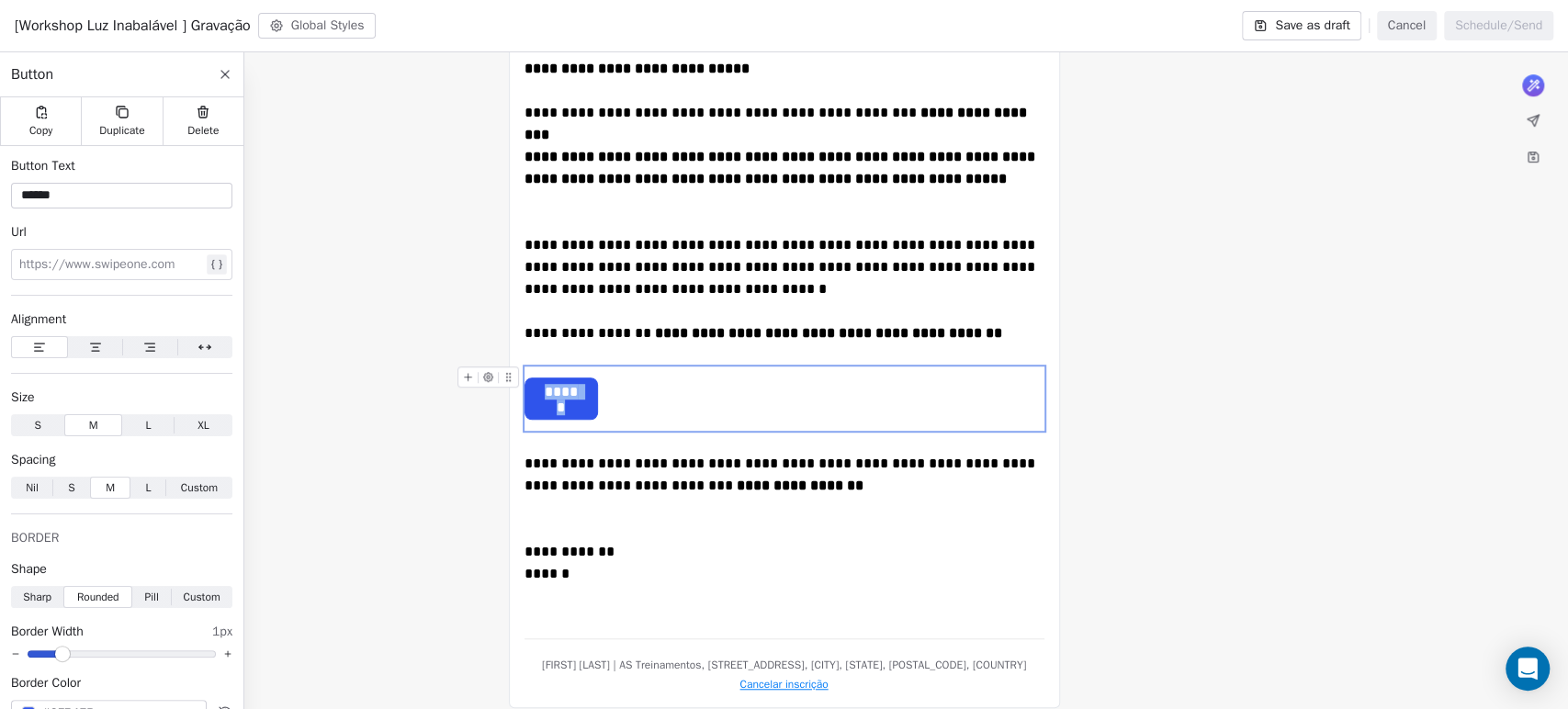 click on "******" at bounding box center [561, 392] 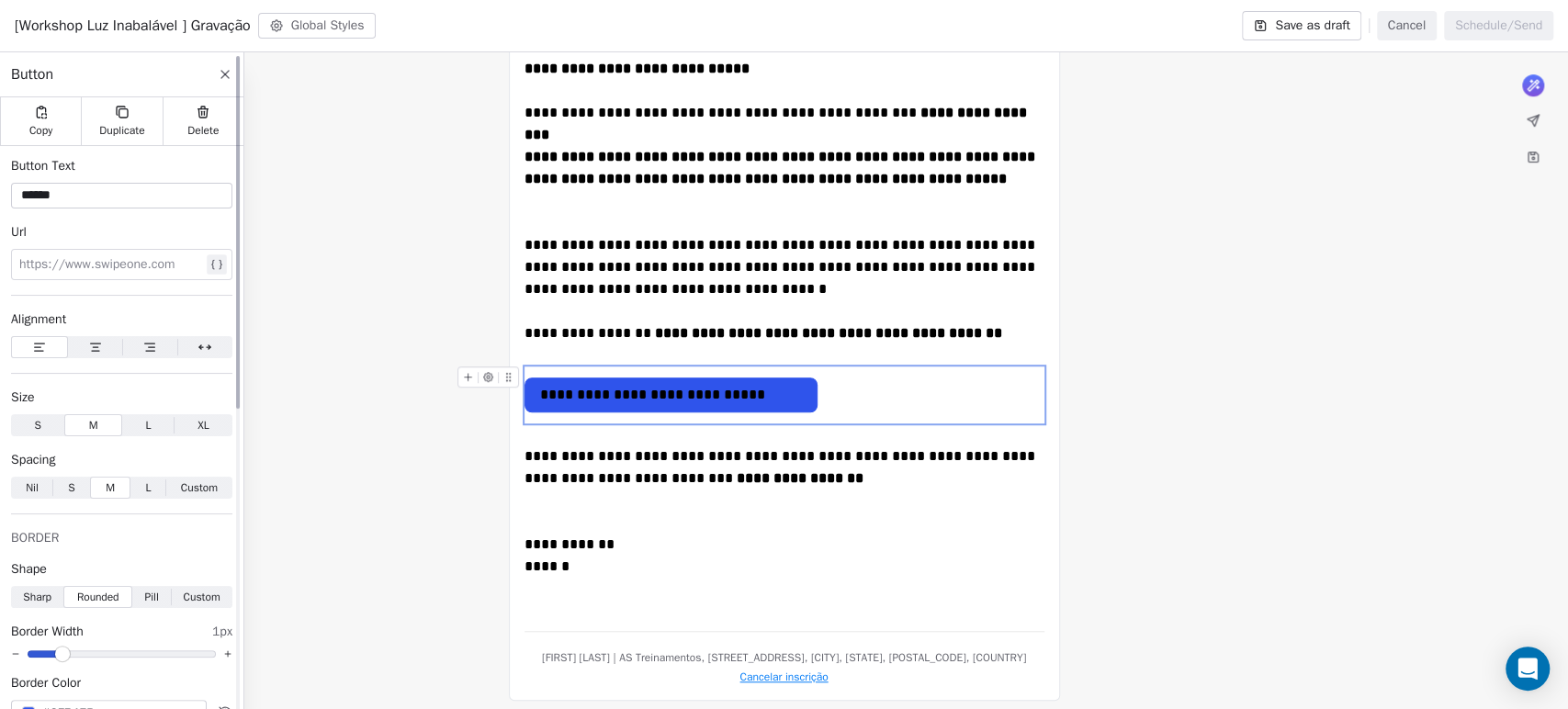 click at bounding box center [96, 347] 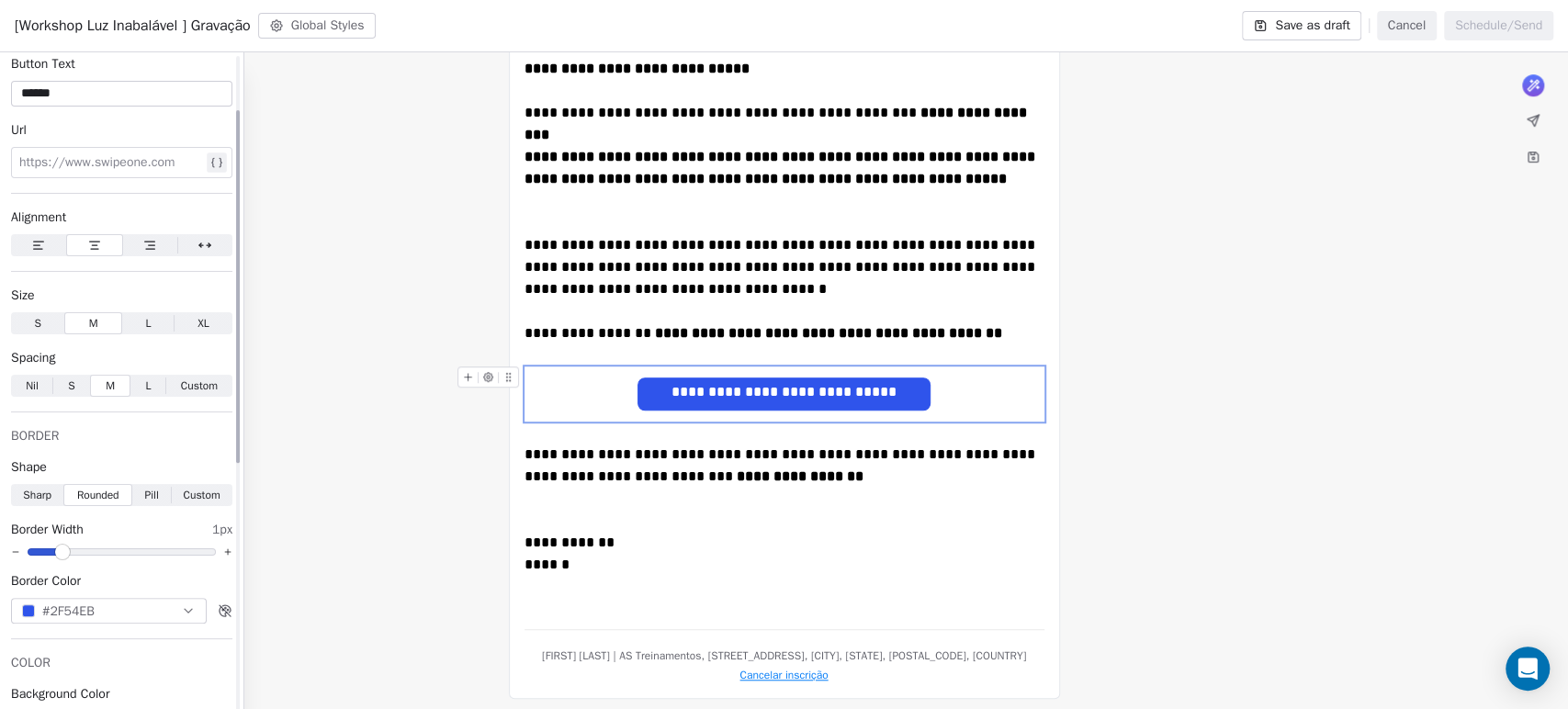 scroll, scrollTop: 306, scrollLeft: 0, axis: vertical 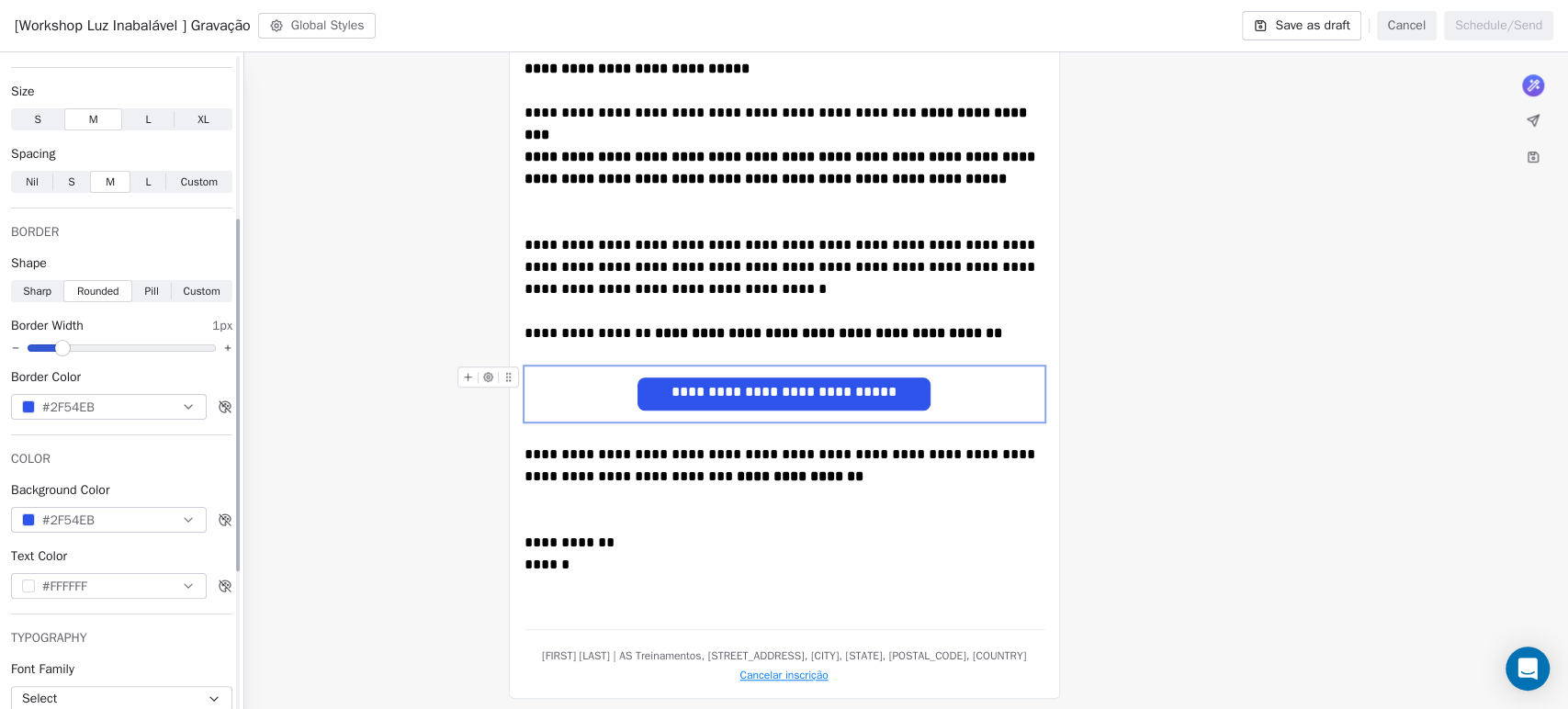click on "#2F54EB" at bounding box center [108, 407] 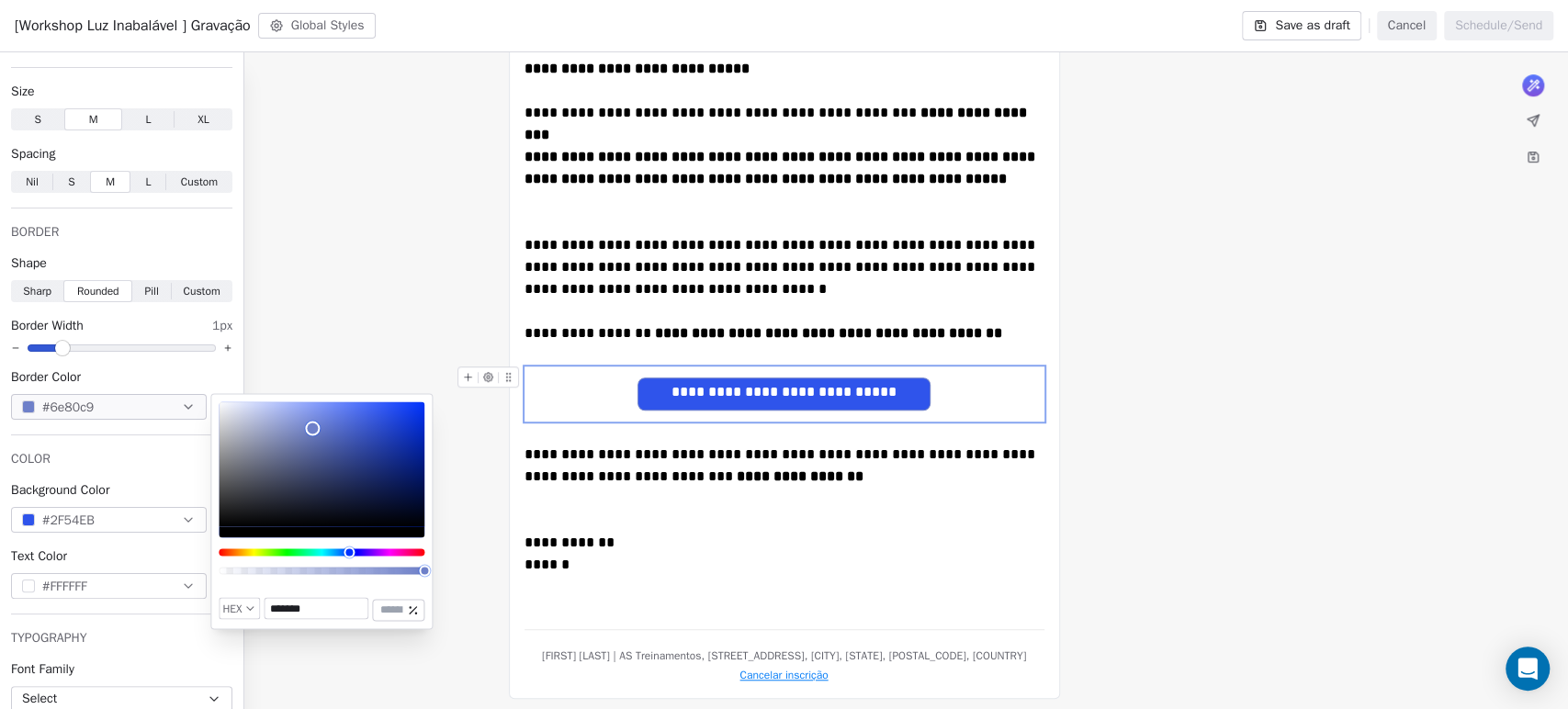 drag, startPoint x: 344, startPoint y: 431, endPoint x: 310, endPoint y: 411, distance: 39.446166 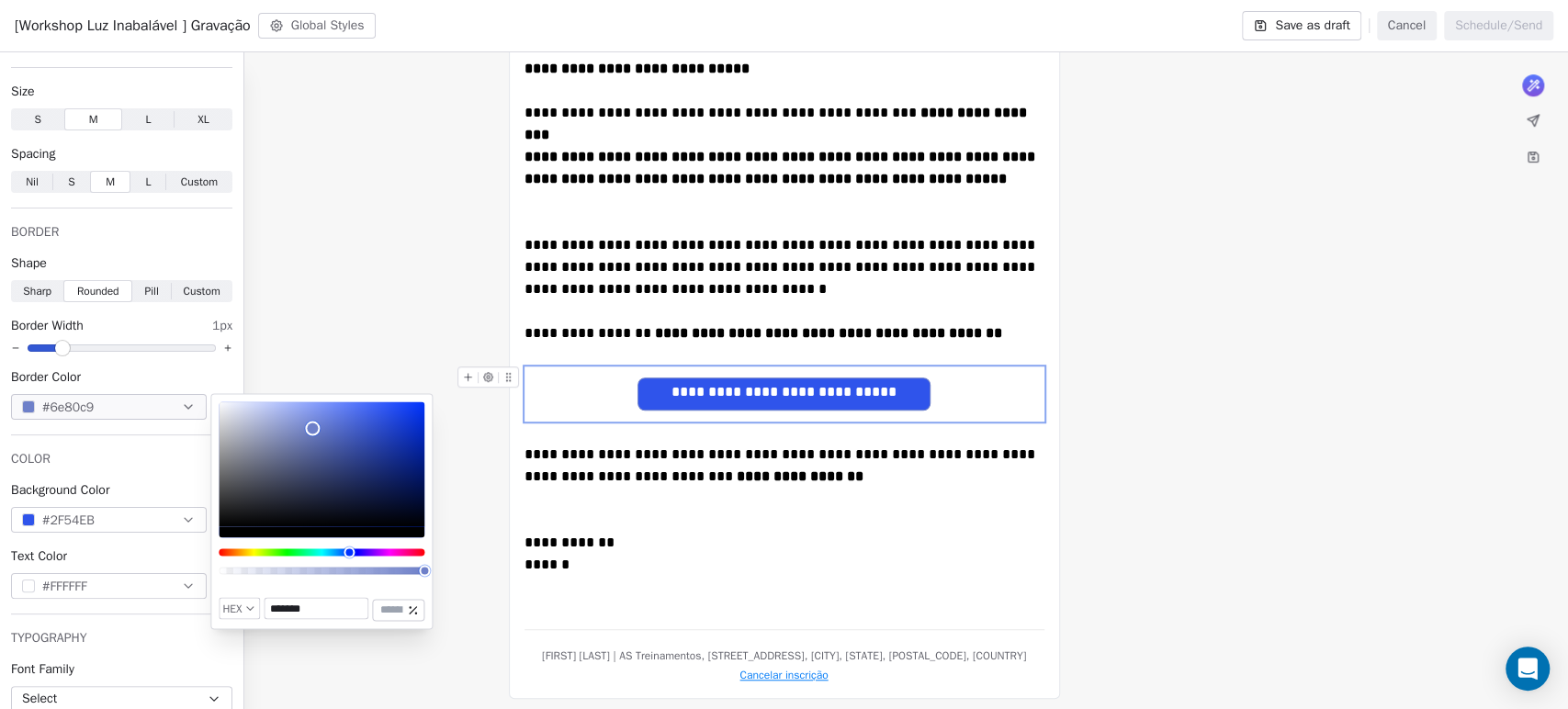 click at bounding box center [321, 464] 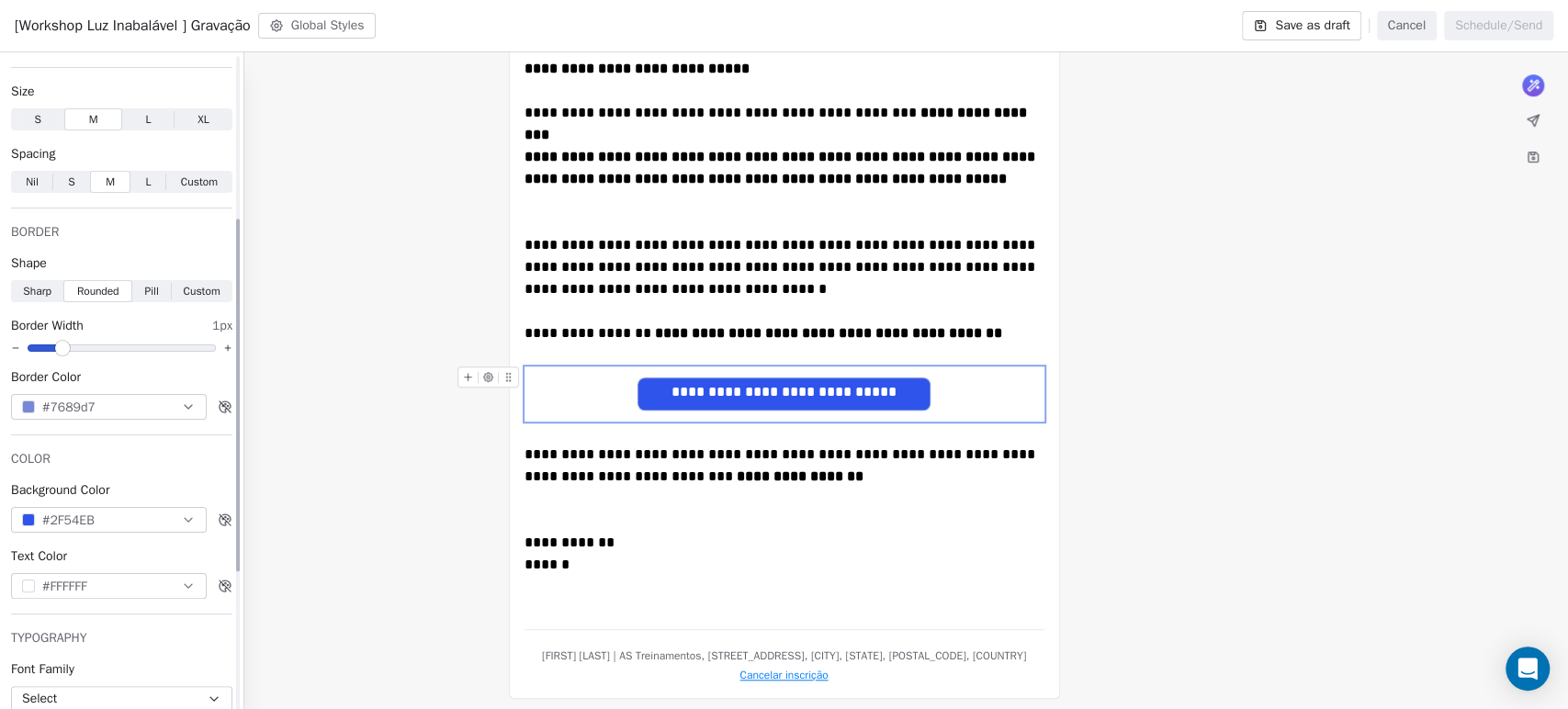 click on "#2F54EB" at bounding box center [68, 520] 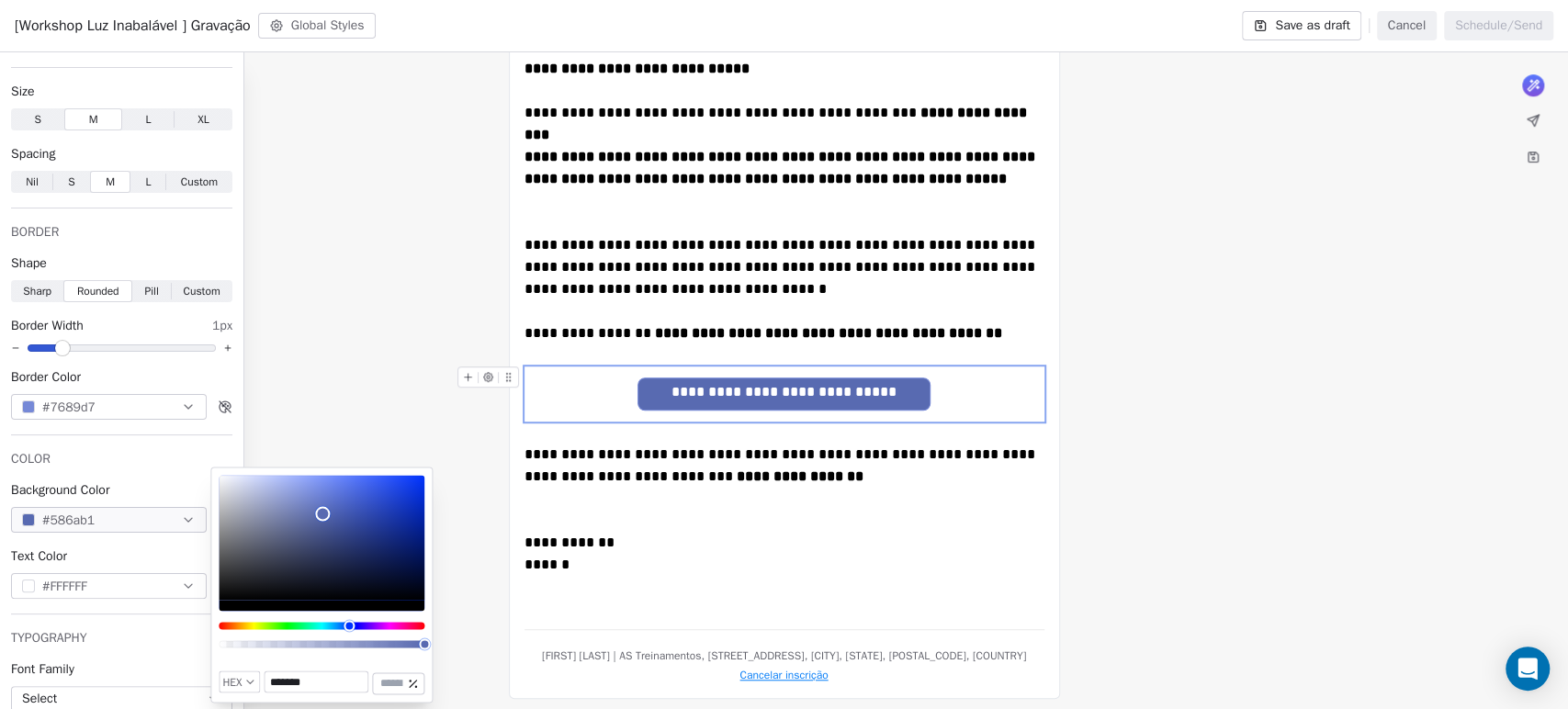 type on "*******" 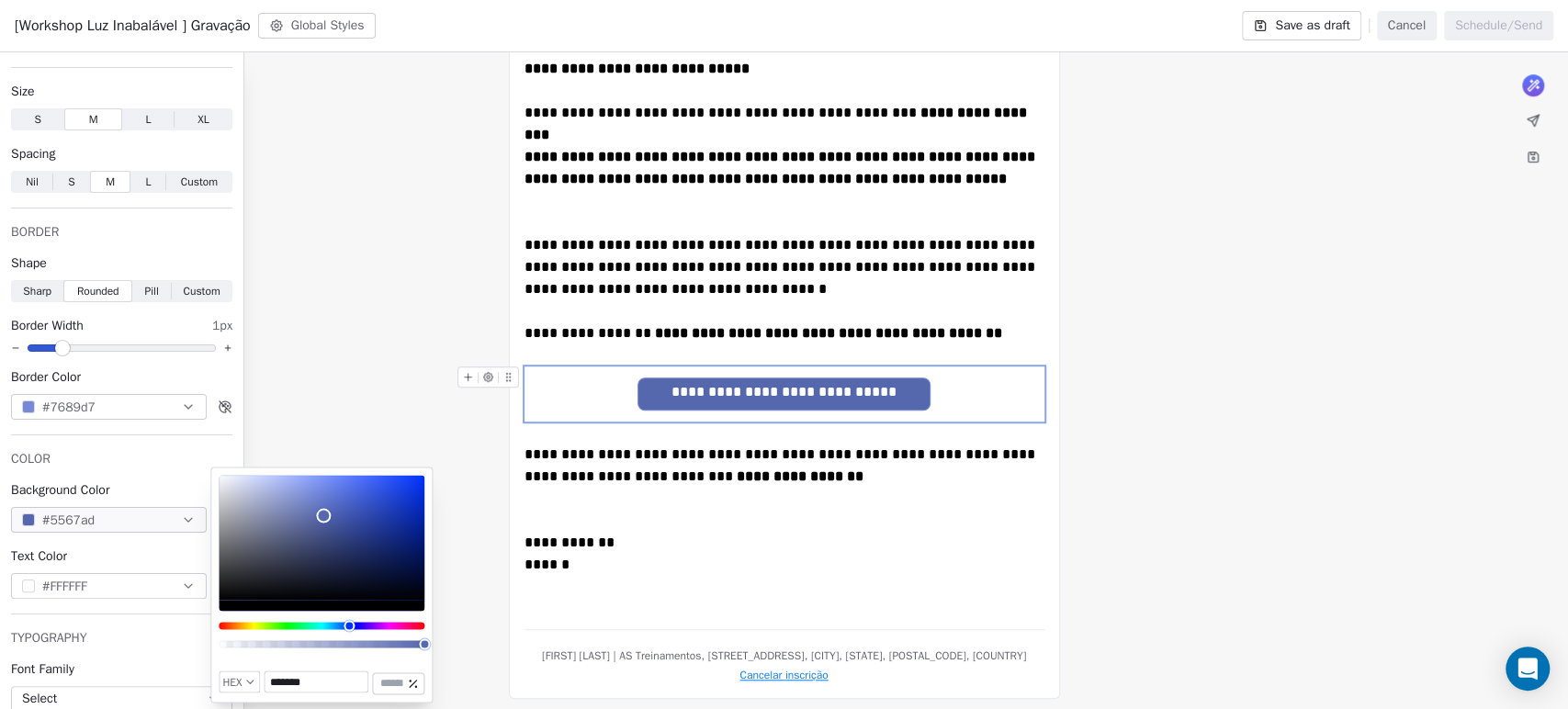 click at bounding box center [321, 537] 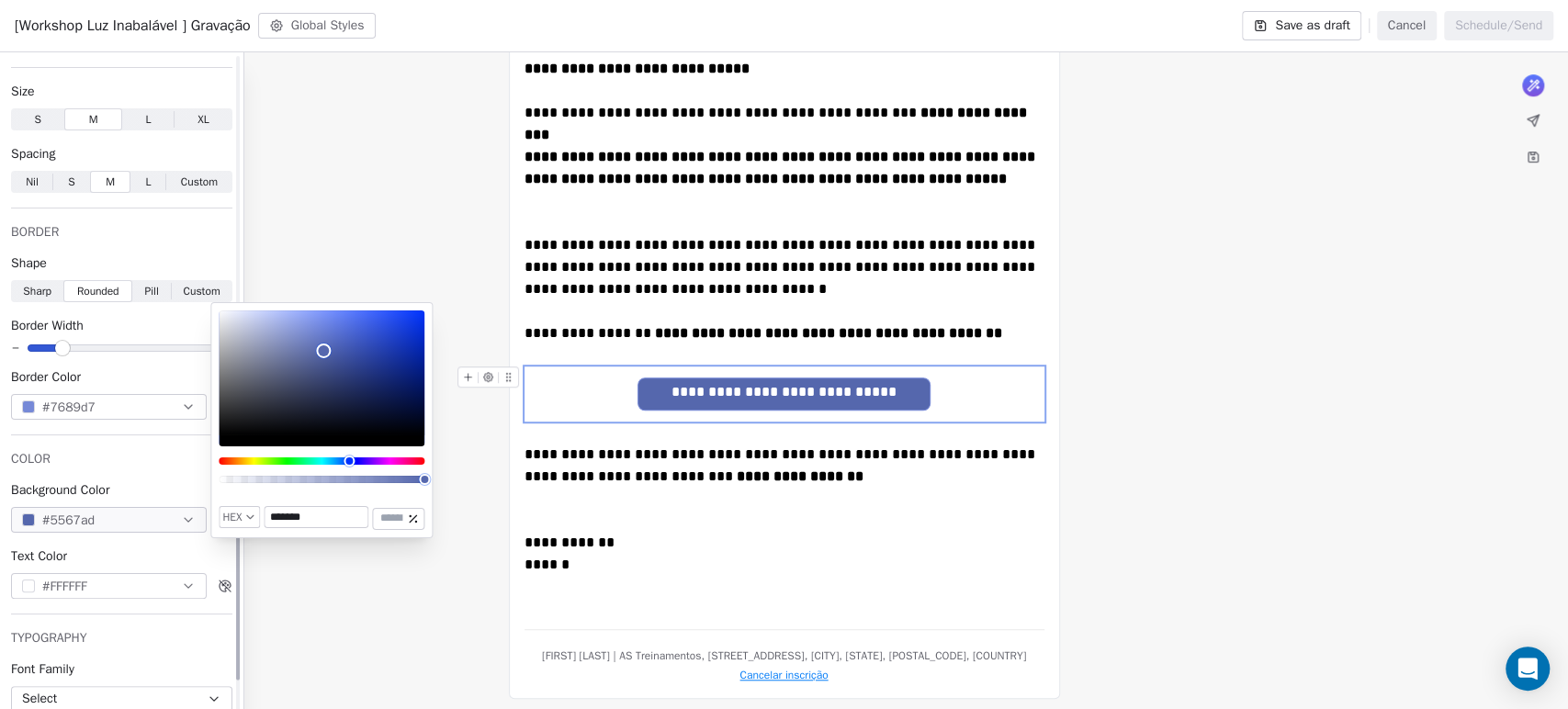 scroll, scrollTop: 568, scrollLeft: 0, axis: vertical 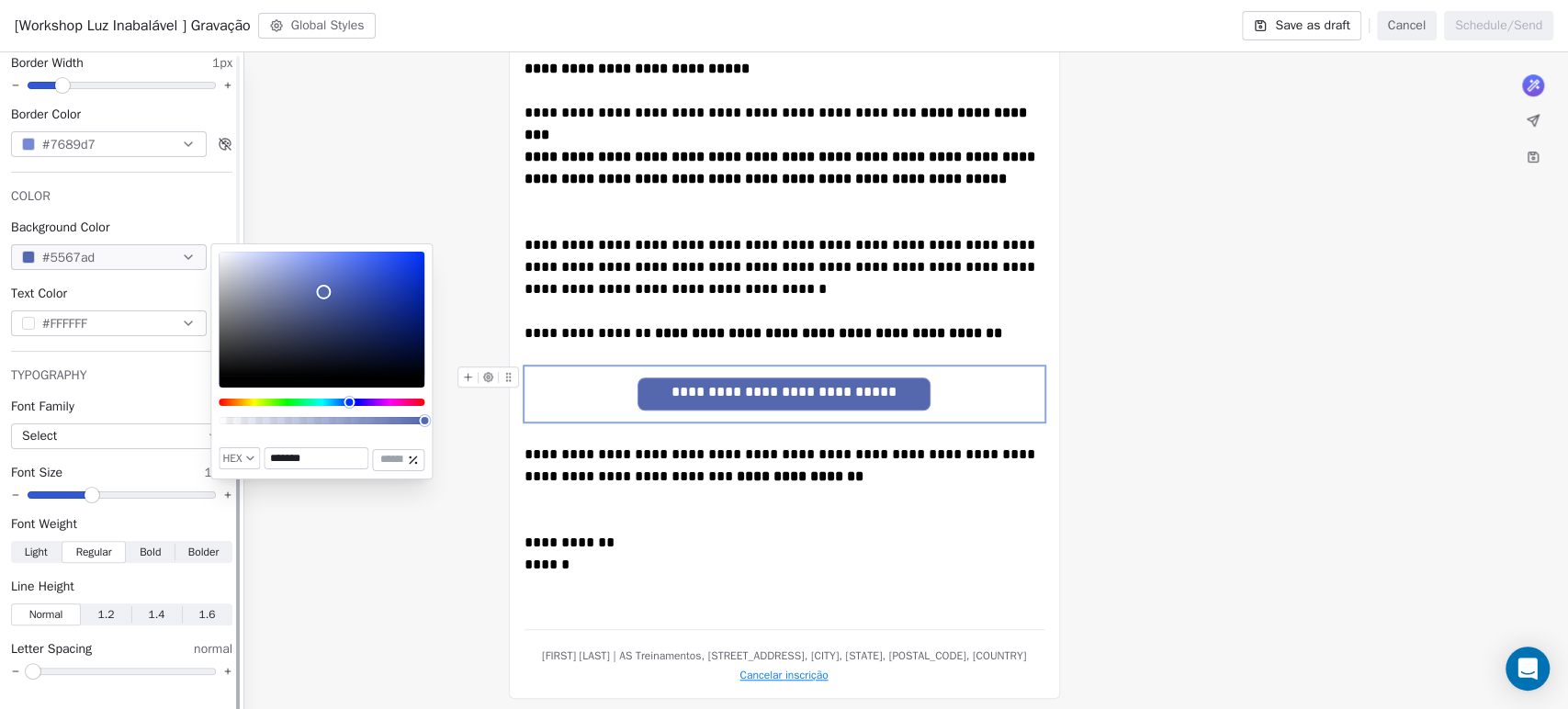 click on "Bold Bold" at bounding box center [150, 552] 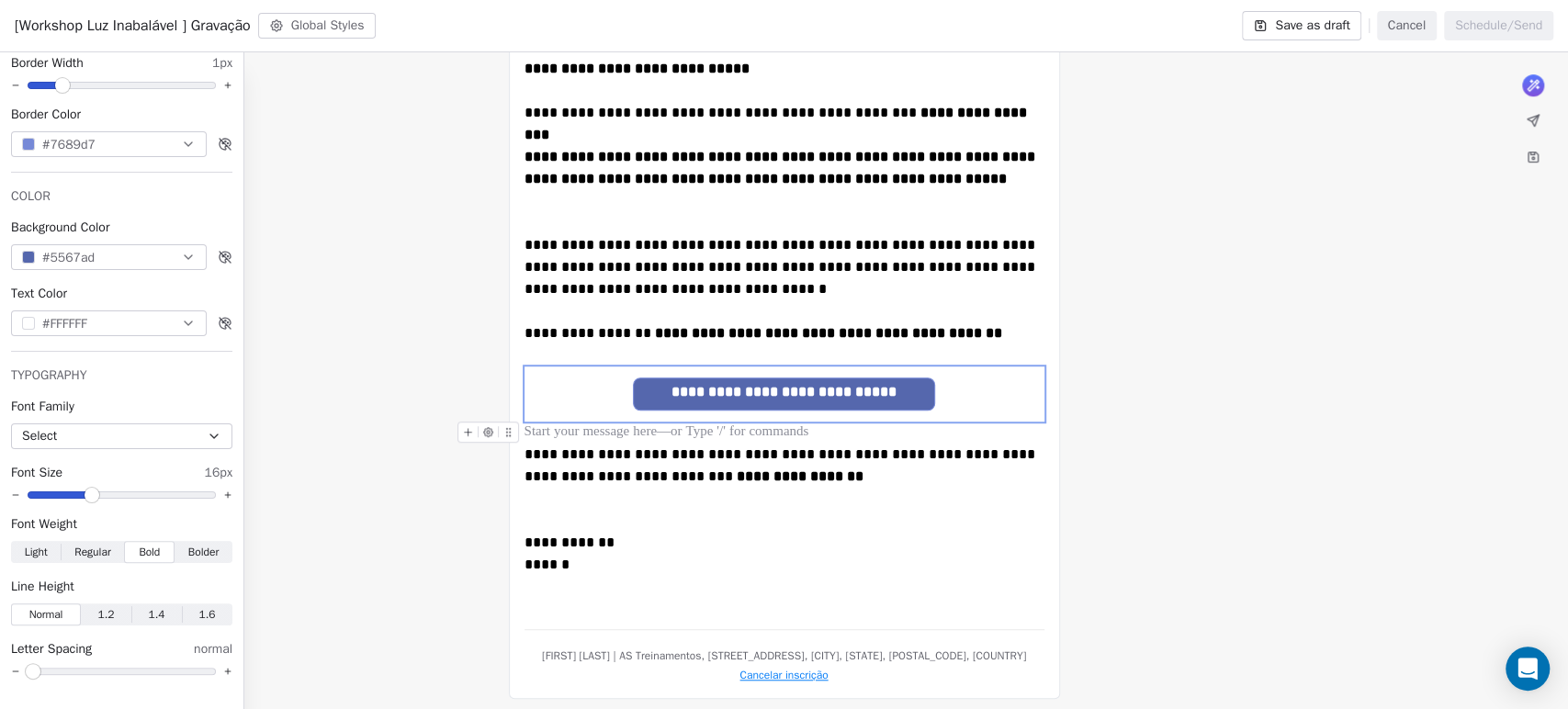 click at bounding box center (784, 433) 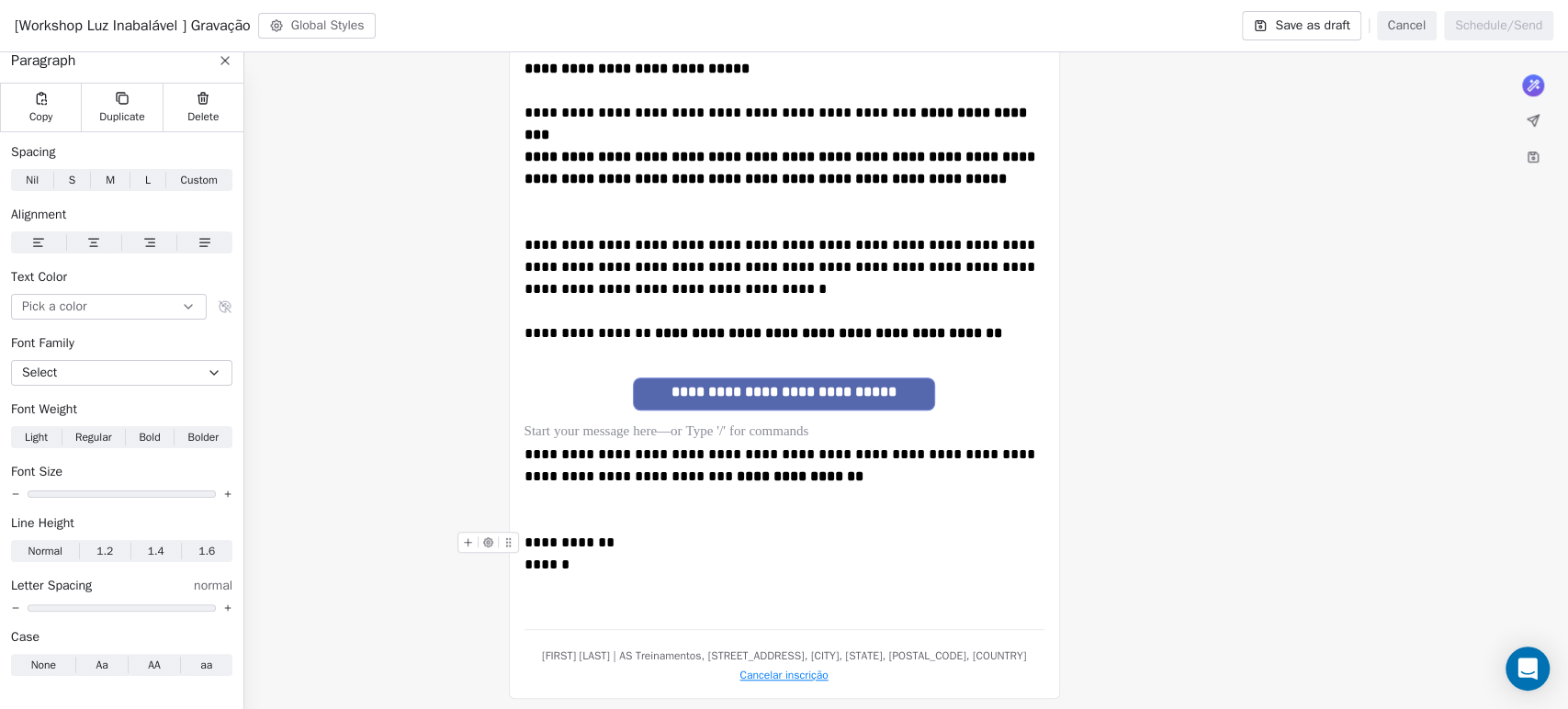 click on "**********" at bounding box center [784, 554] 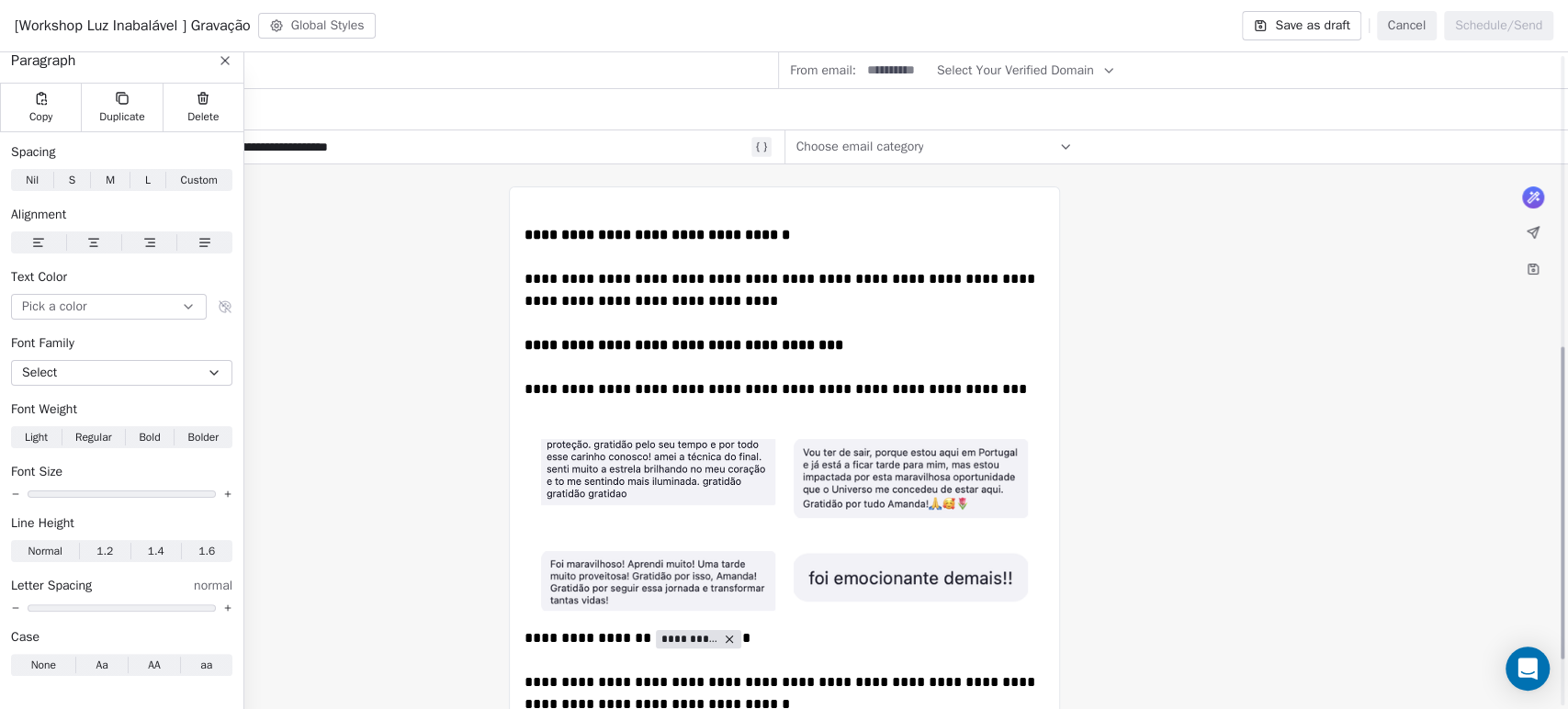 scroll, scrollTop: 612, scrollLeft: 0, axis: vertical 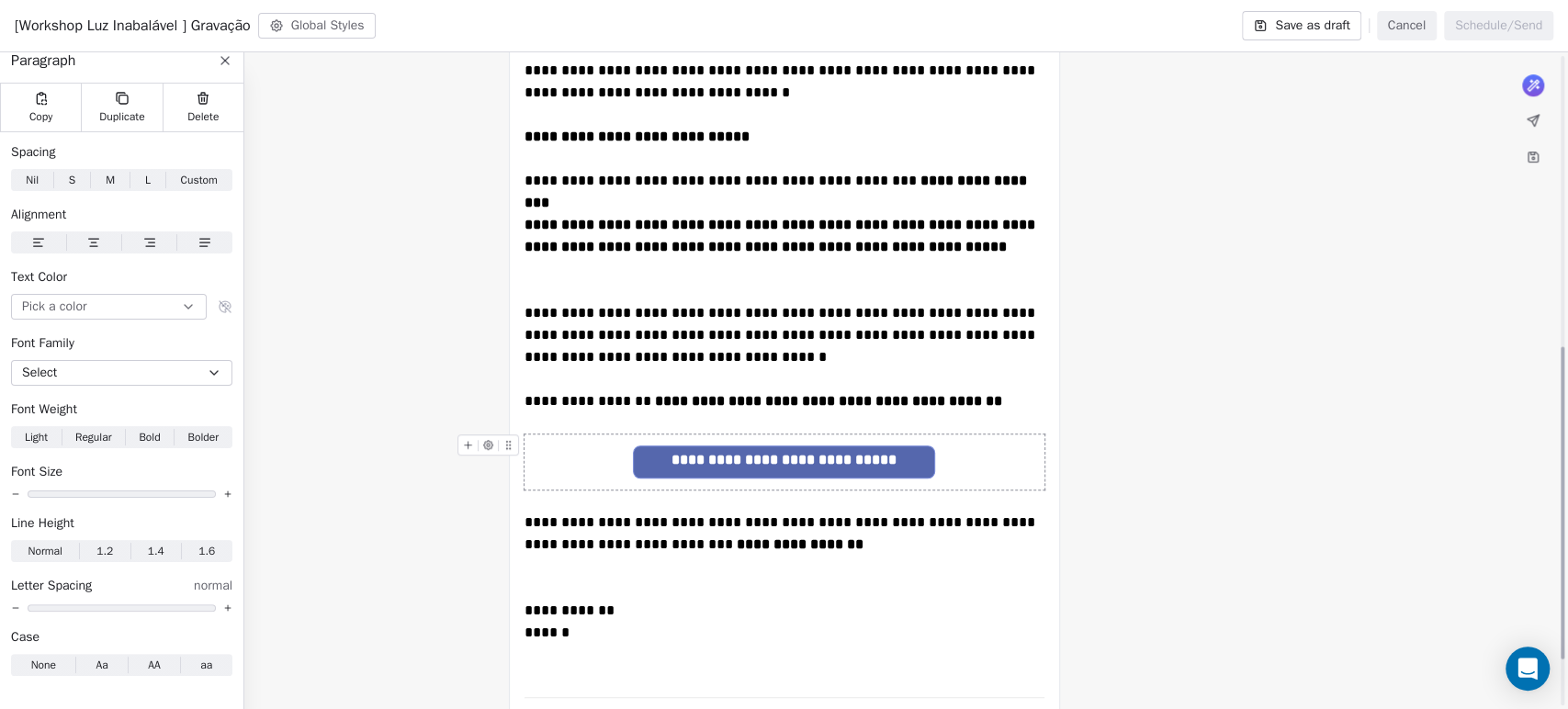 click on "**********" at bounding box center [784, 461] 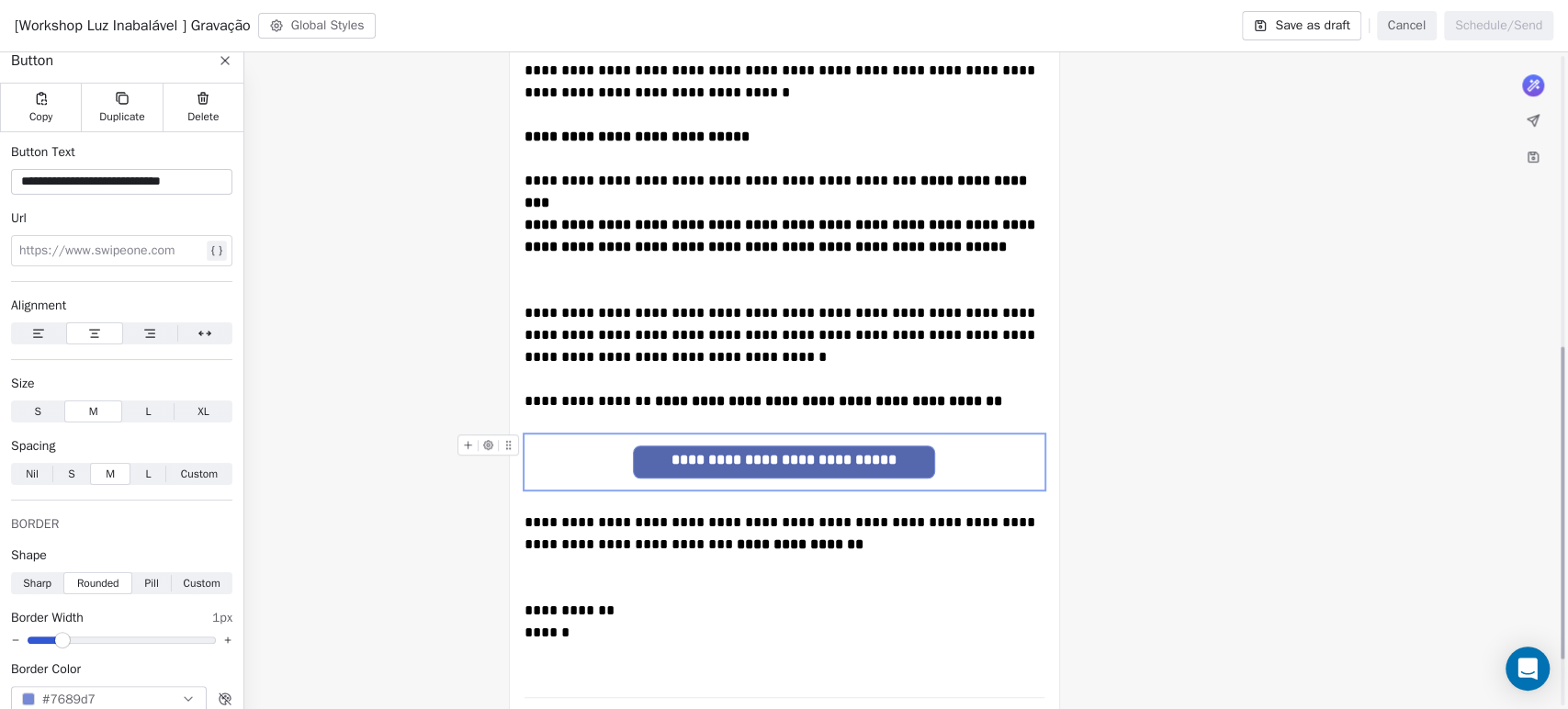 scroll, scrollTop: 568, scrollLeft: 0, axis: vertical 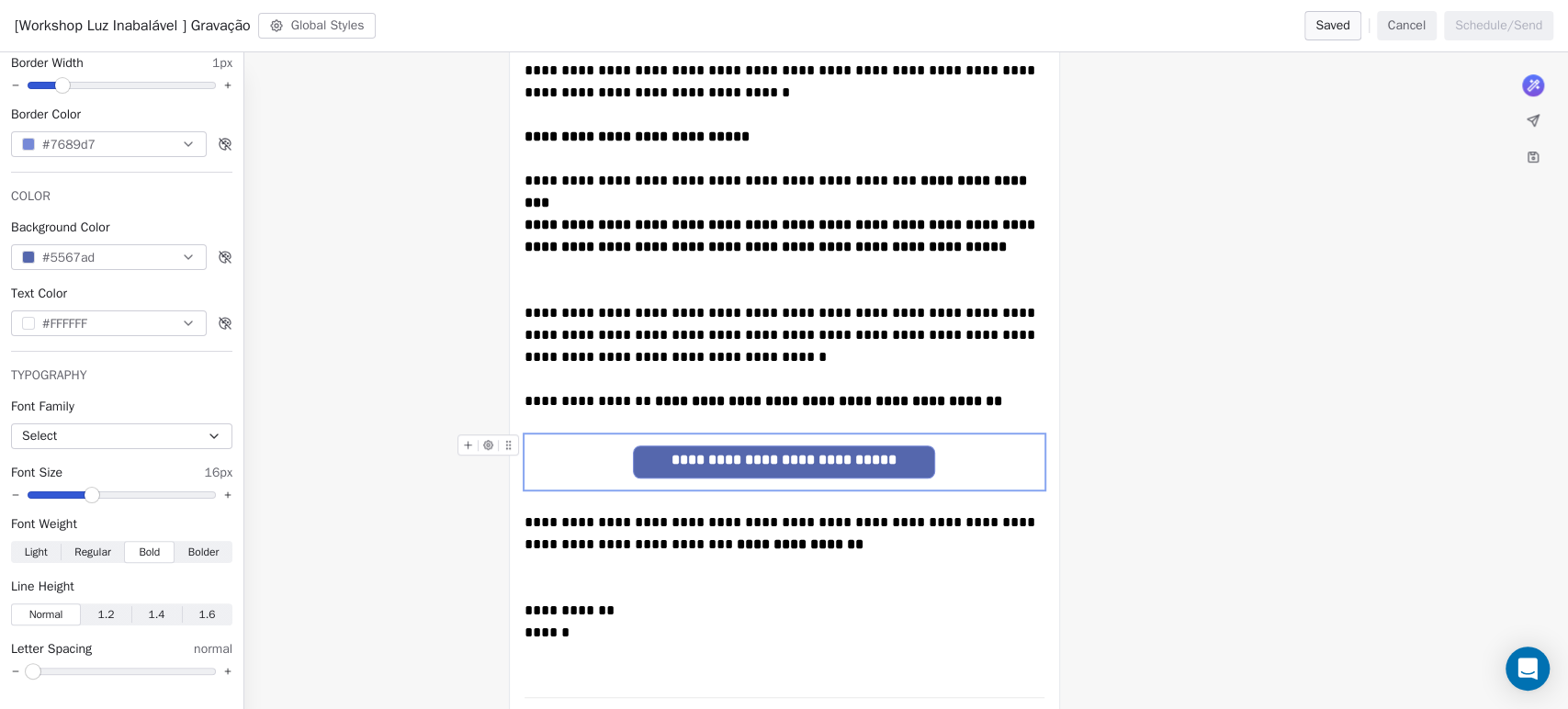 click on "**********" at bounding box center [784, 461] 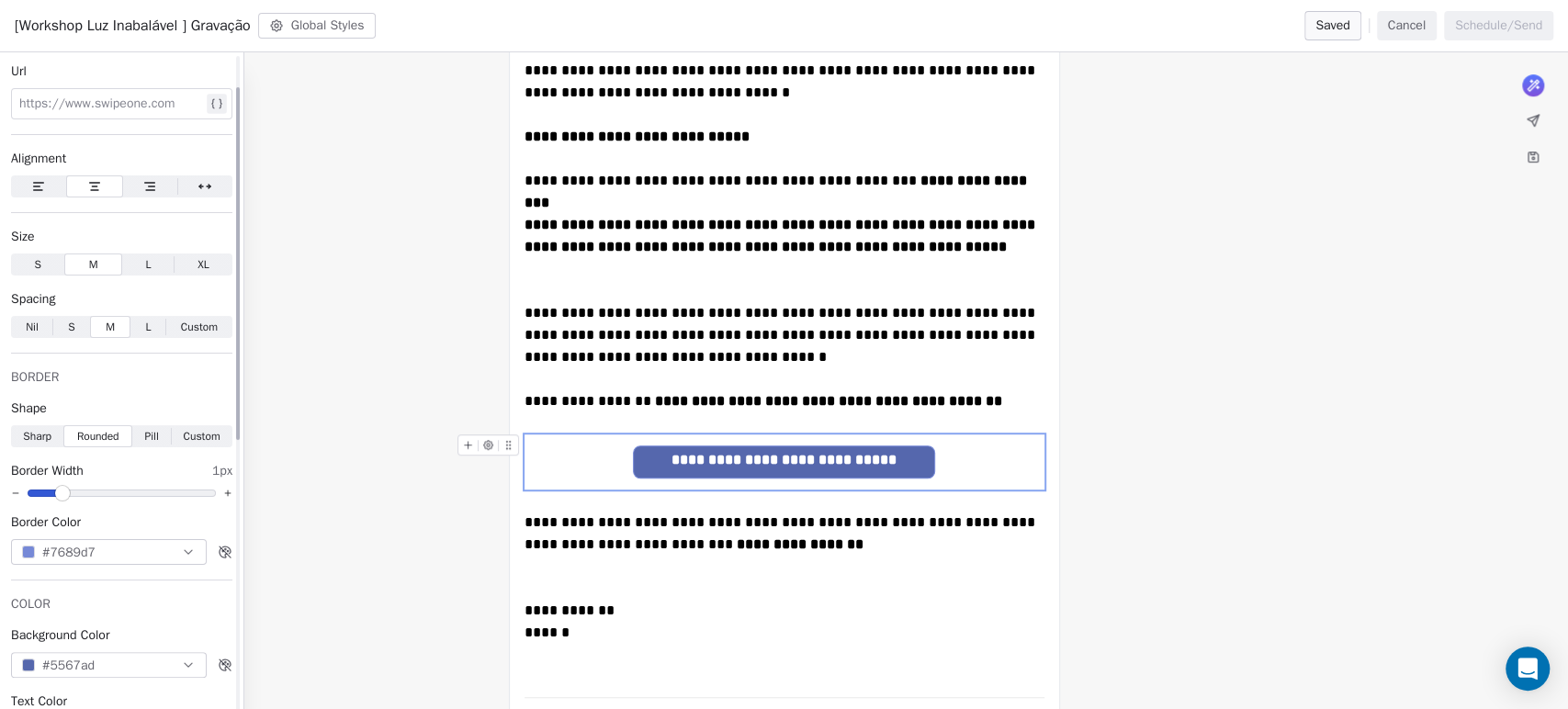 scroll, scrollTop: 59, scrollLeft: 0, axis: vertical 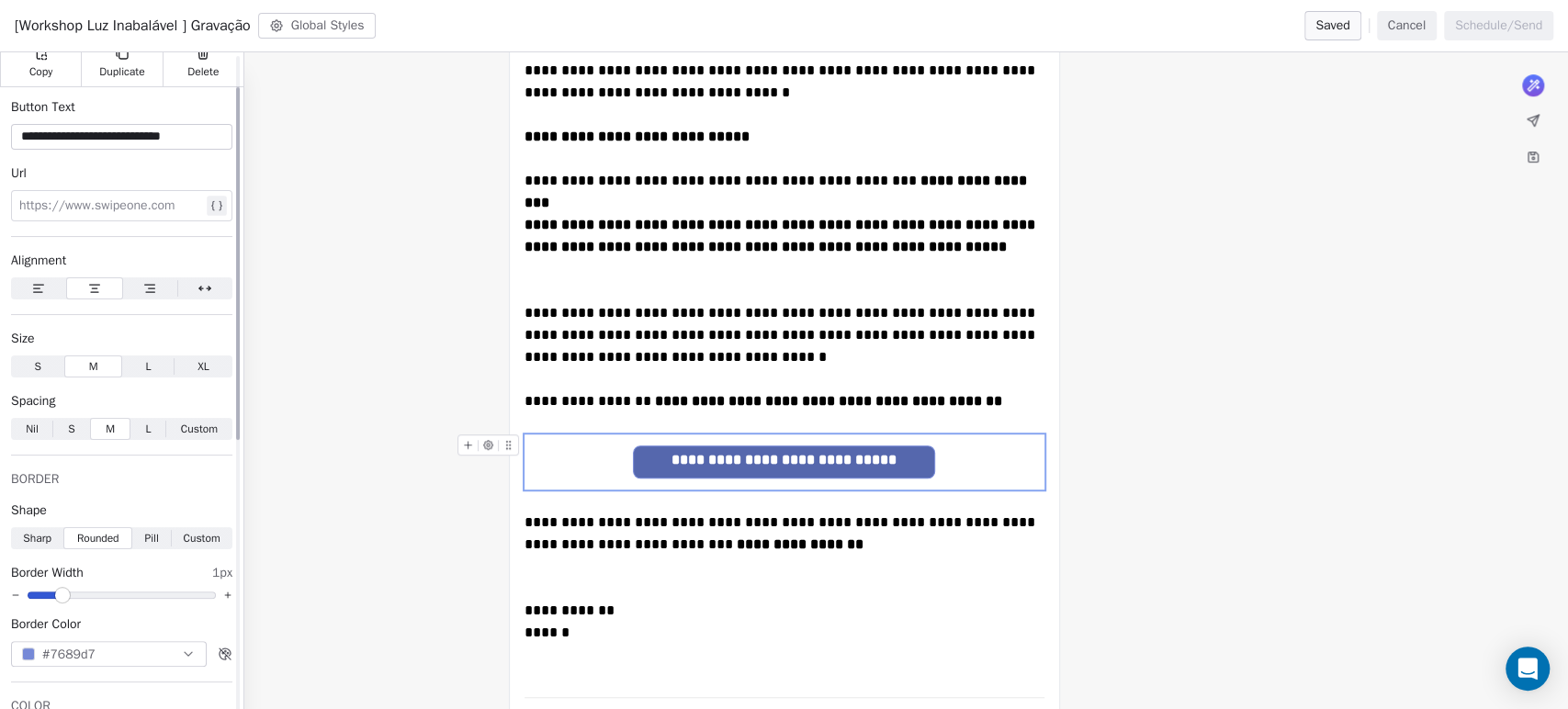click at bounding box center (110, 206) 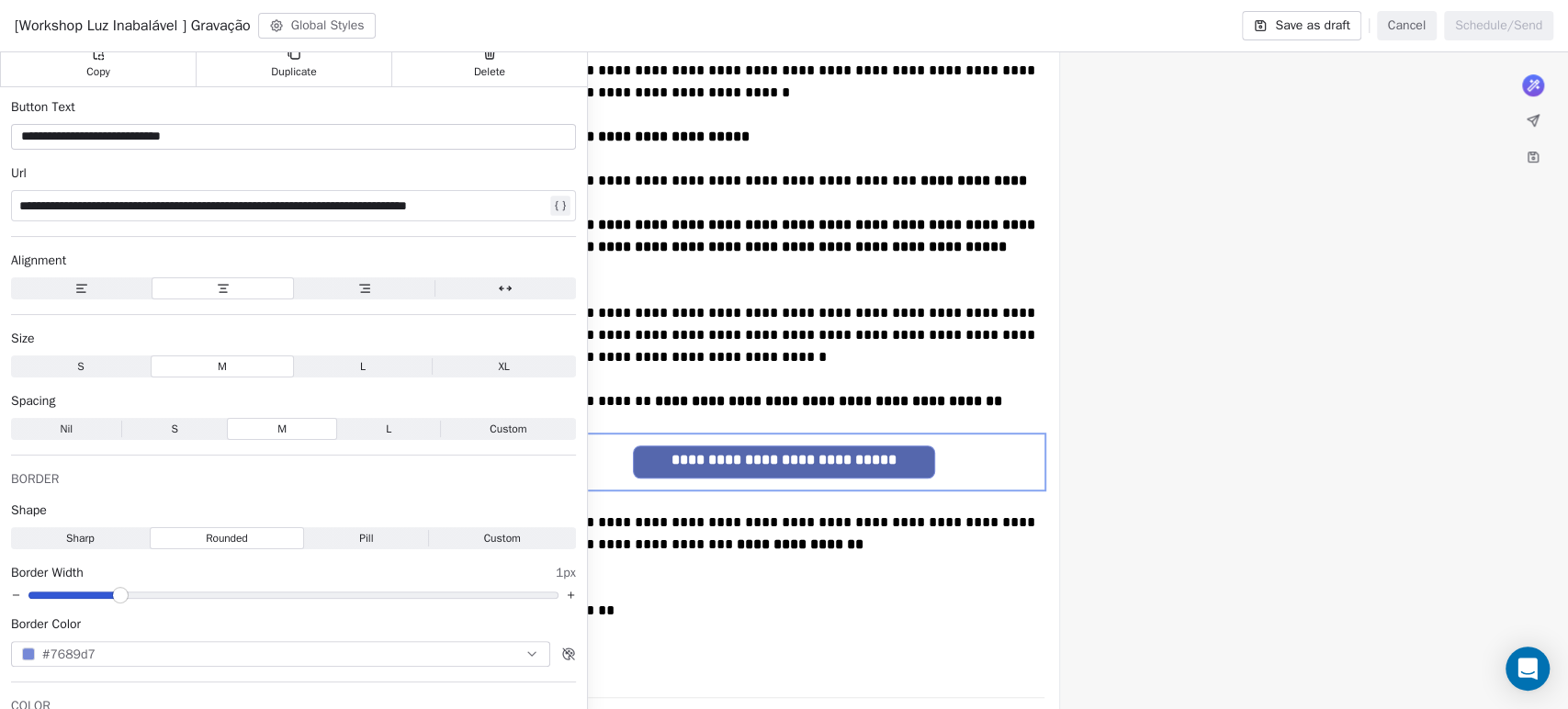 click on "**********" at bounding box center (782, 334) 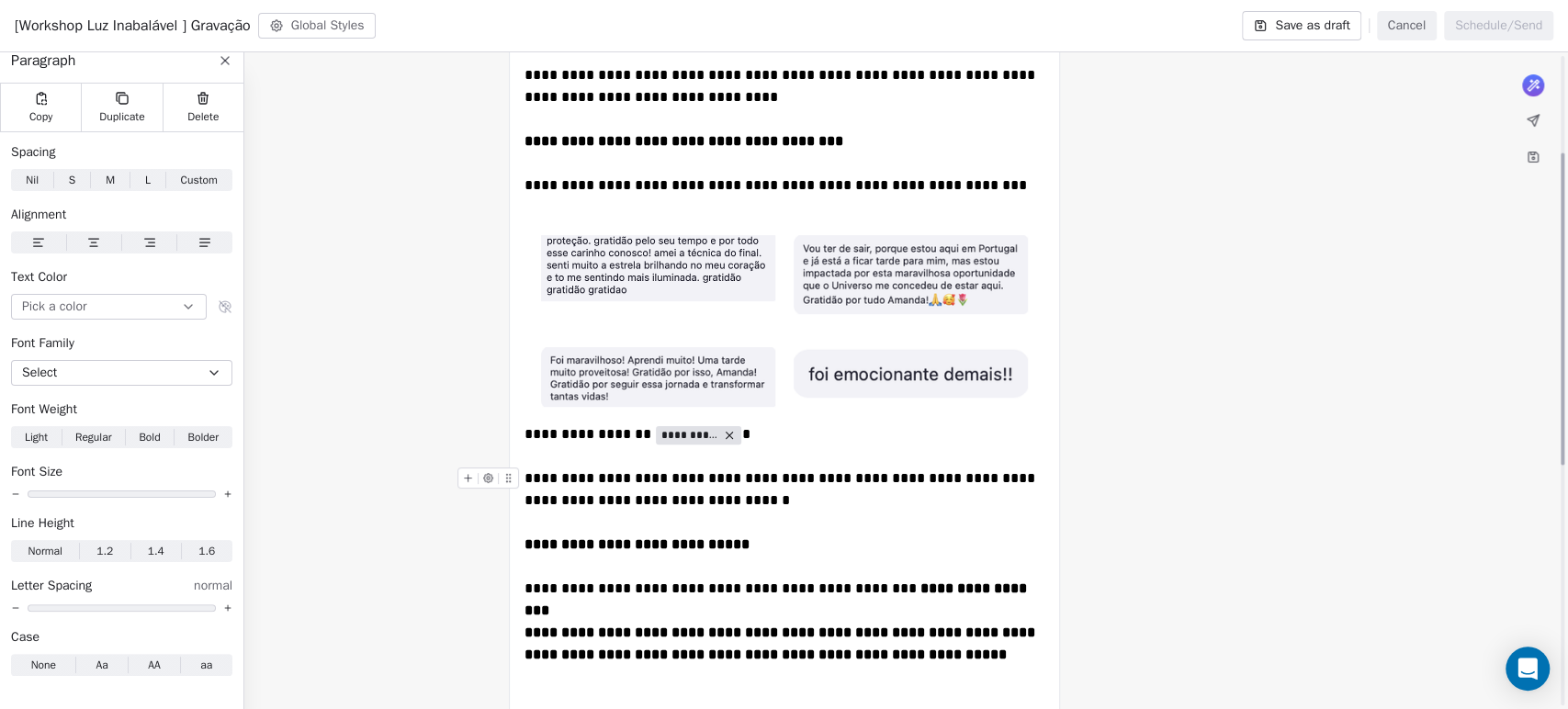 scroll, scrollTop: 0, scrollLeft: 0, axis: both 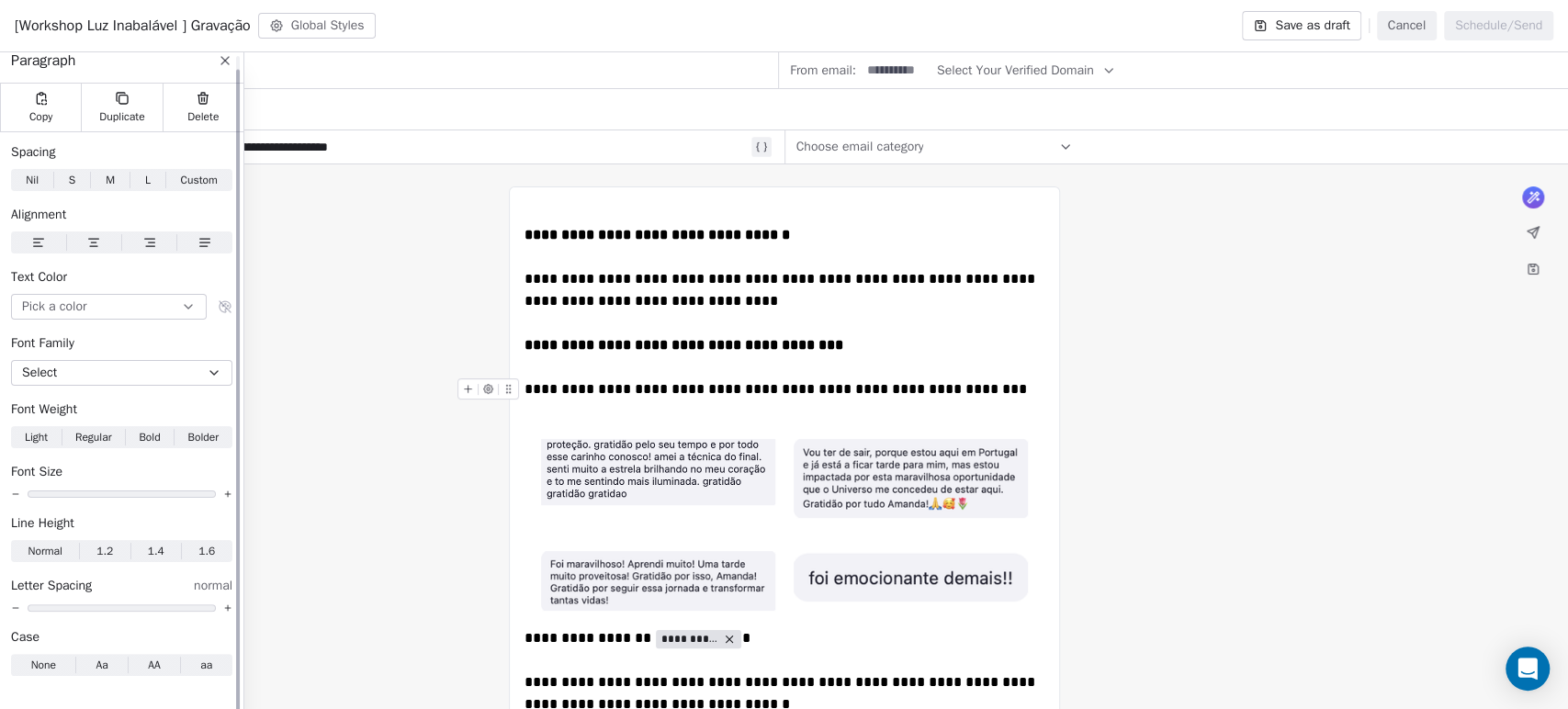click 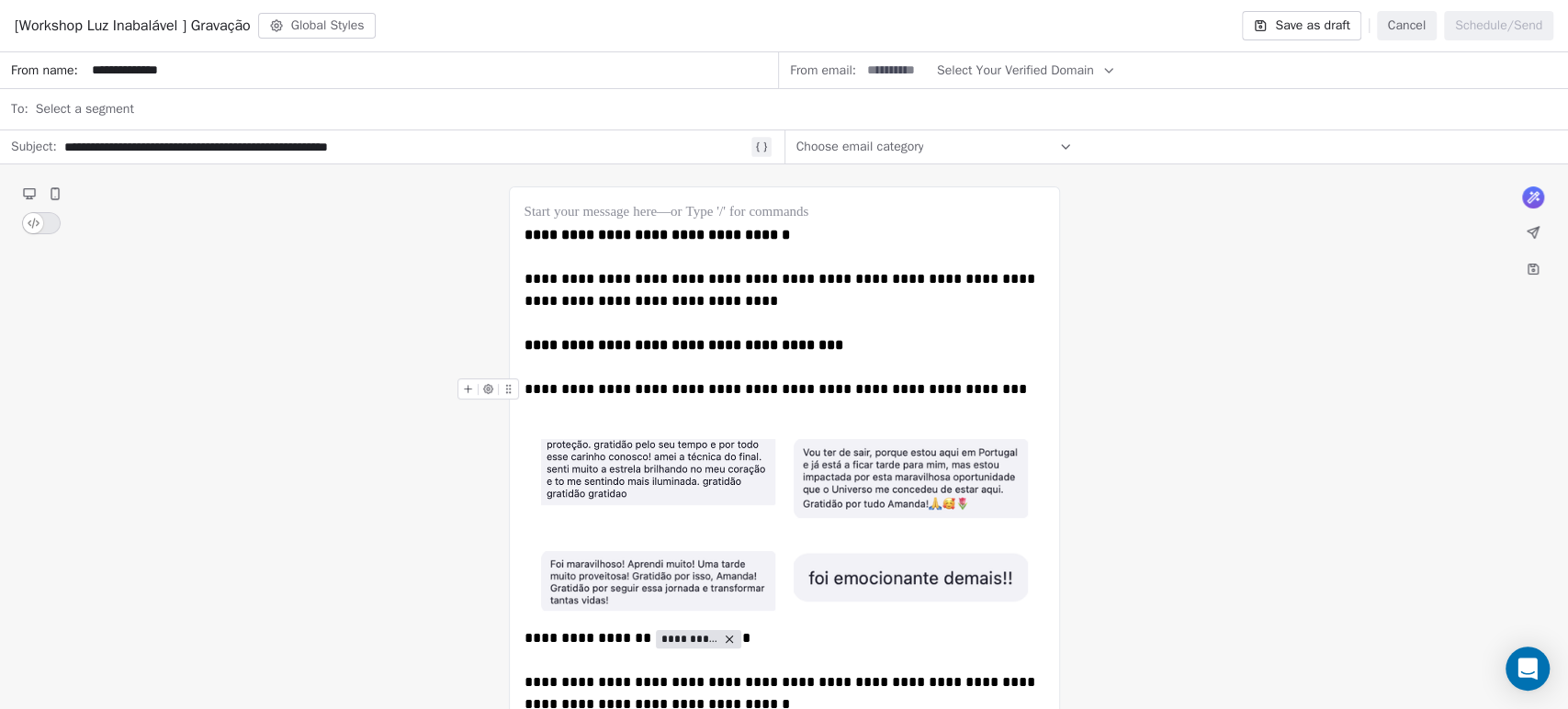 click on "Select a segment" at bounding box center (796, 109) 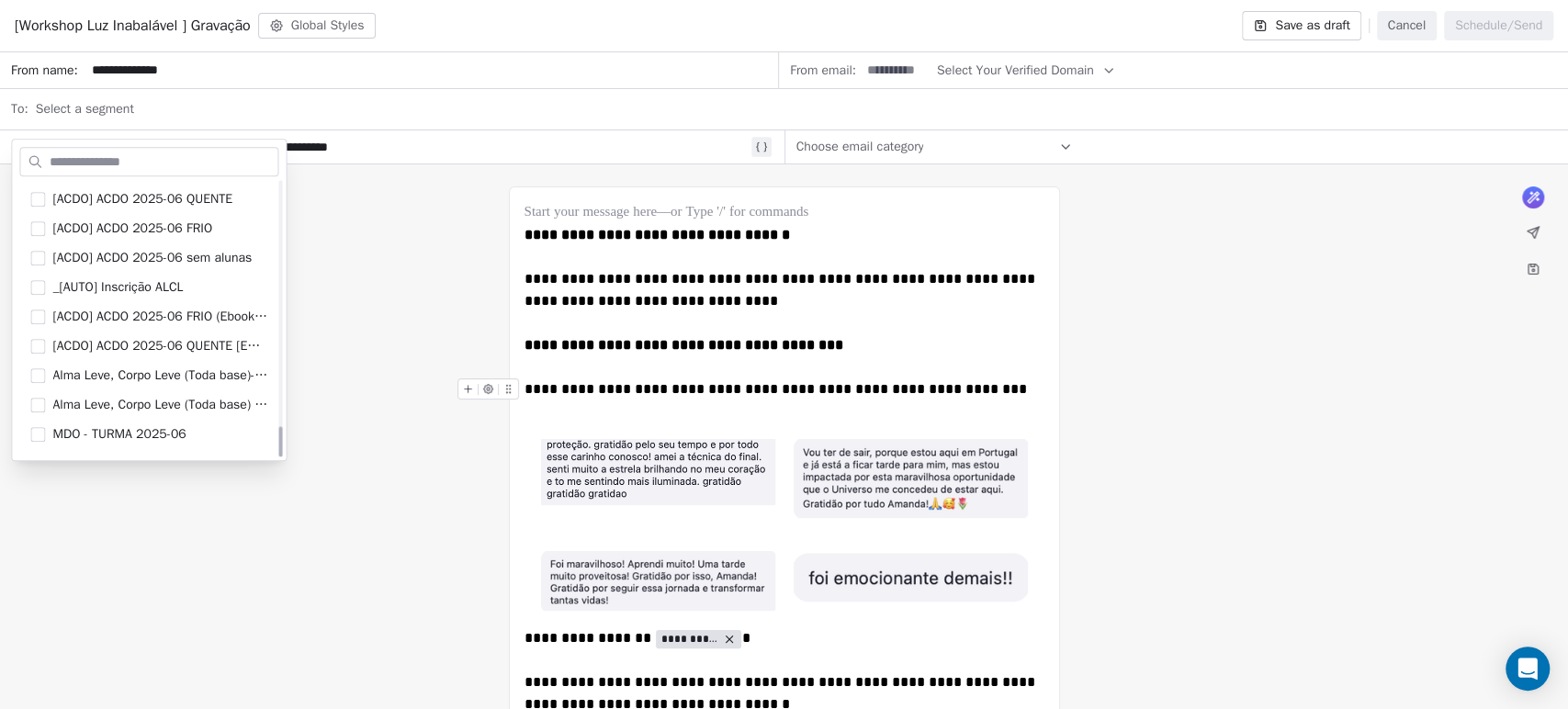 scroll, scrollTop: 2199, scrollLeft: 0, axis: vertical 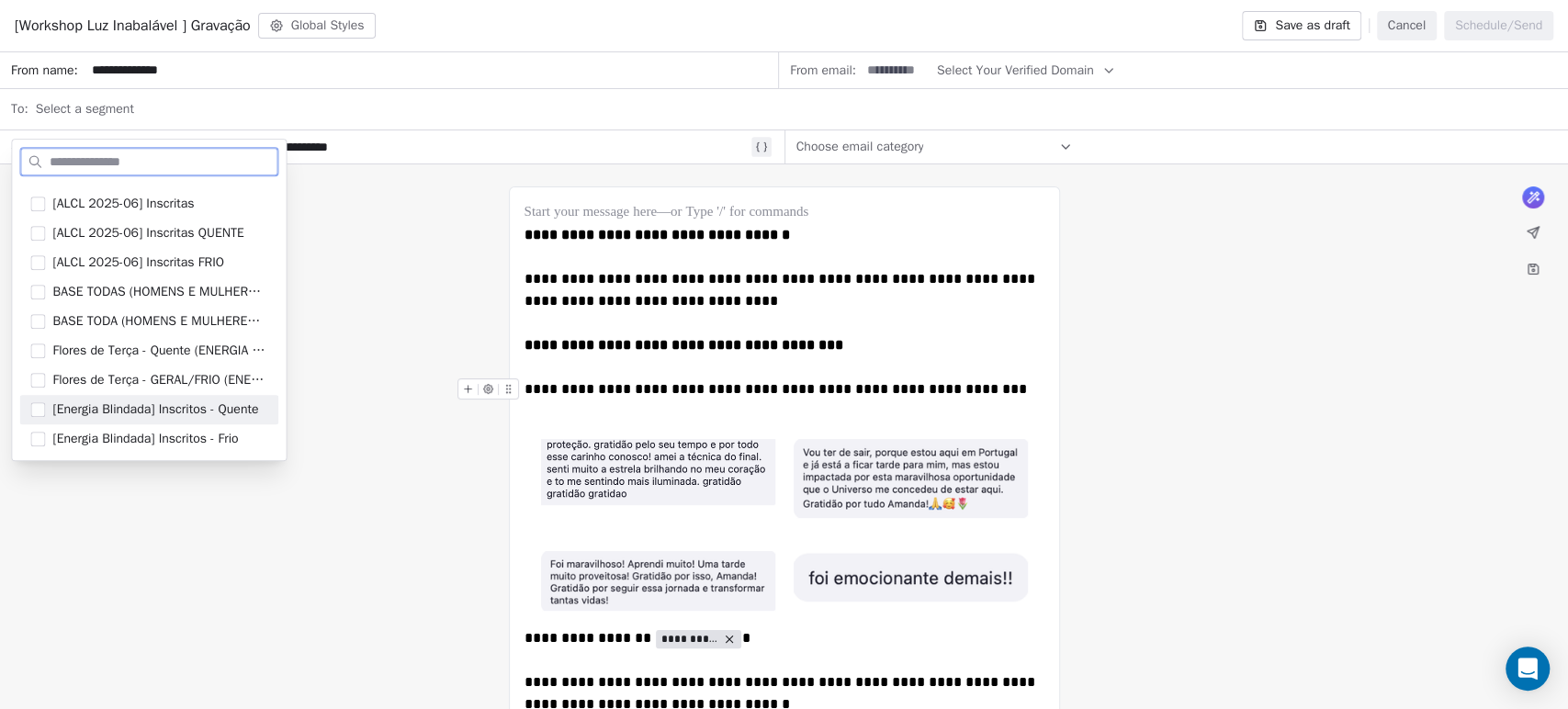 click on "[Energia Blindada] Inscritos - Quente" at bounding box center (155, 410) 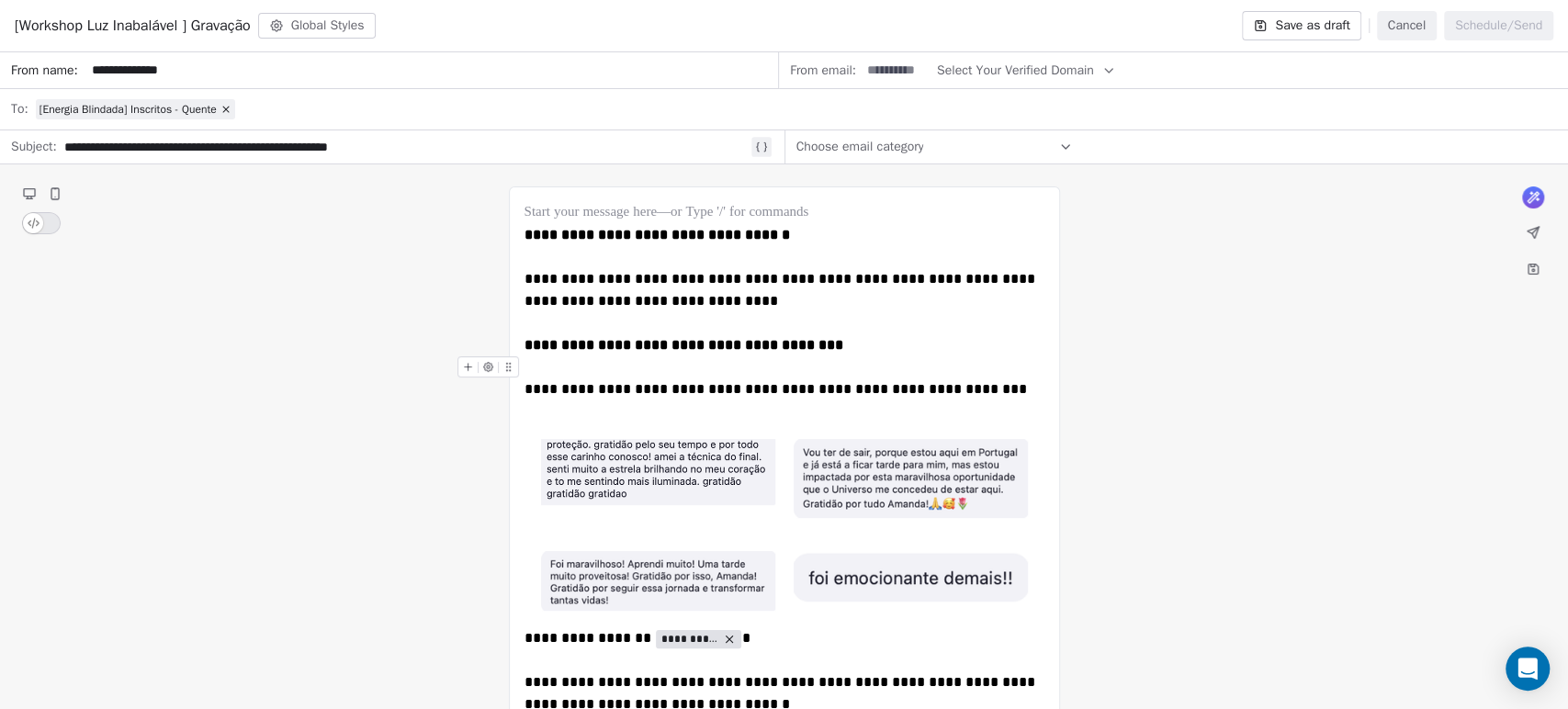 click on "**********" at bounding box center [784, 782] 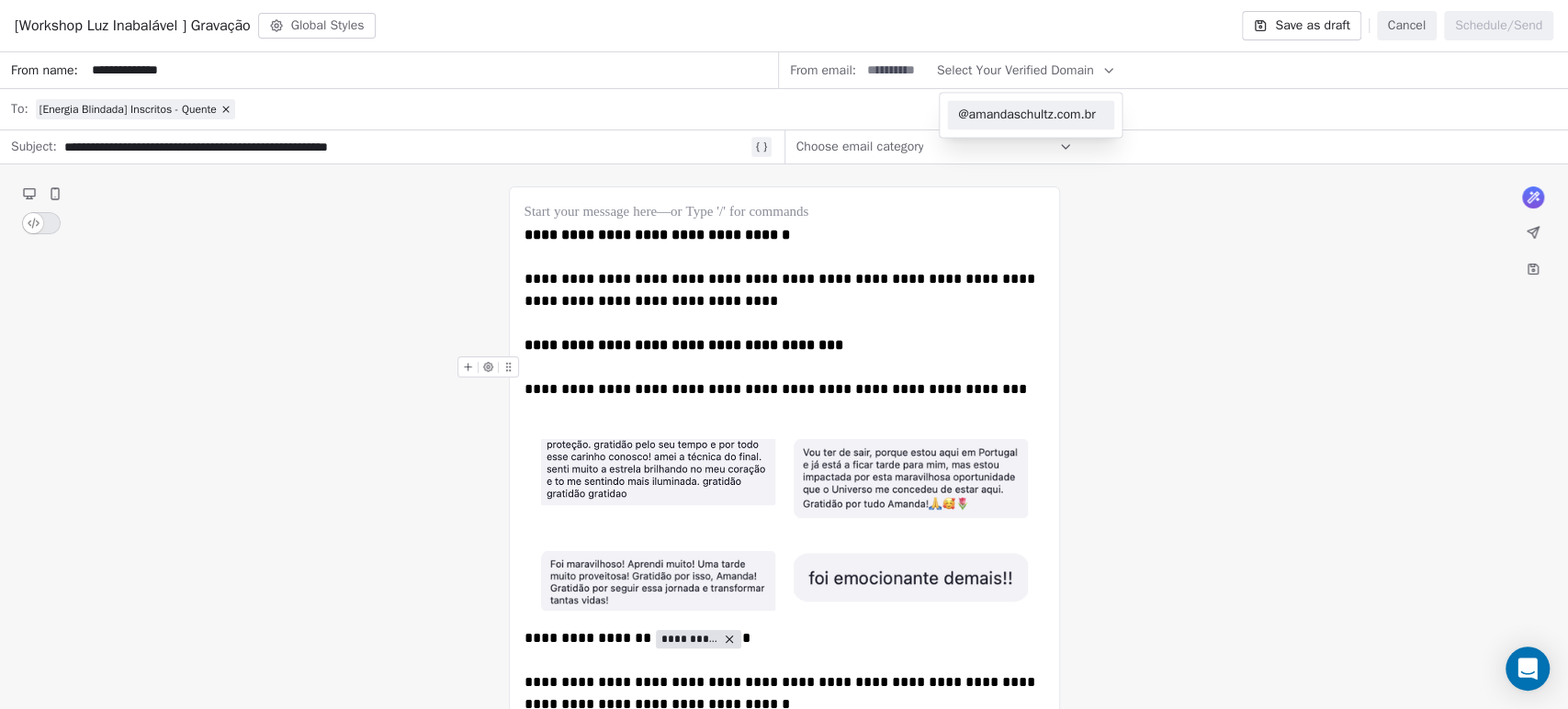 click on "@amandaschultz.com.br" at bounding box center (1031, 115) 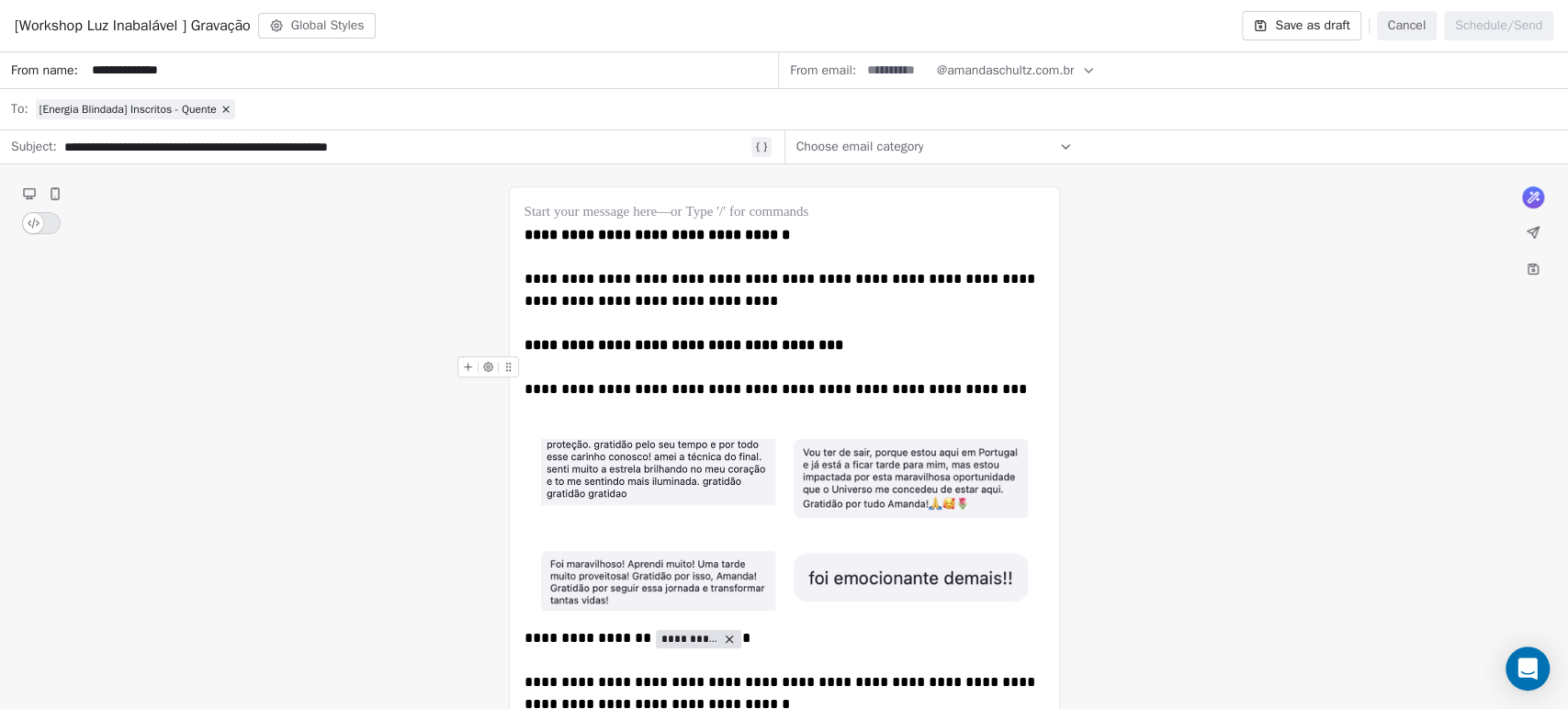click at bounding box center [897, 70] 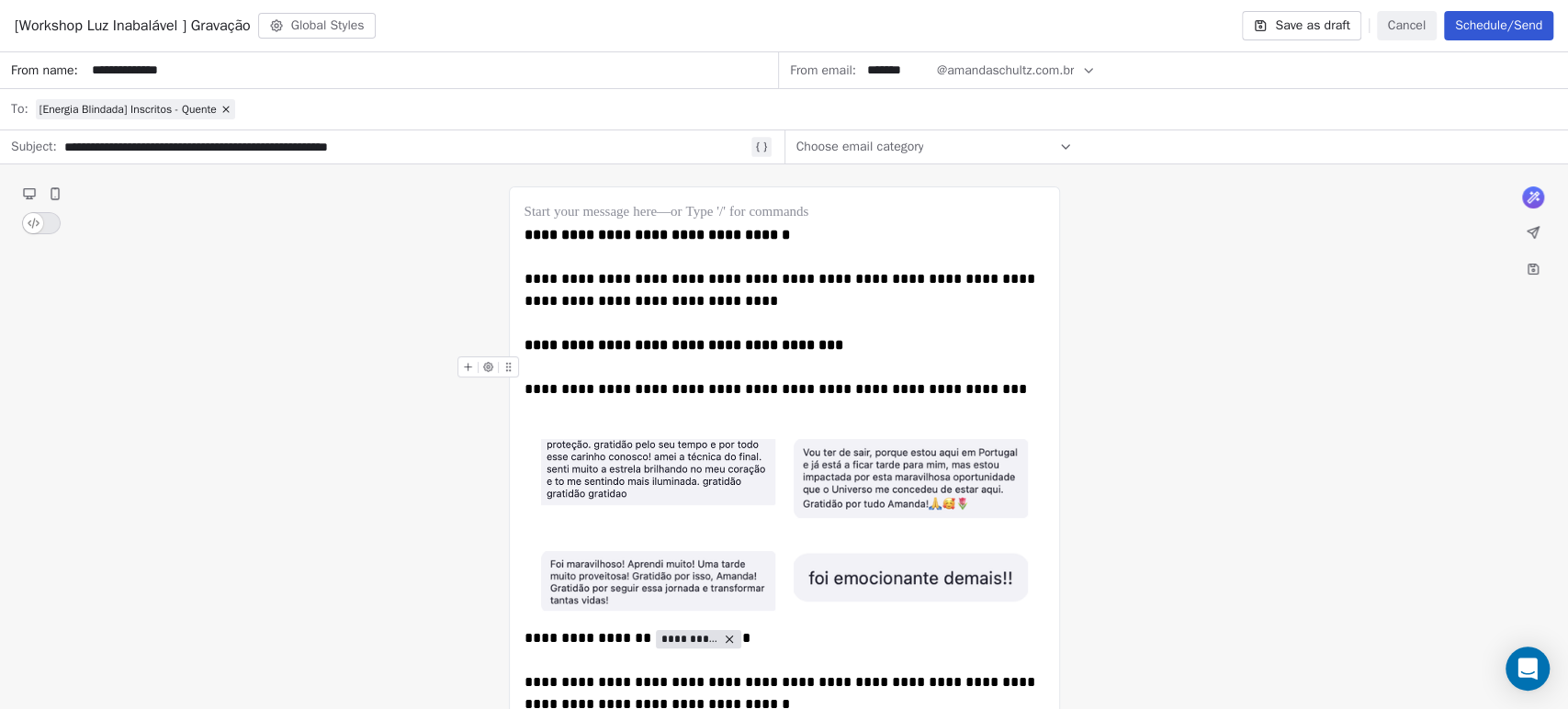 type on "*******" 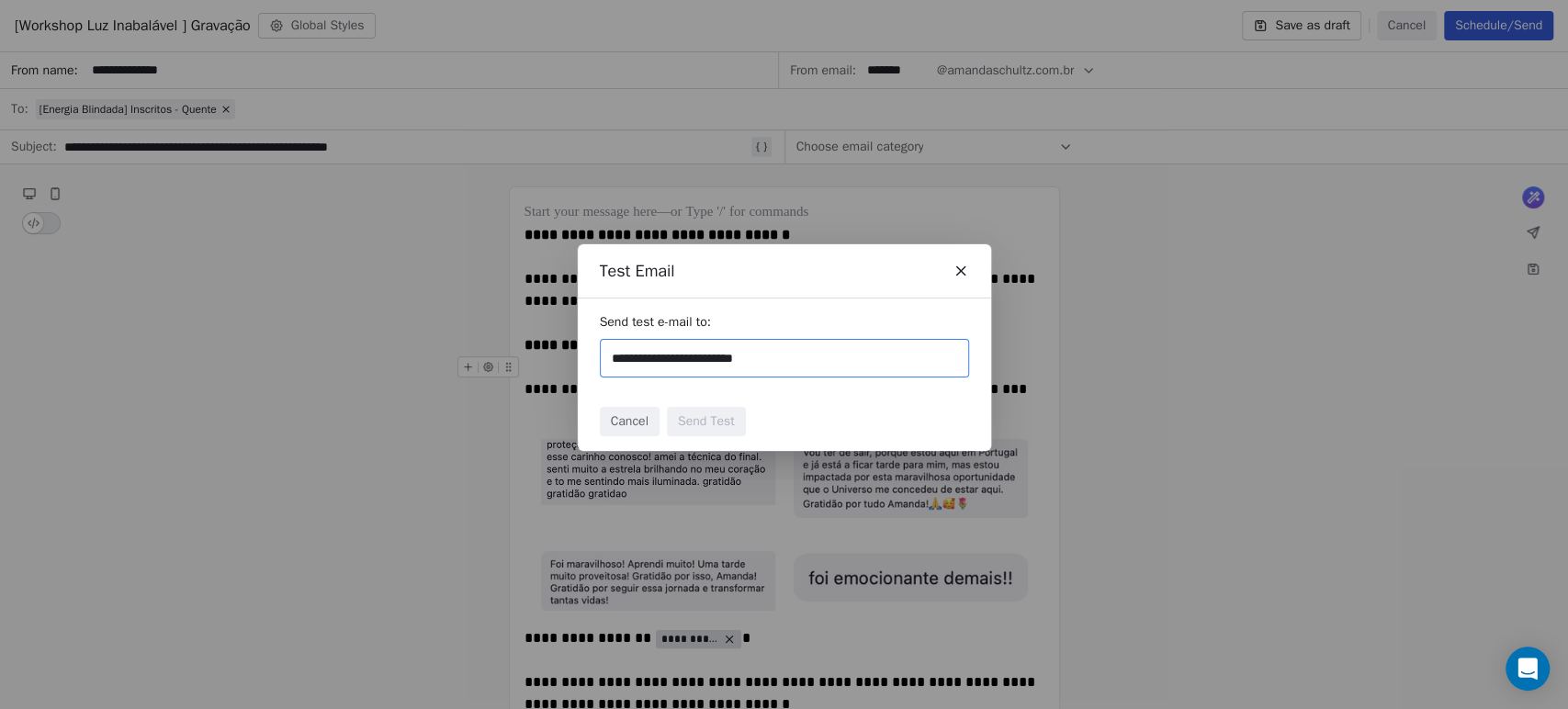 type on "**********" 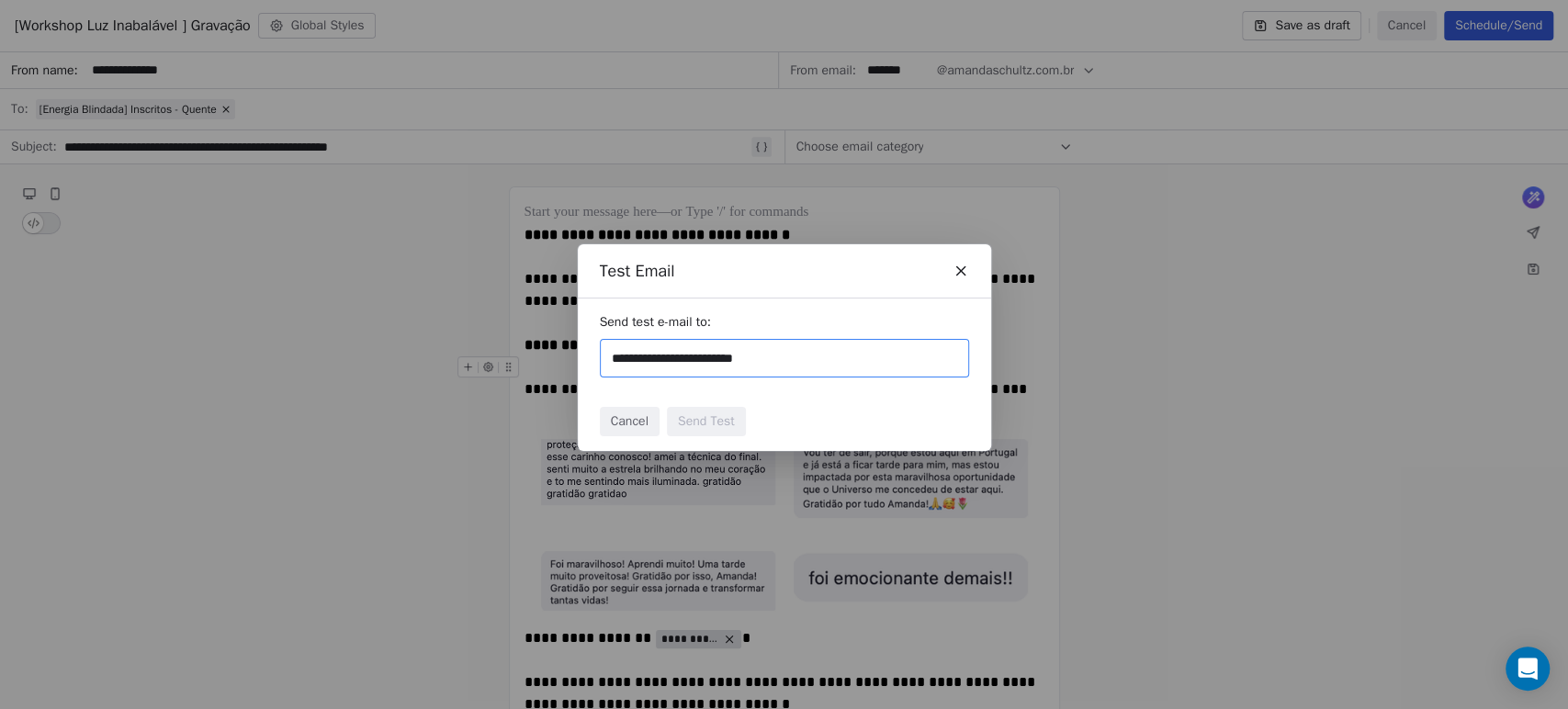 type 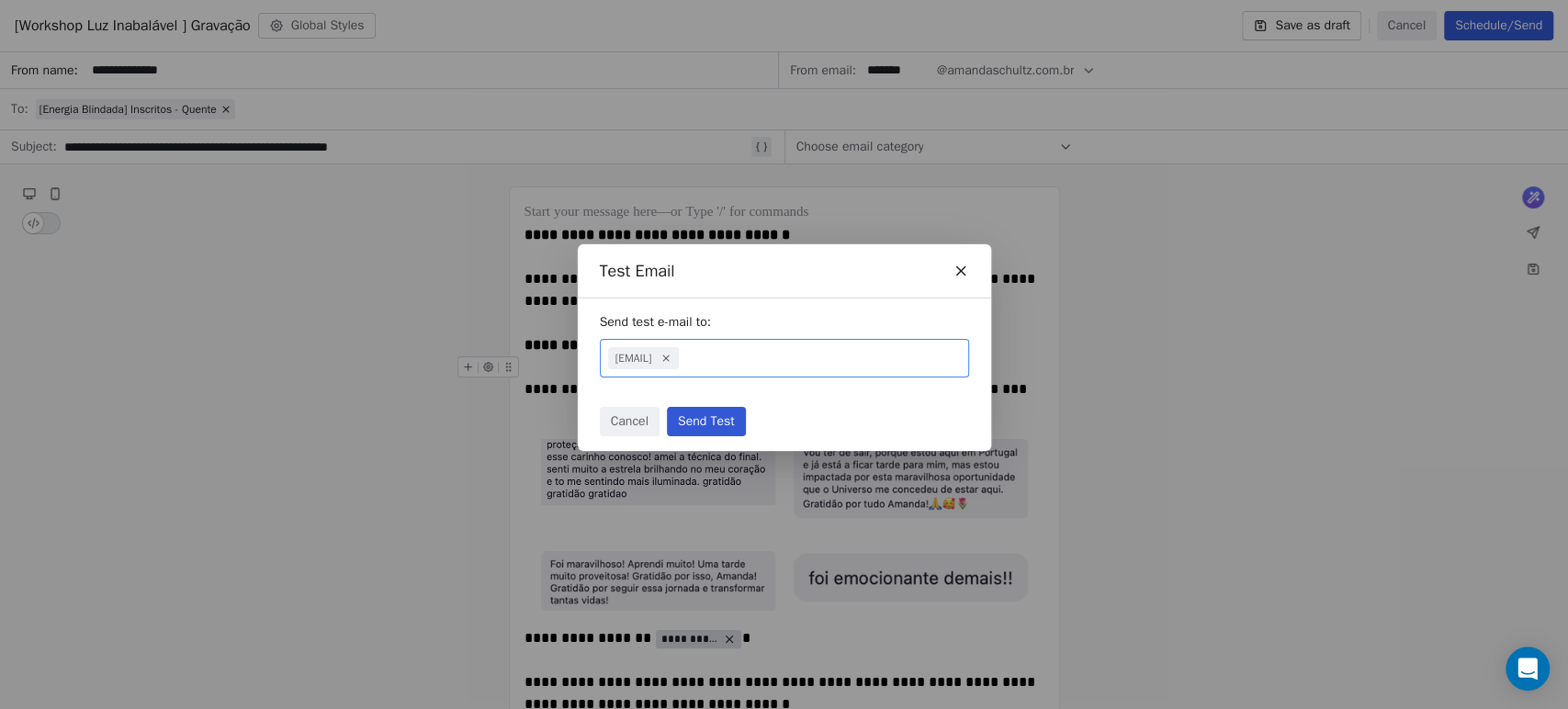click on "Send Test" at bounding box center [706, 422] 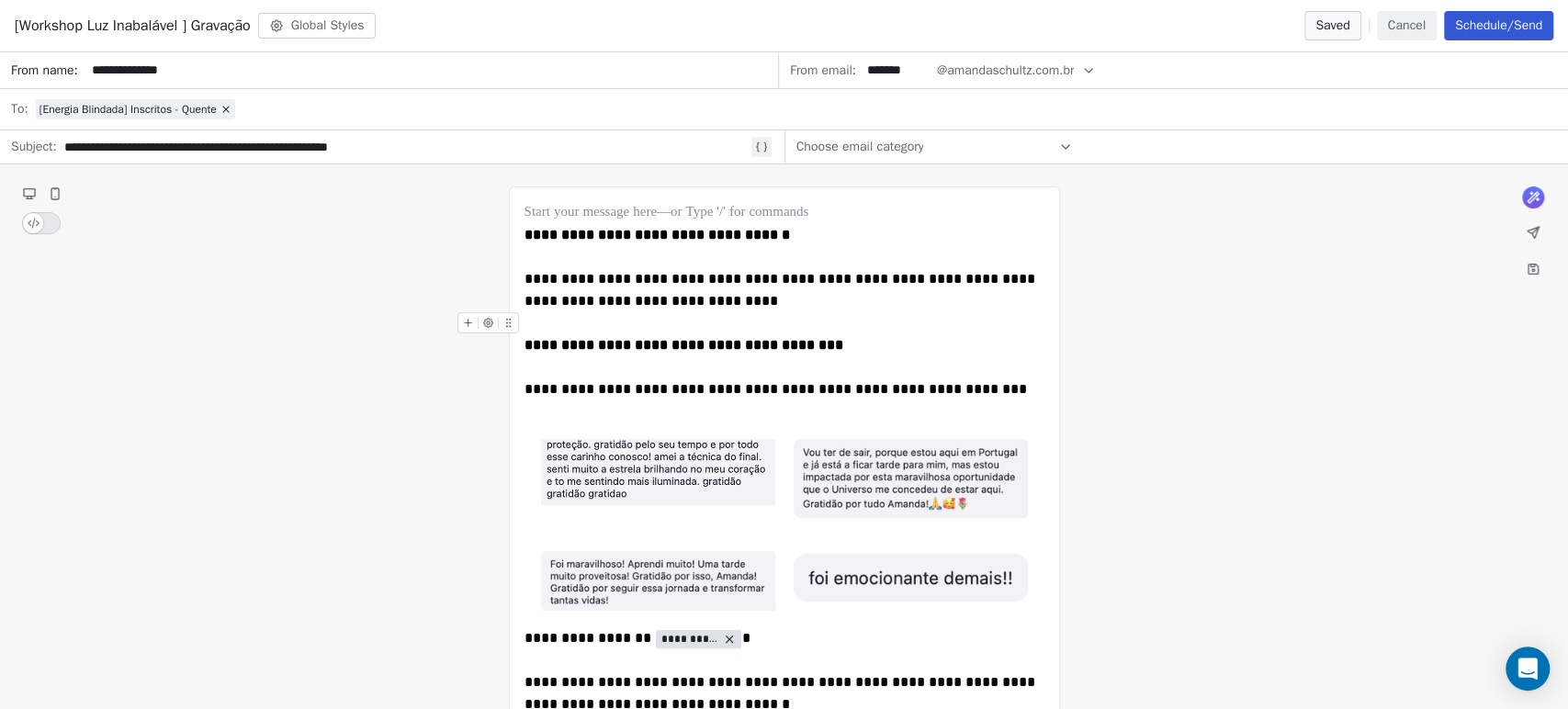 click on "**********" at bounding box center (784, 782) 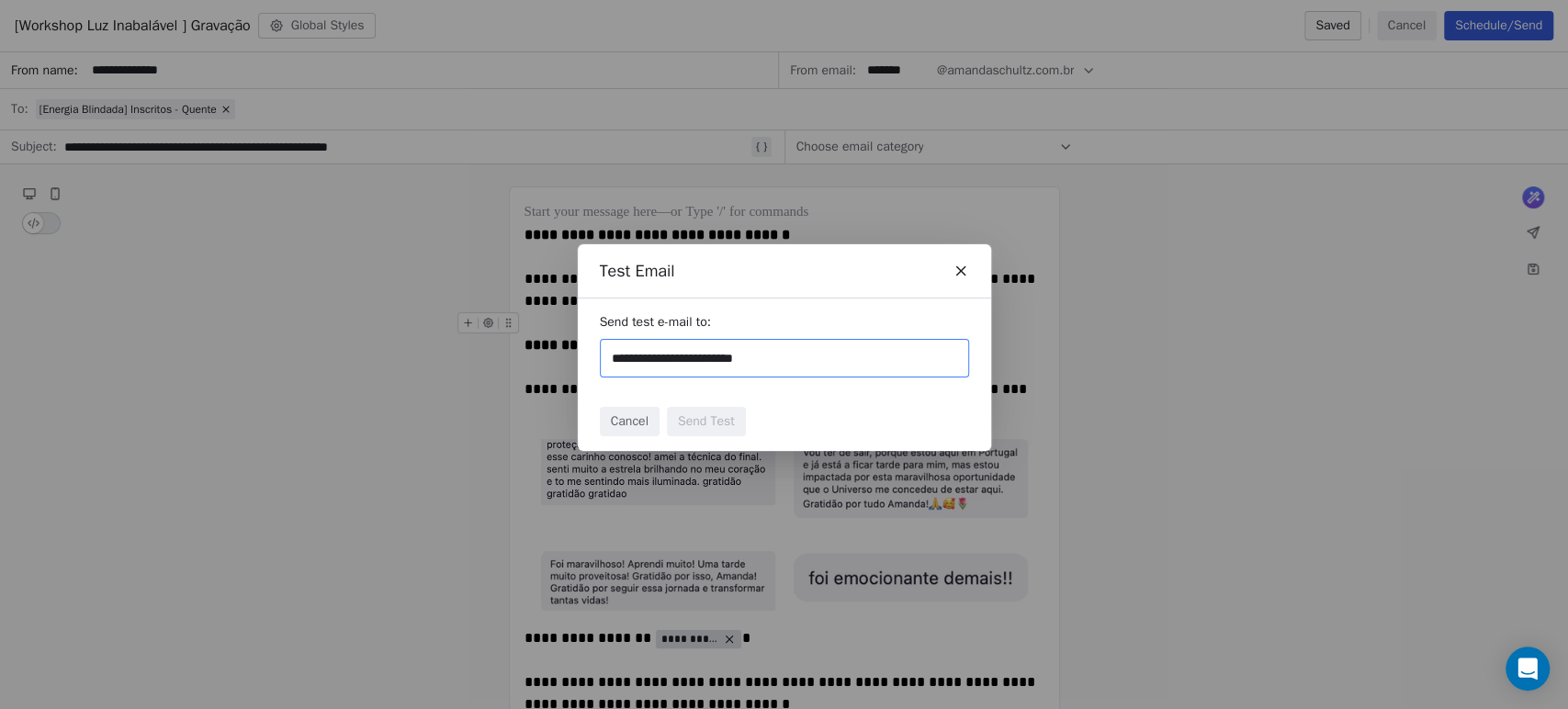 type on "**********" 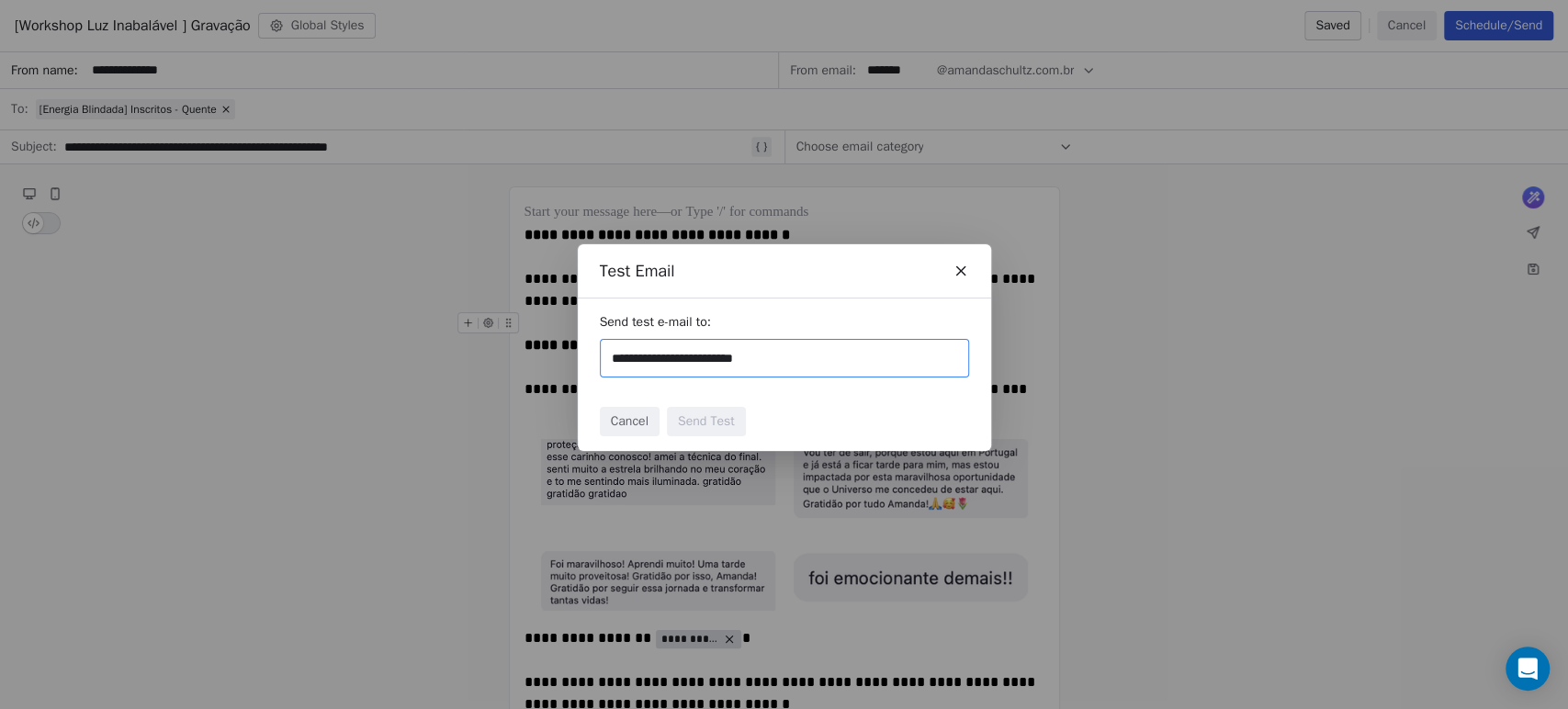 type 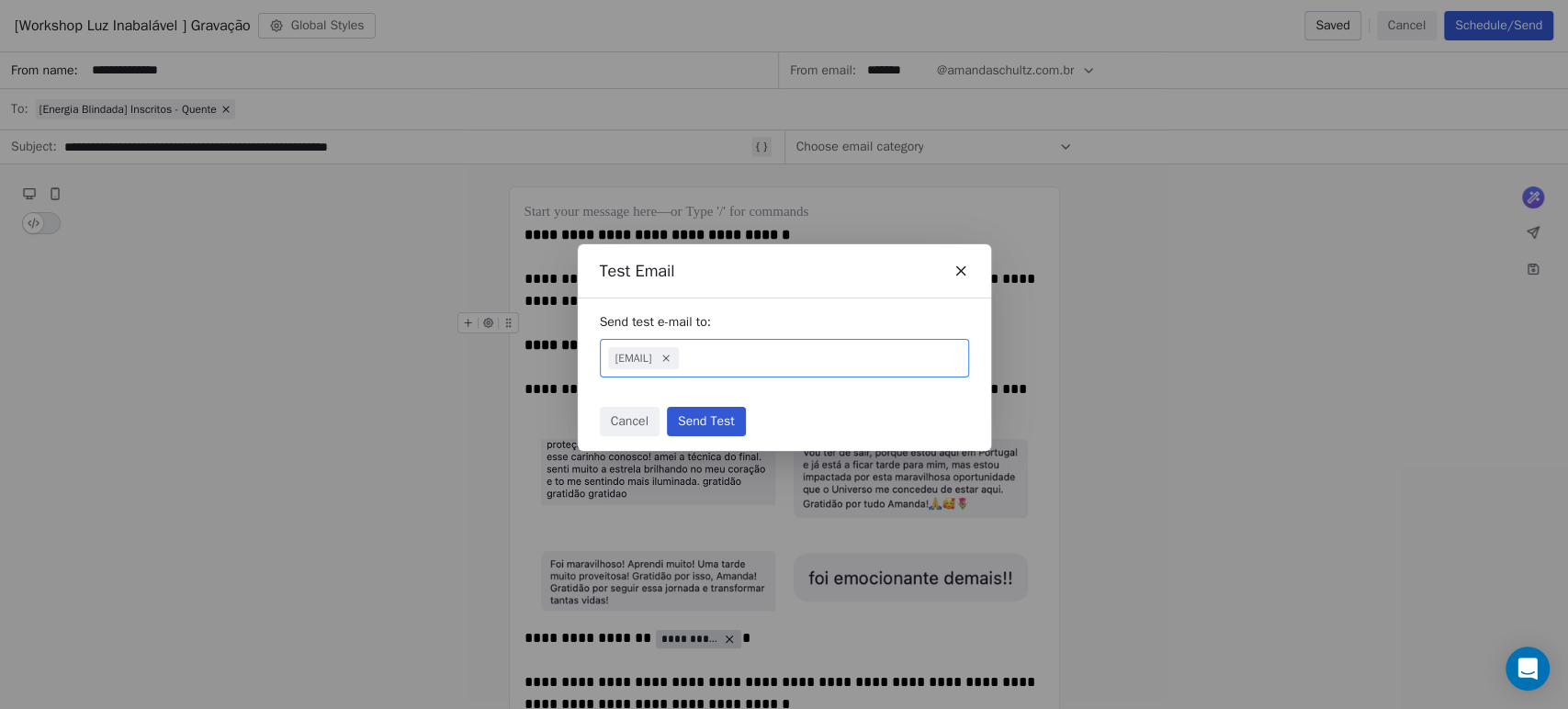 click on "Send Test" at bounding box center (706, 422) 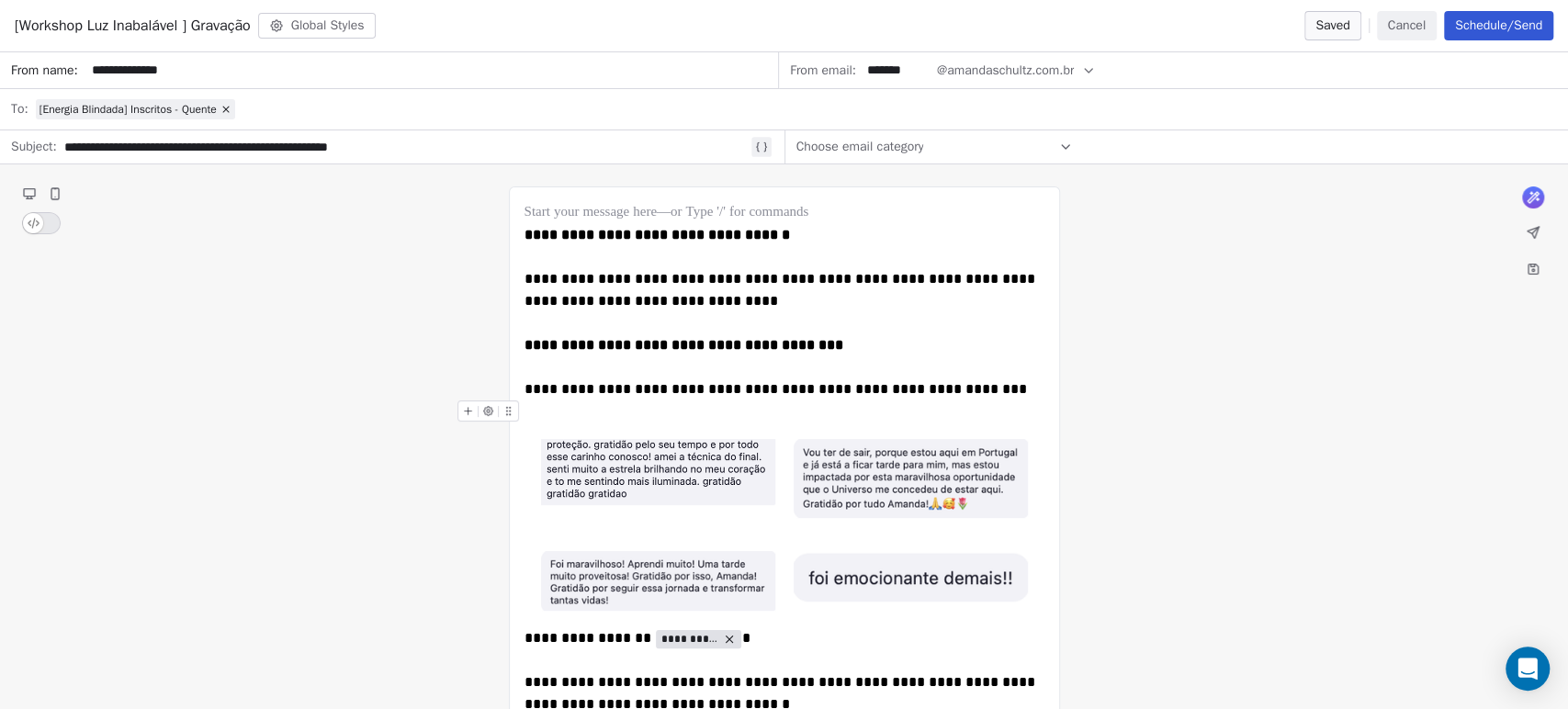 click on "Schedule/Send" at bounding box center [1498, 26] 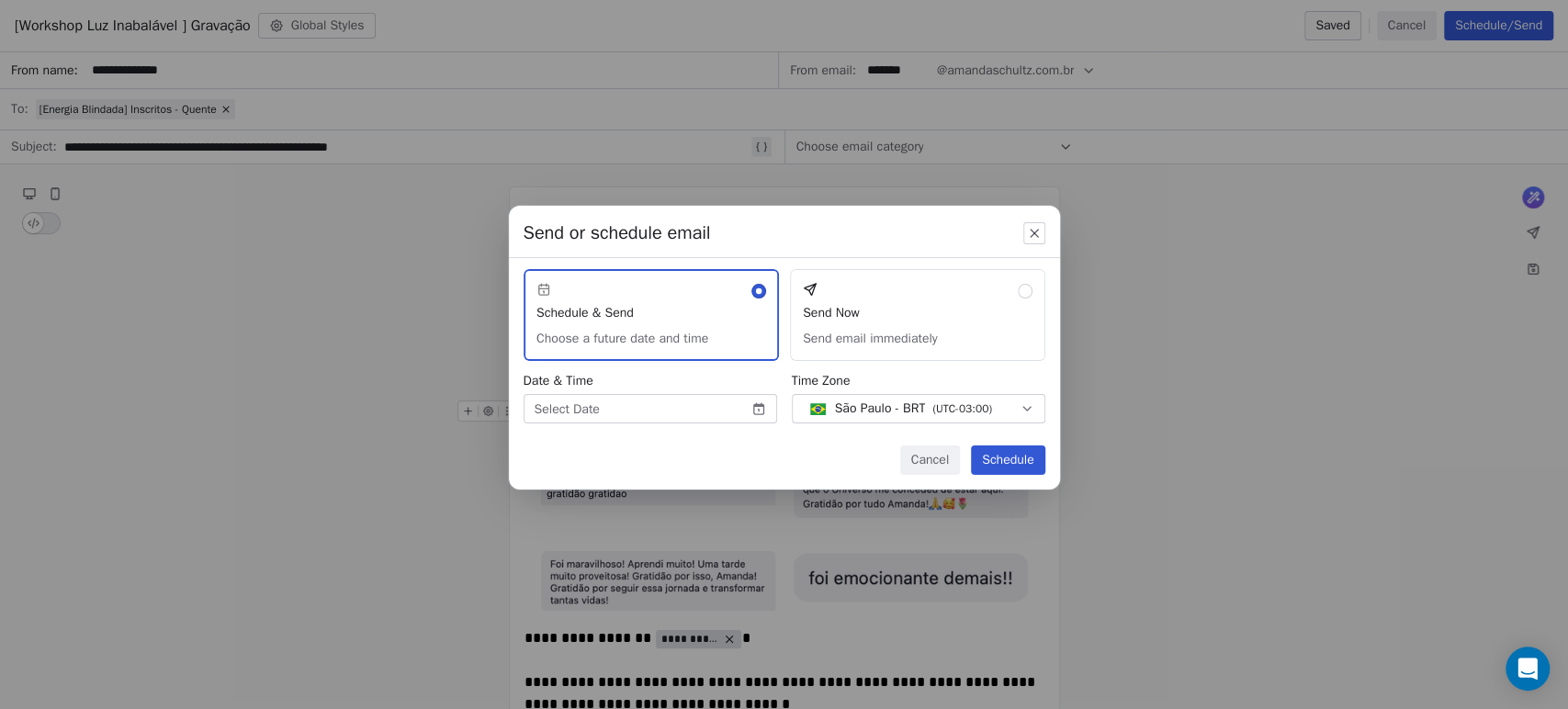 click on "Amanda Schultz | AS Treinamentos Contacts People Marketing Workflows Campaigns Sales Sequences Beta Tools Apps AI Agents Help & Support Campaigns  Create new campaign All ( 291 ) All ( 291 ) Drafts ( 1 ) Drafts ( 1 ) In Progress ( 0 ) In Progress ( 0 ) Scheduled ( 0 ) Scheduled ( 0 ) Sent ( 290 ) Sent ( 290 ) Name Status Analytics Actions [Workshop Luz Inabalável ] Gravação Created on Jul 13, 2025, 8:30 PM To: [Energia Blindada] Inscritos - Quente  Draft - Open Rate - Click Rate - Unsubscribe Workshop Luz Inabalável - É hoje FRIO Sent on Jul 13, 2025, 9:33 AM To: [Energia Blindada] Inscritos - Frio  Sent 594 / 594 2.42% (13) Open Rate 0.19% (1) Click Rate 0.37% (2) Unsubscribe Workshop Luz Inabalável - É hoje Sent on Jul 13, 2025, 9:02 AM To: [Energia Blindada] Inscritos - Quente  Sent 244 / 244 27.12% (64) Open Rate 2.54% (6) Click Rate - Unsubscribe Workshop Luz Inabalável - Sábado 2 FRIO Sent on Jul 12, 2025, 4:33 PM To: [Energia Blindada] Inscritos - Frio  Sent 593 / 593 2.79% (15) Open Rate -" at bounding box center (784, 354) 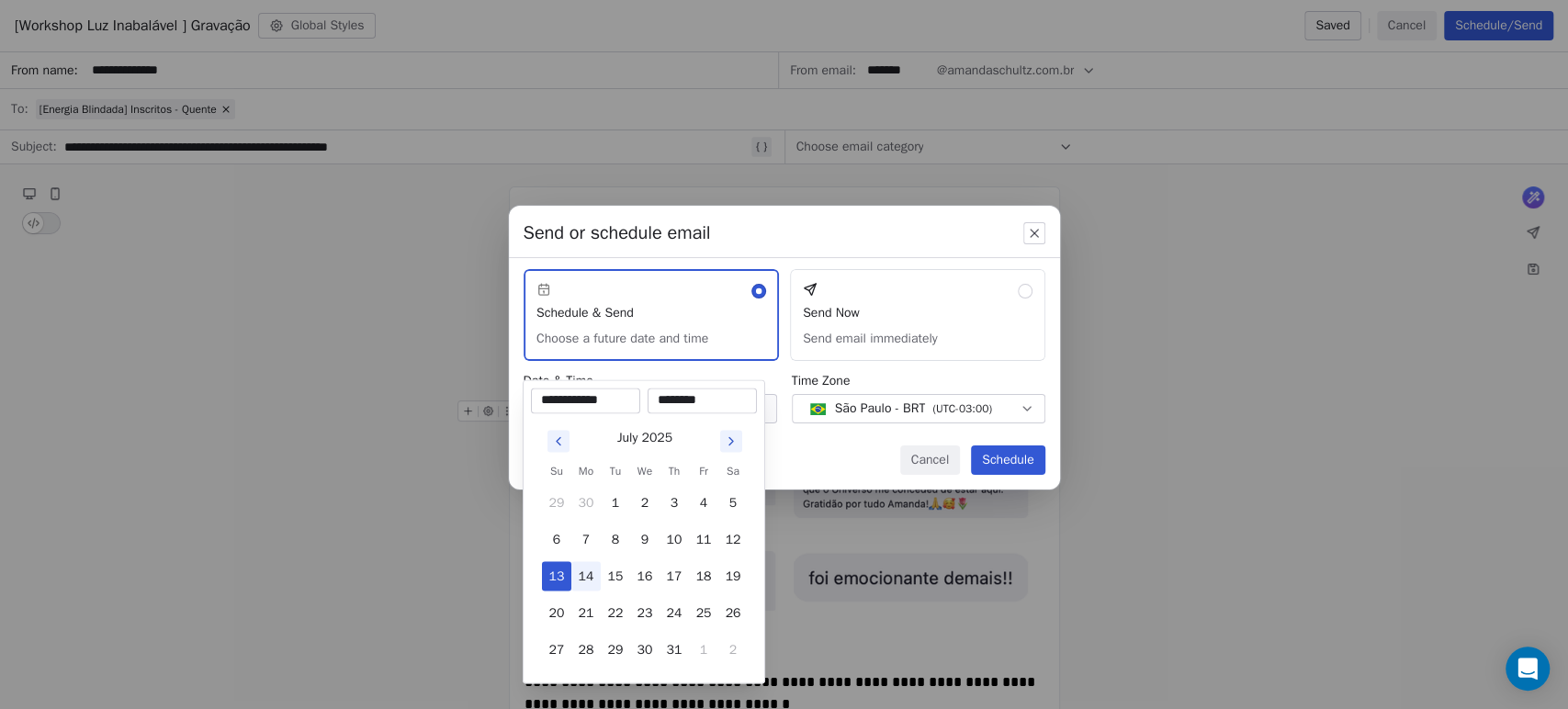 click on "14" at bounding box center (586, 576) 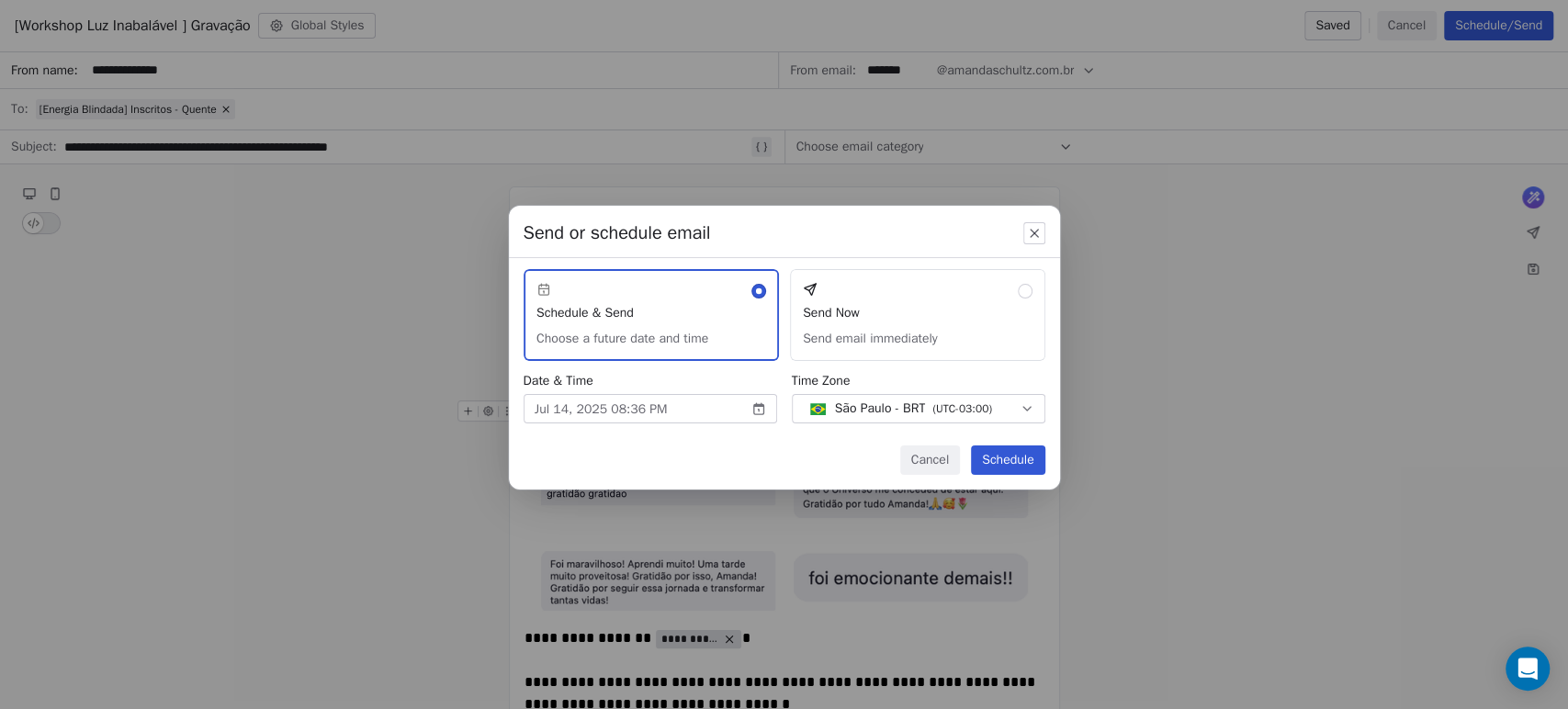 click on "Send or schedule email Schedule & Send Choose a future date and time Send Now Send email immediately Date & Time Jul 14, 2025 08:36 PM Time Zone São Paulo - BRT ( UTC-03:00 ) Cancel Schedule" at bounding box center (784, 354) 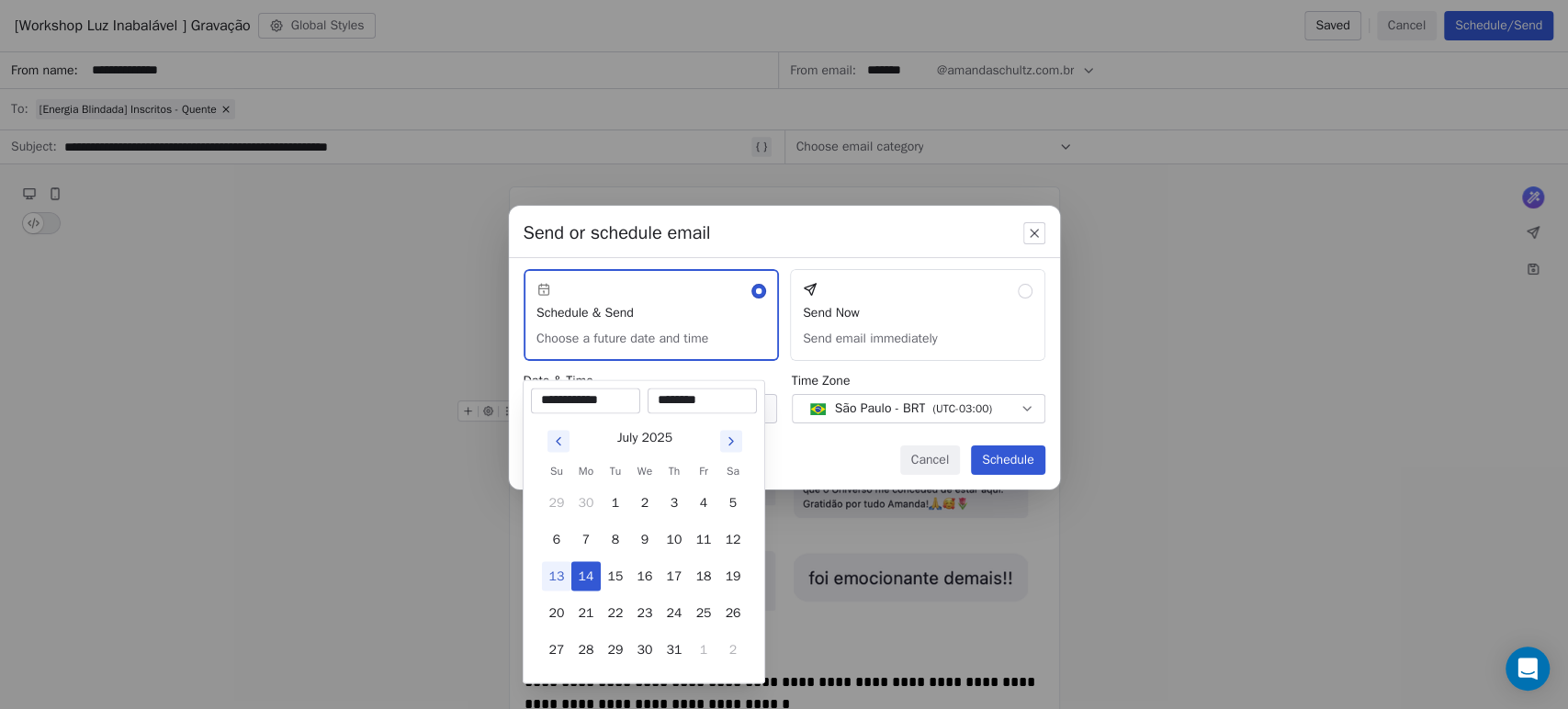click on "Amanda Schultz | AS Treinamentos Contacts People Marketing Workflows Campaigns Sales Sequences Beta Tools Apps AI Agents Help & Support Campaigns  Create new campaign All ( 291 ) All ( 291 ) Drafts ( 1 ) Drafts ( 1 ) In Progress ( 0 ) In Progress ( 0 ) Scheduled ( 0 ) Scheduled ( 0 ) Sent ( 290 ) Sent ( 290 ) Name Status Analytics Actions [Workshop Luz Inabalável ] Gravação Created on Jul 13, 2025, 8:30 PM To: [Energia Blindada] Inscritos - Quente  Draft - Open Rate - Click Rate - Unsubscribe Workshop Luz Inabalável - É hoje FRIO Sent on Jul 13, 2025, 9:33 AM To: [Energia Blindada] Inscritos - Frio  Sent 594 / 594 2.42% (13) Open Rate 0.19% (1) Click Rate 0.37% (2) Unsubscribe Workshop Luz Inabalável - É hoje Sent on Jul 13, 2025, 9:02 AM To: [Energia Blindada] Inscritos - Quente  Sent 244 / 244 27.12% (64) Open Rate 2.54% (6) Click Rate - Unsubscribe Workshop Luz Inabalável - Sábado 2 FRIO Sent on Jul 12, 2025, 4:33 PM To: [Energia Blindada] Inscritos - Frio  Sent 593 / 593 2.79% (15) Open Rate -" at bounding box center (784, 354) 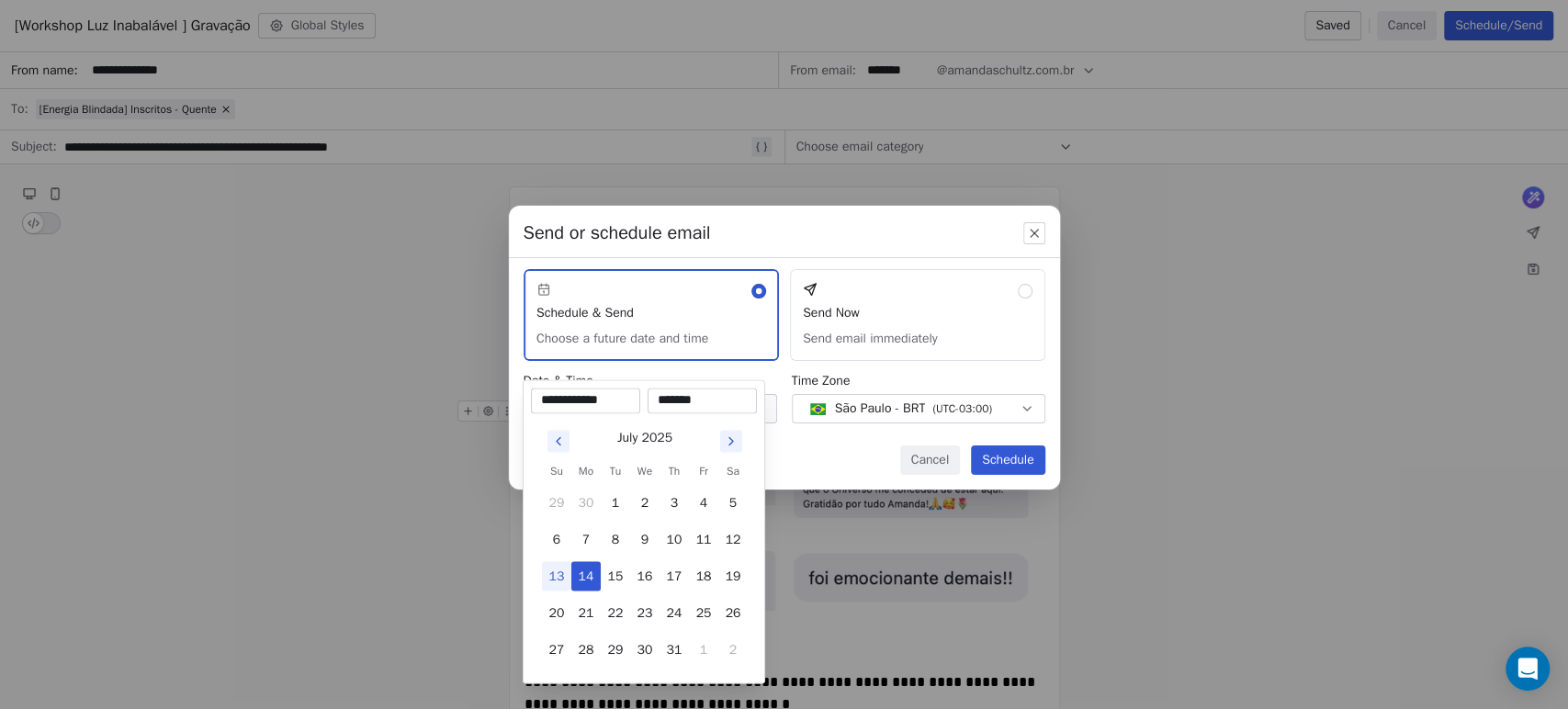 type on "********" 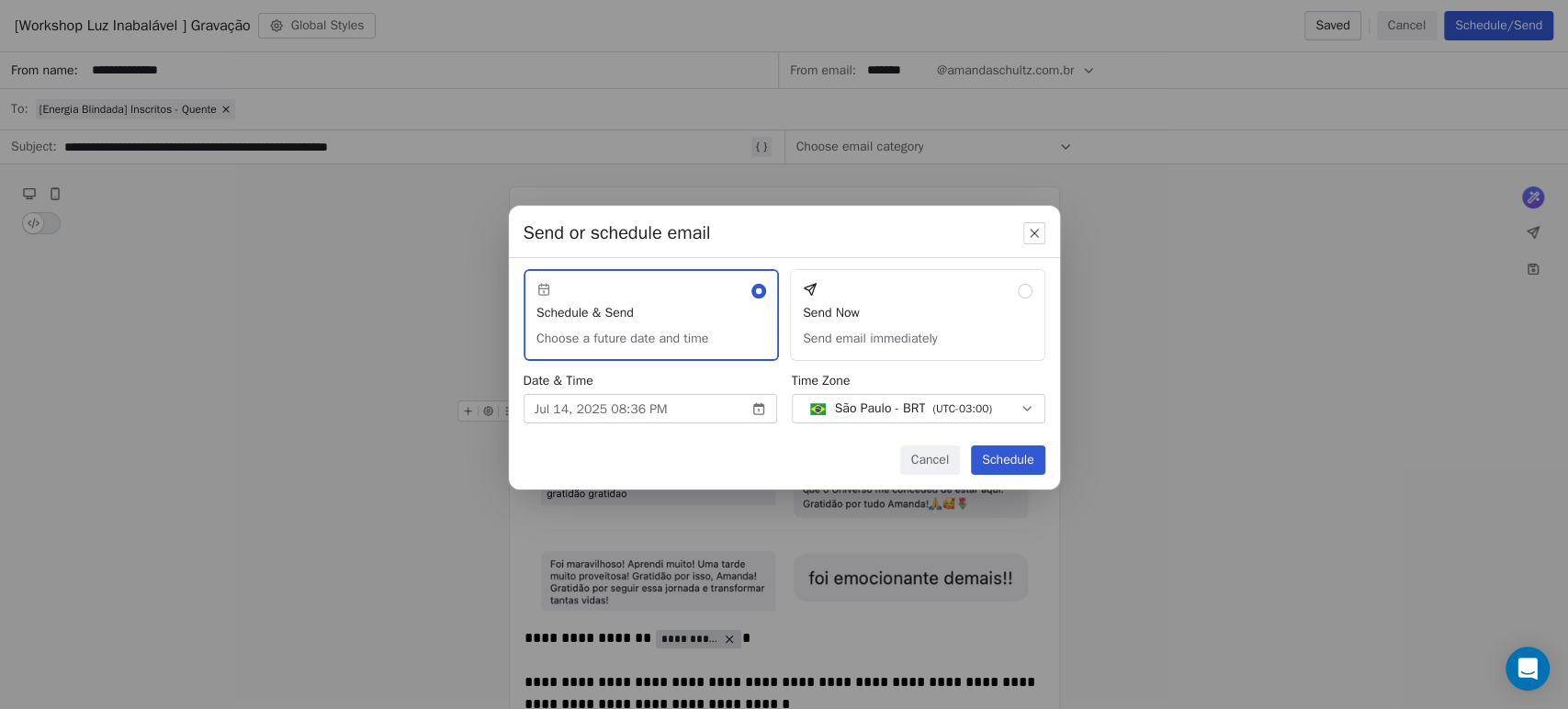 click on "Send or schedule email Schedule & Send Choose a future date and time Send Now Send email immediately Date & Time Jul 14, 2025 08:36 PM Time Zone São Paulo - BRT ( UTC-03:00 ) Cancel Schedule" at bounding box center (784, 354) 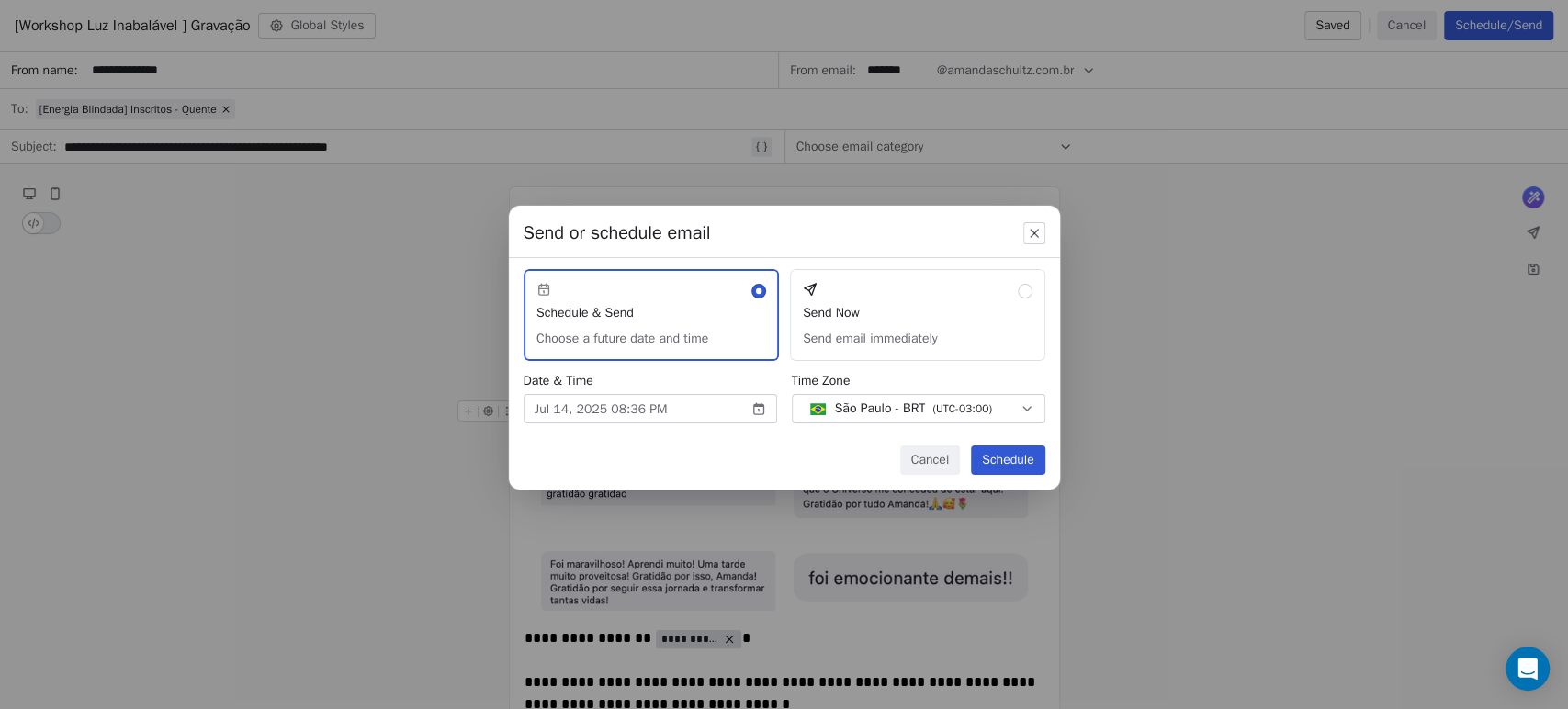 click on "Amanda Schultz | AS Treinamentos Contacts People Marketing Workflows Campaigns Sales Sequences Beta Tools Apps AI Agents Help & Support Campaigns  Create new campaign All ( 291 ) All ( 291 ) Drafts ( 1 ) Drafts ( 1 ) In Progress ( 0 ) In Progress ( 0 ) Scheduled ( 0 ) Scheduled ( 0 ) Sent ( 290 ) Sent ( 290 ) Name Status Analytics Actions [Workshop Luz Inabalável ] Gravação Created on Jul 13, 2025, 8:30 PM To: [Energia Blindada] Inscritos - Quente  Draft - Open Rate - Click Rate - Unsubscribe Workshop Luz Inabalável - É hoje FRIO Sent on Jul 13, 2025, 9:33 AM To: [Energia Blindada] Inscritos - Frio  Sent 594 / 594 2.42% (13) Open Rate 0.19% (1) Click Rate 0.37% (2) Unsubscribe Workshop Luz Inabalável - É hoje Sent on Jul 13, 2025, 9:02 AM To: [Energia Blindada] Inscritos - Quente  Sent 244 / 244 27.12% (64) Open Rate 2.54% (6) Click Rate - Unsubscribe Workshop Luz Inabalável - Sábado 2 FRIO Sent on Jul 12, 2025, 4:33 PM To: [Energia Blindada] Inscritos - Frio  Sent 593 / 593 2.79% (15) Open Rate -" at bounding box center [784, 354] 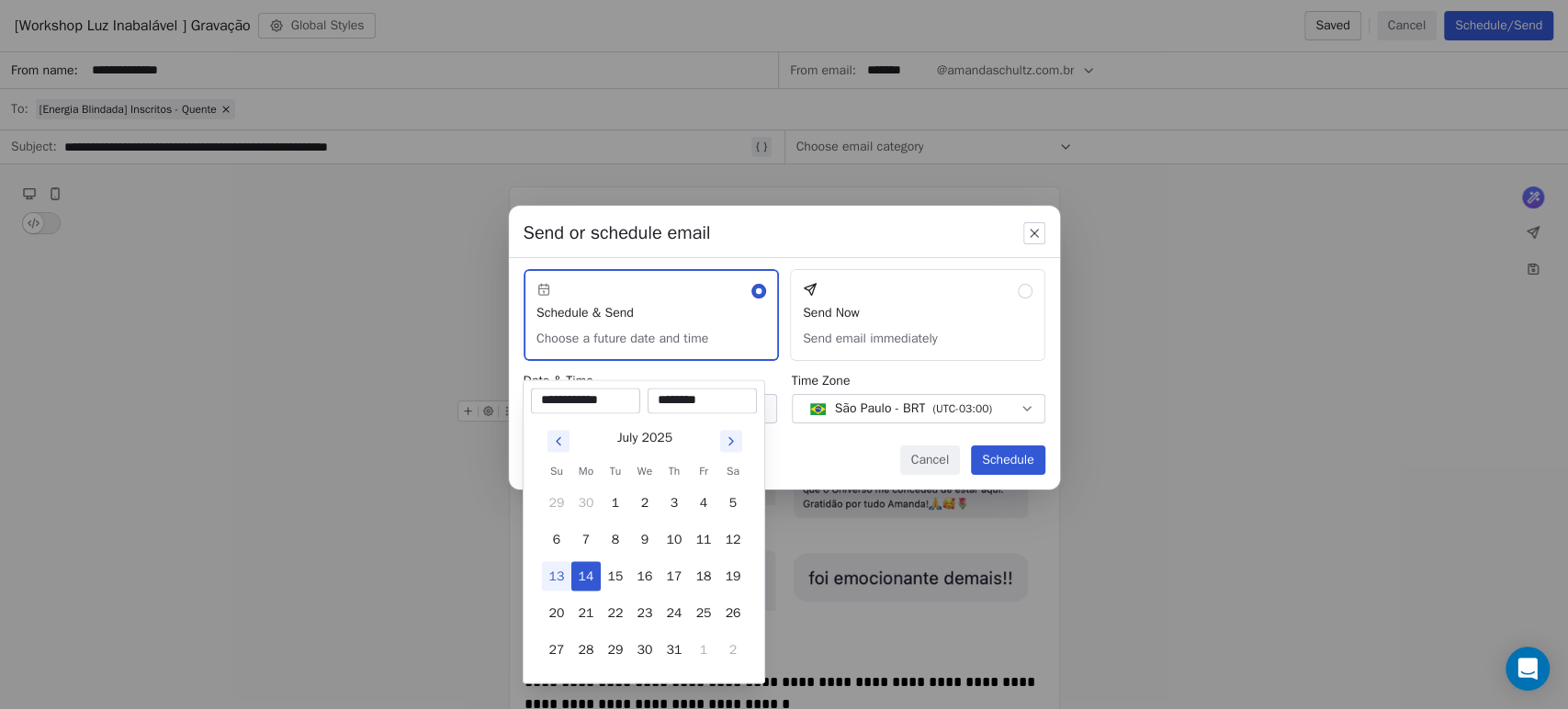 drag, startPoint x: 697, startPoint y: 400, endPoint x: 731, endPoint y: 401, distance: 34.014703 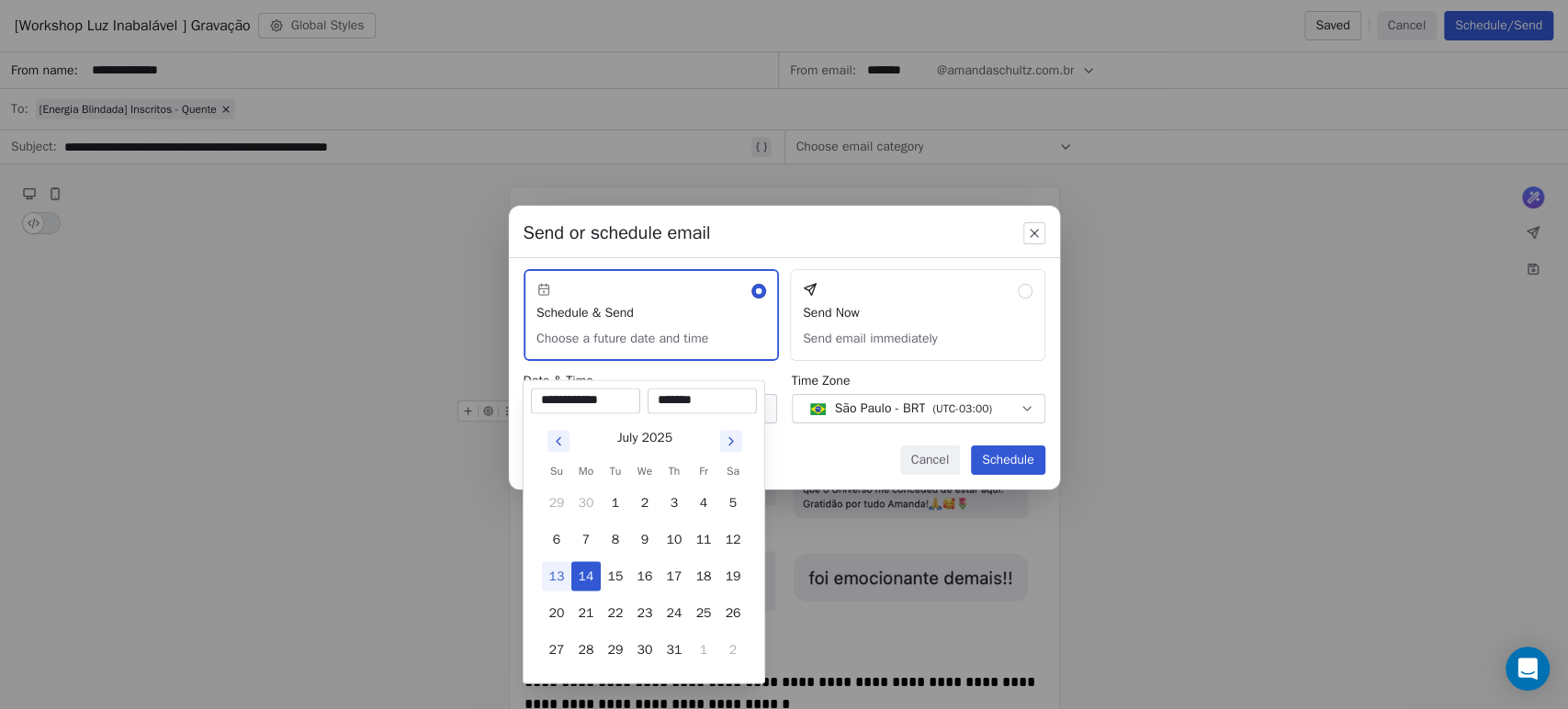 type on "********" 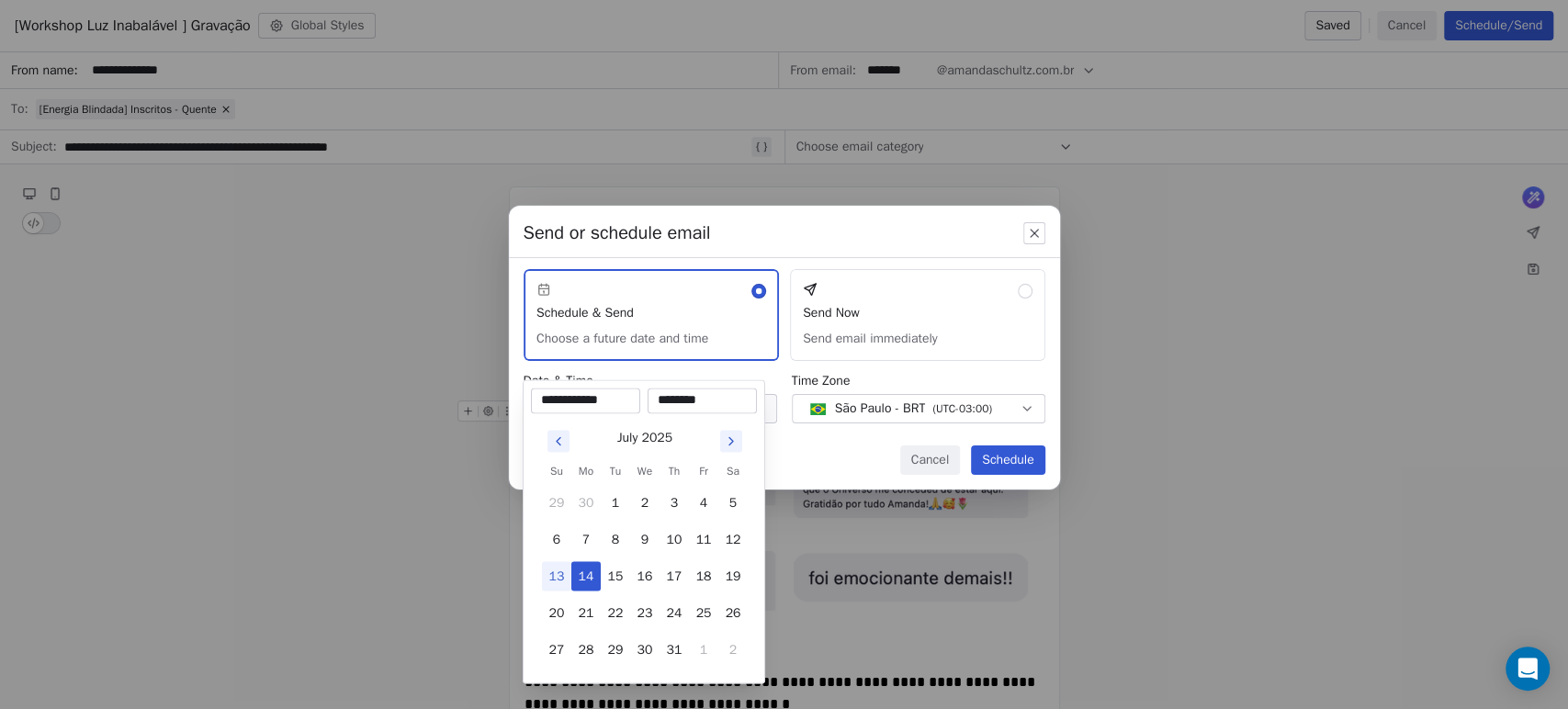 click on "Send or schedule email Schedule & Send Choose a future date and time Send Now Send email immediately Date & Time Jul 14, 2025 08:36 PM Time Zone São Paulo - BRT ( UTC-03:00 ) Cancel Schedule" at bounding box center [784, 354] 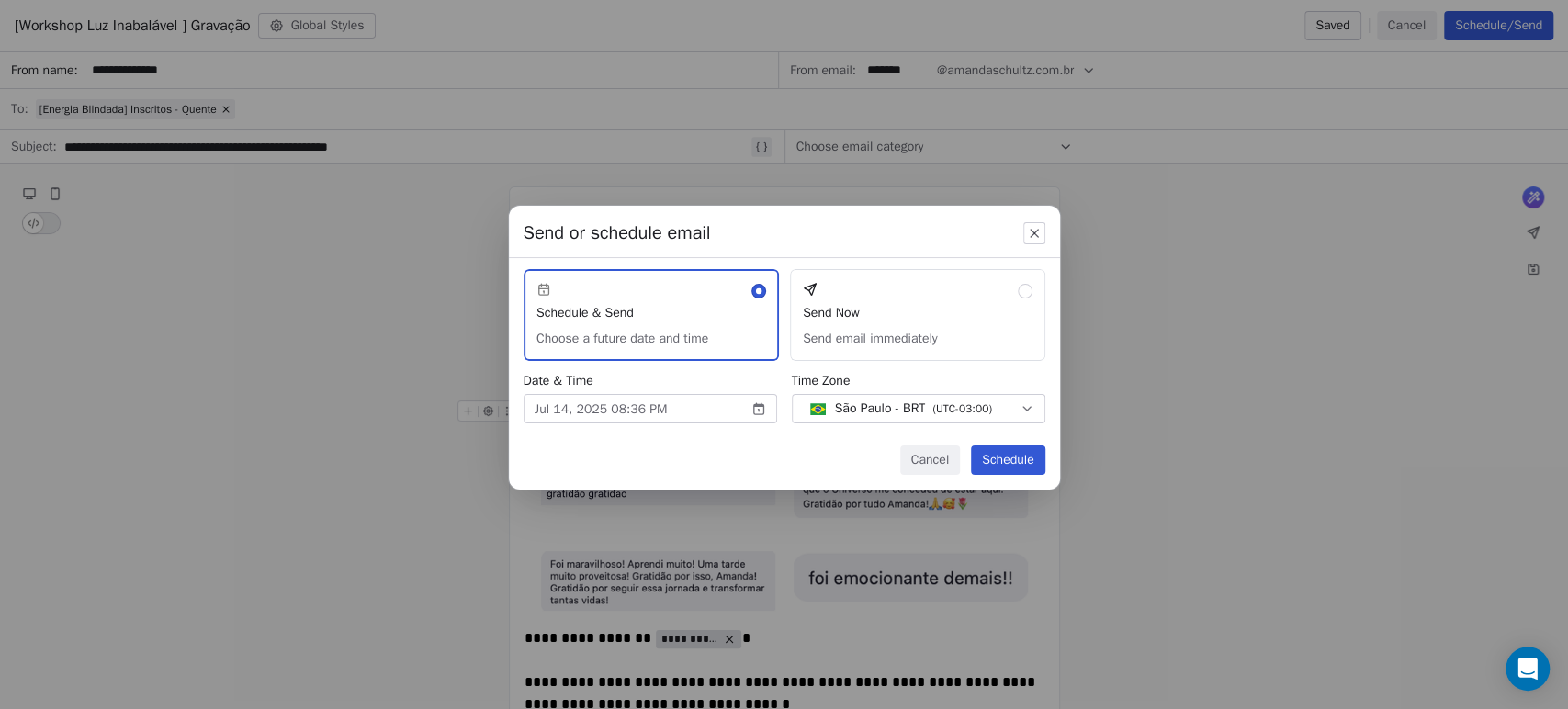 click on "Amanda Schultz | AS Treinamentos Contacts People Marketing Workflows Campaigns Sales Sequences Beta Tools Apps AI Agents Help & Support Campaigns  Create new campaign All ( 291 ) All ( 291 ) Drafts ( 1 ) Drafts ( 1 ) In Progress ( 0 ) In Progress ( 0 ) Scheduled ( 0 ) Scheduled ( 0 ) Sent ( 290 ) Sent ( 290 ) Name Status Analytics Actions [Workshop Luz Inabalável ] Gravação Created on Jul 13, 2025, 8:30 PM To: [Energia Blindada] Inscritos - Quente  Draft - Open Rate - Click Rate - Unsubscribe Workshop Luz Inabalável - É hoje FRIO Sent on Jul 13, 2025, 9:33 AM To: [Energia Blindada] Inscritos - Frio  Sent 594 / 594 2.42% (13) Open Rate 0.19% (1) Click Rate 0.37% (2) Unsubscribe Workshop Luz Inabalável - É hoje Sent on Jul 13, 2025, 9:02 AM To: [Energia Blindada] Inscritos - Quente  Sent 244 / 244 27.12% (64) Open Rate 2.54% (6) Click Rate - Unsubscribe Workshop Luz Inabalável - Sábado 2 FRIO Sent on Jul 12, 2025, 4:33 PM To: [Energia Blindada] Inscritos - Frio  Sent 593 / 593 2.79% (15) Open Rate -" at bounding box center [784, 354] 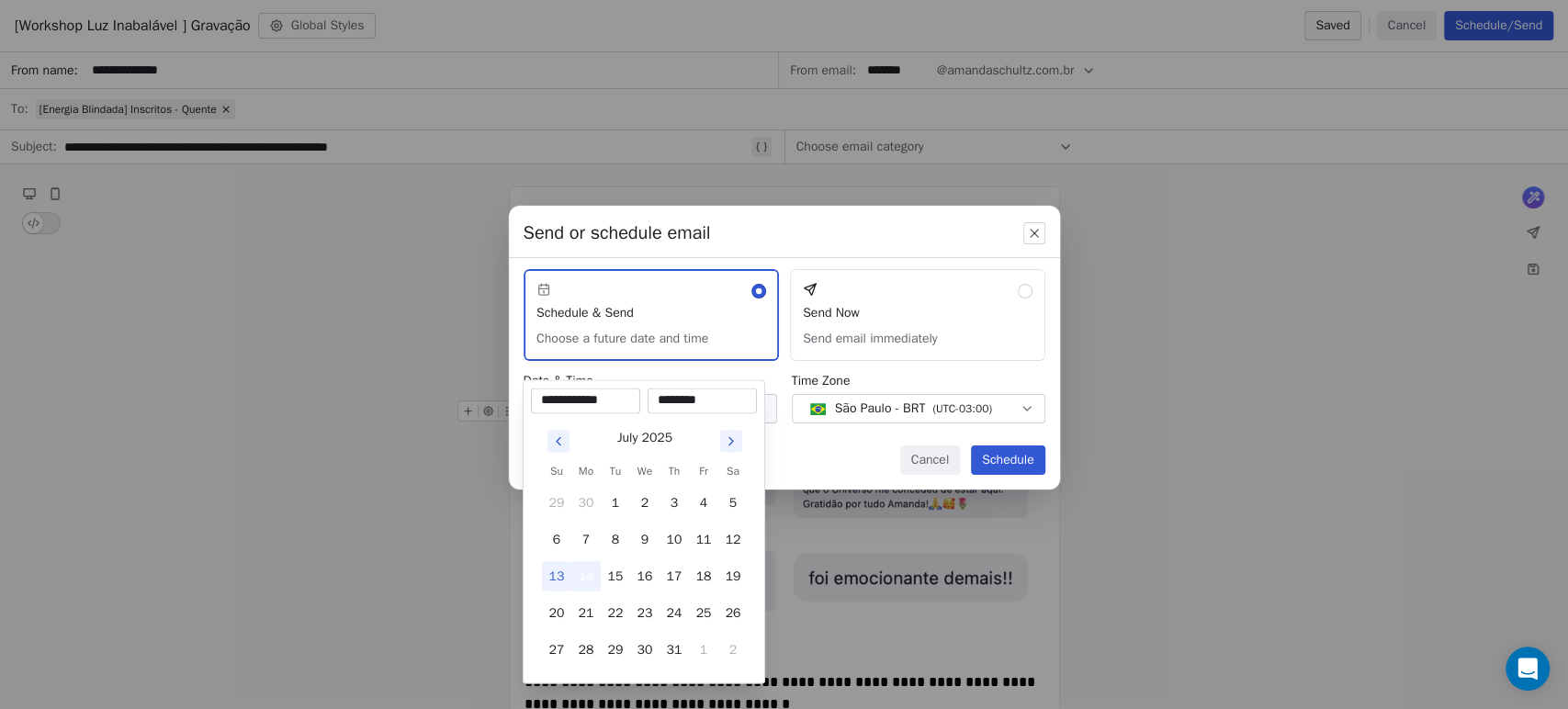 click on "14" at bounding box center (586, 576) 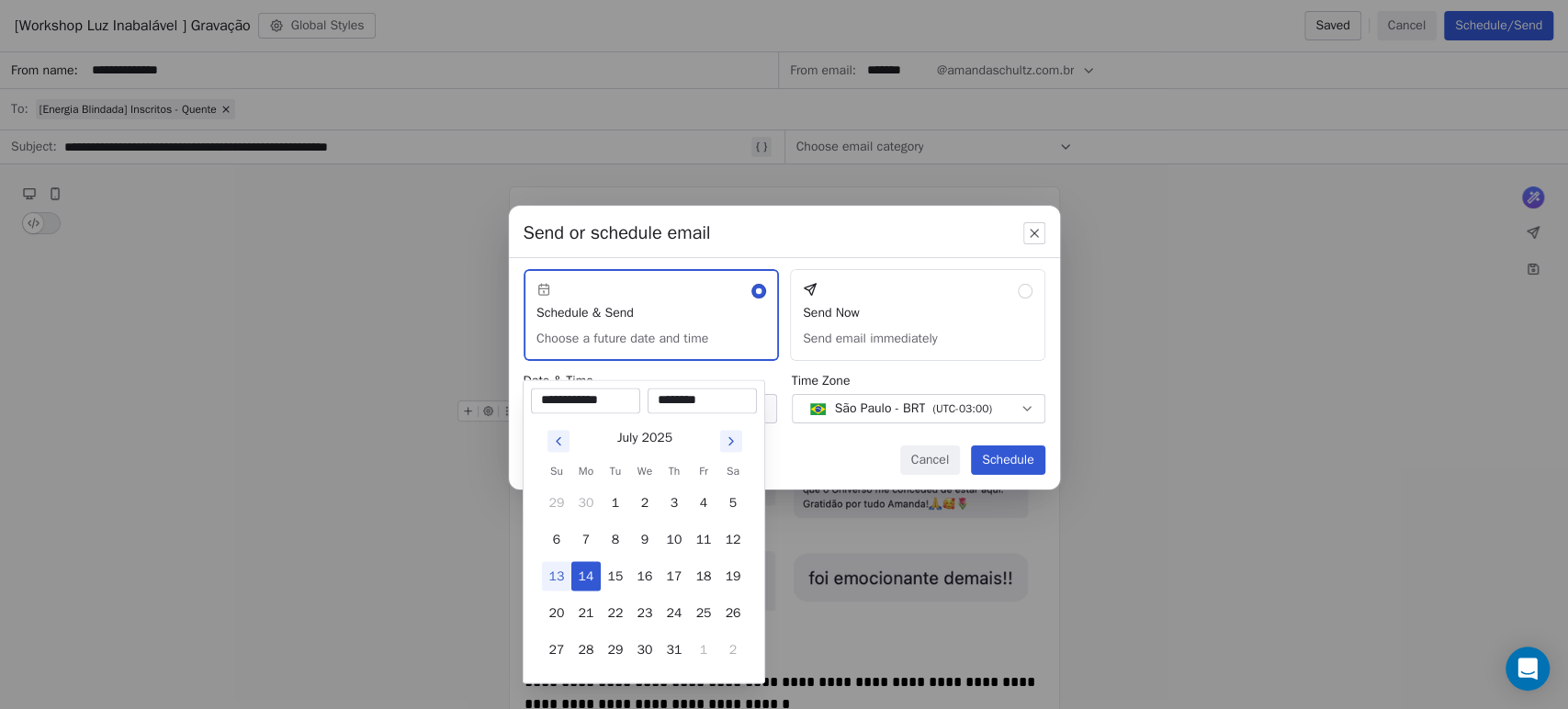 click on "********" at bounding box center [702, 400] 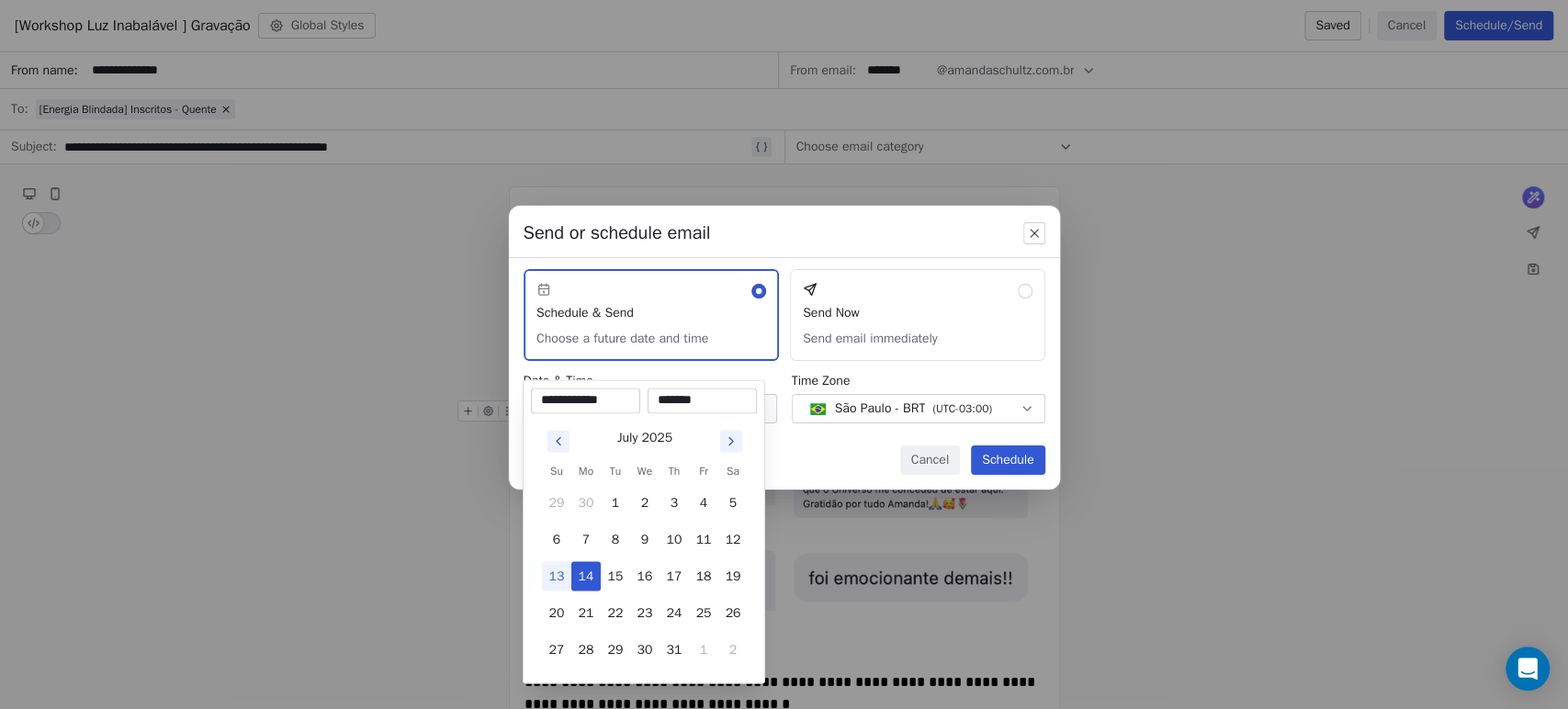 type on "********" 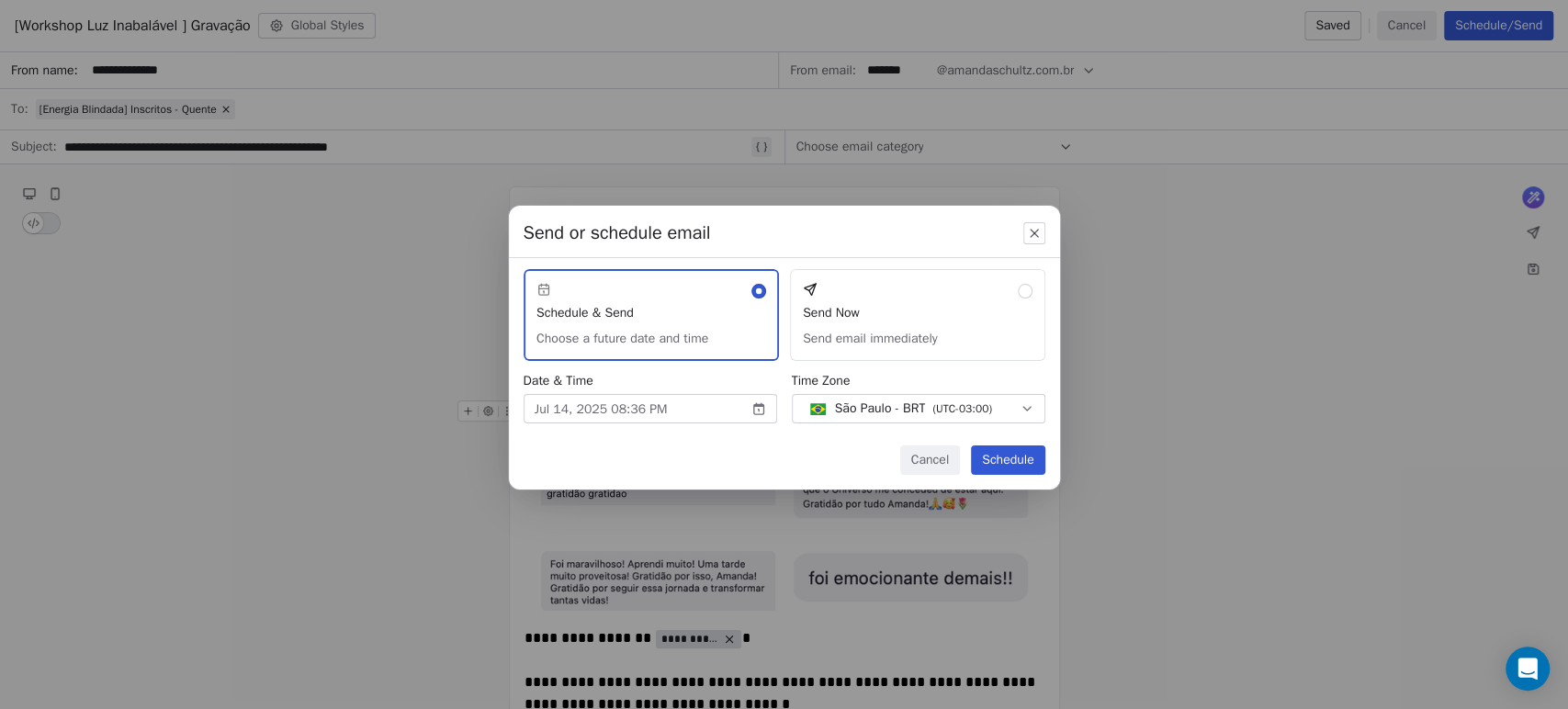 click on "Send or schedule email Schedule & Send Choose a future date and time Send Now Send email immediately Date & Time Jul 14, 2025 08:36 PM Time Zone São Paulo - BRT ( UTC-03:00 ) Cancel Schedule" at bounding box center [784, 354] 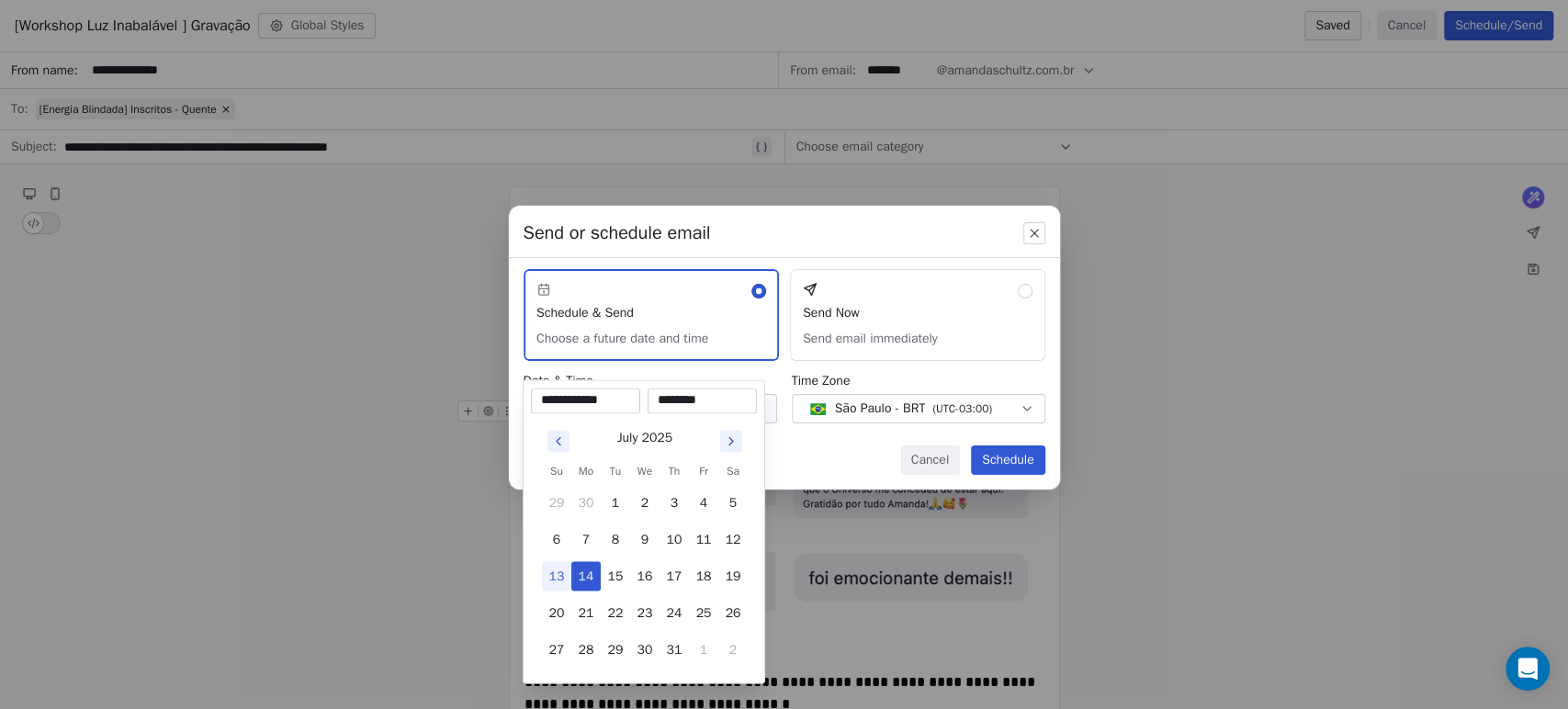 click on "Amanda Schultz | AS Treinamentos Contacts People Marketing Workflows Campaigns Sales Sequences Beta Tools Apps AI Agents Help & Support Campaigns  Create new campaign All ( 291 ) All ( 291 ) Drafts ( 1 ) Drafts ( 1 ) In Progress ( 0 ) In Progress ( 0 ) Scheduled ( 0 ) Scheduled ( 0 ) Sent ( 290 ) Sent ( 290 ) Name Status Analytics Actions [Workshop Luz Inabalável ] Gravação Created on Jul 13, 2025, 8:30 PM To: [Energia Blindada] Inscritos - Quente  Draft - Open Rate - Click Rate - Unsubscribe Workshop Luz Inabalável - É hoje FRIO Sent on Jul 13, 2025, 9:33 AM To: [Energia Blindada] Inscritos - Frio  Sent 594 / 594 2.42% (13) Open Rate 0.19% (1) Click Rate 0.37% (2) Unsubscribe Workshop Luz Inabalável - É hoje Sent on Jul 13, 2025, 9:02 AM To: [Energia Blindada] Inscritos - Quente  Sent 244 / 244 27.12% (64) Open Rate 2.54% (6) Click Rate - Unsubscribe Workshop Luz Inabalável - Sábado 2 FRIO Sent on Jul 12, 2025, 4:33 PM To: [Energia Blindada] Inscritos - Frio  Sent 593 / 593 2.79% (15) Open Rate -" at bounding box center (784, 354) 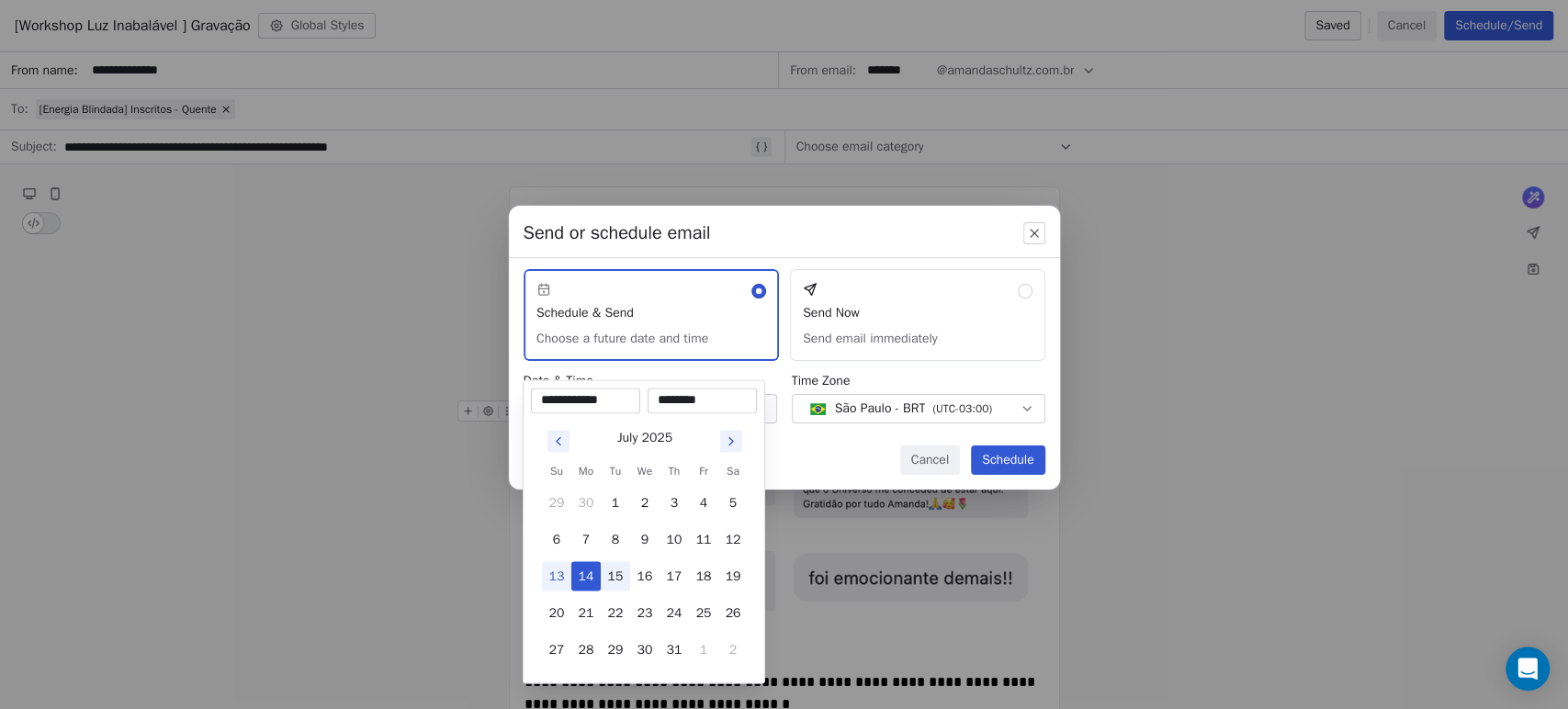 click on "15" at bounding box center (615, 576) 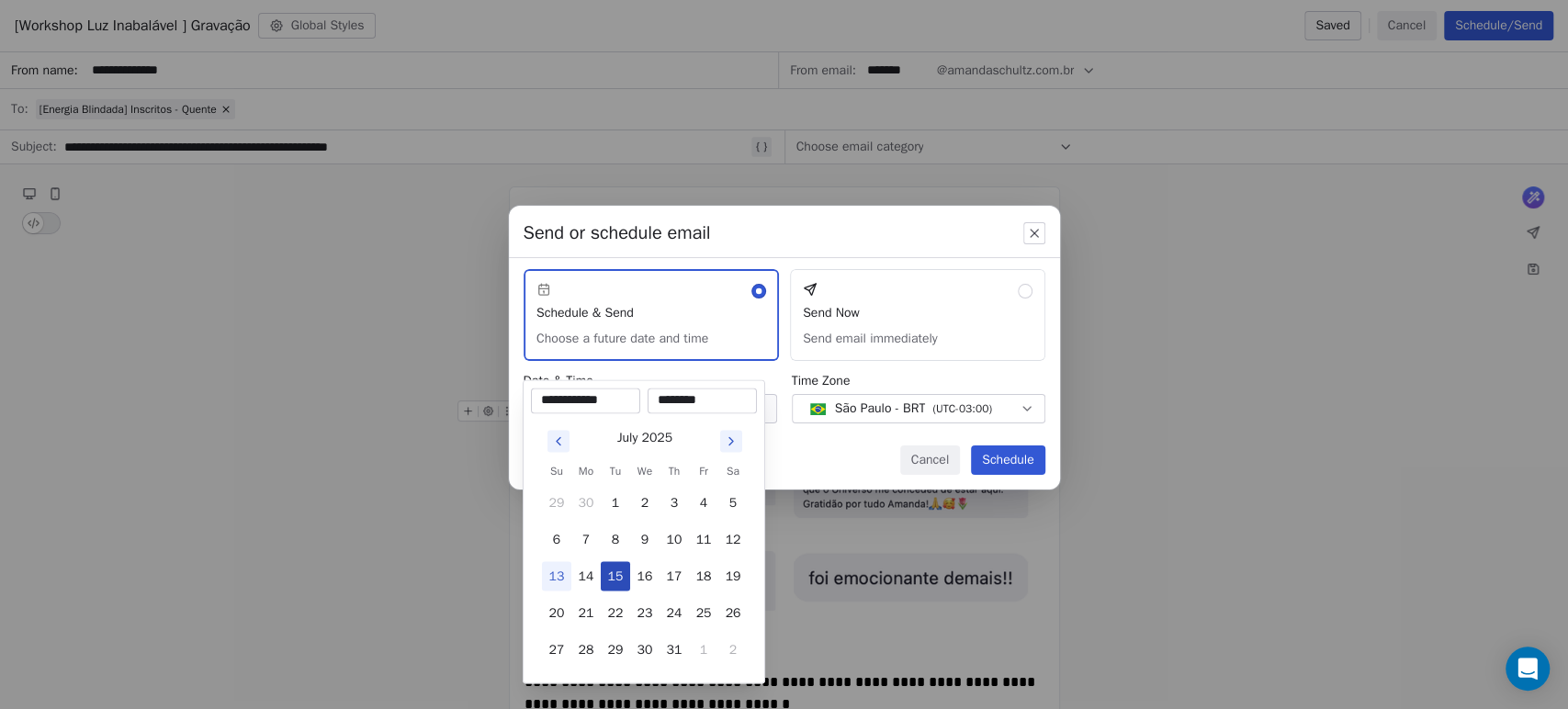 click on "15" at bounding box center [615, 576] 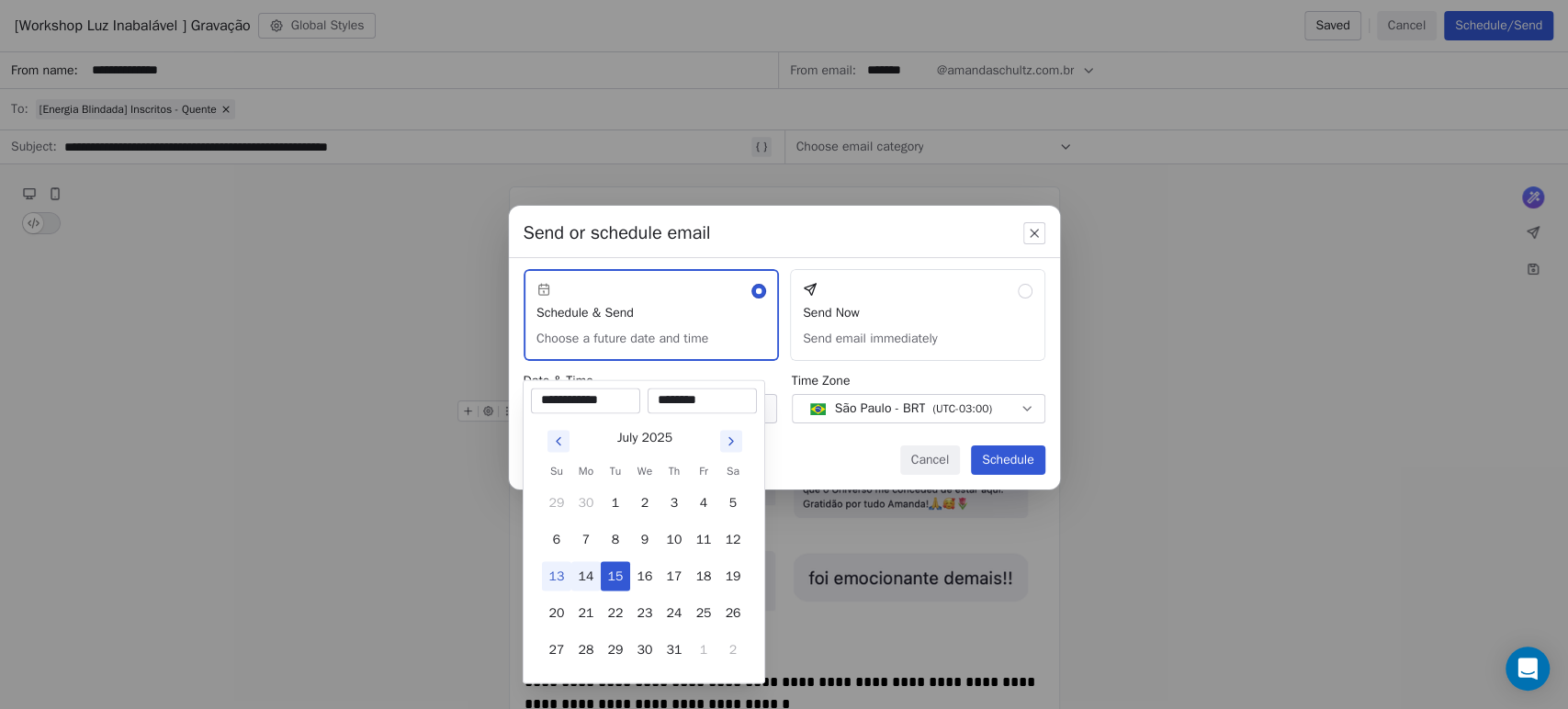 click on "14" at bounding box center (586, 576) 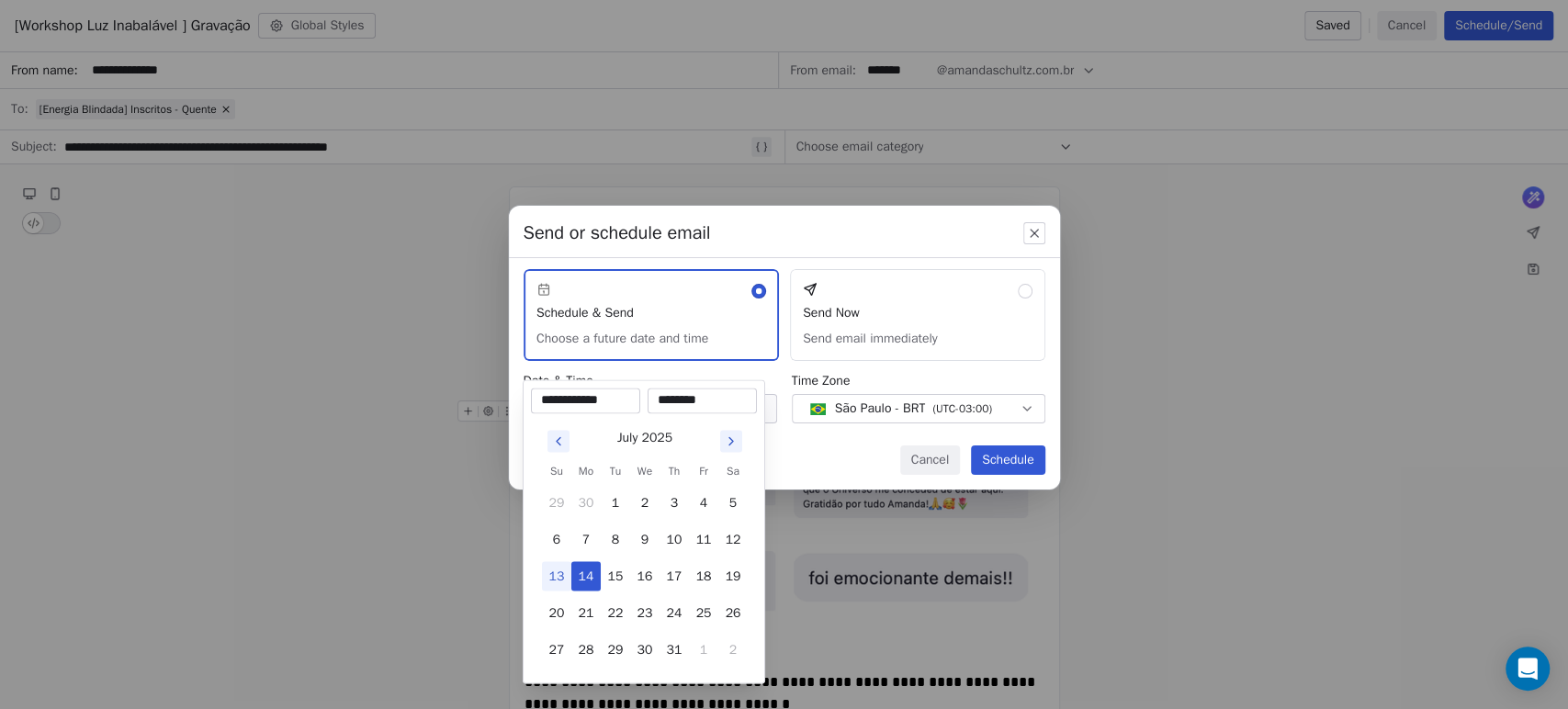 drag, startPoint x: 681, startPoint y: 400, endPoint x: 691, endPoint y: 400, distance: 10 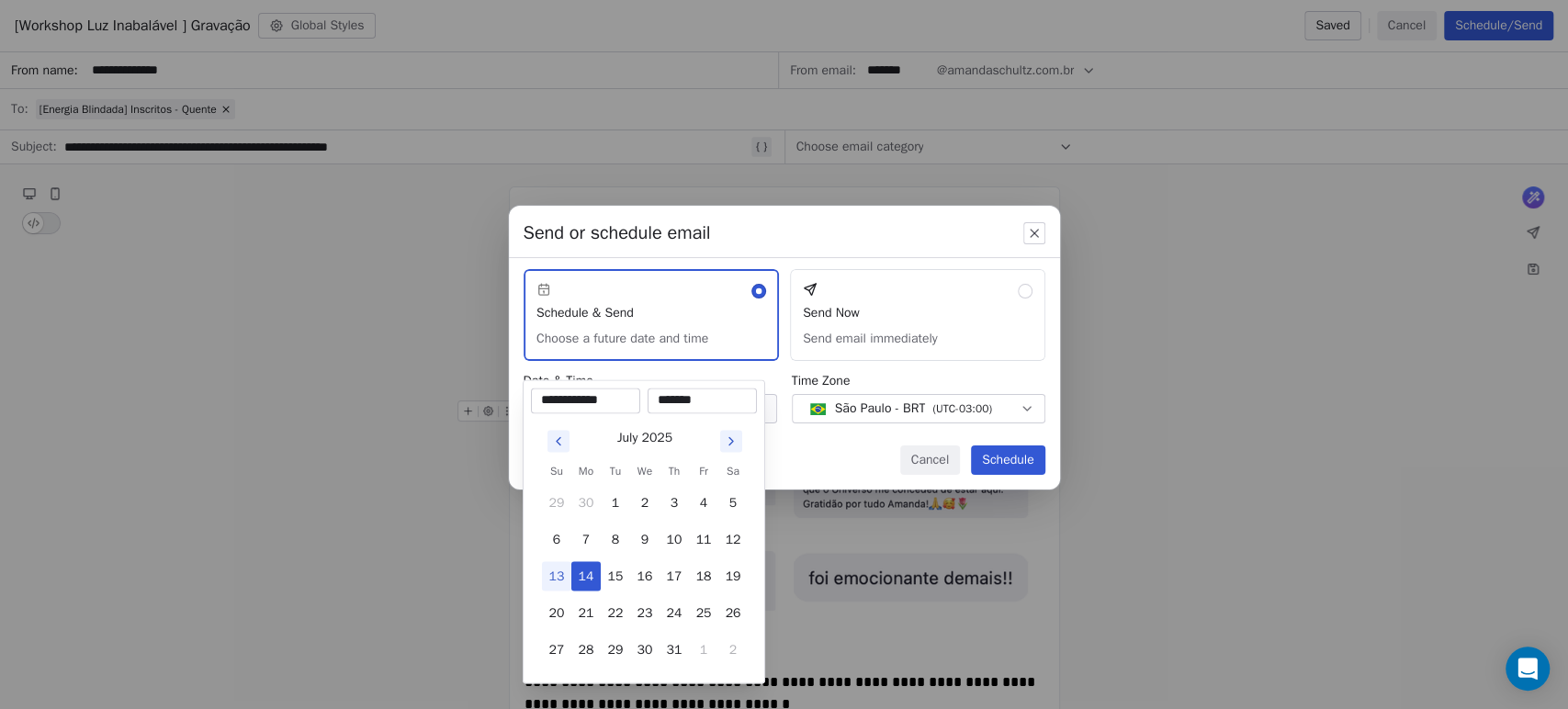 type on "********" 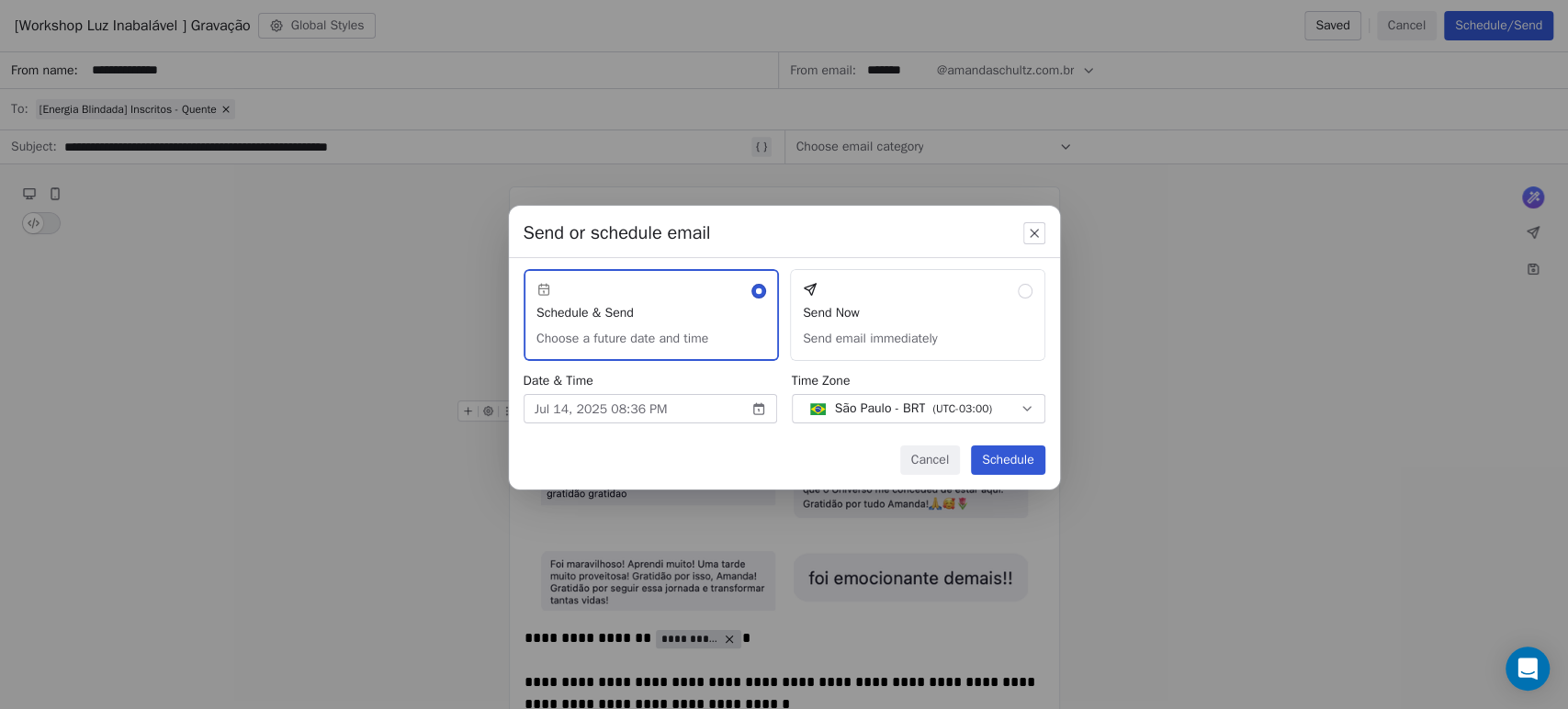click on "Send or schedule email Schedule & Send Choose a future date and time Send Now Send email immediately Date & Time Jul 14, 2025 08:36 PM Time Zone São Paulo - BRT ( UTC-03:00 ) Cancel Schedule" at bounding box center [784, 354] 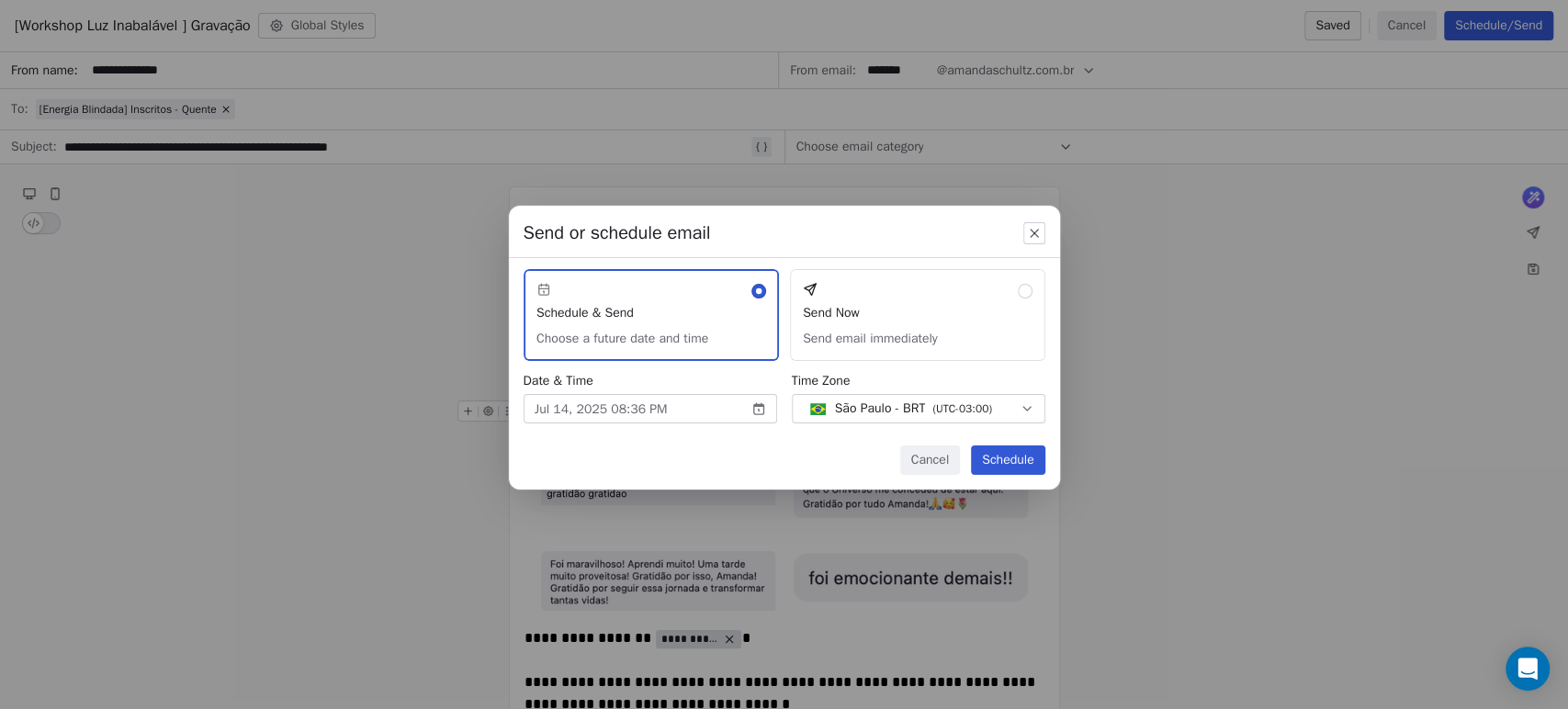 click on "Send or schedule email" at bounding box center (784, 226) 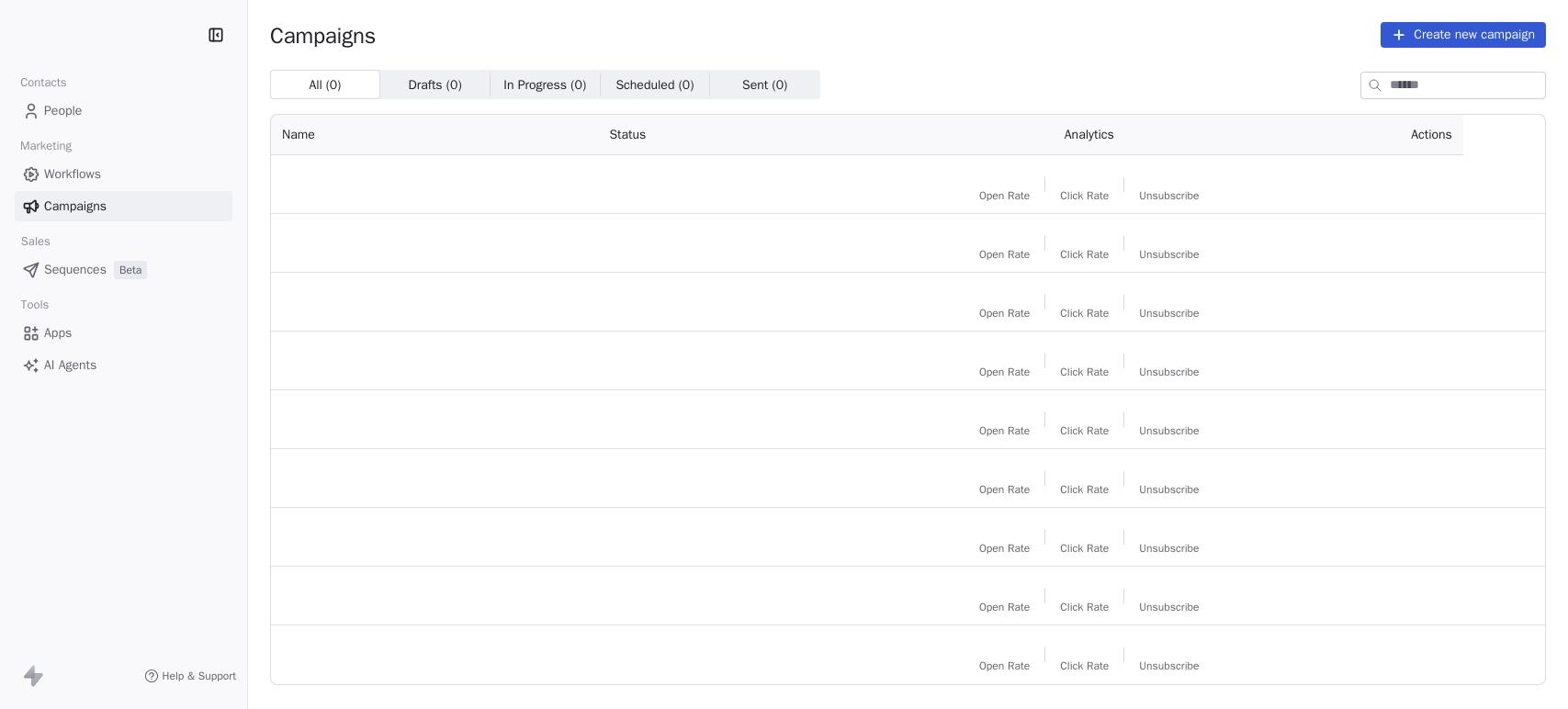 scroll, scrollTop: 0, scrollLeft: 0, axis: both 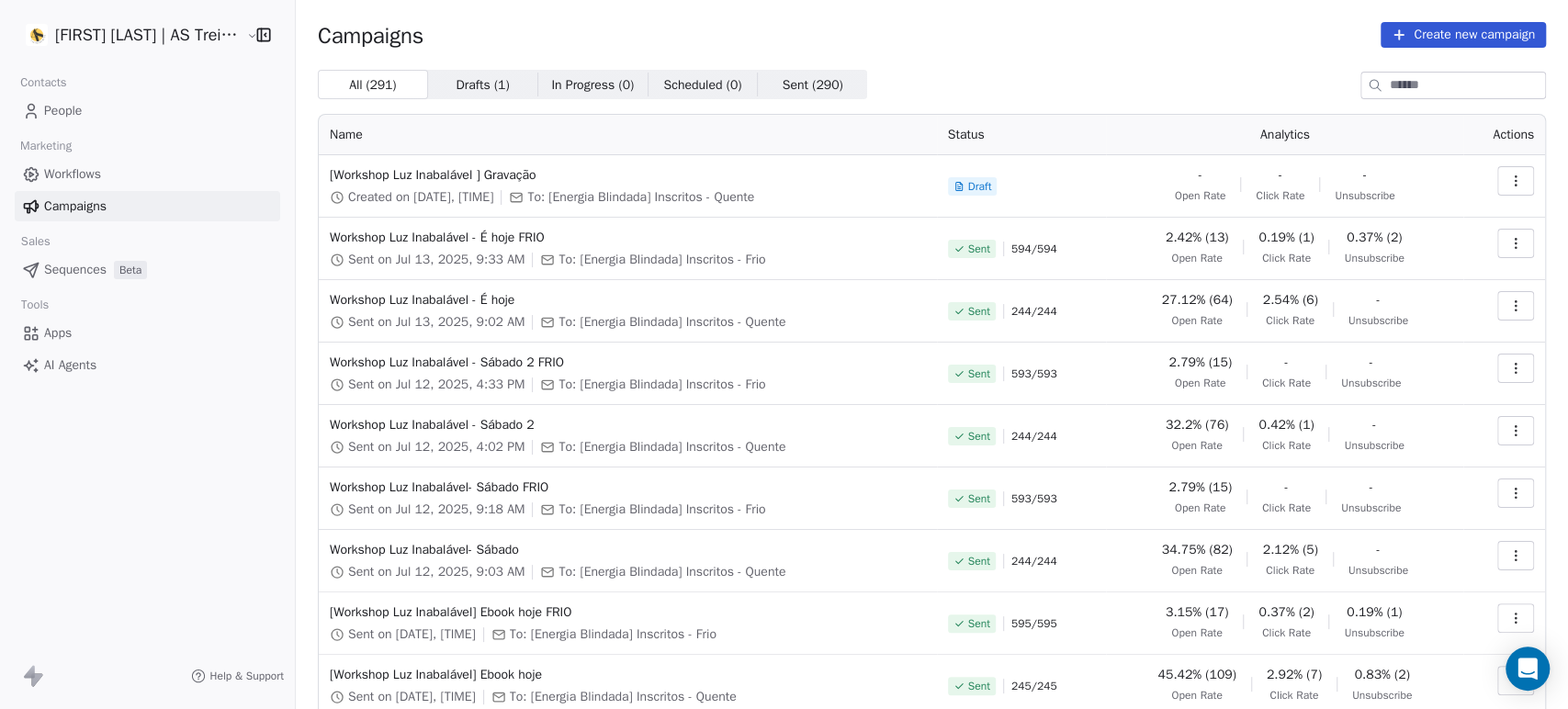 click on "Create new campaign" at bounding box center (1463, 35) 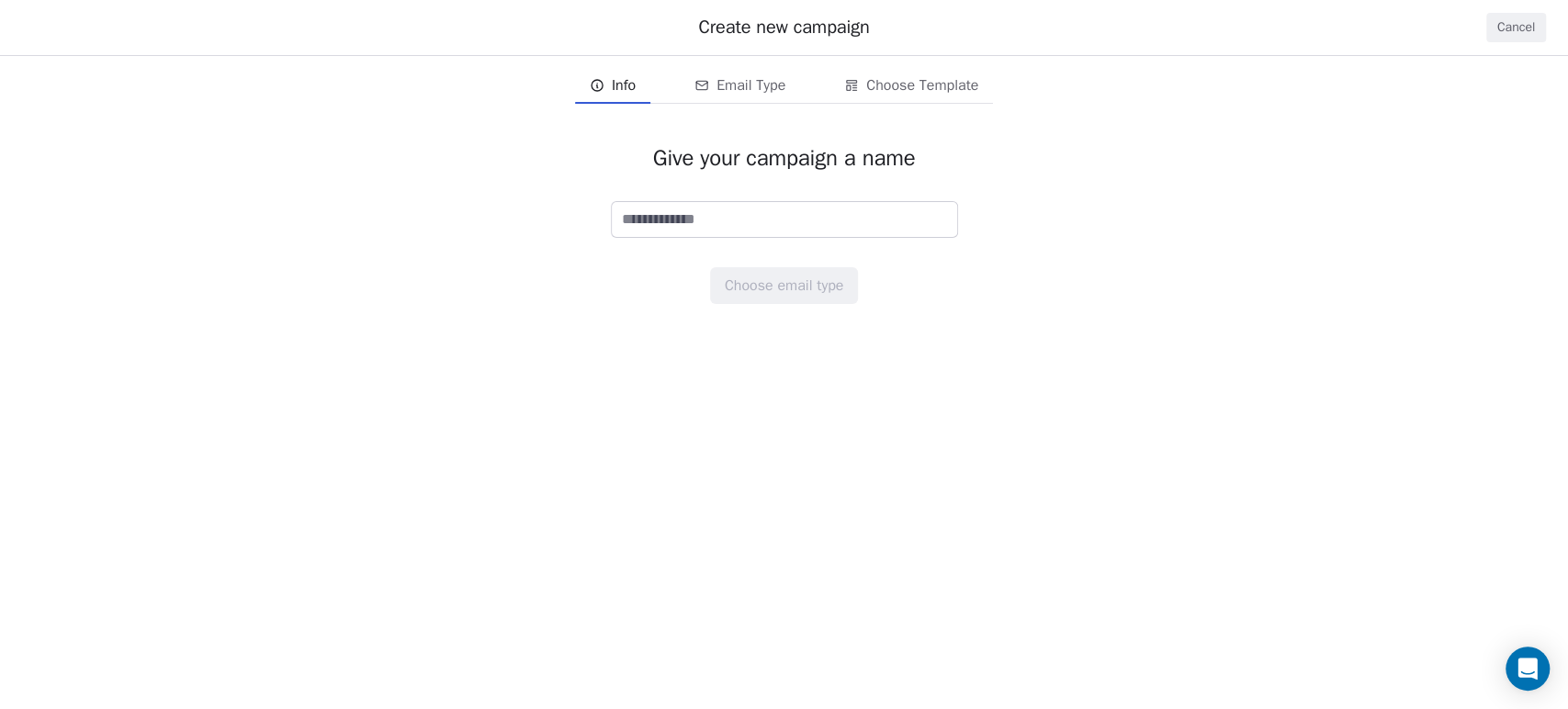 click on "Cancel" at bounding box center (1516, 28) 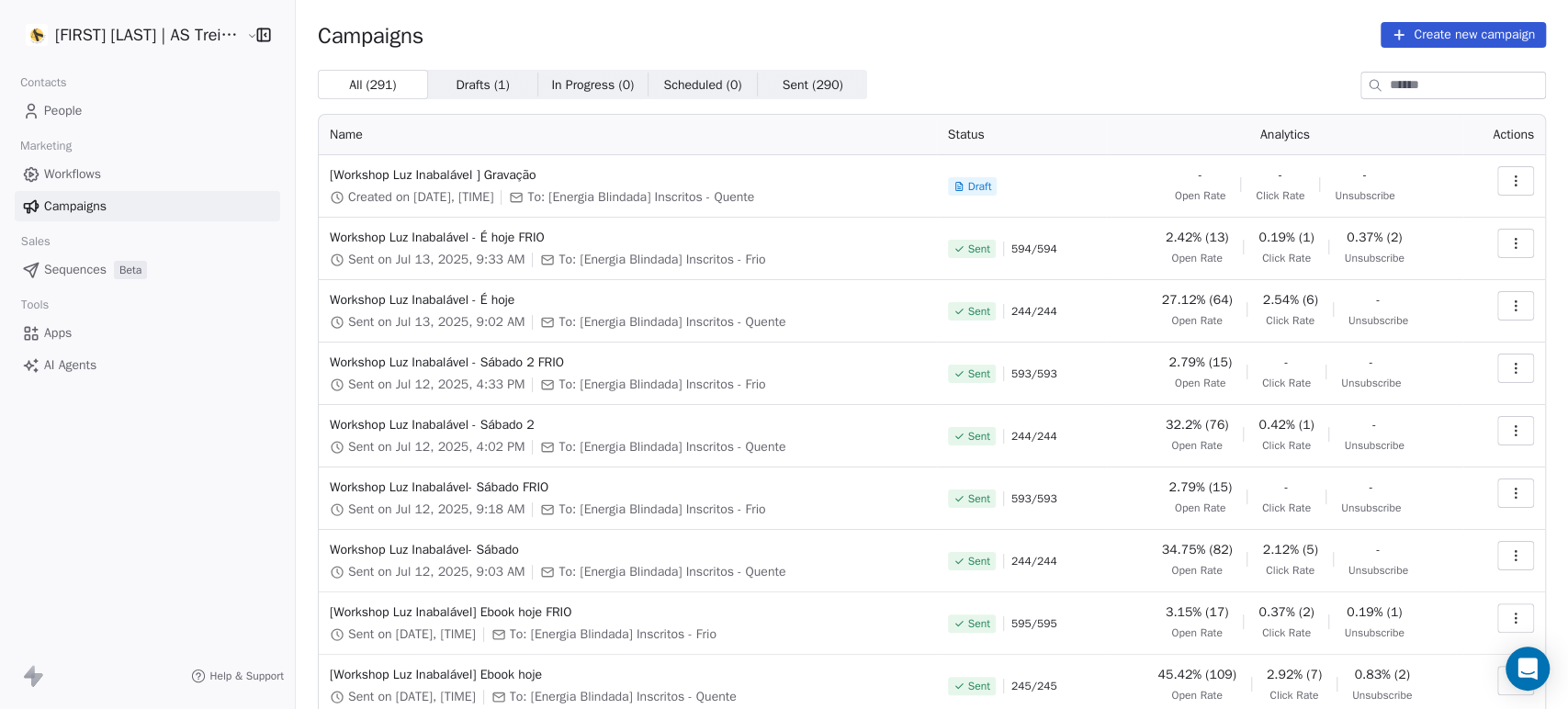 click 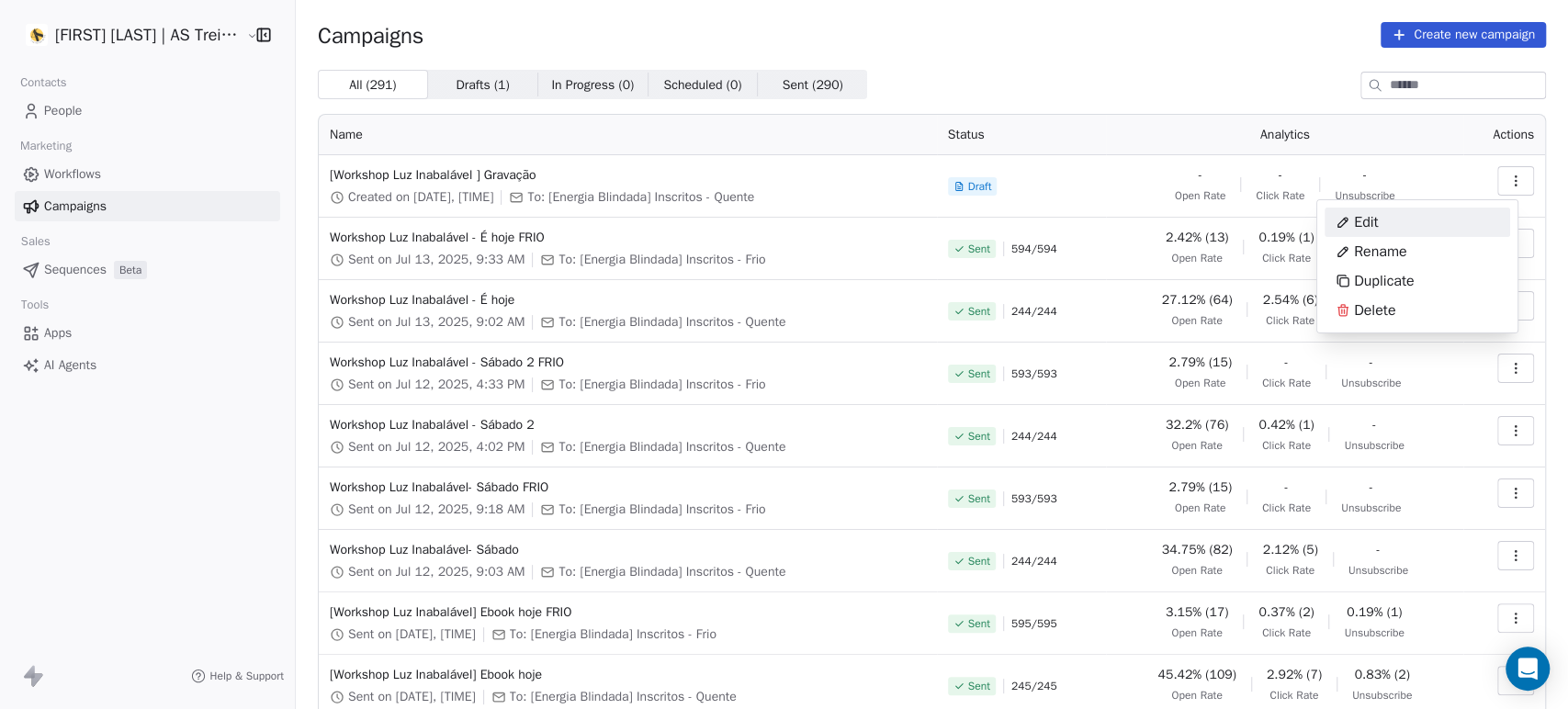 click on "Edit" at bounding box center [1417, 222] 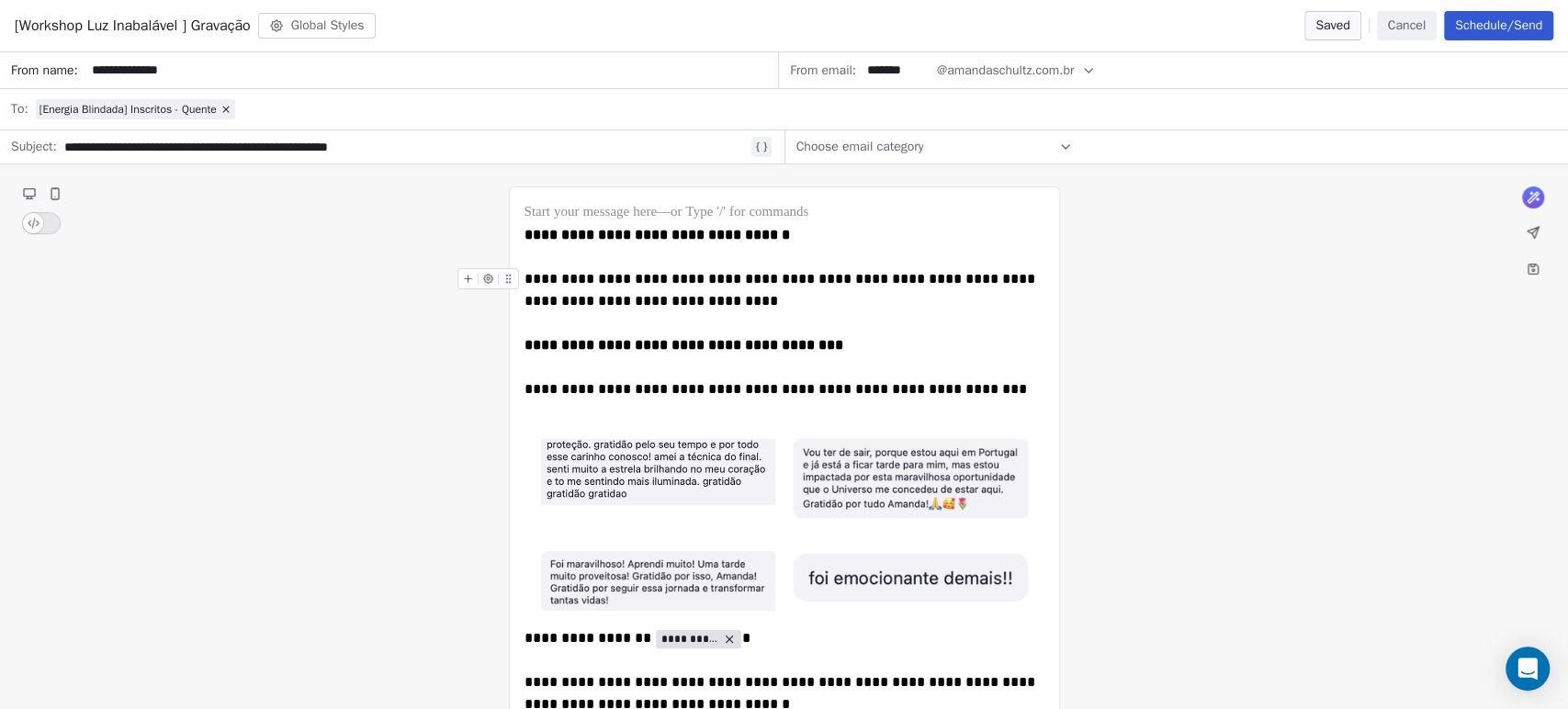 click on "Schedule/Send" at bounding box center (1498, 26) 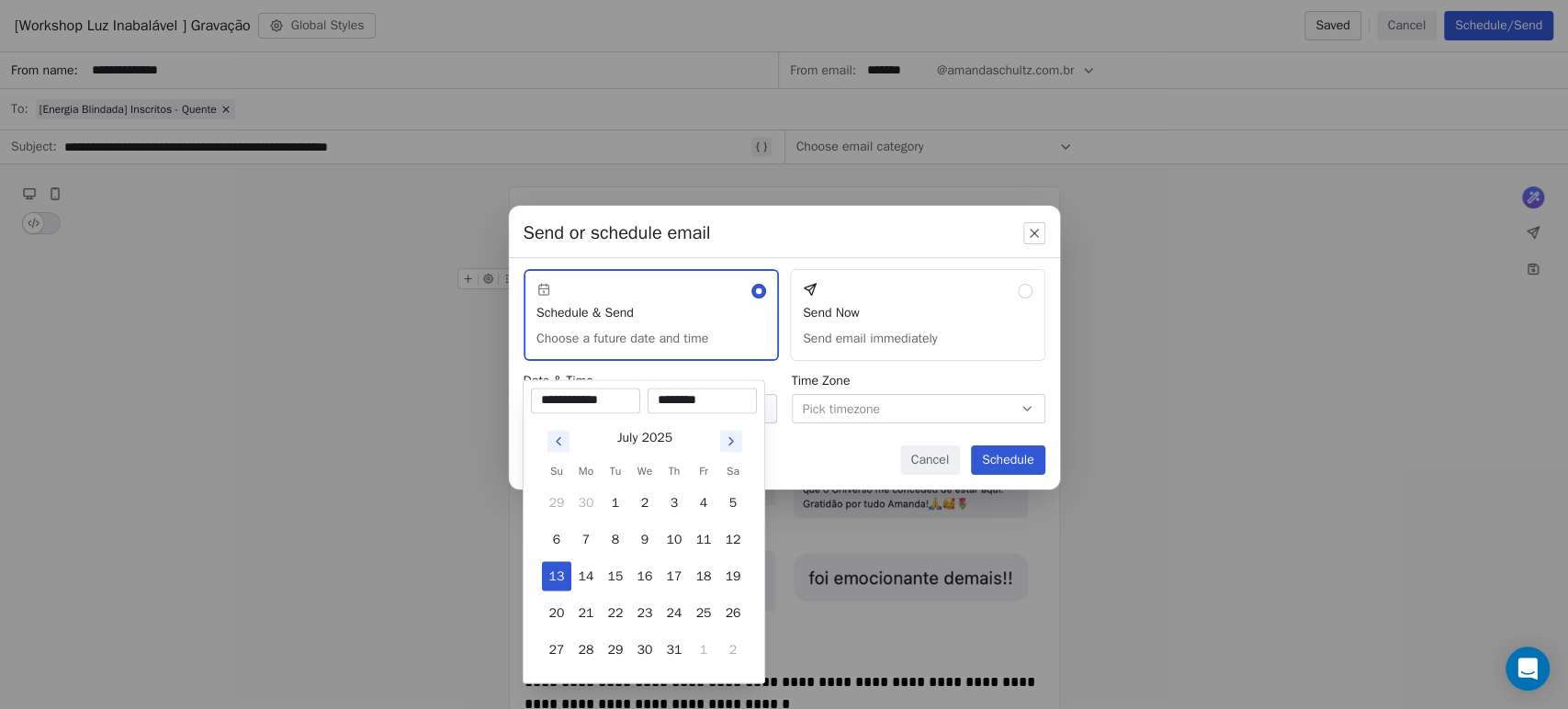 click on "Amanda Schultz | AS Treinamentos Contacts People Marketing Workflows Campaigns Sales Sequences Beta Tools Apps AI Agents Help & Support Campaigns  Create new campaign All ( 291 ) All ( 291 ) Drafts ( 1 ) Drafts ( 1 ) In Progress ( 0 ) In Progress ( 0 ) Scheduled ( 0 ) Scheduled ( 0 ) Sent ( 290 ) Sent ( 290 ) Name Status Analytics Actions [Workshop Luz Inabalável ] Gravação Created on Jul 13, 2025, 8:30 PM To: [Energia Blindada] Inscritos - Quente  Draft - Open Rate - Click Rate - Unsubscribe Workshop Luz Inabalável - É hoje FRIO Sent on Jul 13, 2025, 9:33 AM To: [Energia Blindada] Inscritos - Frio  Sent 594 / 594 2.42% (13) Open Rate 0.19% (1) Click Rate 0.37% (2) Unsubscribe Workshop Luz Inabalável - É hoje Sent on Jul 13, 2025, 9:02 AM To: [Energia Blindada] Inscritos - Quente  Sent 244 / 244 27.12% (64) Open Rate 2.54% (6) Click Rate - Unsubscribe Workshop Luz Inabalável - Sábado 2 FRIO Sent on Jul 12, 2025, 4:33 PM To: [Energia Blindada] Inscritos - Frio  Sent 593 / 593 2.79% (15) Open Rate -" at bounding box center (784, 354) 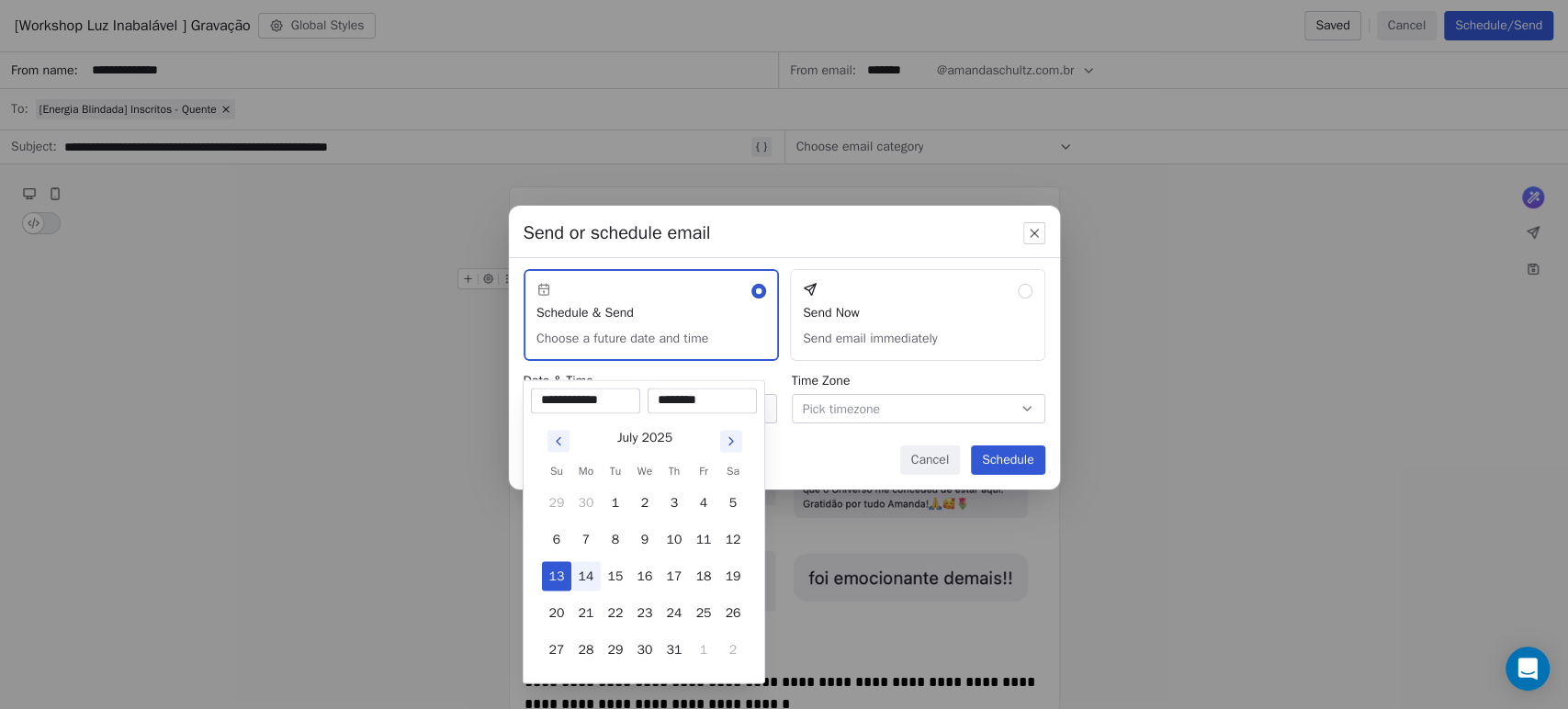 click on "14" at bounding box center (586, 576) 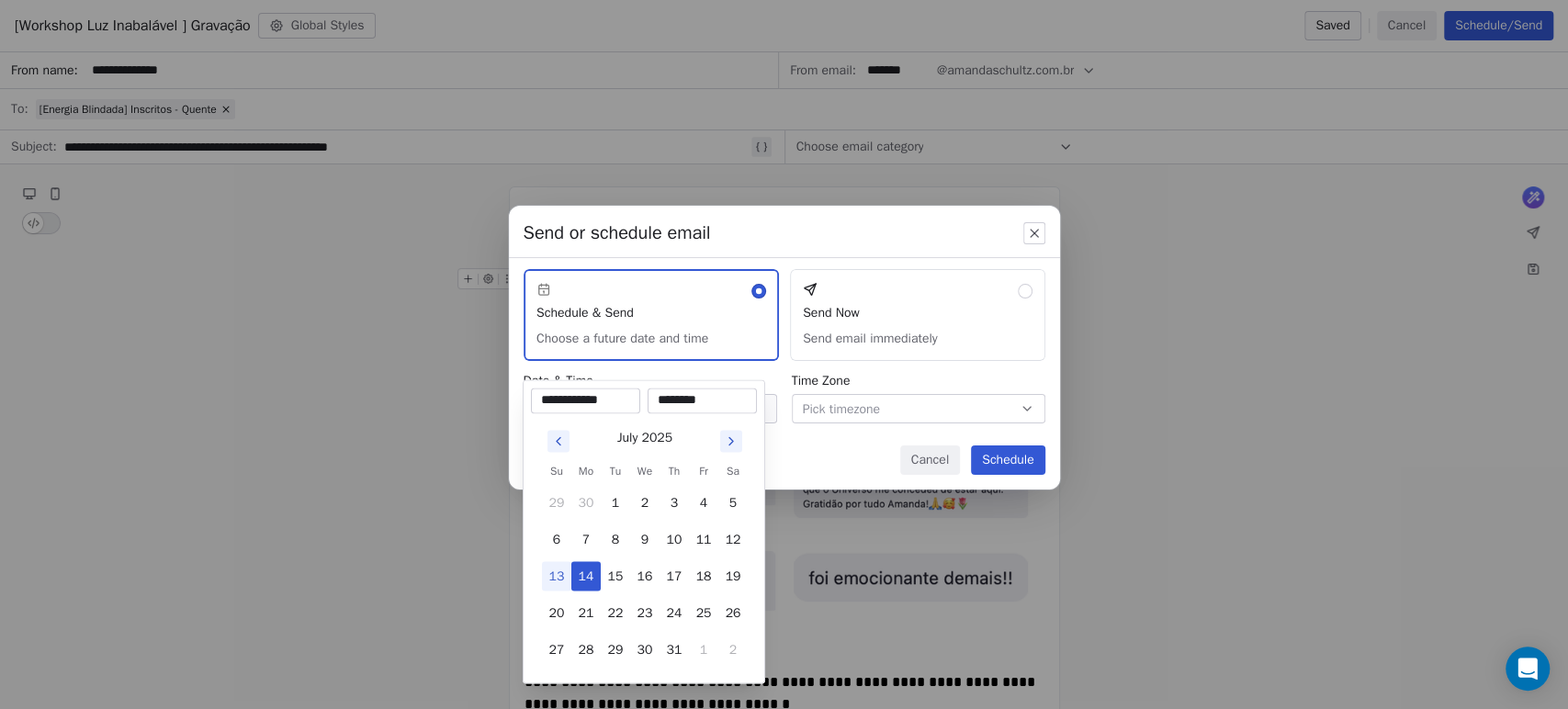 click on "********" at bounding box center [702, 400] 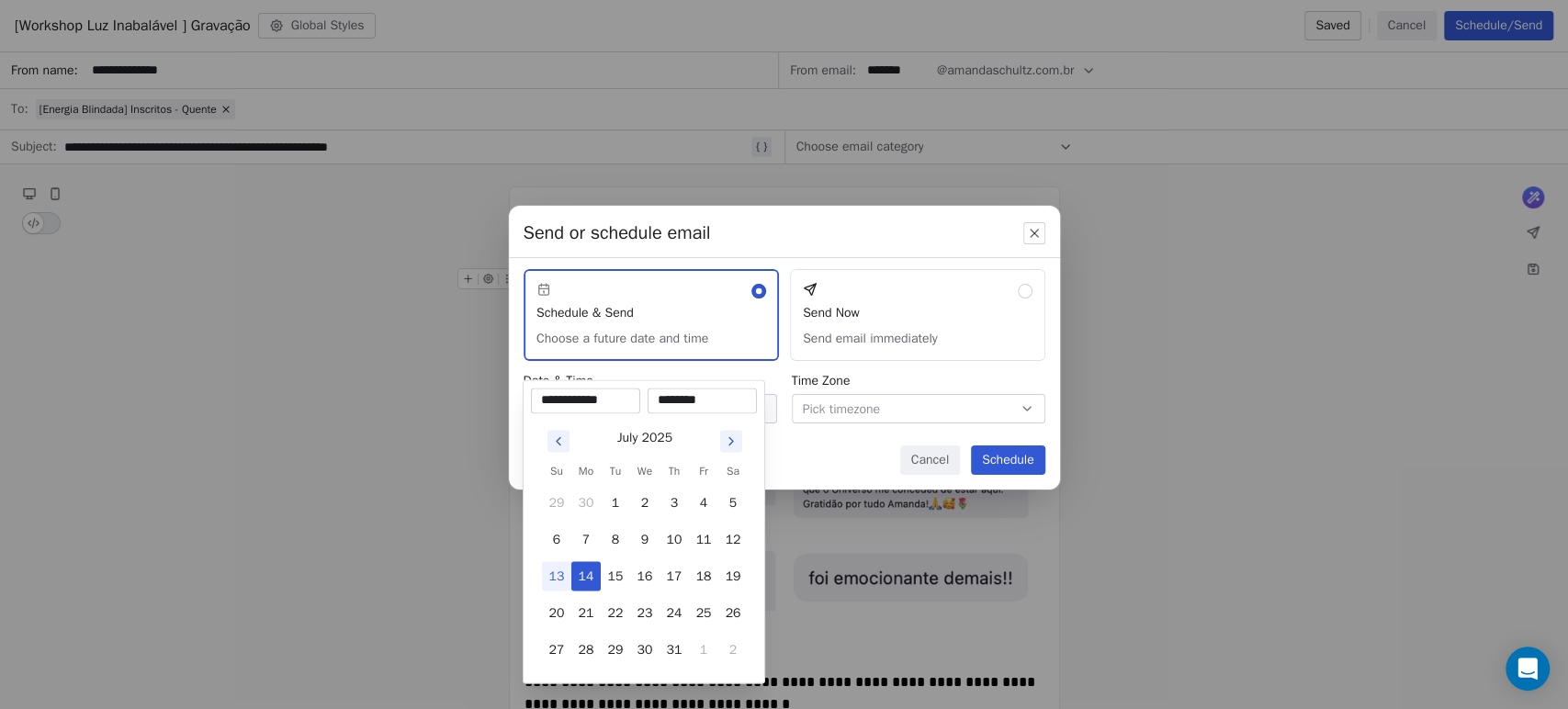 type on "********" 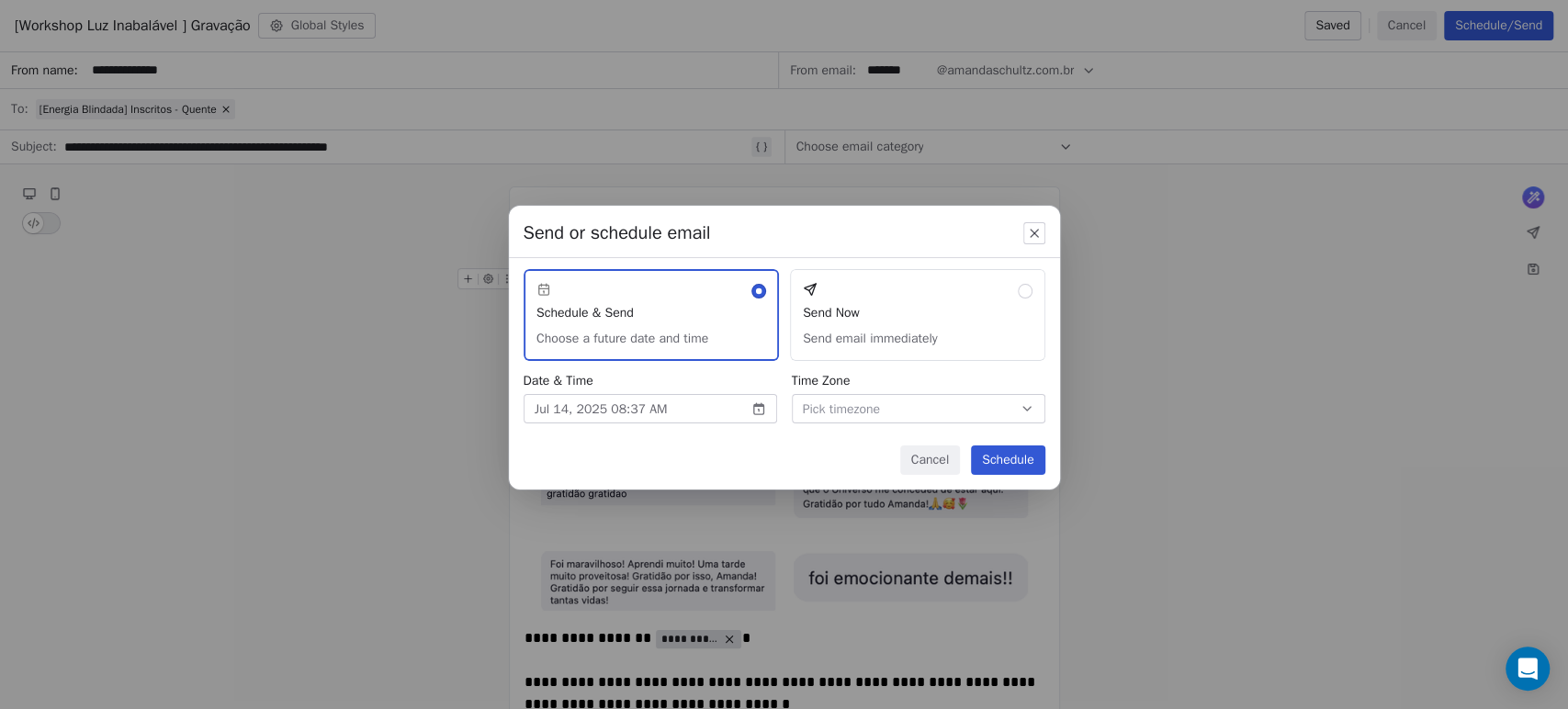 click on "Send or schedule email Schedule & Send Choose a future date and time Send Now Send email immediately Date & Time Jul 14, 2025 08:37 AM Time Zone Pick timezone Cancel Schedule" at bounding box center (784, 354) 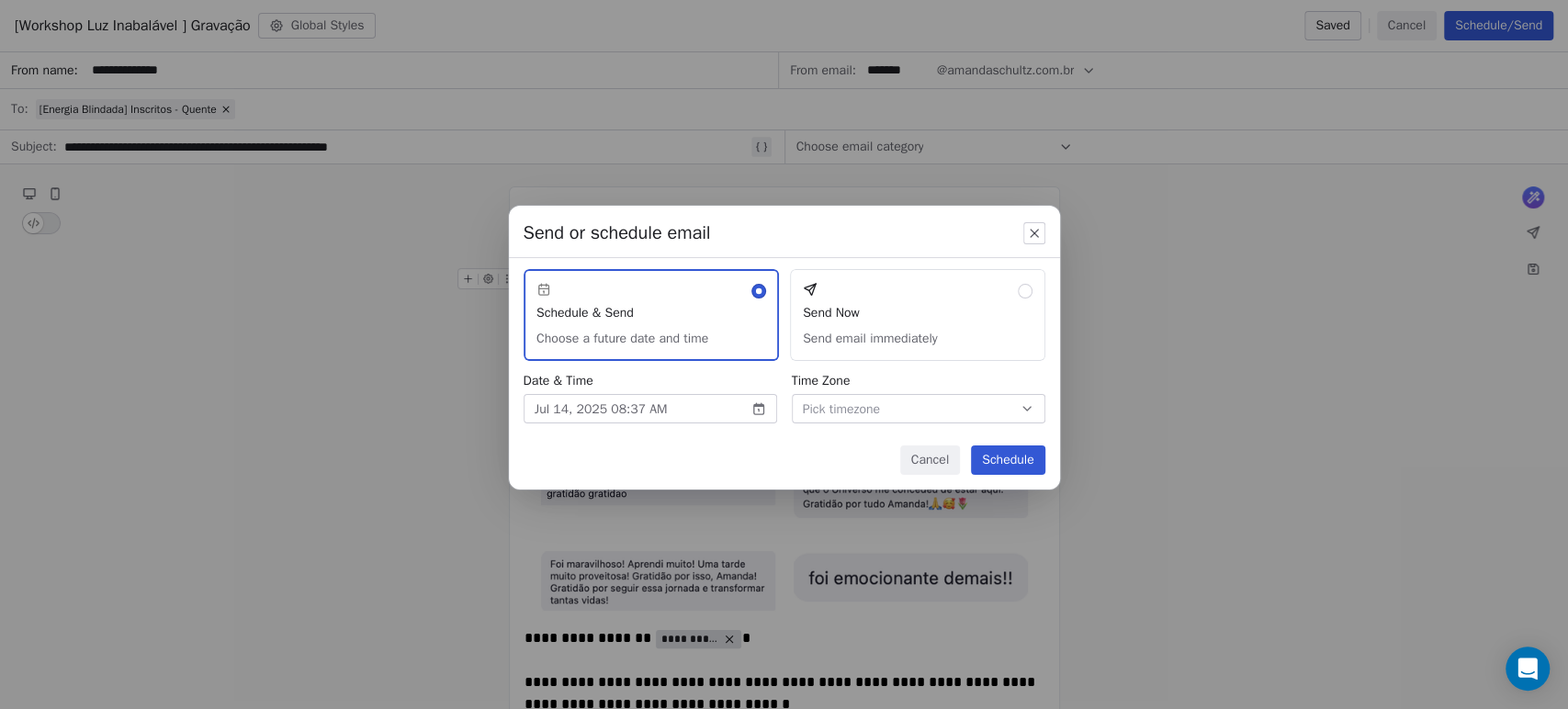 click on "Schedule" at bounding box center (1008, 460) 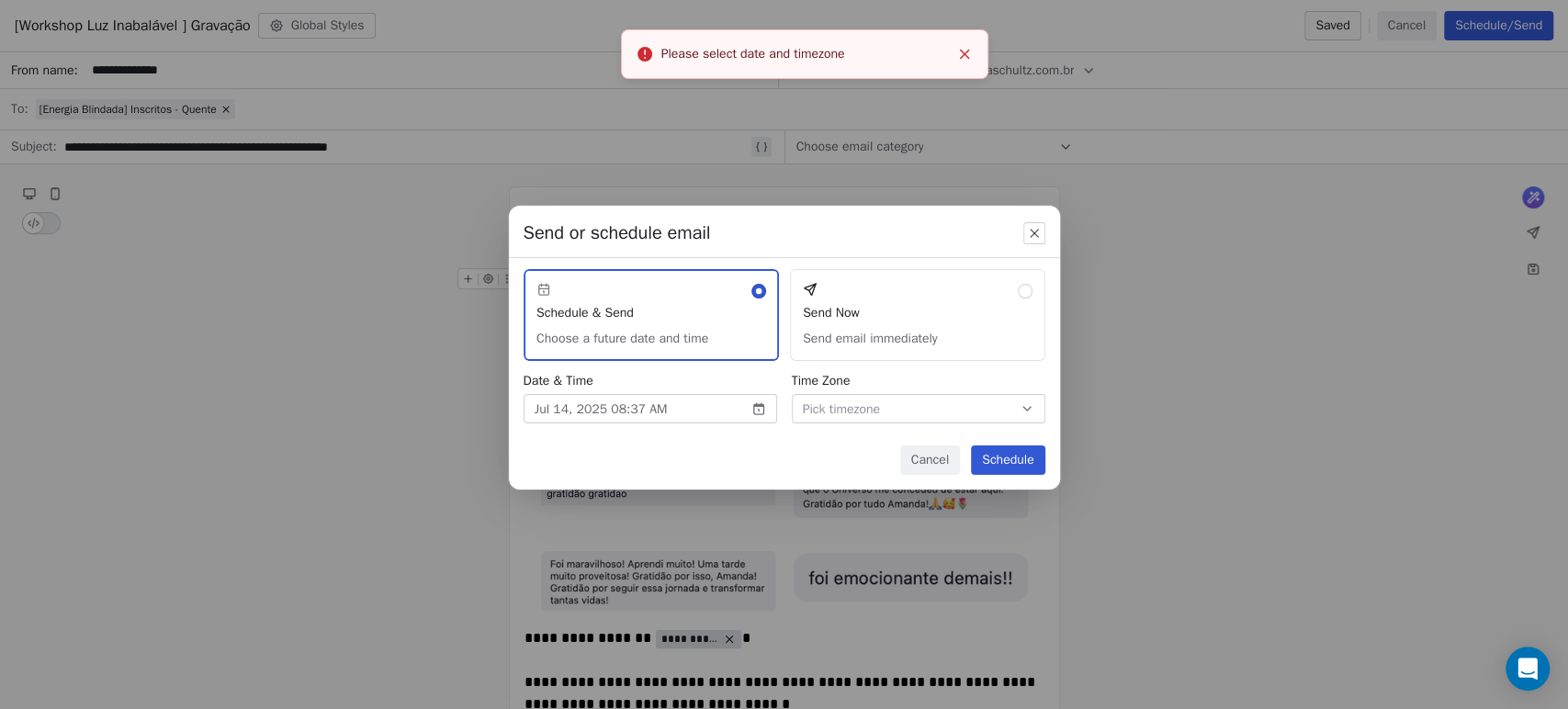 drag, startPoint x: 970, startPoint y: 54, endPoint x: 965, endPoint y: 39, distance: 15.811388 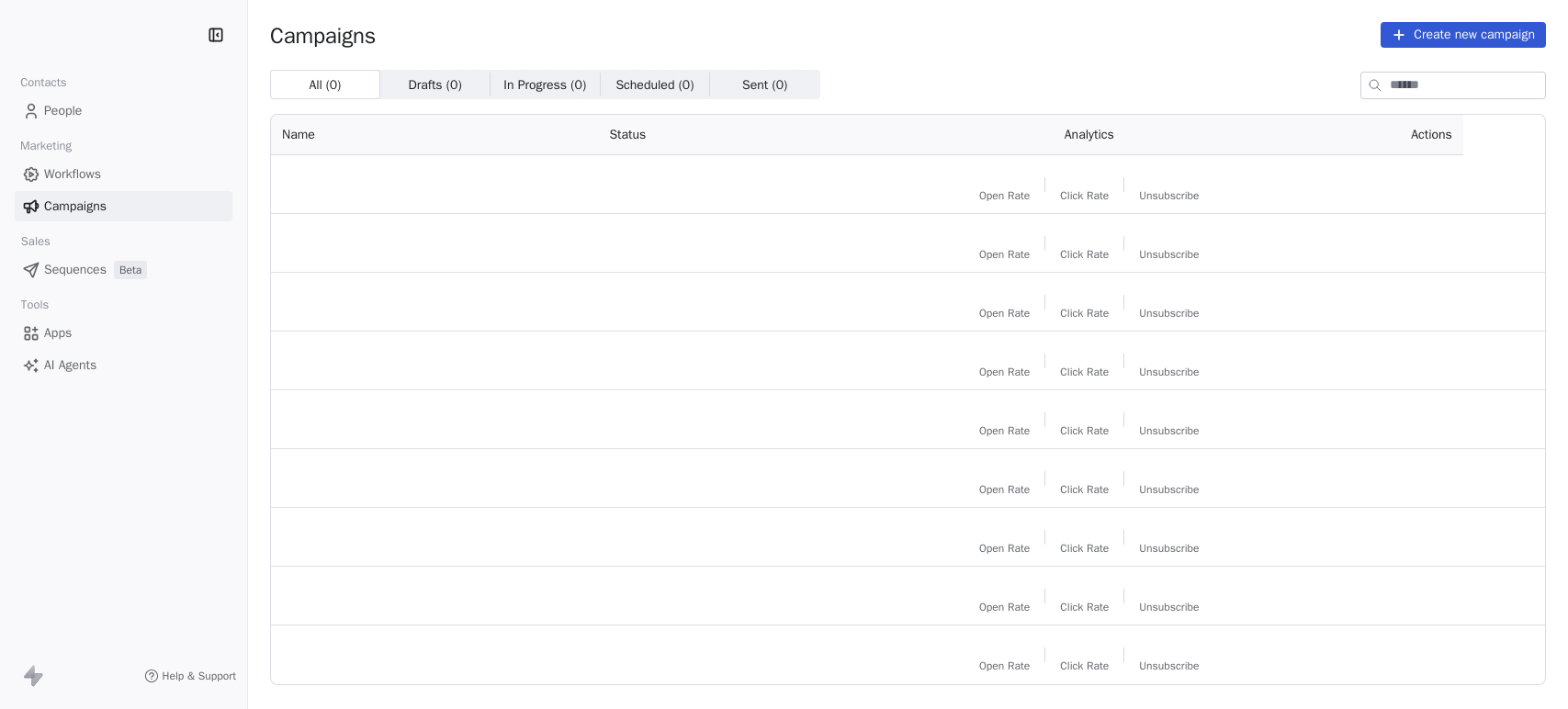 scroll, scrollTop: 0, scrollLeft: 0, axis: both 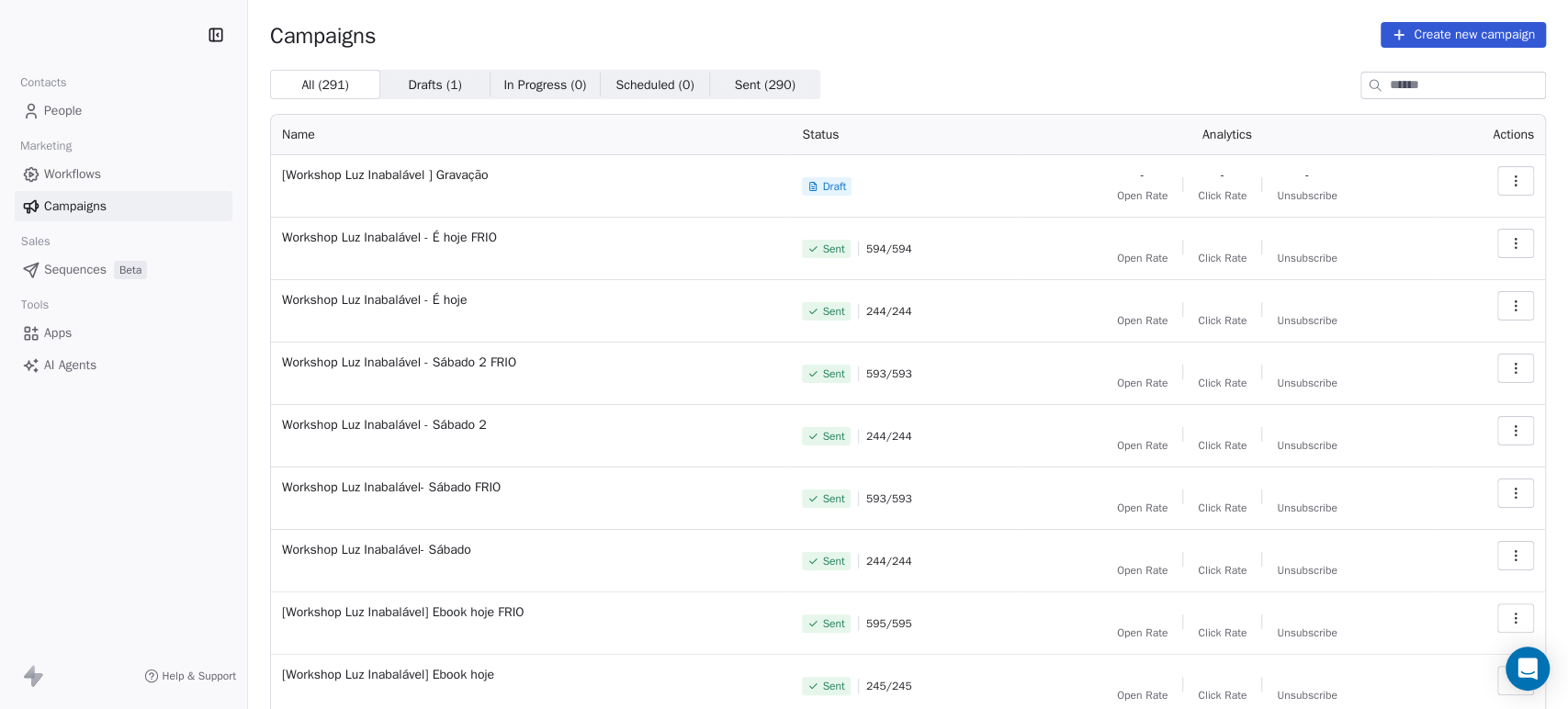 click at bounding box center [1516, 181] 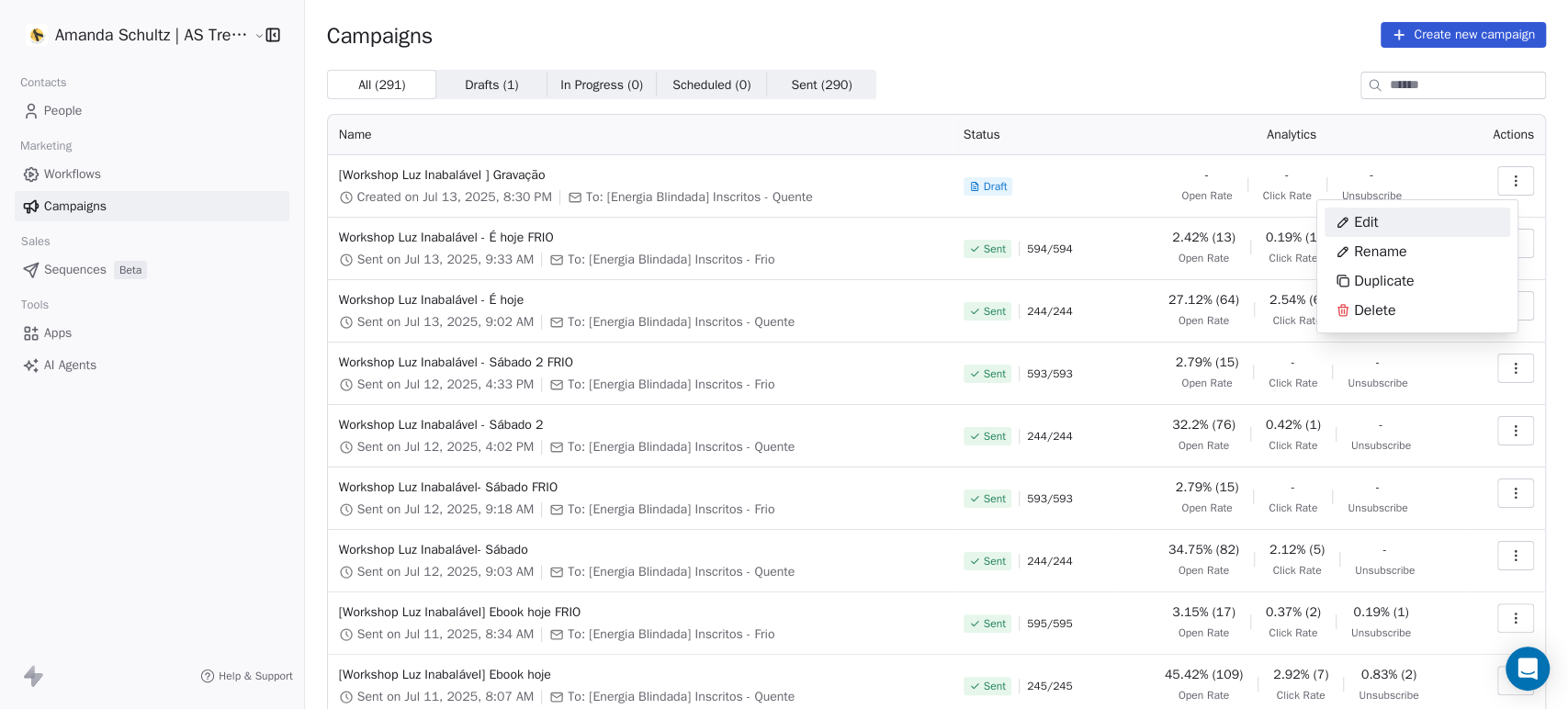 click on "Edit" at bounding box center (1417, 222) 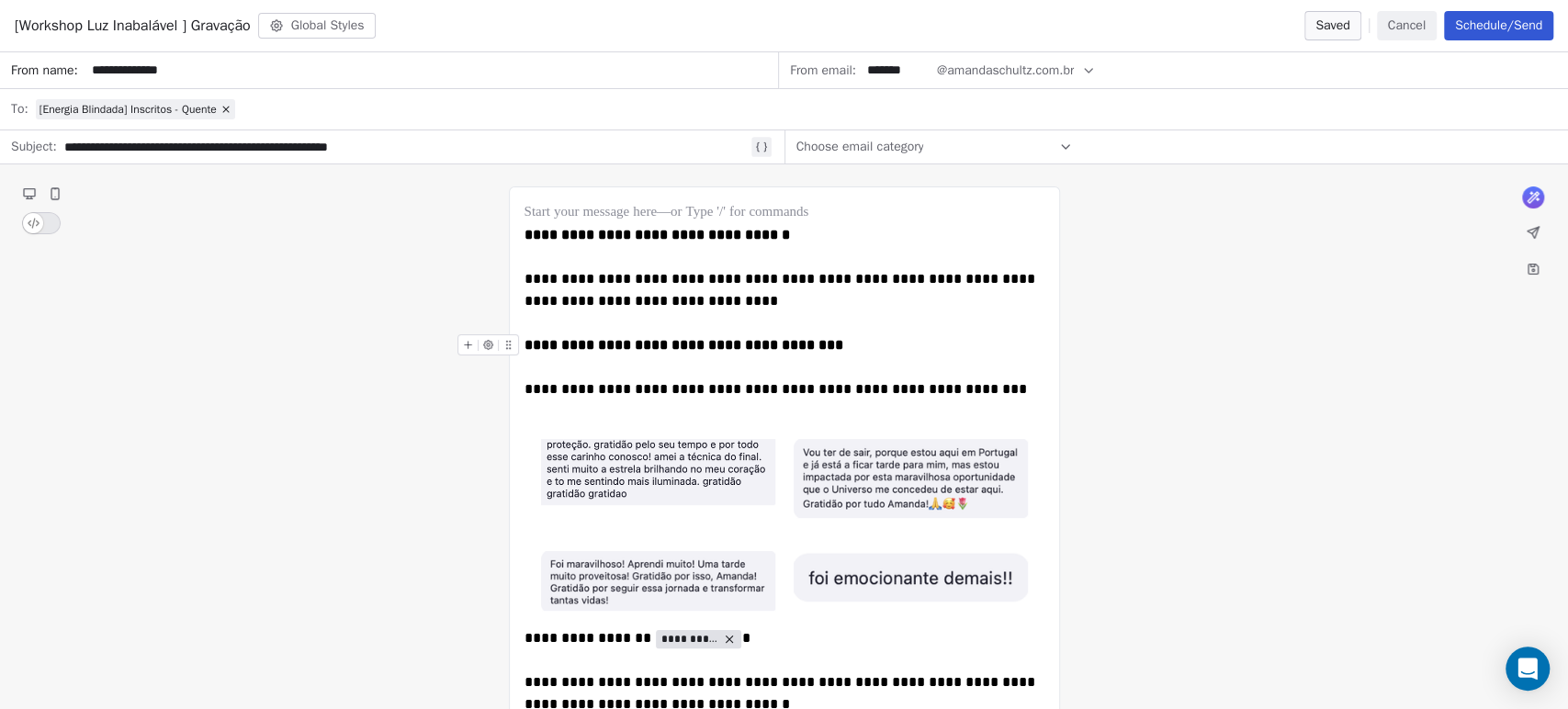click on "Schedule/Send" at bounding box center [1498, 26] 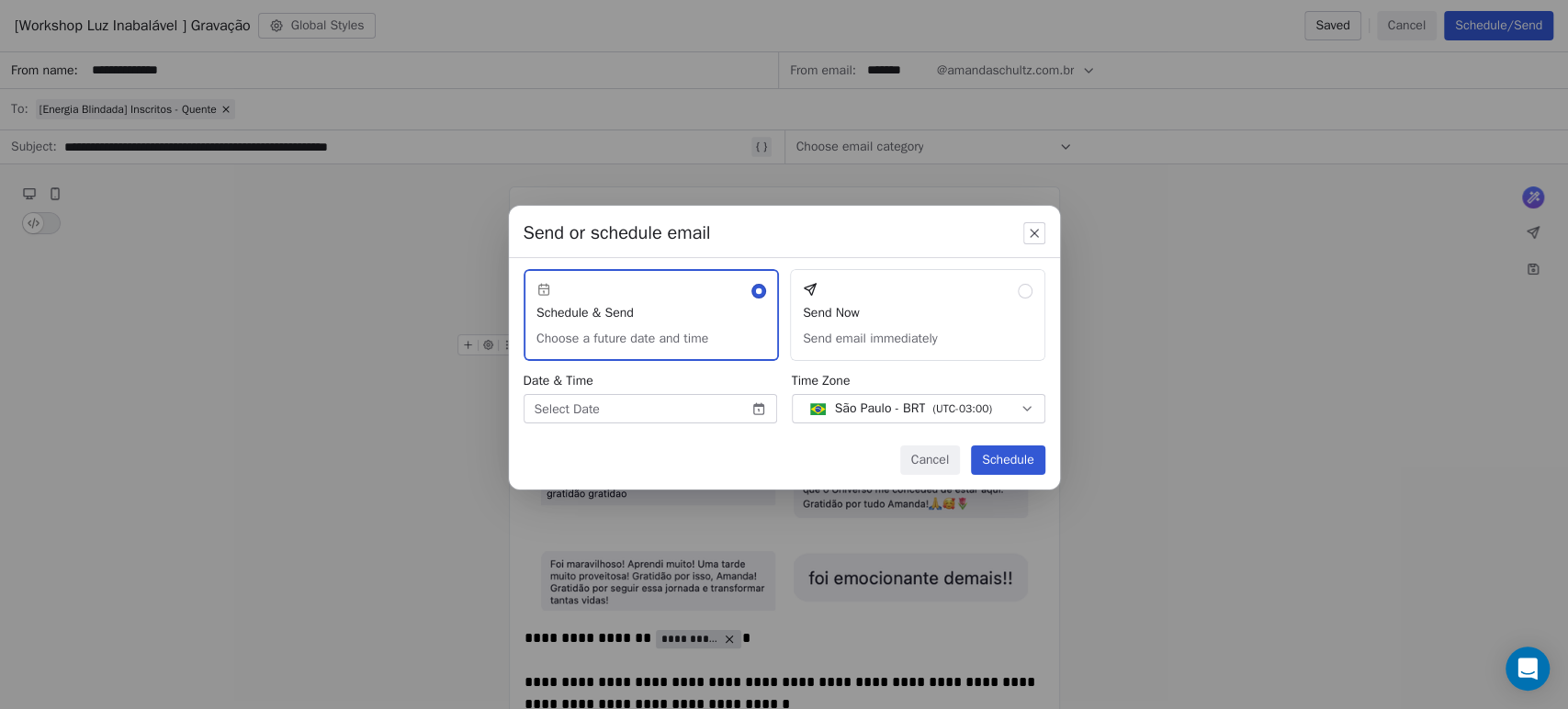 click on "Amanda Schultz | AS Treinamentos Contacts People Marketing Workflows Campaigns Sales Sequences Beta Tools Apps AI Agents Help & Support Campaigns  Create new campaign All ( 291 ) All ( 291 ) Drafts ( 1 ) Drafts ( 1 ) In Progress ( 0 ) In Progress ( 0 ) Scheduled ( 0 ) Scheduled ( 0 ) Sent ( 290 ) Sent ( 290 ) Name Status Analytics Actions [Workshop Luz Inabalável ] Gravação Created on Jul 13, 2025, 8:30 PM To: [Energia Blindada] Inscritos - Quente  Draft - Open Rate - Click Rate - Unsubscribe Workshop Luz Inabalável - É hoje FRIO Sent on Jul 13, 2025, 9:33 AM To: [Energia Blindada] Inscritos - Frio  Sent 594 / 594 2.42% (13) Open Rate 0.19% (1) Click Rate 0.37% (2) Unsubscribe Workshop Luz Inabalável - É hoje Sent on Jul 13, 2025, 9:02 AM To: [Energia Blindada] Inscritos - Quente  Sent 244 / 244 27.12% (64) Open Rate 2.54% (6) Click Rate - Unsubscribe Workshop Luz Inabalável - Sábado 2 FRIO Sent on Jul 12, 2025, 4:33 PM To: [Energia Blindada] Inscritos - Frio  Sent 593 / 593 2.79% (15) Open Rate -" at bounding box center (784, 354) 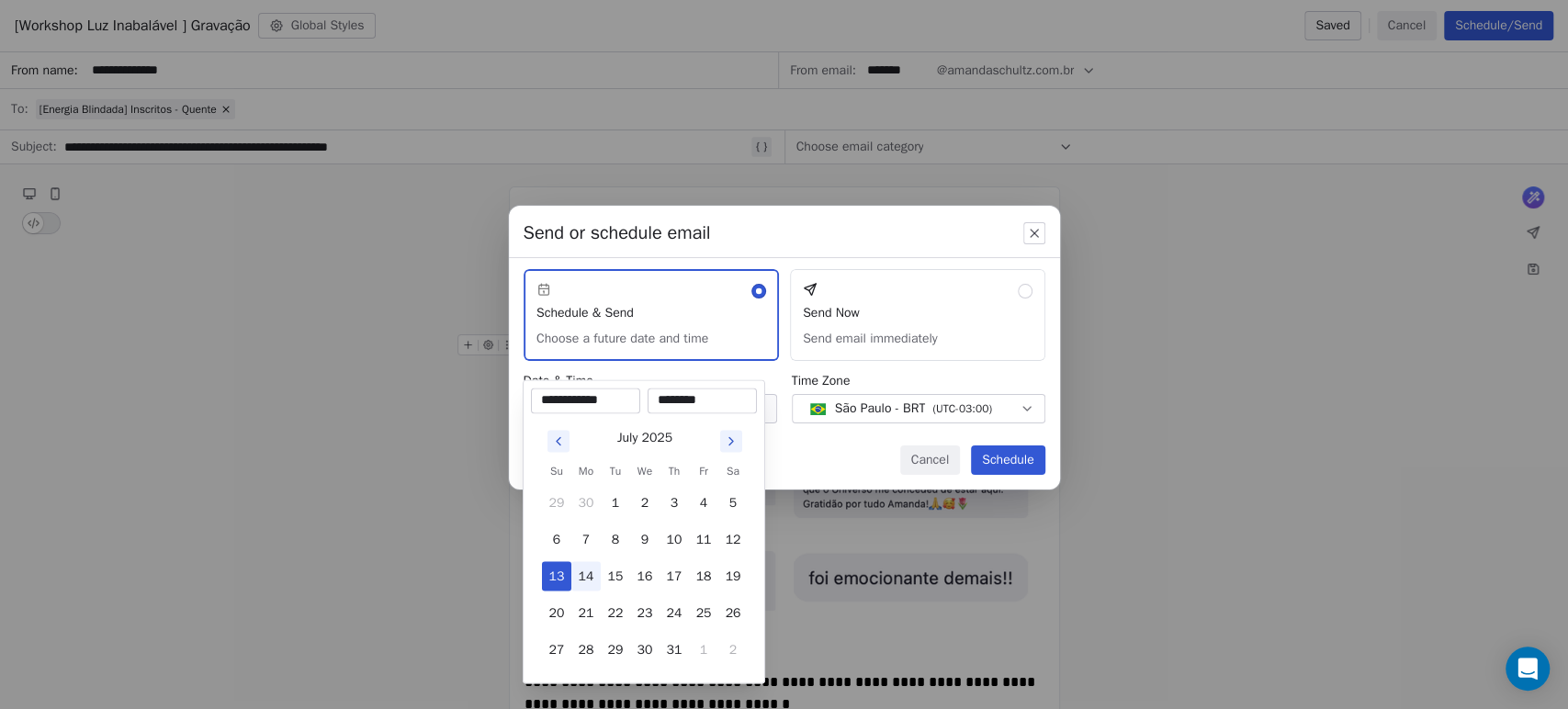 click on "14" at bounding box center (586, 576) 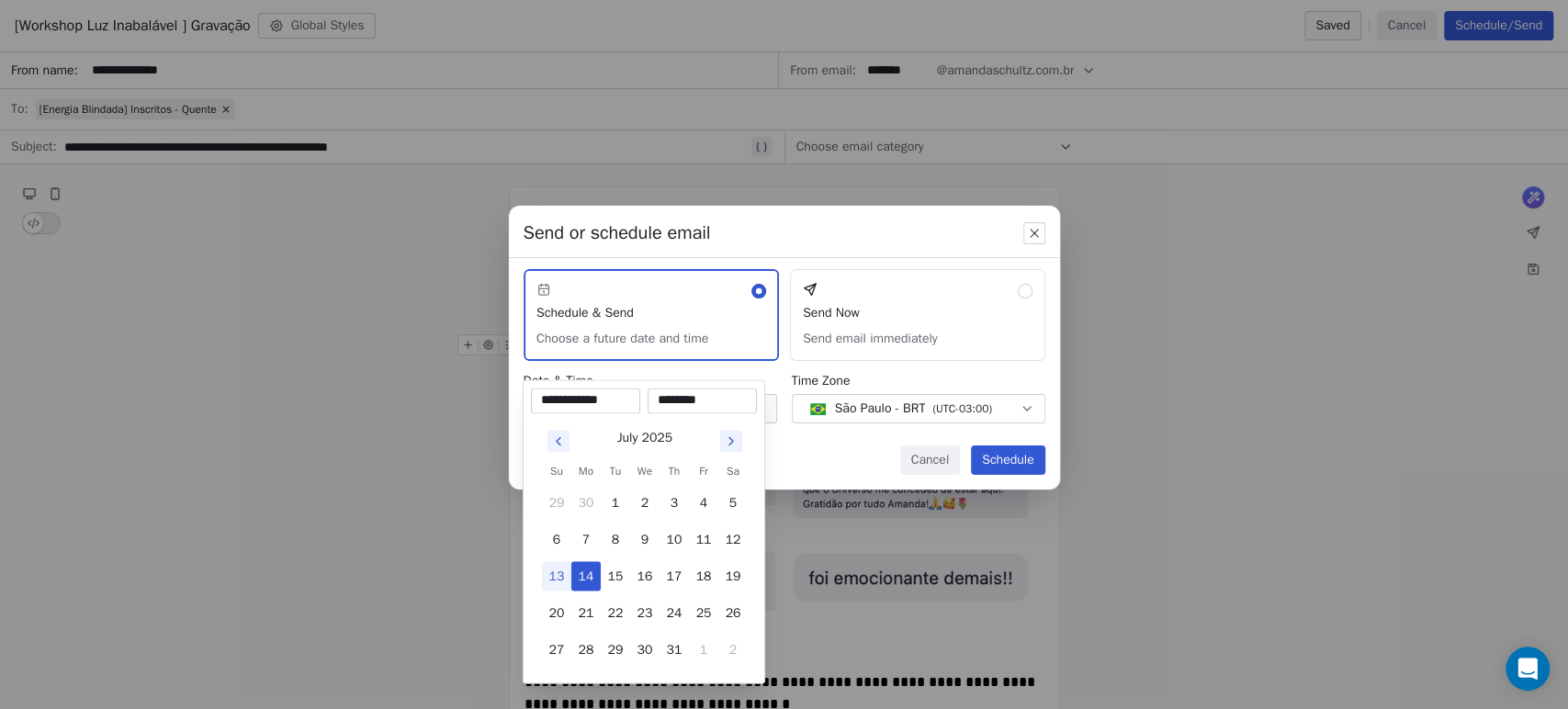 click on "********" at bounding box center [702, 400] 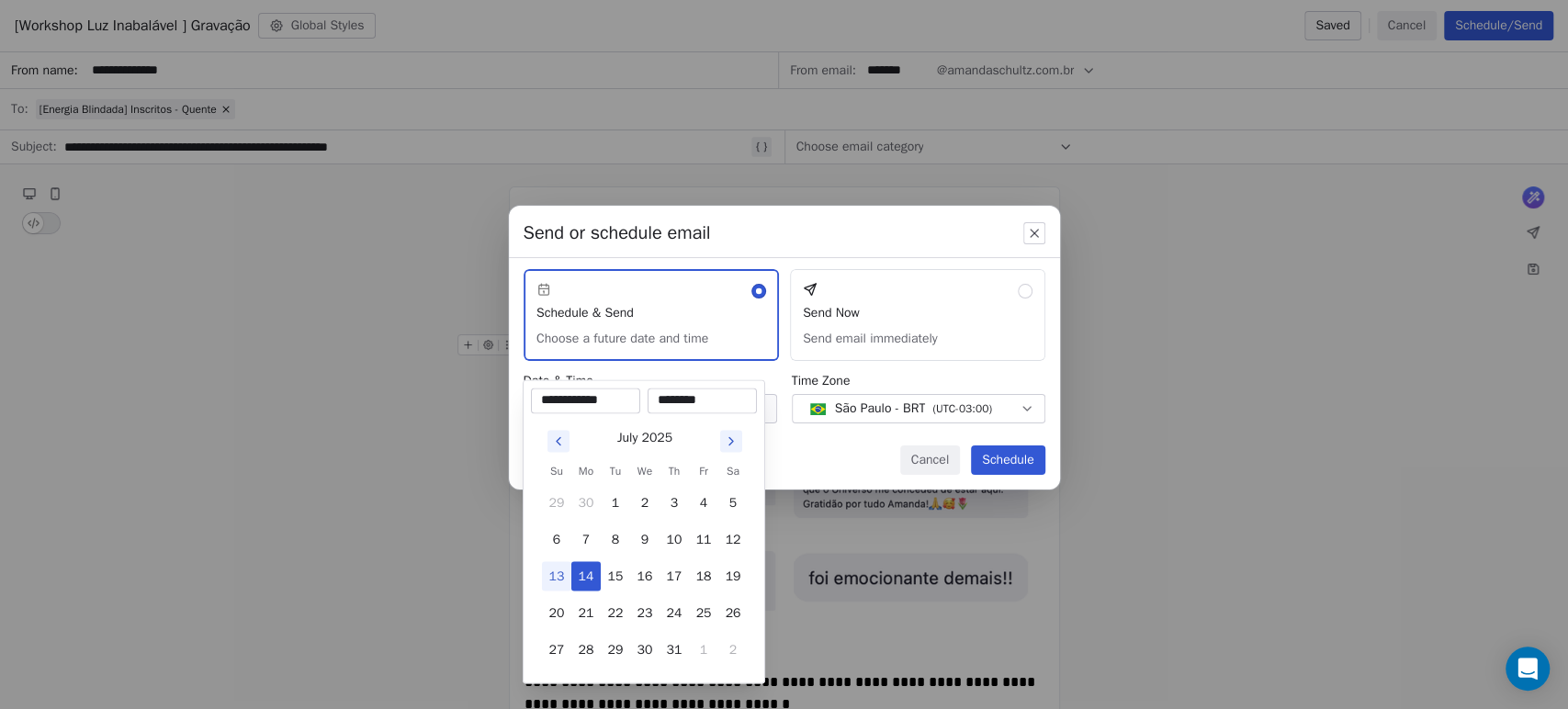 type on "********" 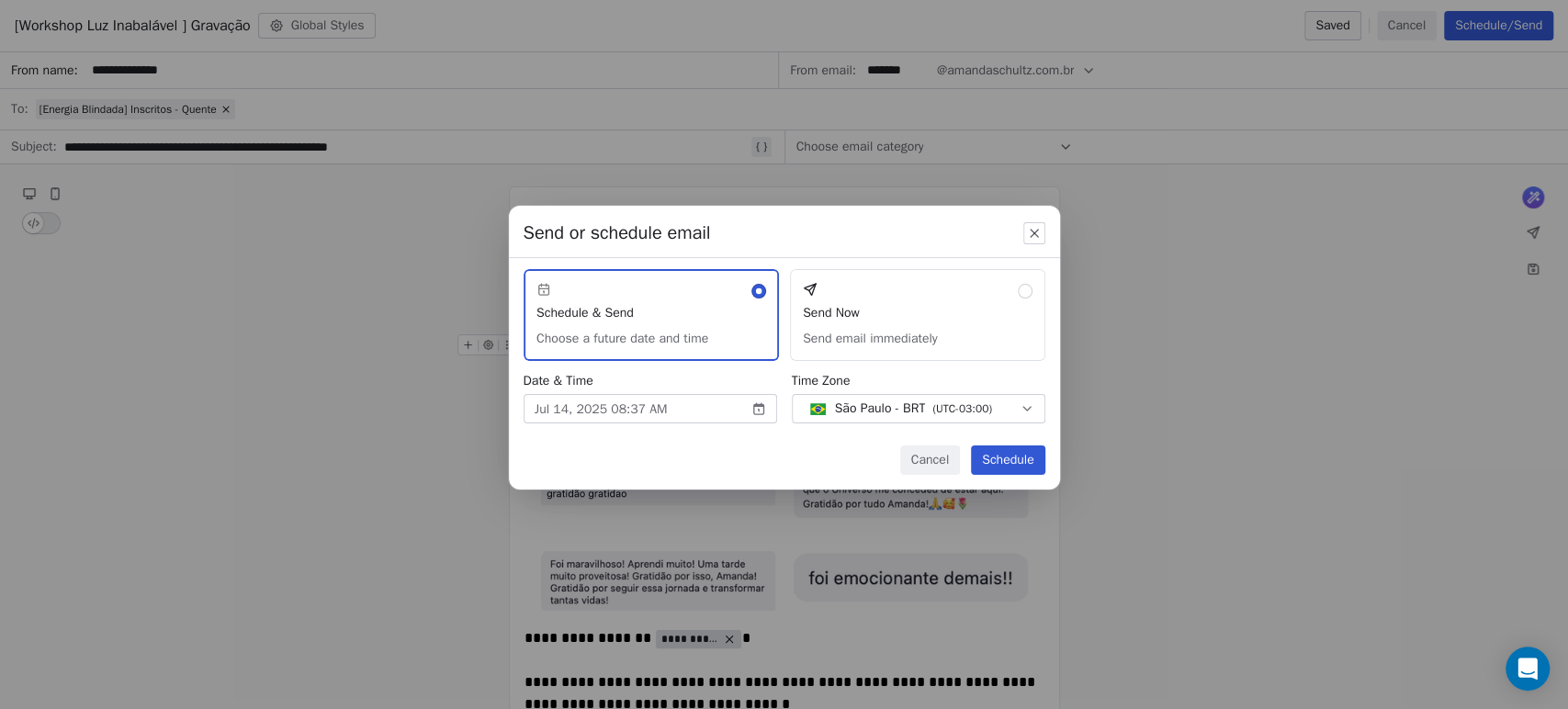 click on "Schedule" at bounding box center [1008, 460] 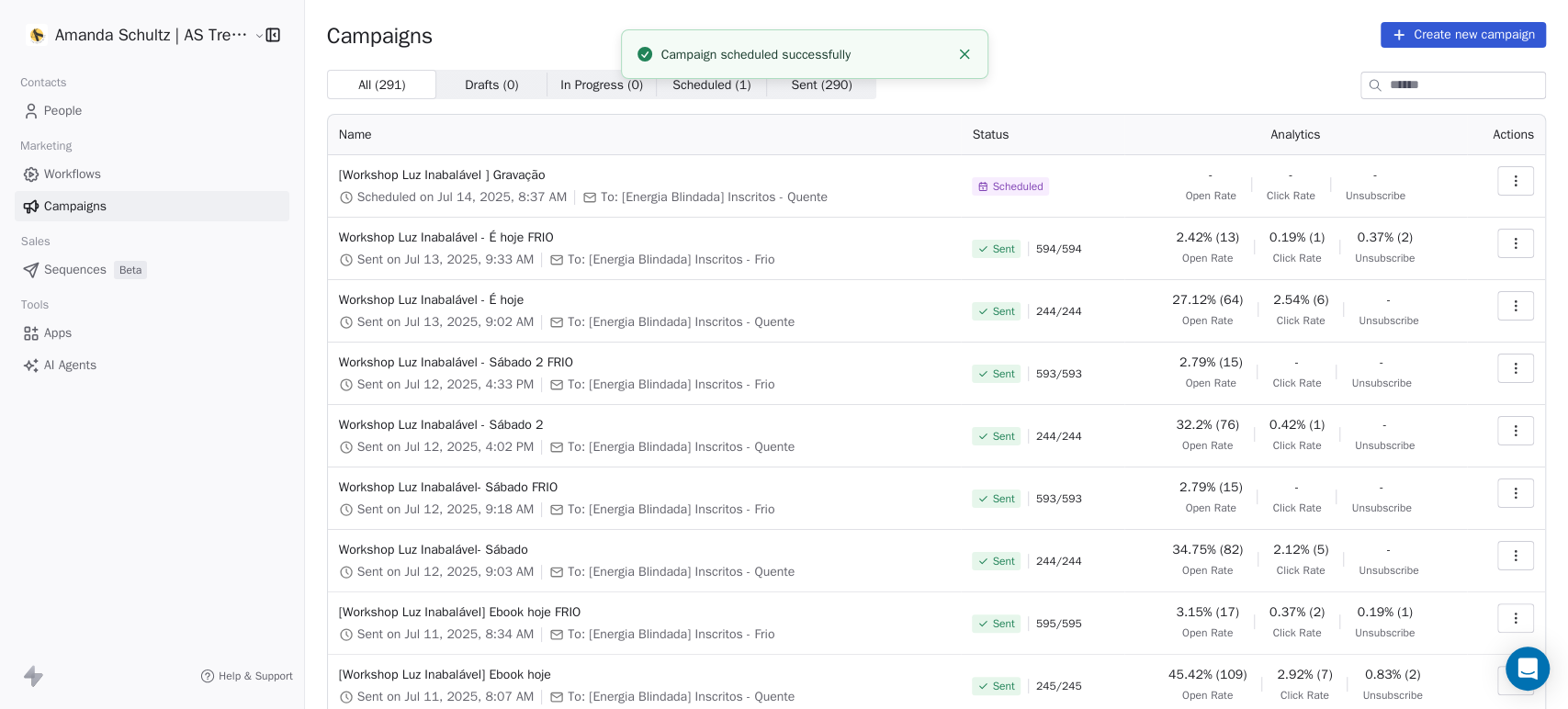 click 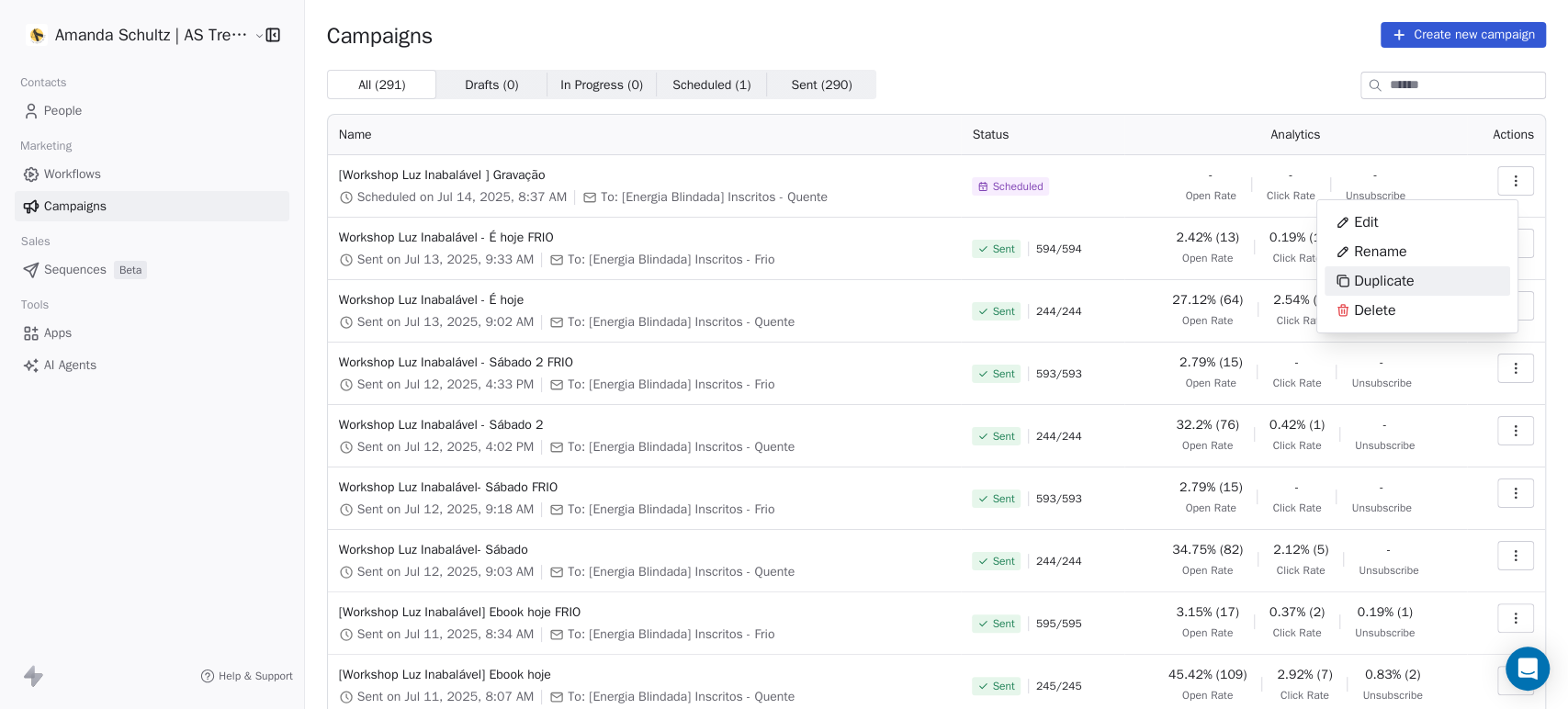 click on "Duplicate" at bounding box center (1383, 281) 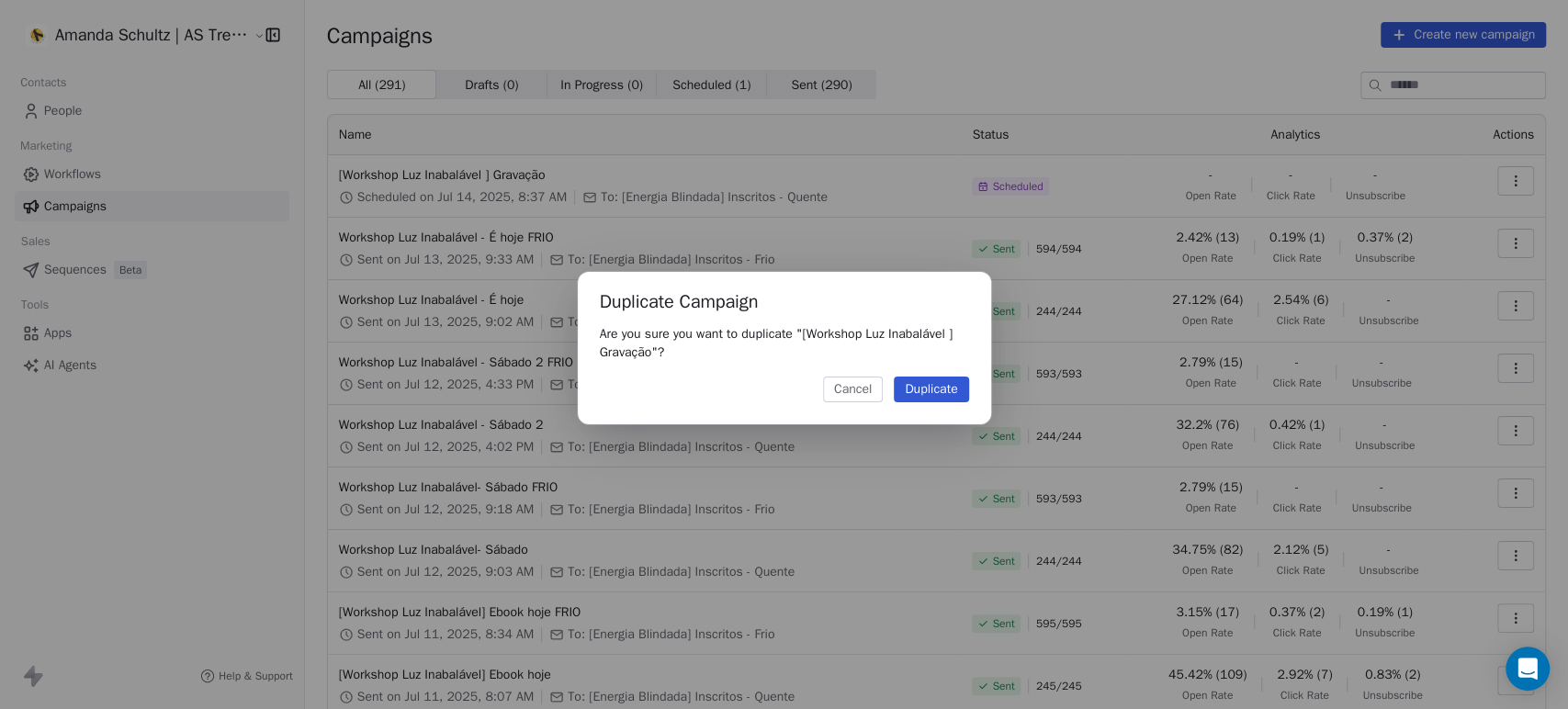 click on "Duplicate" at bounding box center [931, 389] 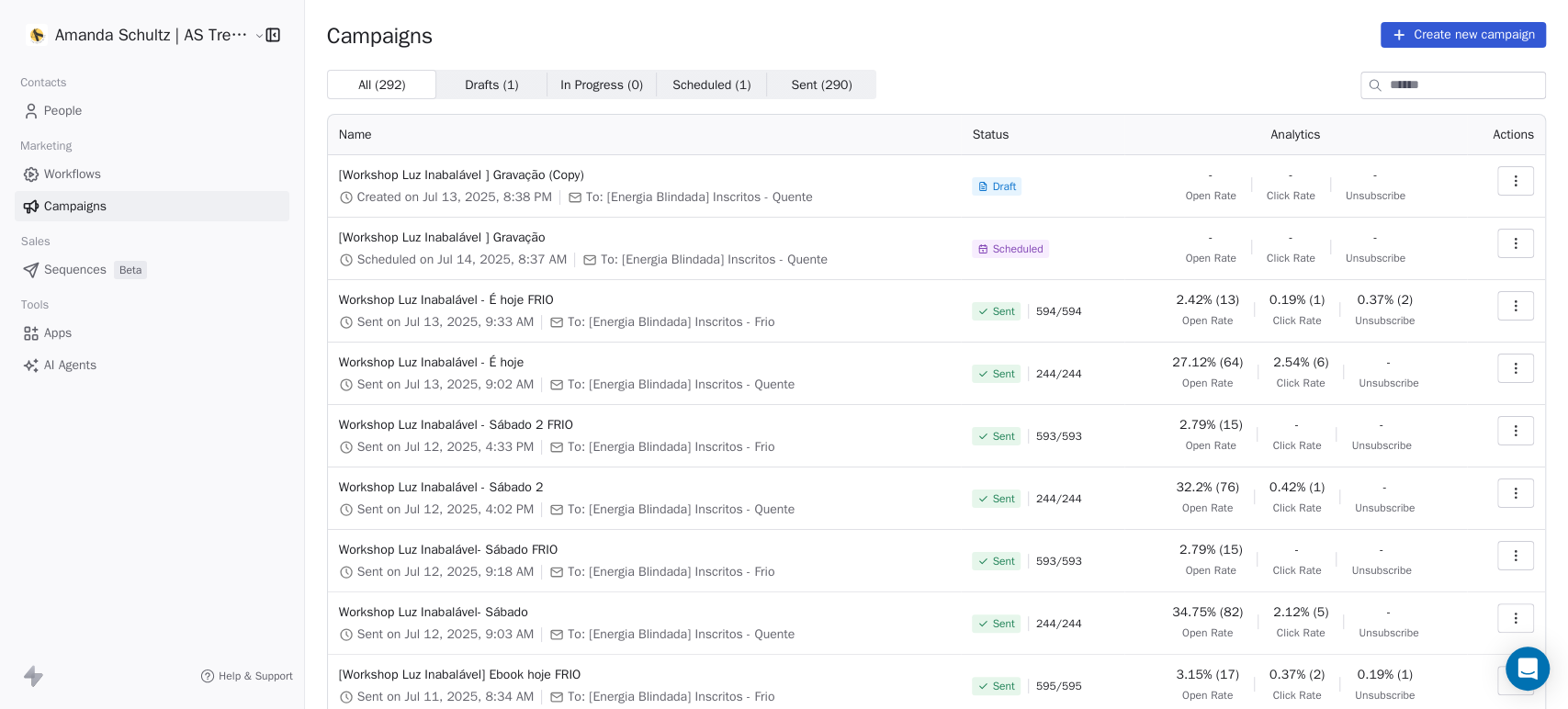 click at bounding box center [1516, 181] 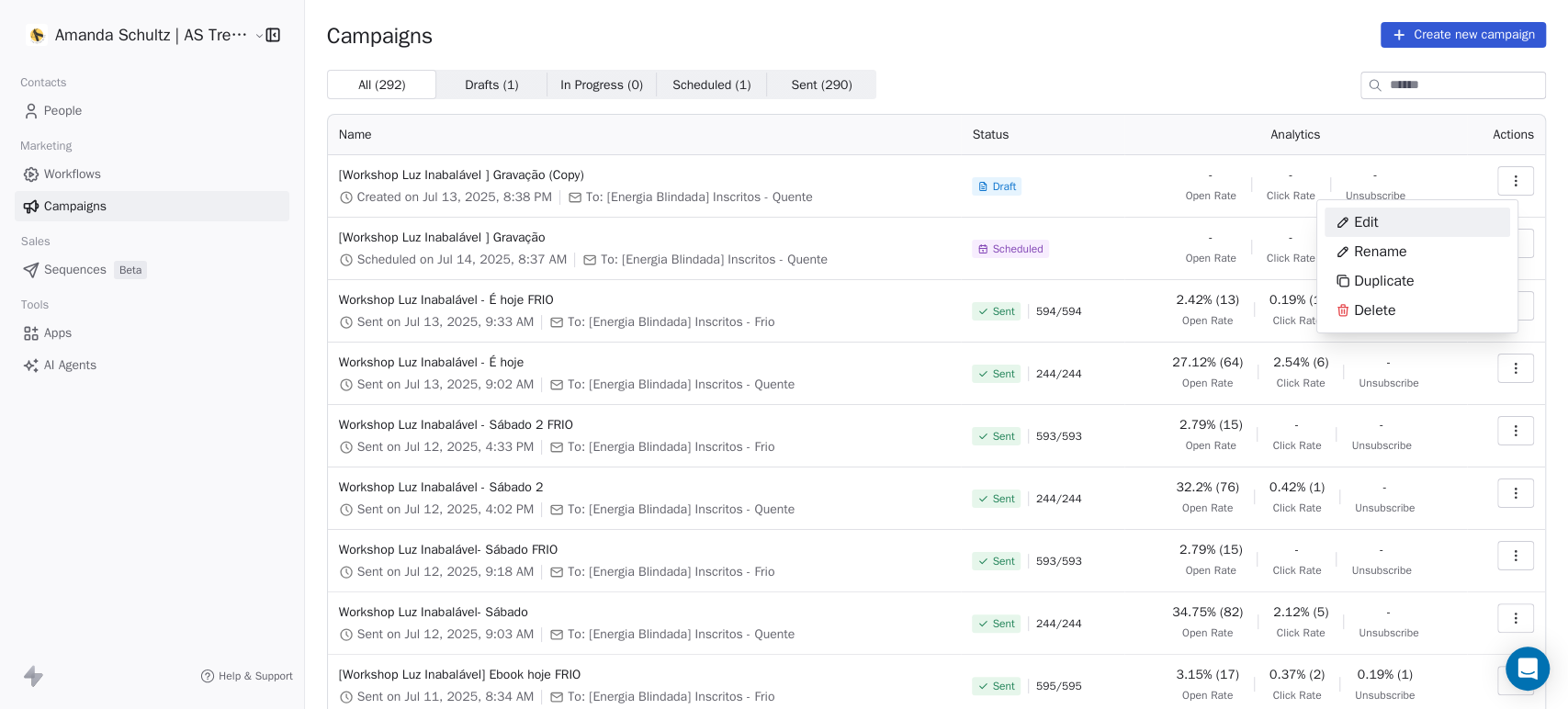 click on "Edit" at bounding box center (1417, 222) 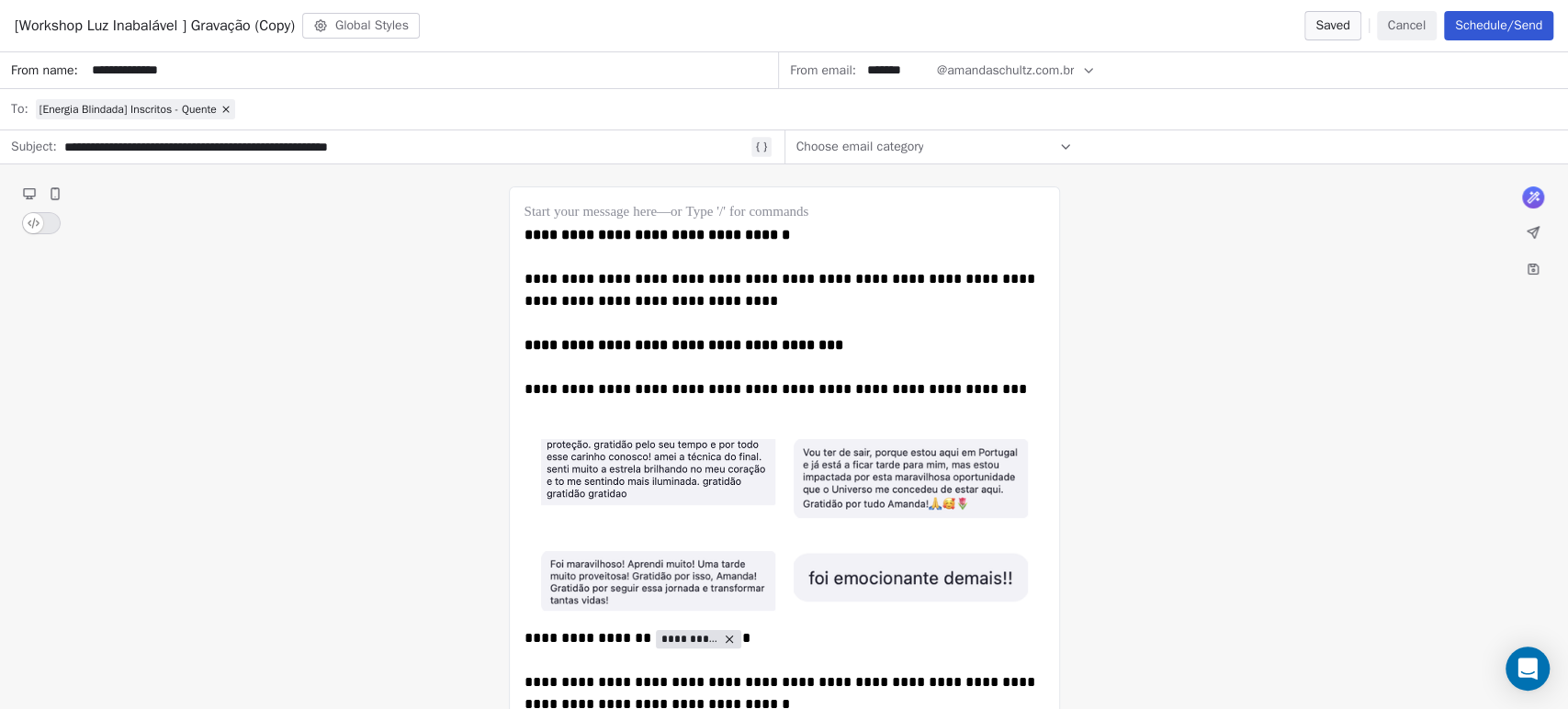 click on "[Energia Blindada] Inscritos - Quente" at bounding box center (135, 109) 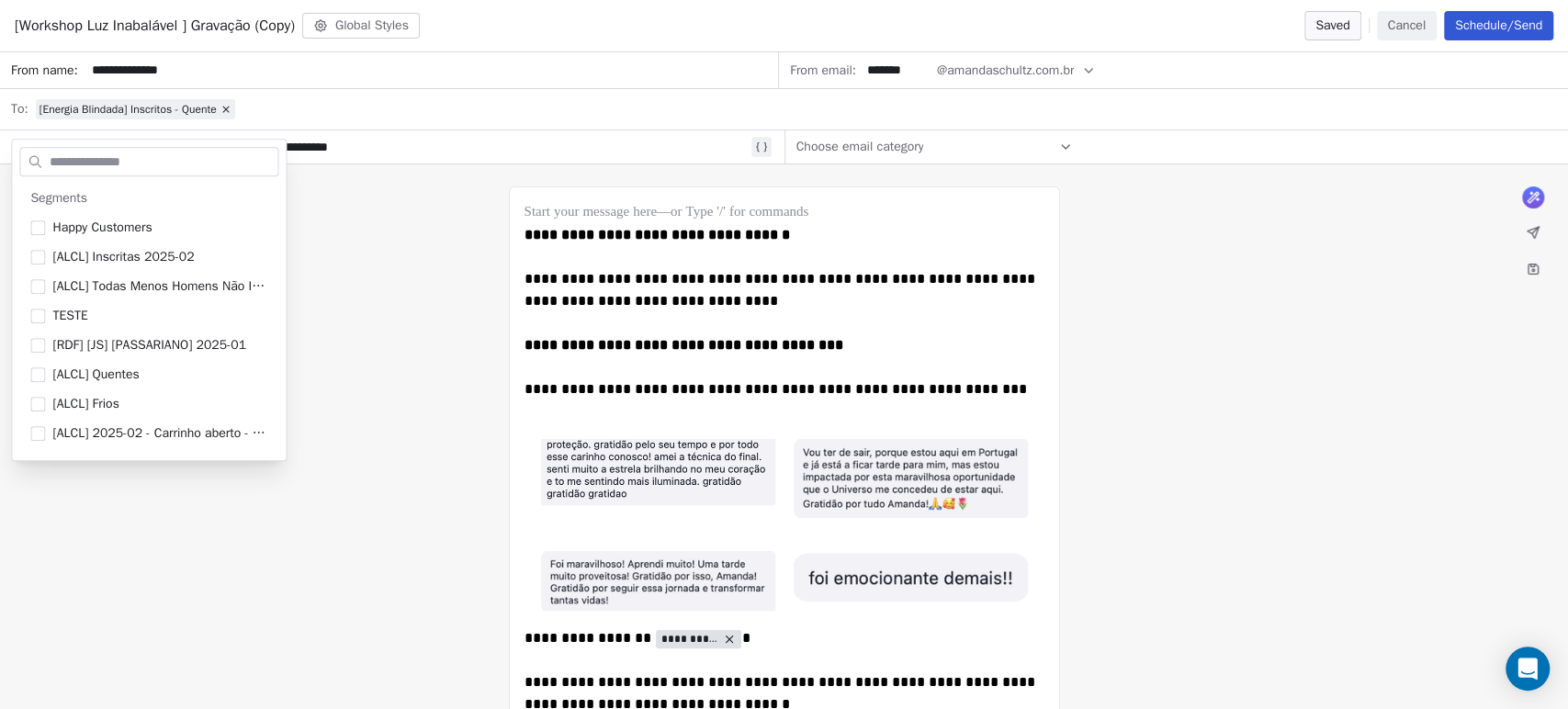 click on "[Energia Blindada] Inscritos - Quente" at bounding box center [128, 109] 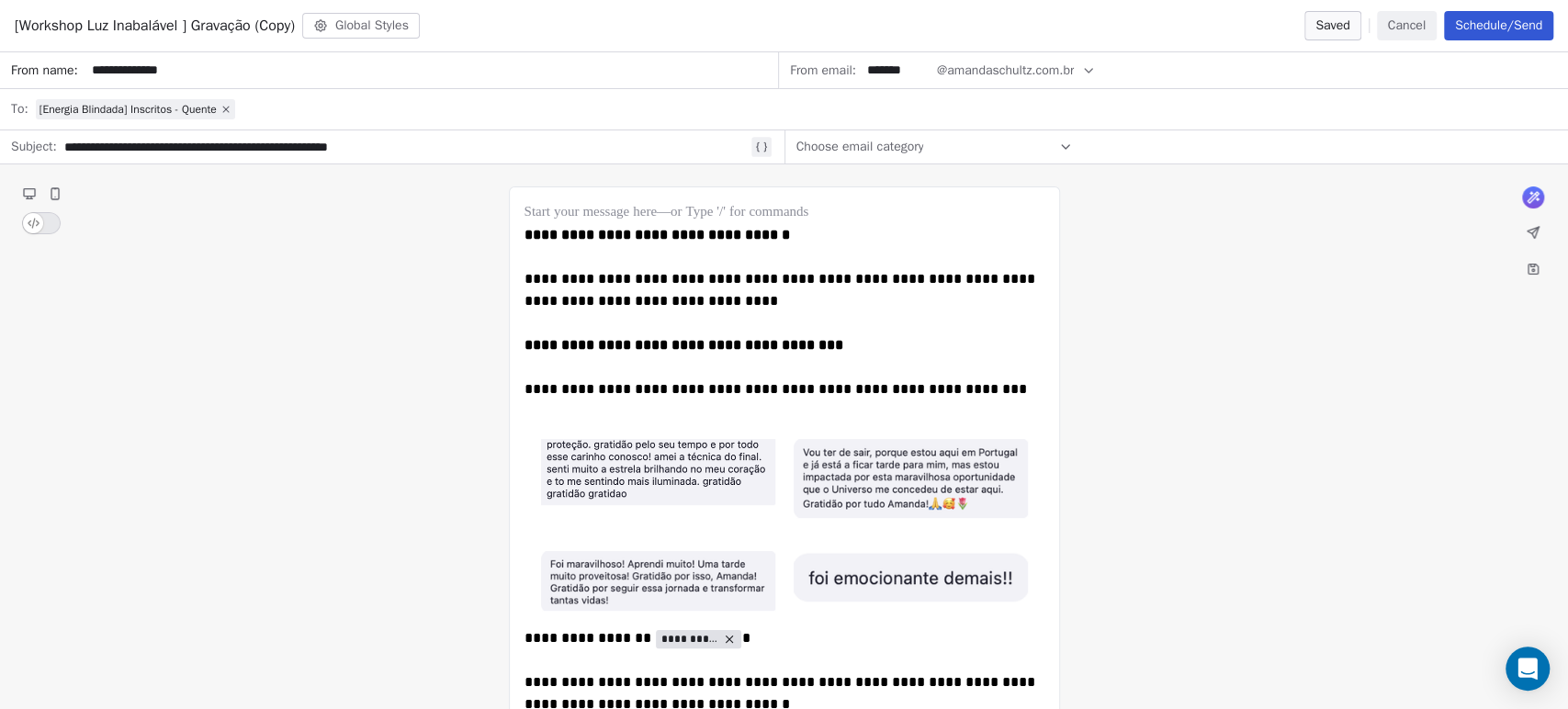 click 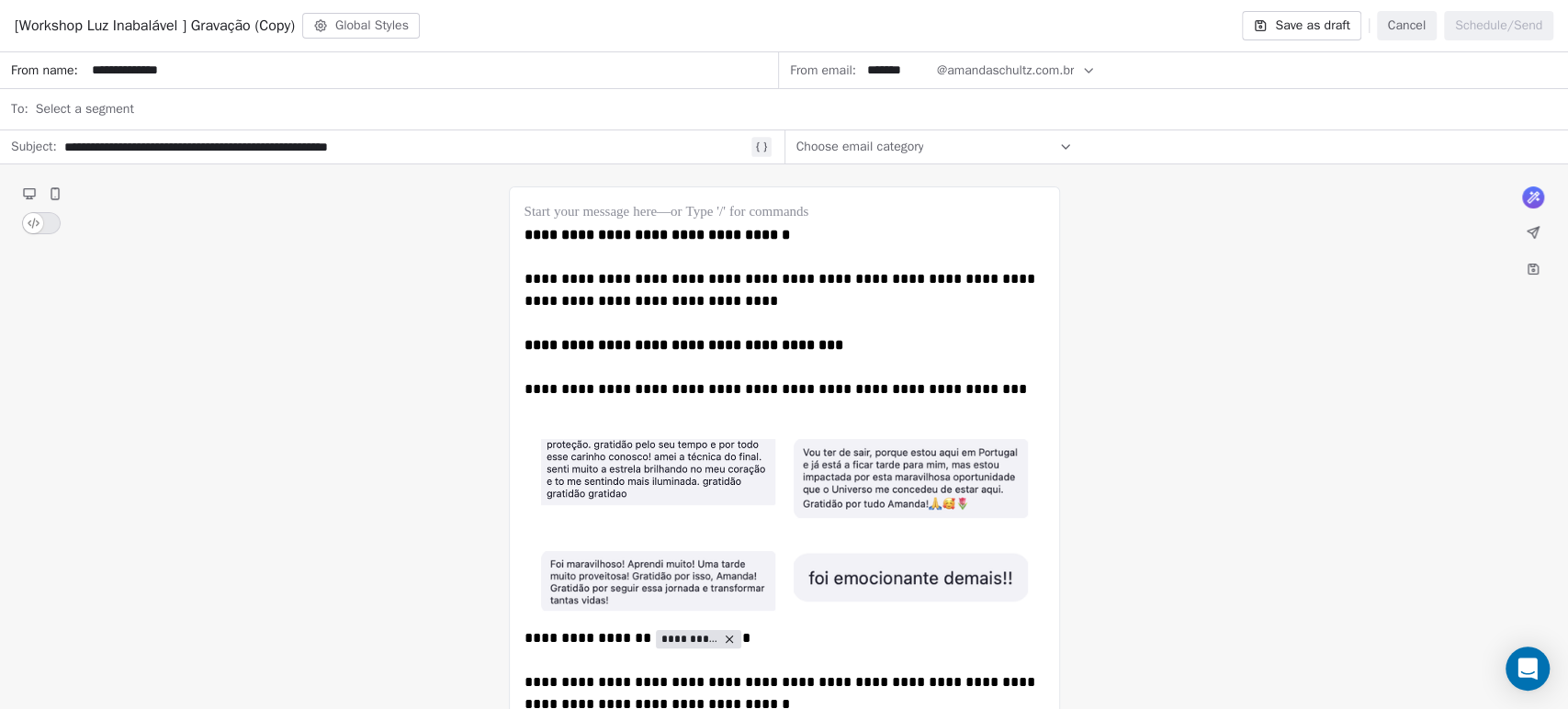 click on "Select a segment" at bounding box center (796, 109) 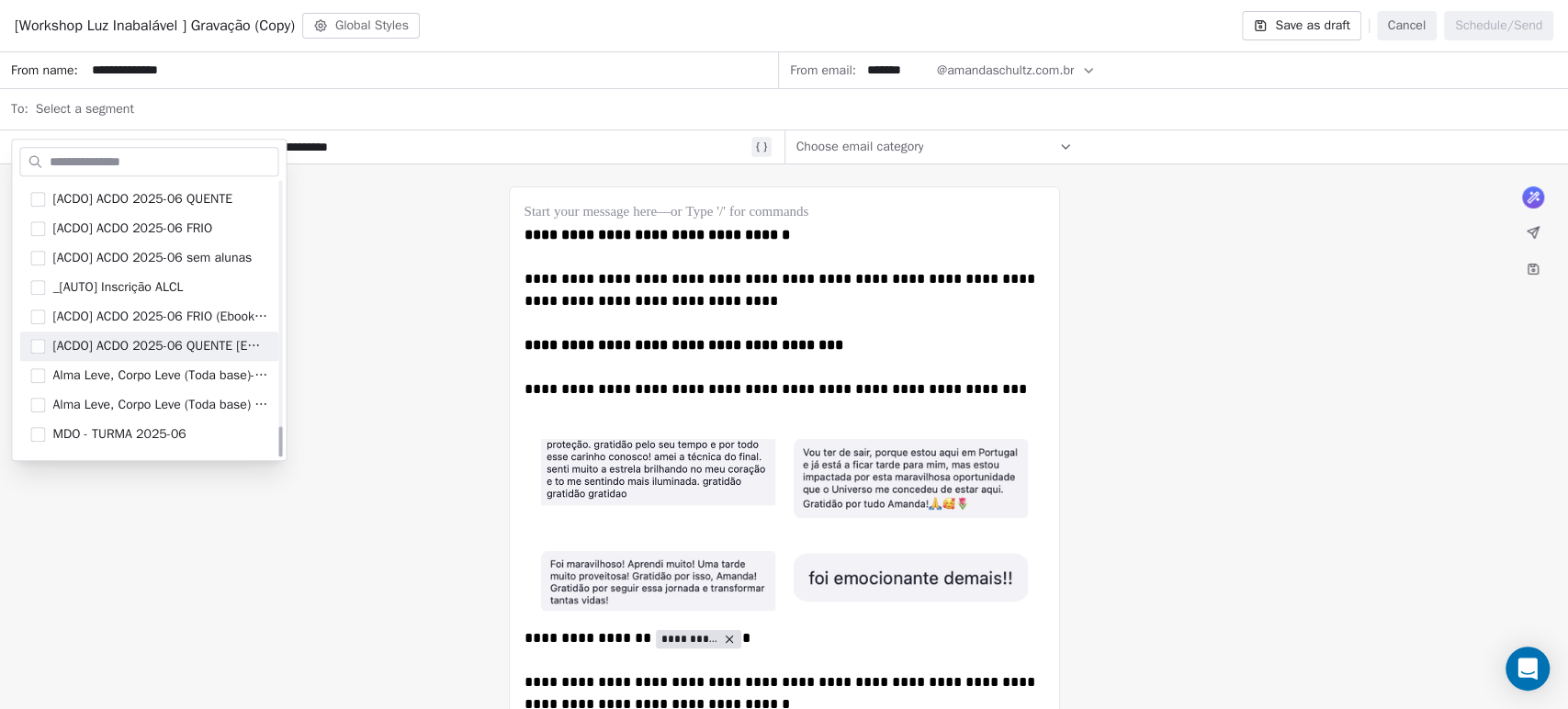 scroll, scrollTop: 2199, scrollLeft: 0, axis: vertical 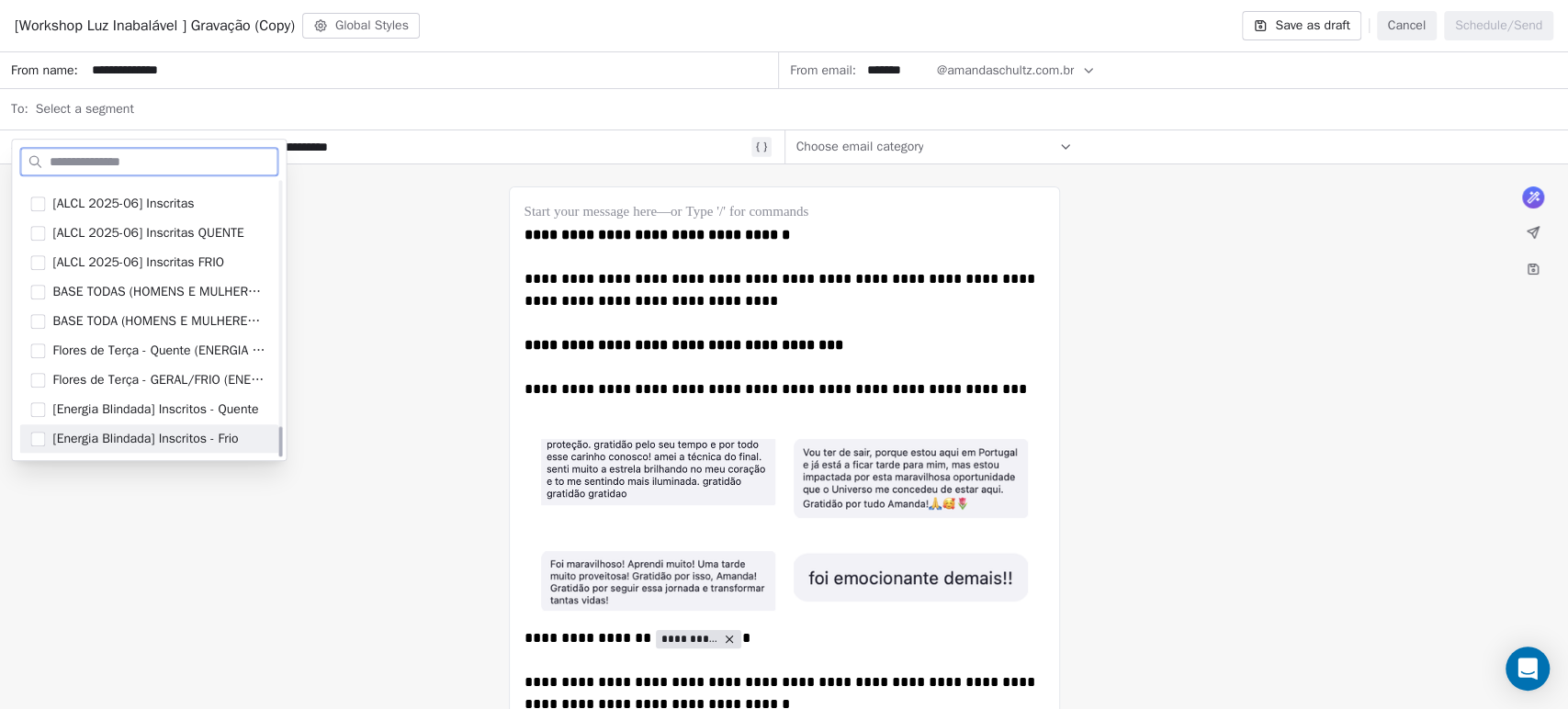 click on "[Energia Blindada] Inscritos - Frio" at bounding box center [145, 439] 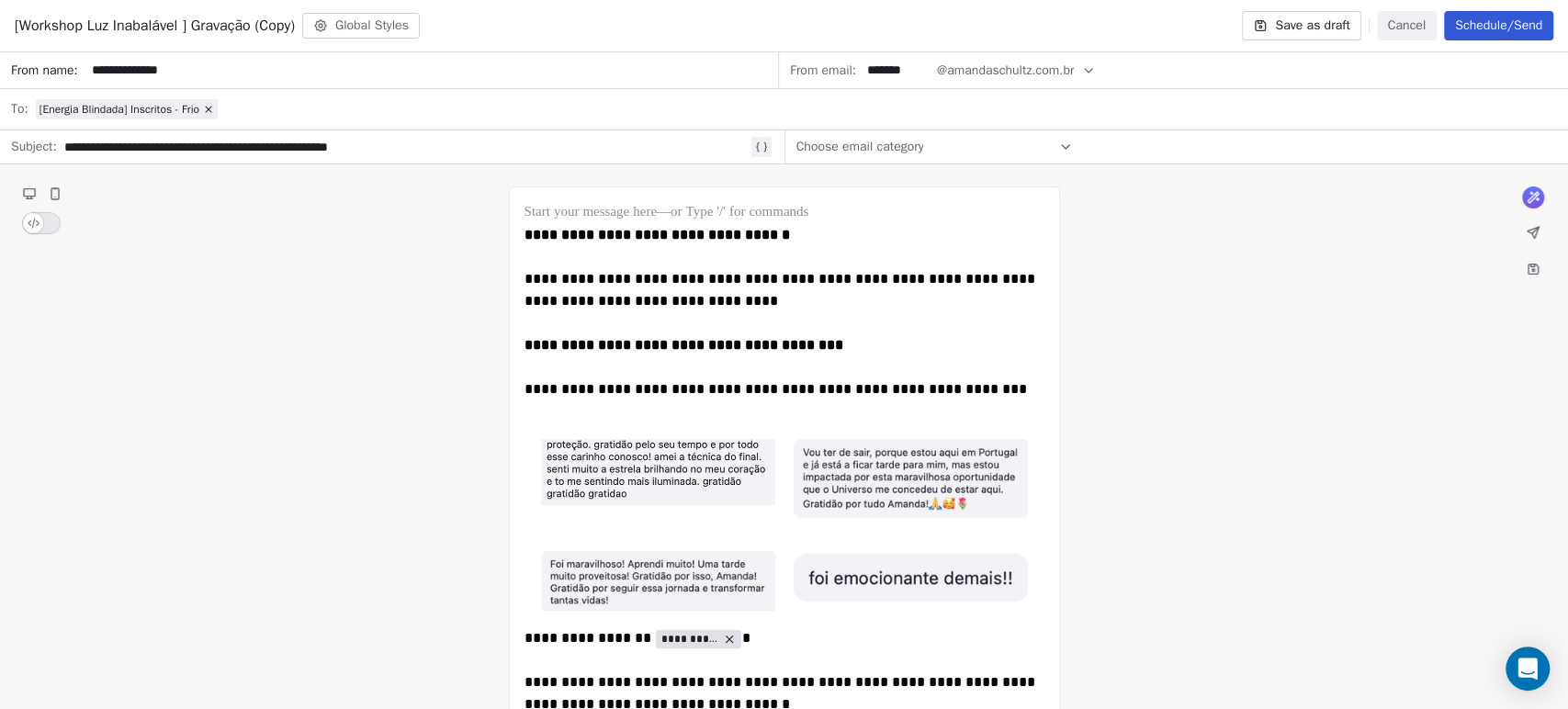 click on "**********" at bounding box center [784, 793] 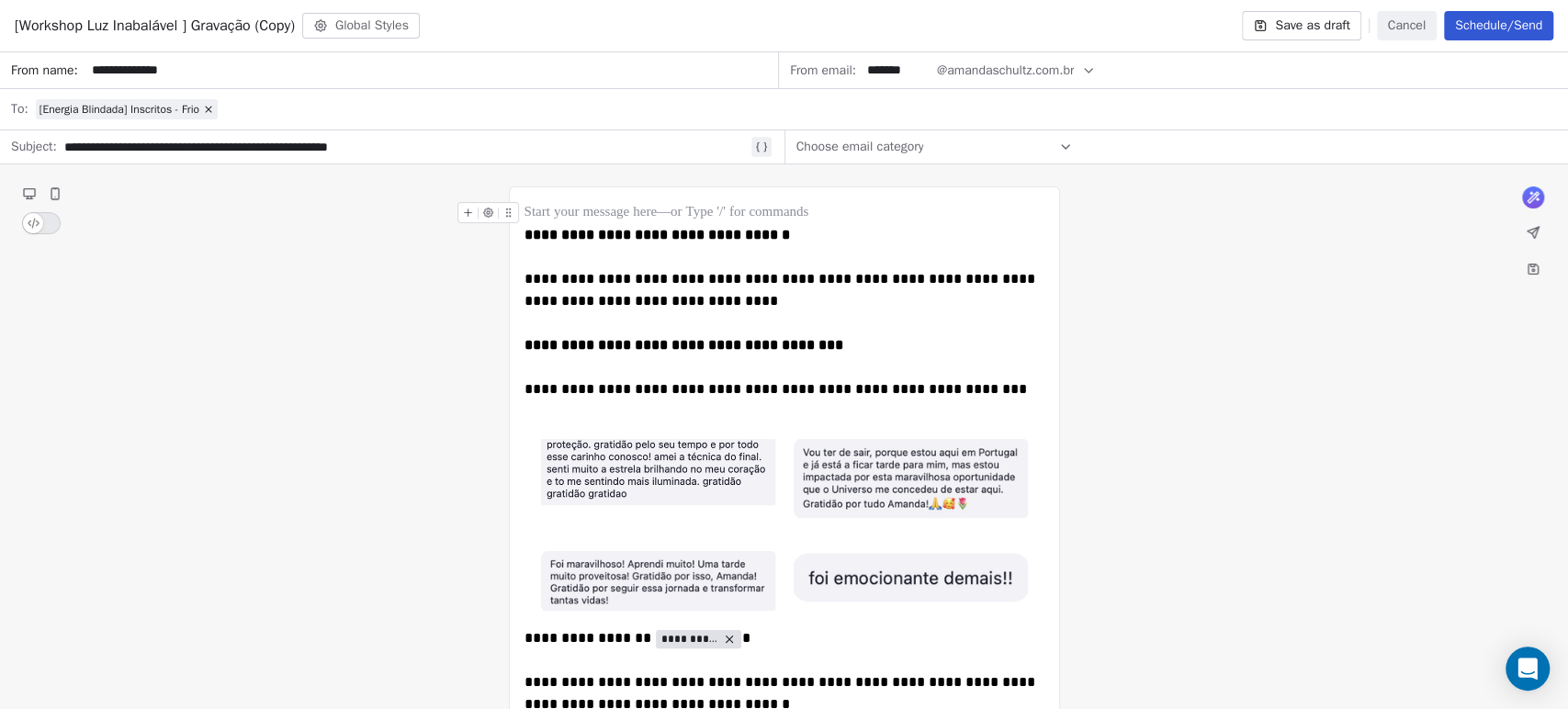 click on "Schedule/Send" at bounding box center [1498, 26] 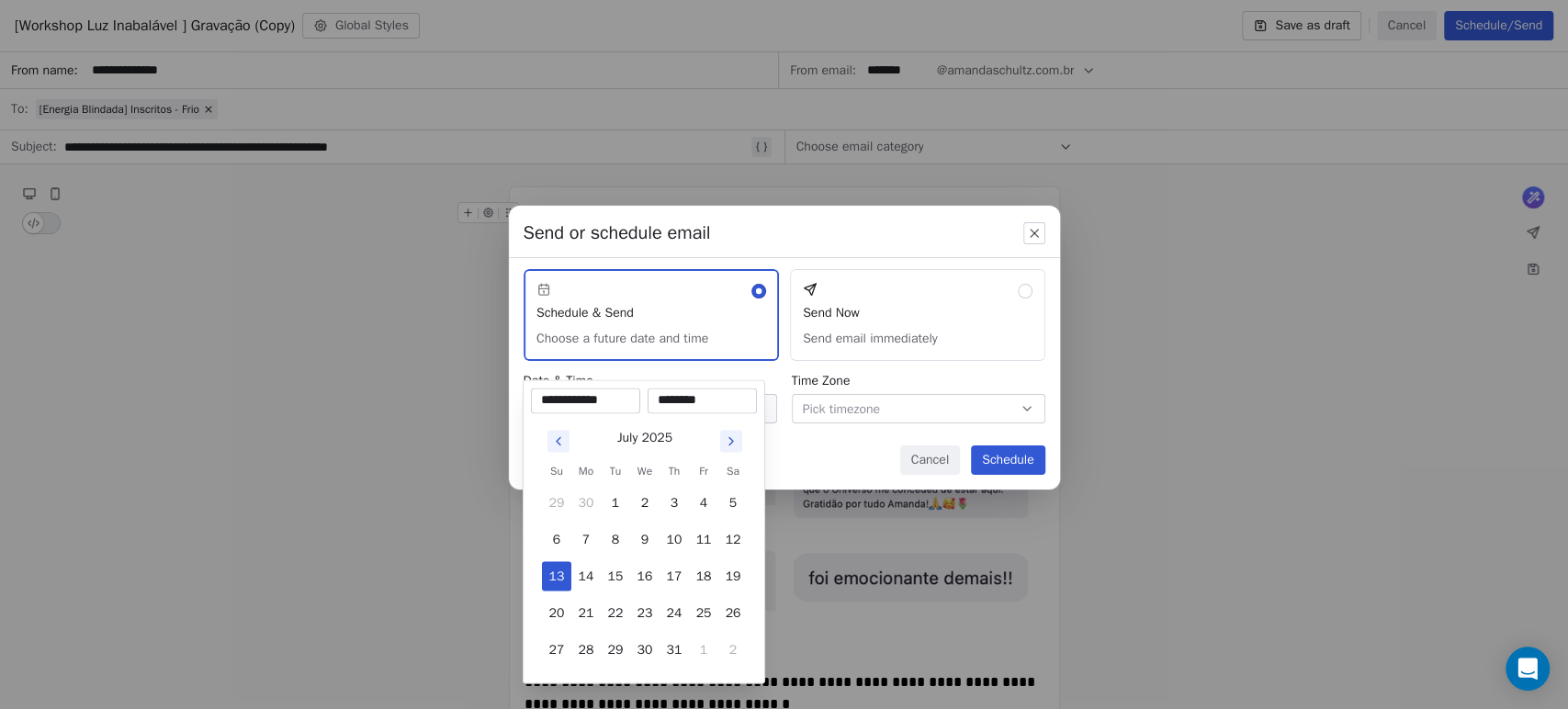 click on "Amanda Schultz | AS Treinamentos Contacts People Marketing Workflows Campaigns Sales Sequences Beta Tools Apps AI Agents Help & Support Campaigns  Create new campaign All ( 292 ) All ( 292 ) Drafts ( 1 ) Drafts ( 1 ) In Progress ( 0 ) In Progress ( 0 ) Scheduled ( 1 ) Scheduled ( 1 ) Sent ( 290 ) Sent ( 290 ) Name Status Analytics Actions [Workshop Luz Inabalável ] Gravação (Copy) Created on Jul 13, 2025, 8:38 PM To: [Energia Blindada] Inscritos - Quente  Draft - Open Rate - Click Rate - Unsubscribe [Workshop Luz Inabalável ] Gravação Scheduled on Jul 14, 2025, 8:37 AM To: [Energia Blindada] Inscritos - Quente  Scheduled - Open Rate - Click Rate - Unsubscribe Workshop Luz Inabalável - É hoje FRIO Sent on Jul 13, 2025, 9:33 AM To: [Energia Blindada] Inscritos - Frio  Sent 594 / 594 2.42% (13) Open Rate 0.19% (1) Click Rate 0.37% (2) Unsubscribe Workshop Luz Inabalável - É hoje Sent on Jul 13, 2025, 9:02 AM To: [Energia Blindada] Inscritos - Quente  Sent 244 / 244 27.12% (64) Open Rate 2.54% (6) - /" at bounding box center [784, 354] 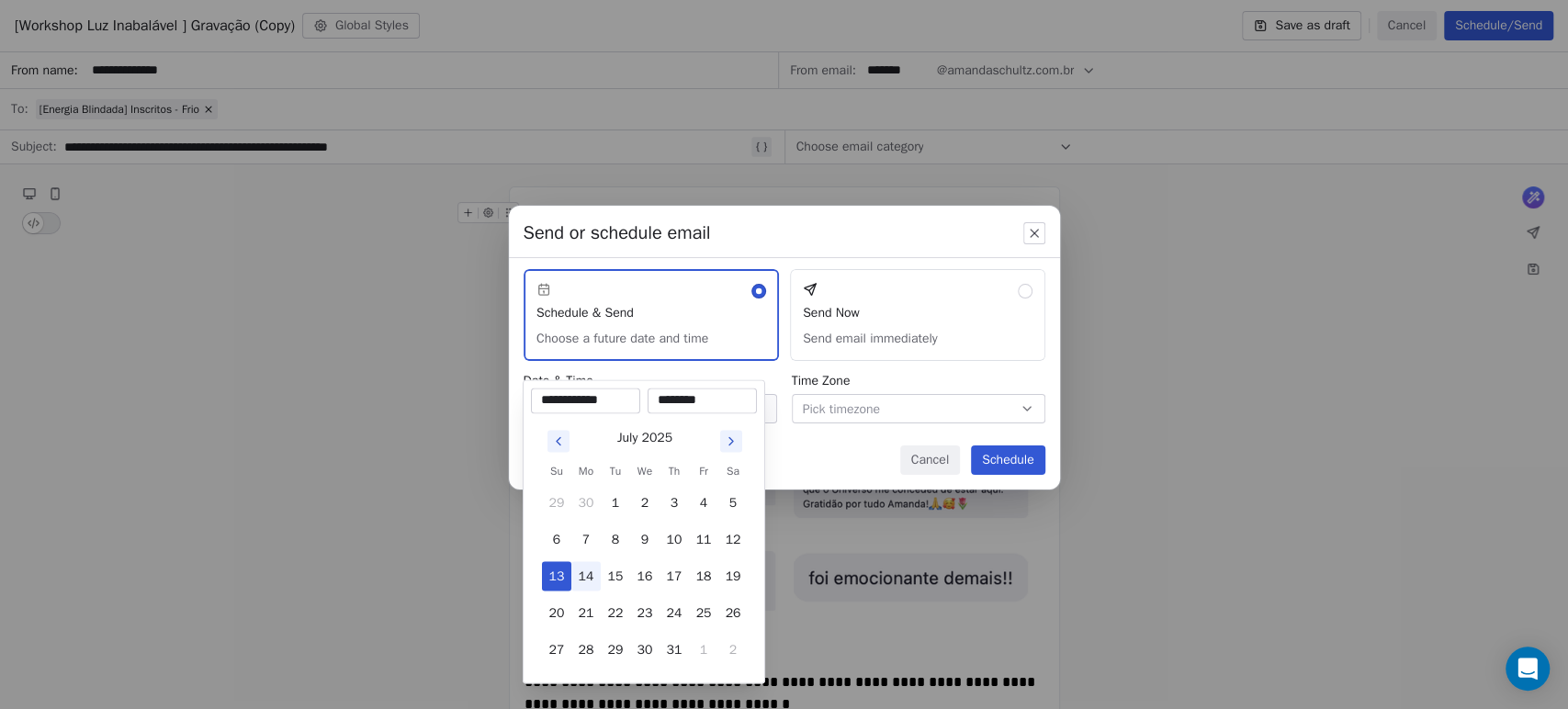 click on "14" at bounding box center (586, 576) 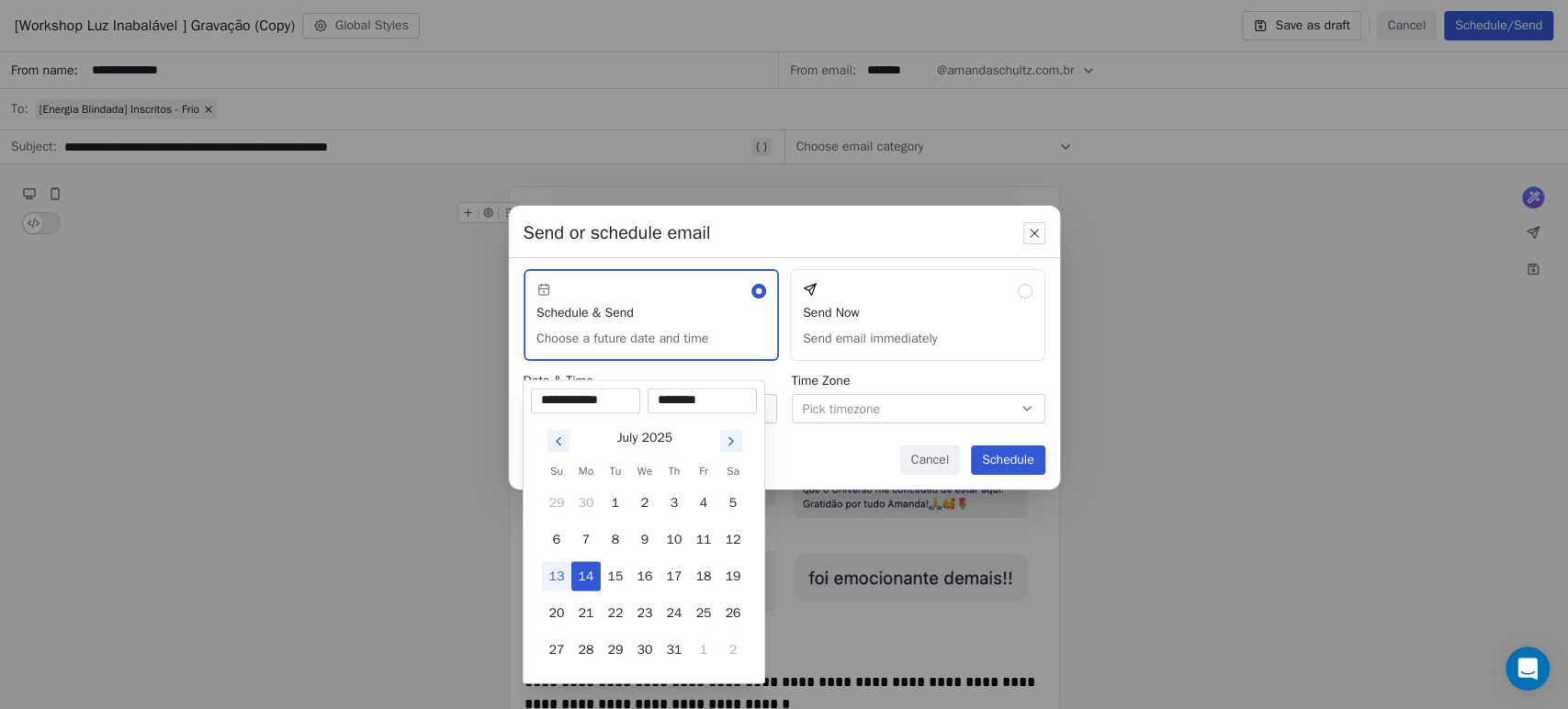 click on "********" at bounding box center [702, 400] 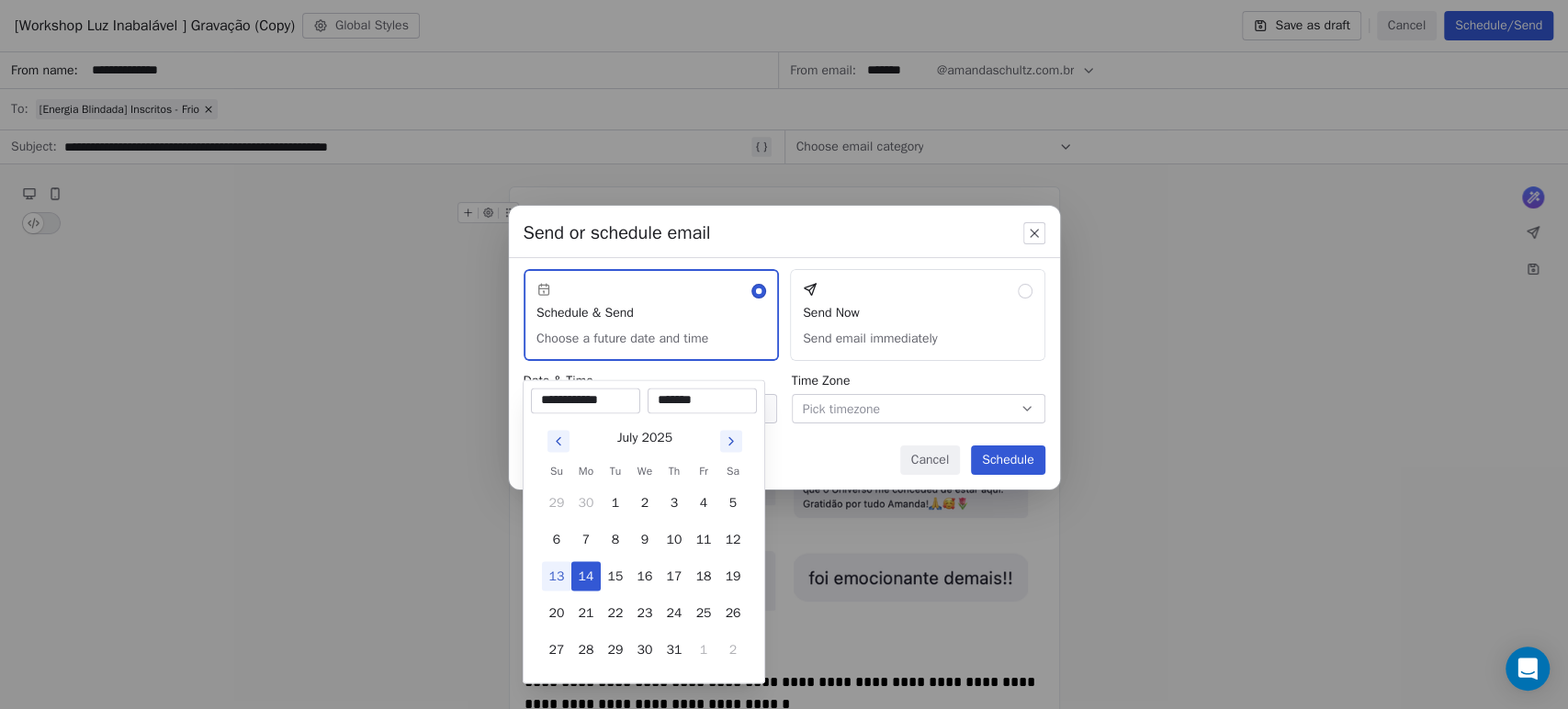 type on "********" 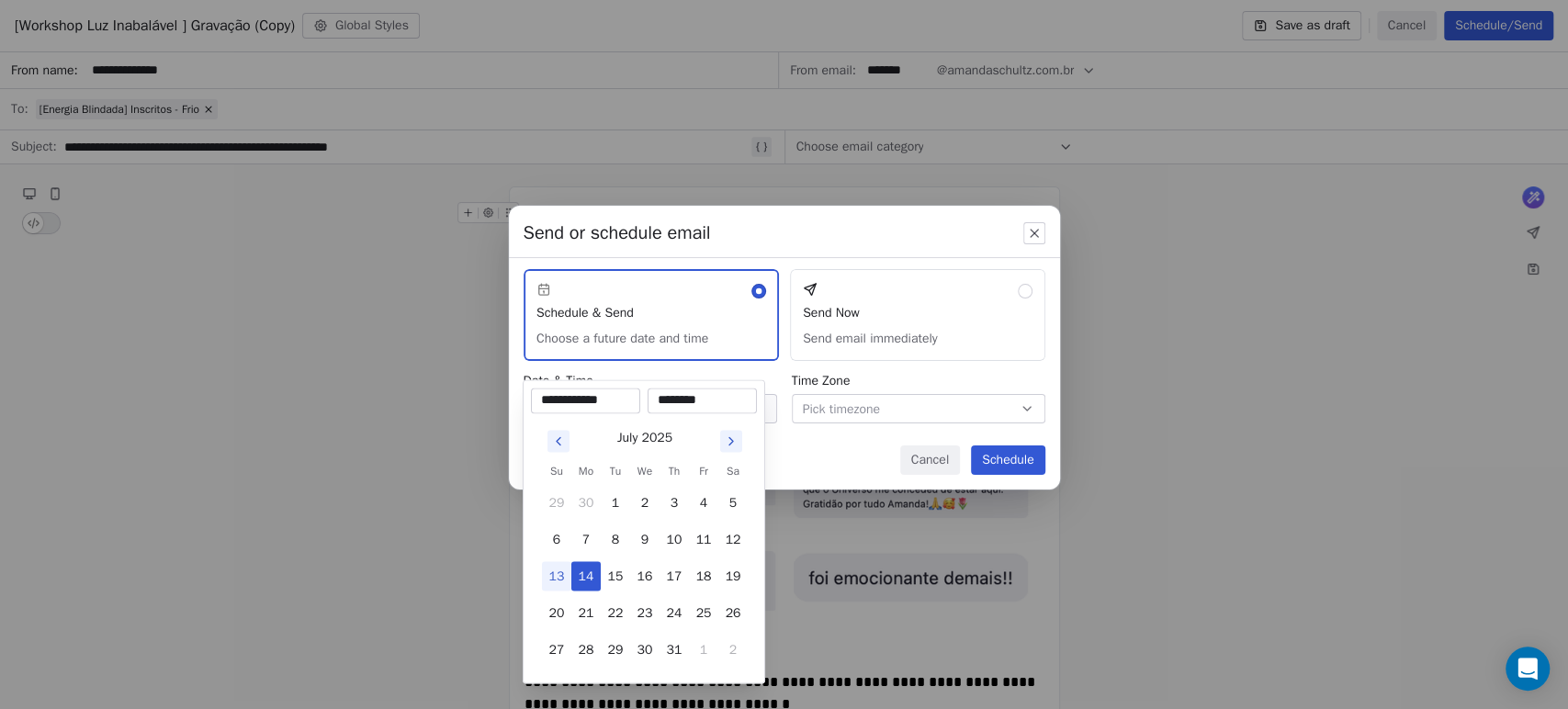 click on "Send or schedule email Schedule & Send Choose a future date and time Send Now Send email immediately Date & Time Select Date Time Zone Pick timezone Cancel Schedule" at bounding box center [784, 354] 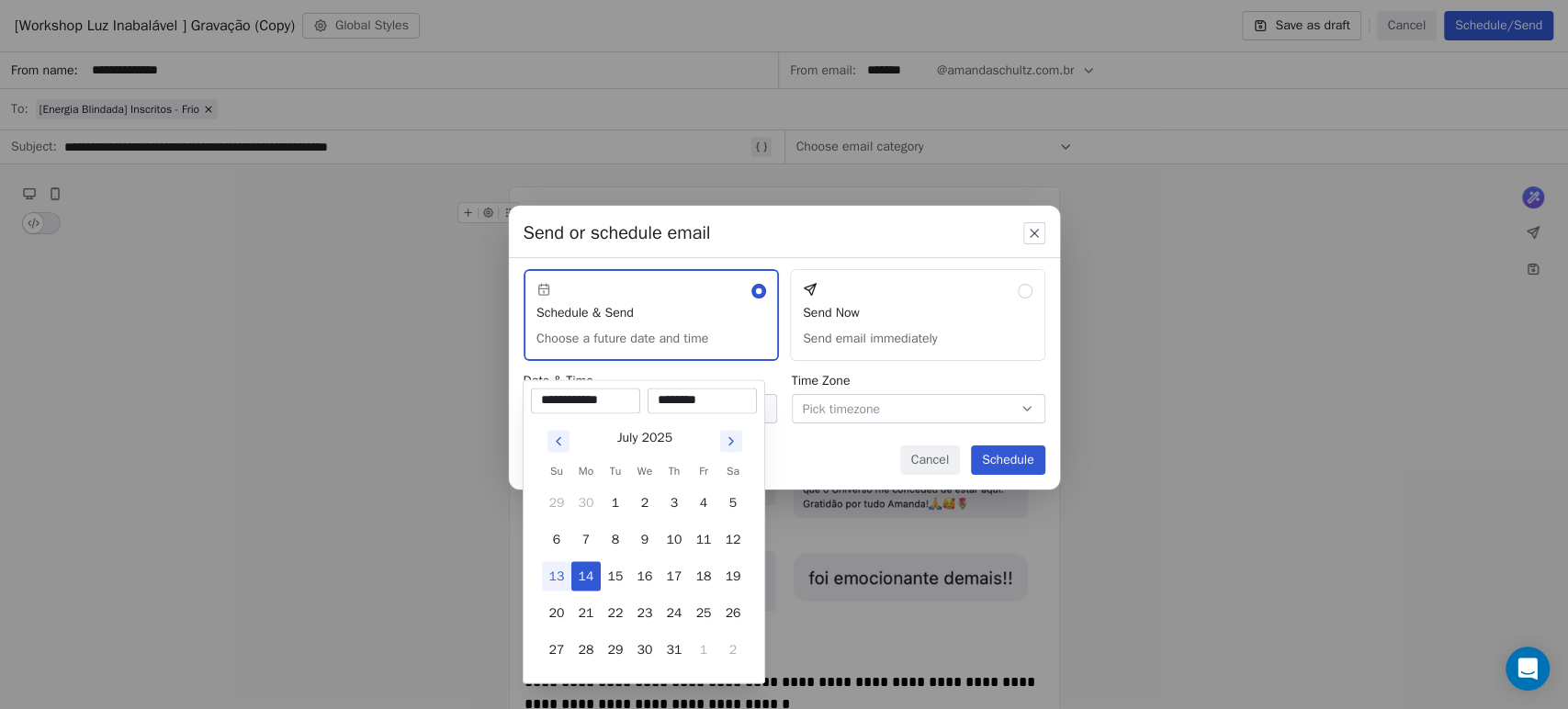 click on "Amanda Schultz | AS Treinamentos Contacts People Marketing Workflows Campaigns Sales Sequences Beta Tools Apps AI Agents Help & Support Campaigns  Create new campaign All ( 292 ) All ( 292 ) Drafts ( 1 ) Drafts ( 1 ) In Progress ( 0 ) In Progress ( 0 ) Scheduled ( 1 ) Scheduled ( 1 ) Sent ( 290 ) Sent ( 290 ) Name Status Analytics Actions [Workshop Luz Inabalável ] Gravação (Copy) Created on Jul 13, 2025, 8:38 PM To: [Energia Blindada] Inscritos - Quente  Draft - Open Rate - Click Rate - Unsubscribe [Workshop Luz Inabalável ] Gravação Scheduled on Jul 14, 2025, 8:37 AM To: [Energia Blindada] Inscritos - Quente  Scheduled - Open Rate - Click Rate - Unsubscribe Workshop Luz Inabalável - É hoje FRIO Sent on Jul 13, 2025, 9:33 AM To: [Energia Blindada] Inscritos - Frio  Sent 594 / 594 2.42% (13) Open Rate 0.19% (1) Click Rate 0.37% (2) Unsubscribe Workshop Luz Inabalável - É hoje Sent on Jul 13, 2025, 9:02 AM To: [Energia Blindada] Inscritos - Quente  Sent 244 / 244 27.12% (64) Open Rate 2.54% (6) - /" at bounding box center [784, 354] 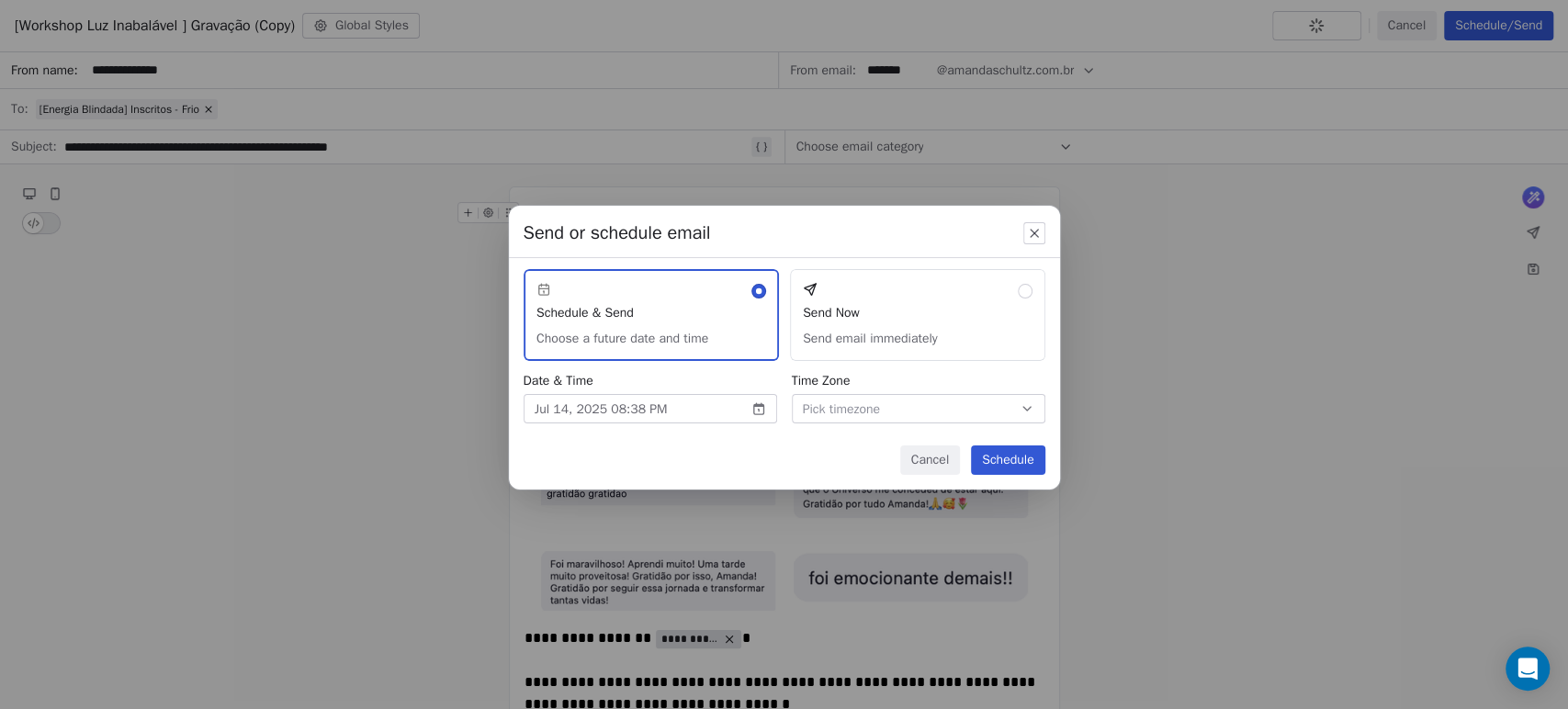 click on "Send or schedule email Schedule & Send Choose a future date and time Send Now Send email immediately Date & Time Jul 14, 2025 08:38 PM Time Zone Pick timezone Cancel Schedule" at bounding box center [784, 354] 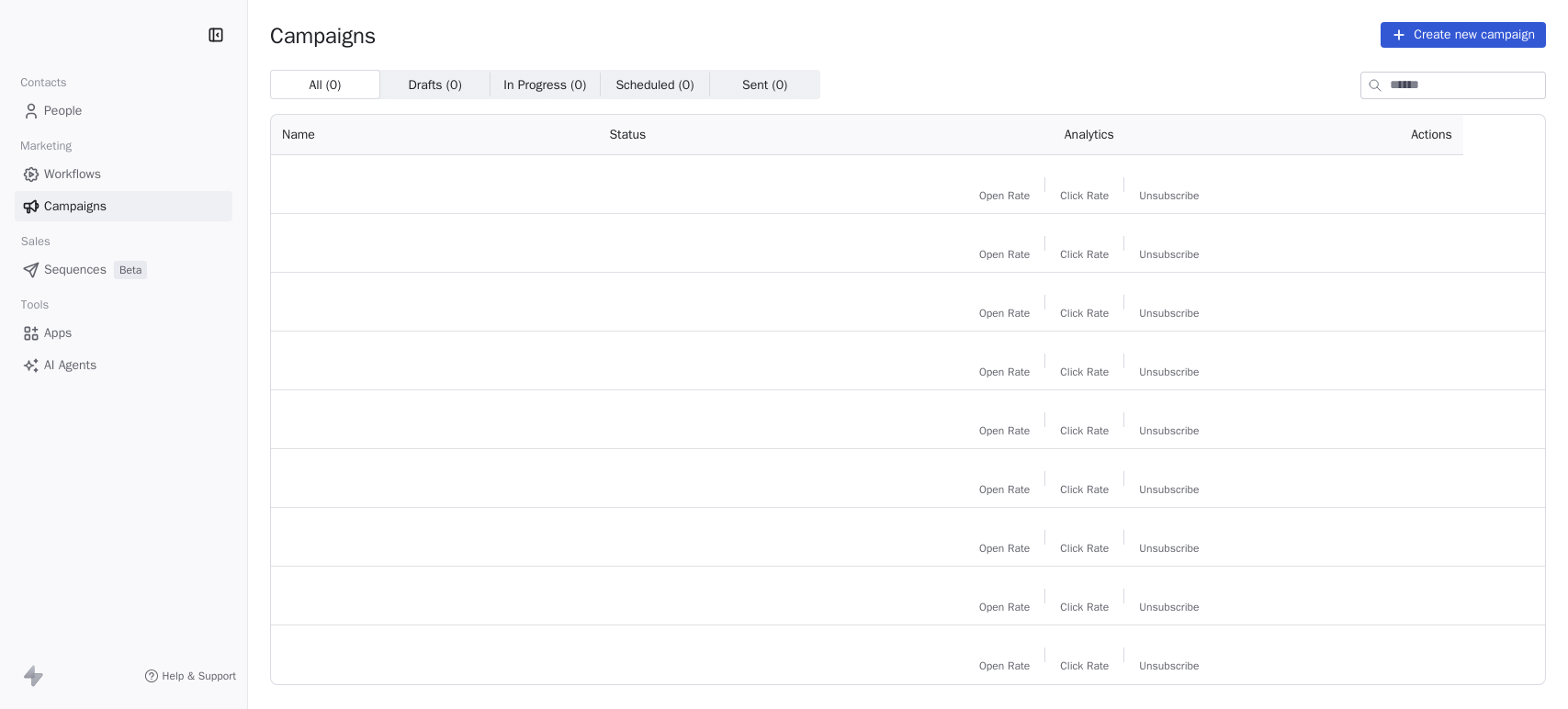 scroll, scrollTop: 0, scrollLeft: 0, axis: both 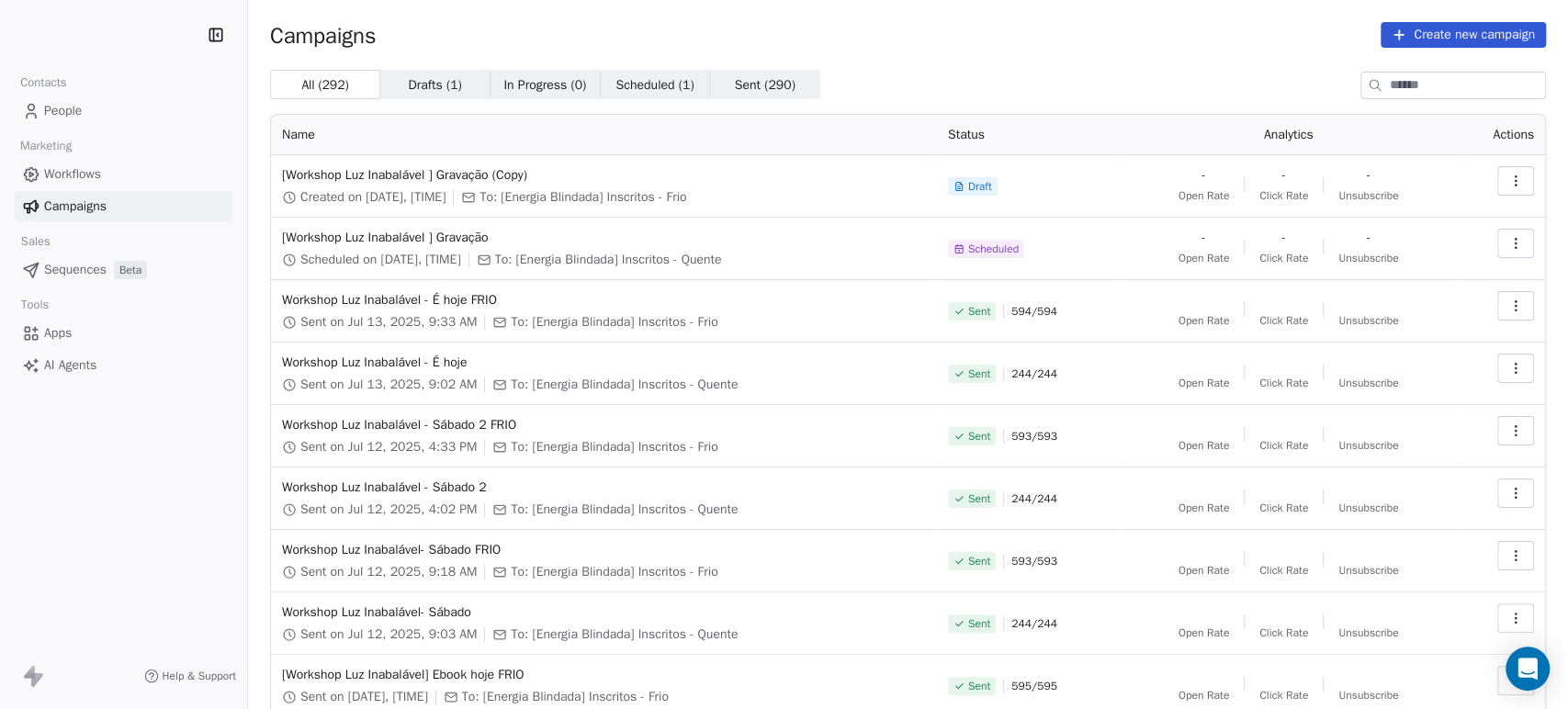 click 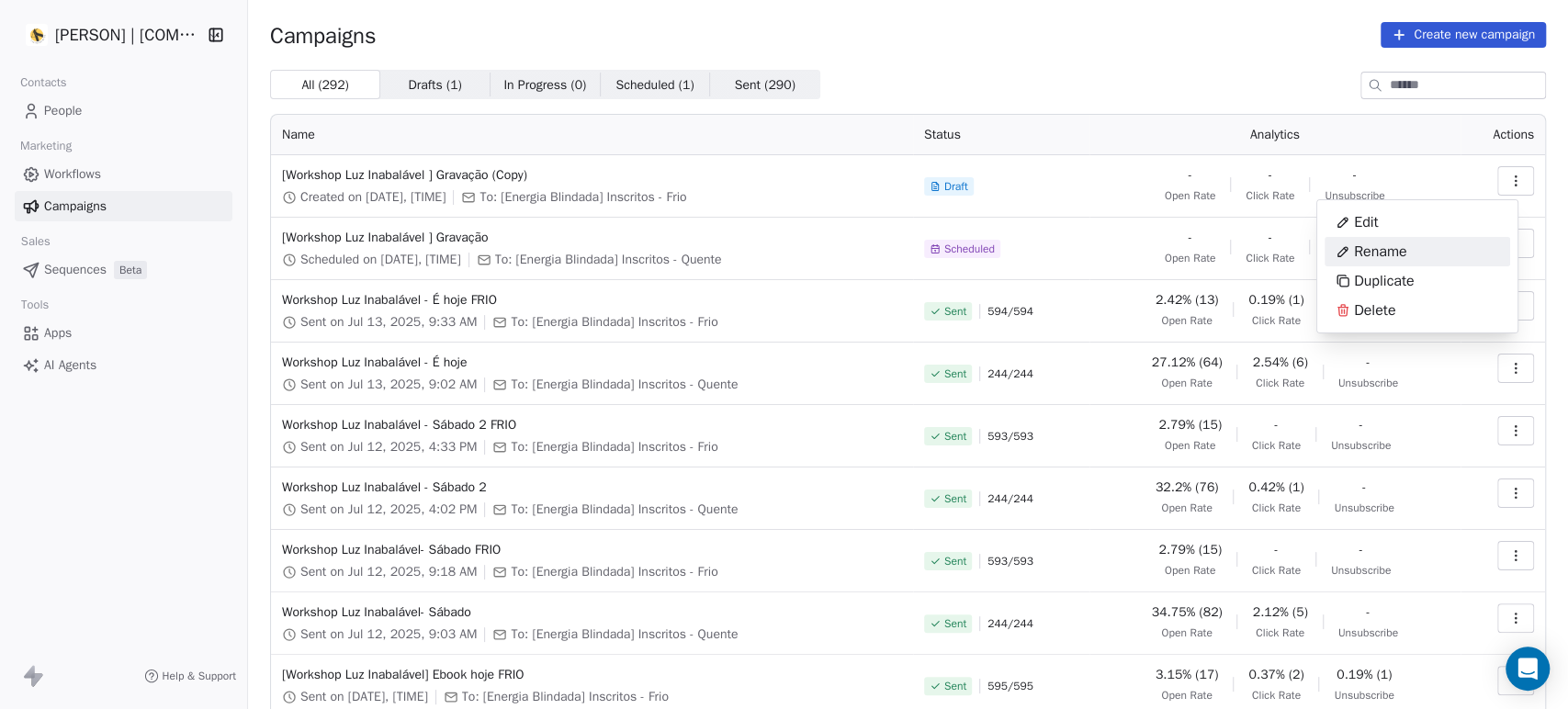 click on "Rename" at bounding box center (1417, 252) 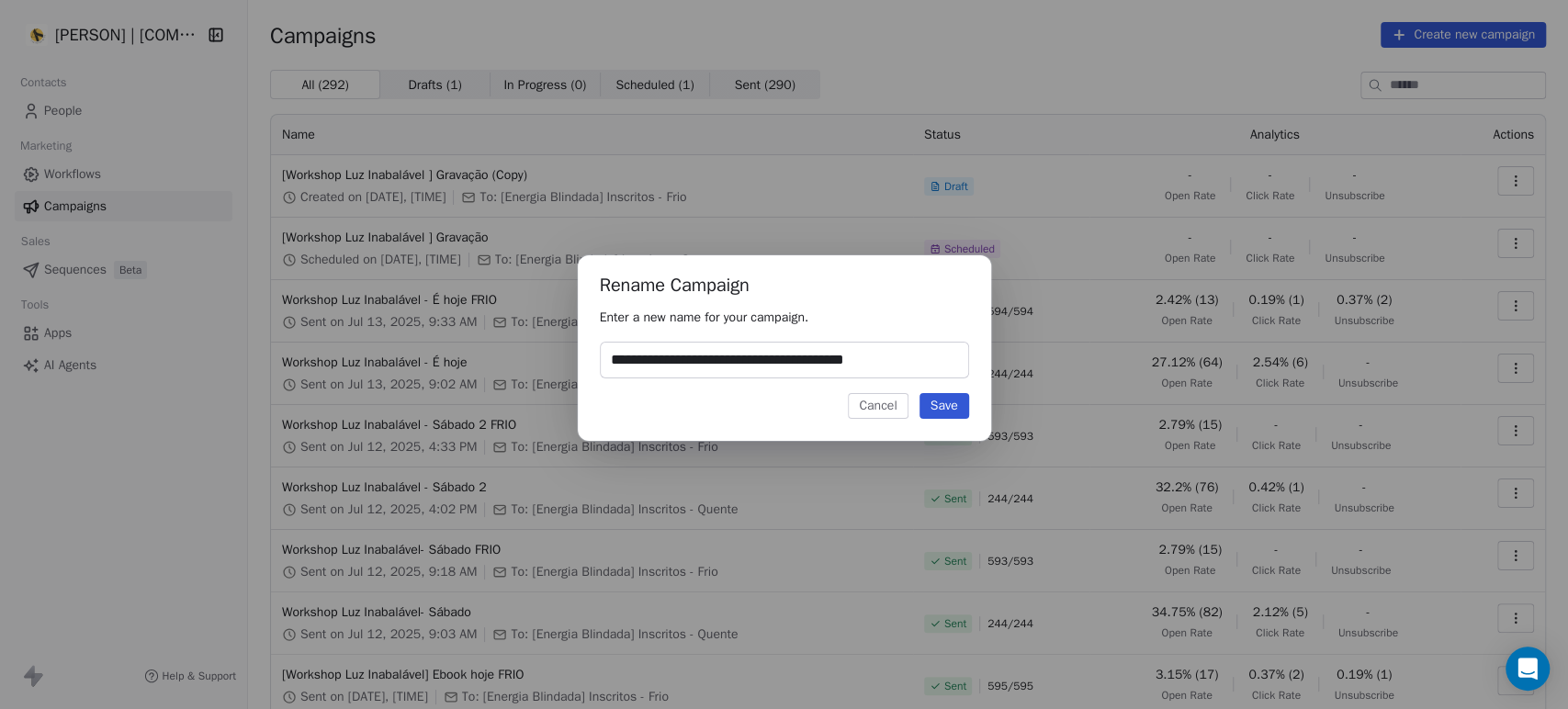 click on "**********" at bounding box center (784, 360) 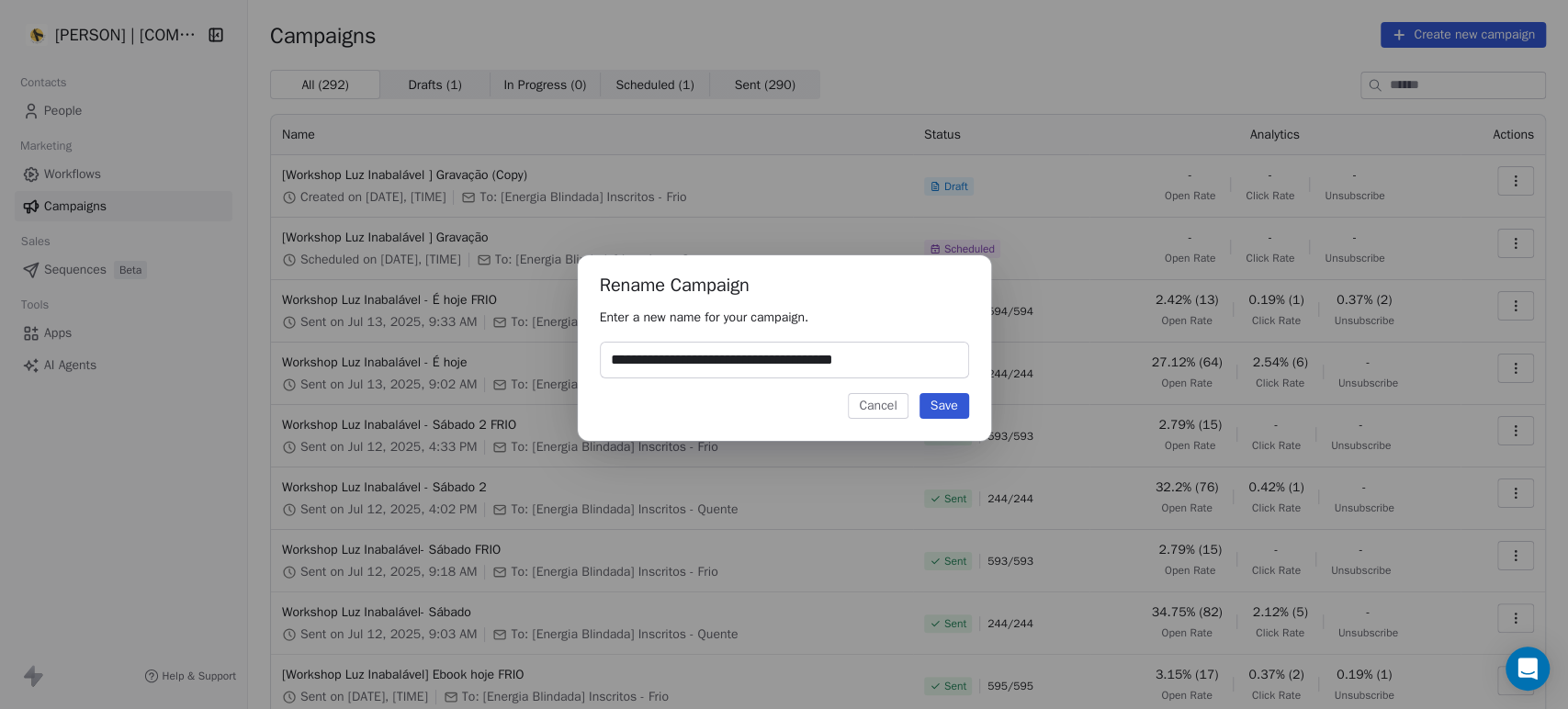 type on "**********" 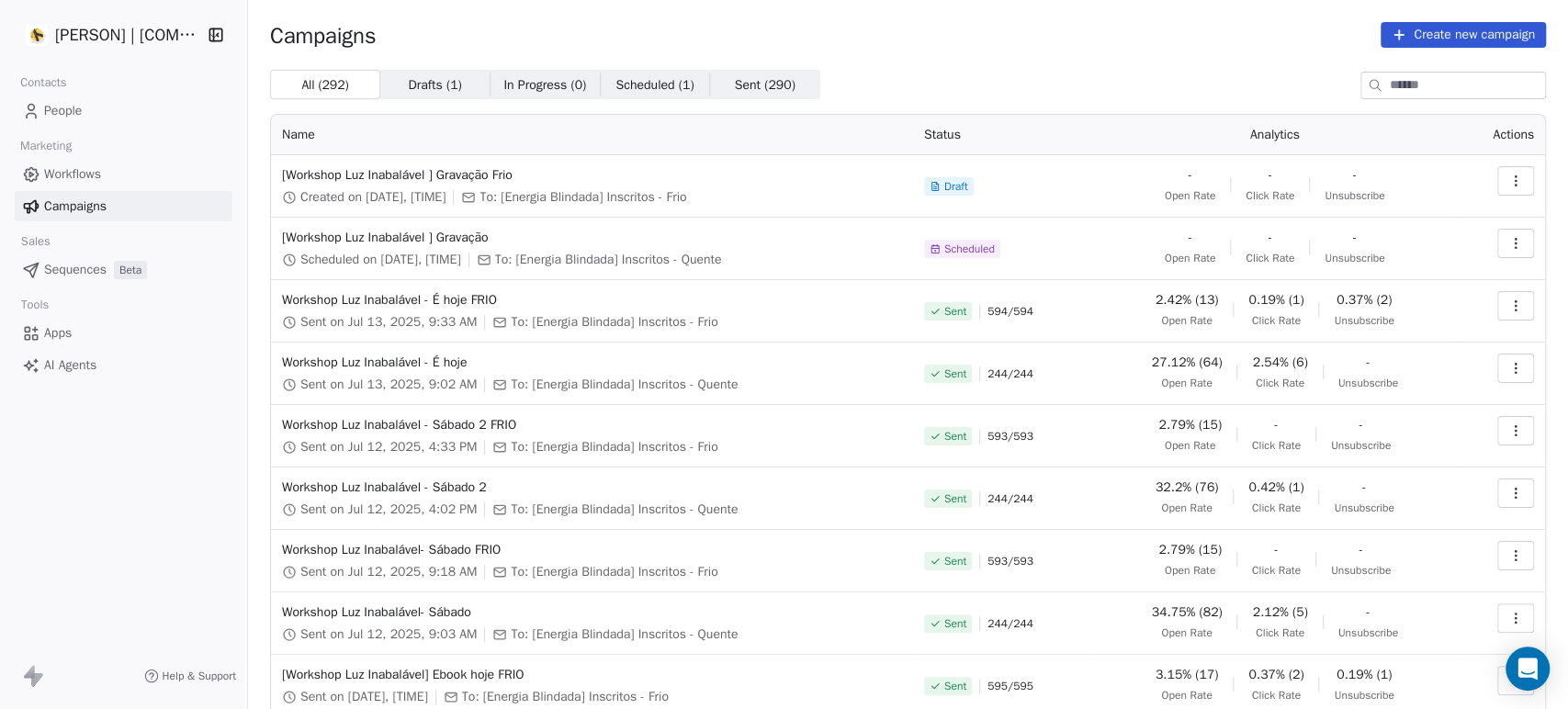 click at bounding box center (1516, 181) 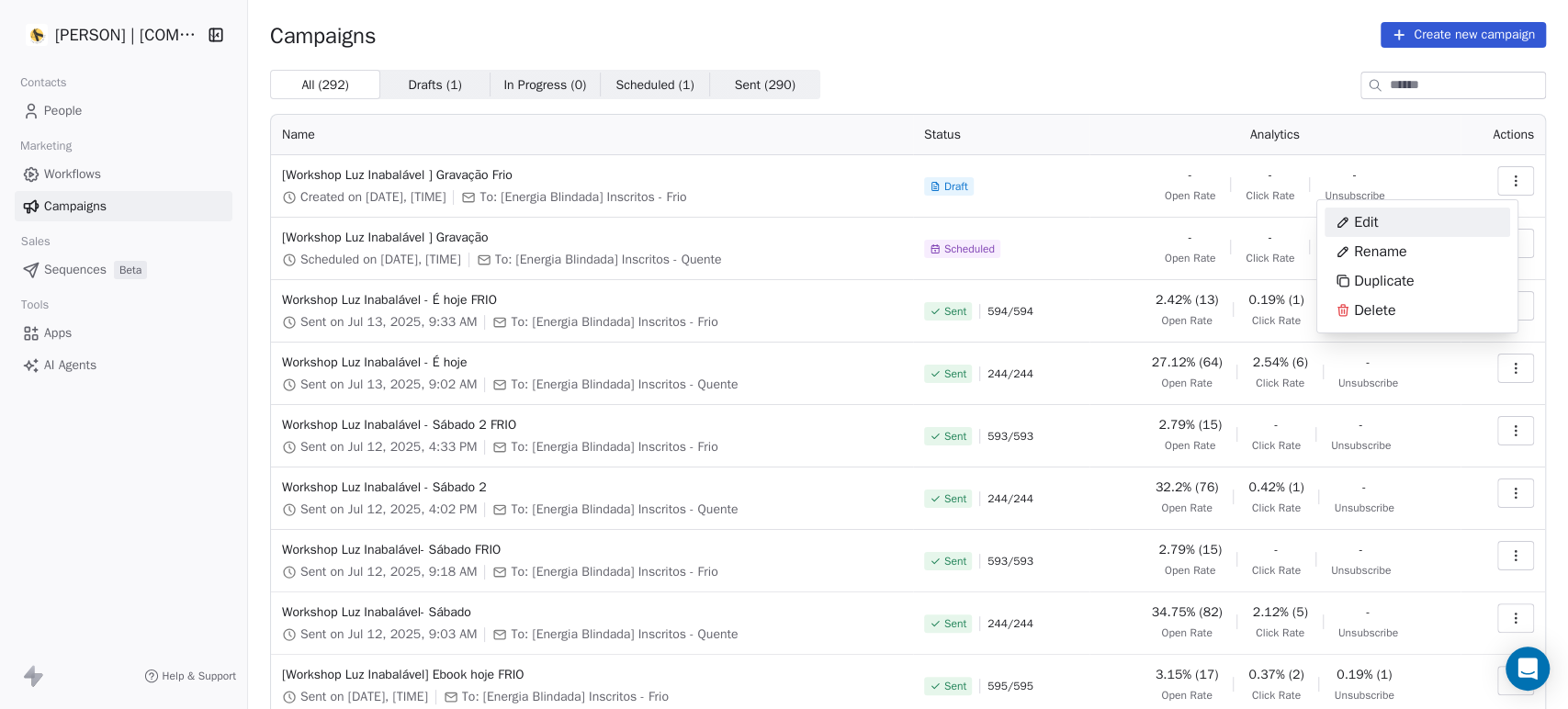 click on "Edit" at bounding box center [1417, 222] 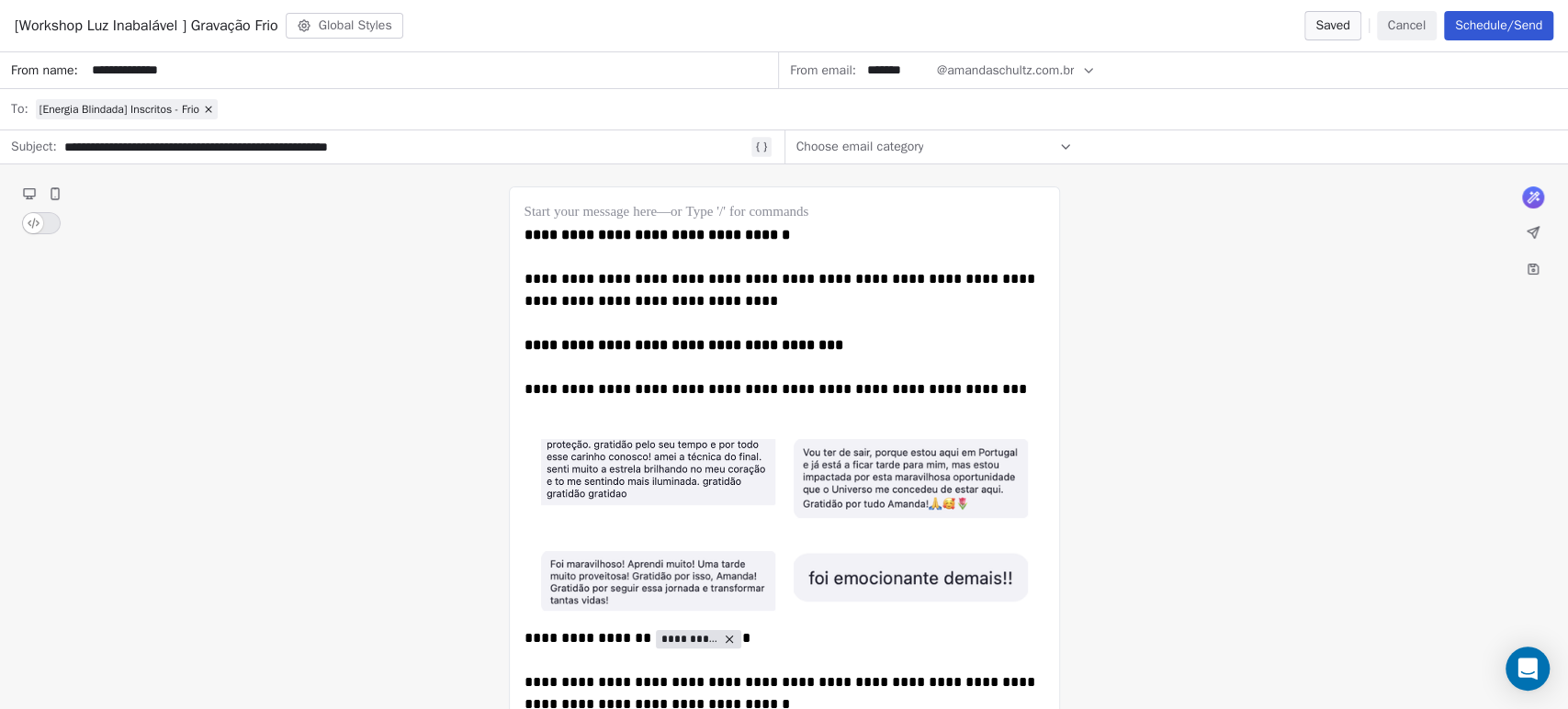click on "Schedule/Send" at bounding box center (1498, 26) 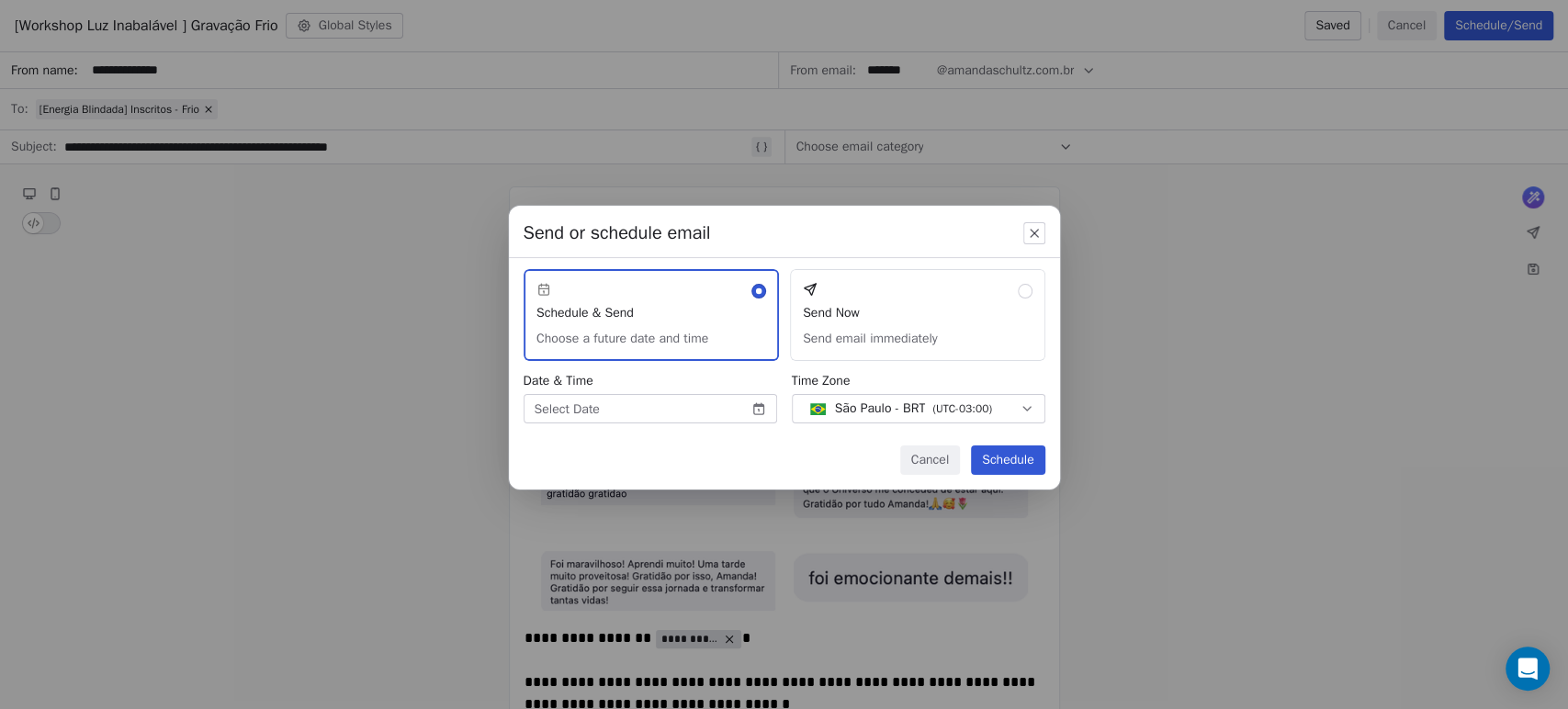 click on "[FIRST] [LAST] | AS Treinamentos Contacts People Marketing Workflows Campaigns Sales Sequences Beta Tools Apps AI Agents Help & Support Campaigns  Create new campaign All ( 292 ) All ( 292 ) Drafts ( 1 ) Drafts ( 1 ) In Progress ( 0 ) In Progress ( 0 ) Scheduled ( 1 ) Scheduled ( 1 ) Sent ( 290 ) Sent ( 290 ) Name Status Analytics Actions [Workshop Luz Inabalável ] Gravação Frio Created on [DATE], [TIME] To: [Energia Blindada] Inscritos - Frio  Draft - Open Rate - Click Rate - Unsubscribe [Workshop Luz Inabalável ] Gravação Scheduled on [DATE], [TIME] To: [Energia Blindada] Inscritos - Quente  Scheduled - Open Rate - Click Rate - Unsubscribe Workshop Luz Inabalável - É hoje FRIO Sent on [DATE], [TIME] To: [Energia Blindada] Inscritos - Frio  Sent 594 / 594 2.42% (13) Open Rate 0.19% (1) Click Rate 0.37% (2) Unsubscribe Workshop Luz Inabalável - É hoje Sent on [DATE], [TIME] To: [Energia Blindada] Inscritos - Quente  Sent 244 / 244 27.12% (64) Open Rate 2.54% (6) -" at bounding box center [784, 354] 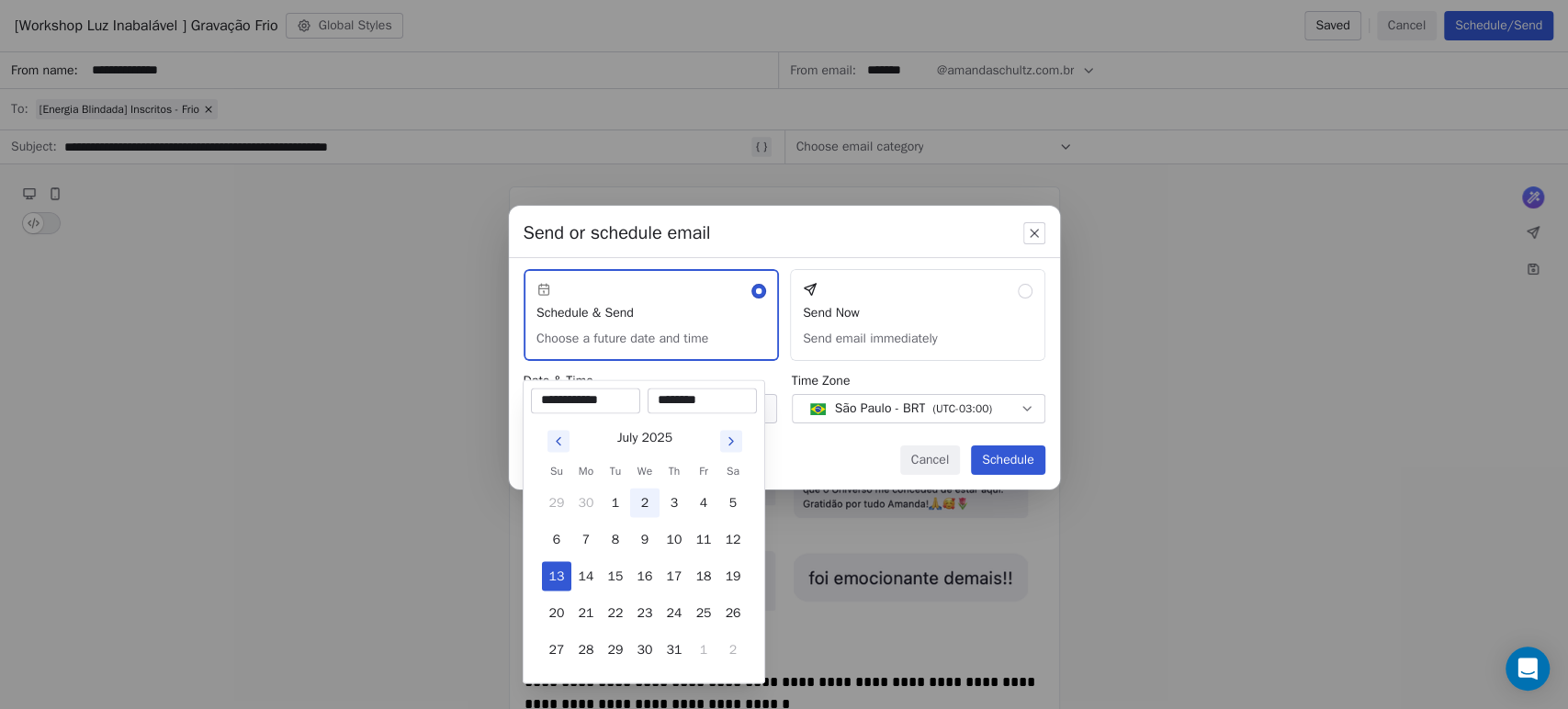 drag, startPoint x: 581, startPoint y: 568, endPoint x: 637, endPoint y: 495, distance: 92.00543 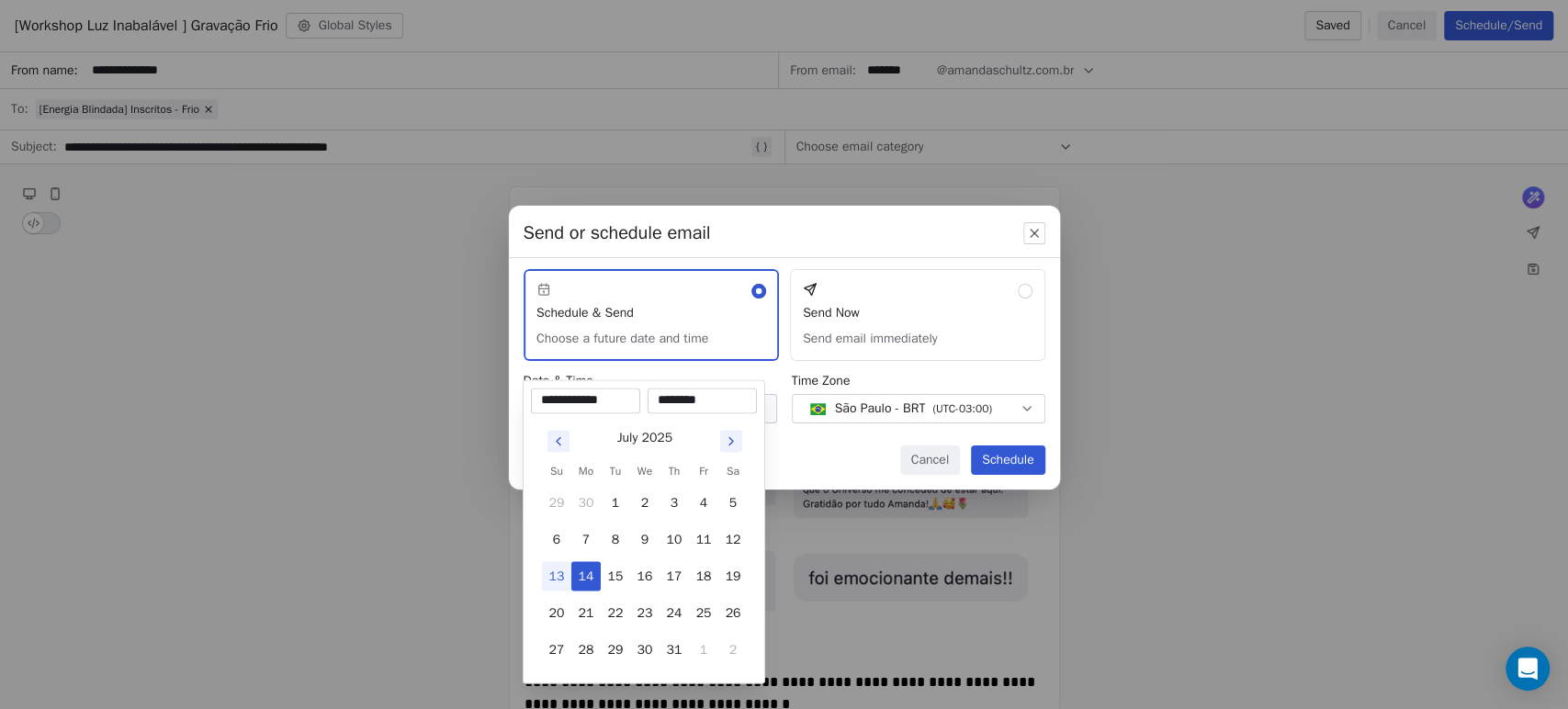 click on "********" at bounding box center (702, 400) 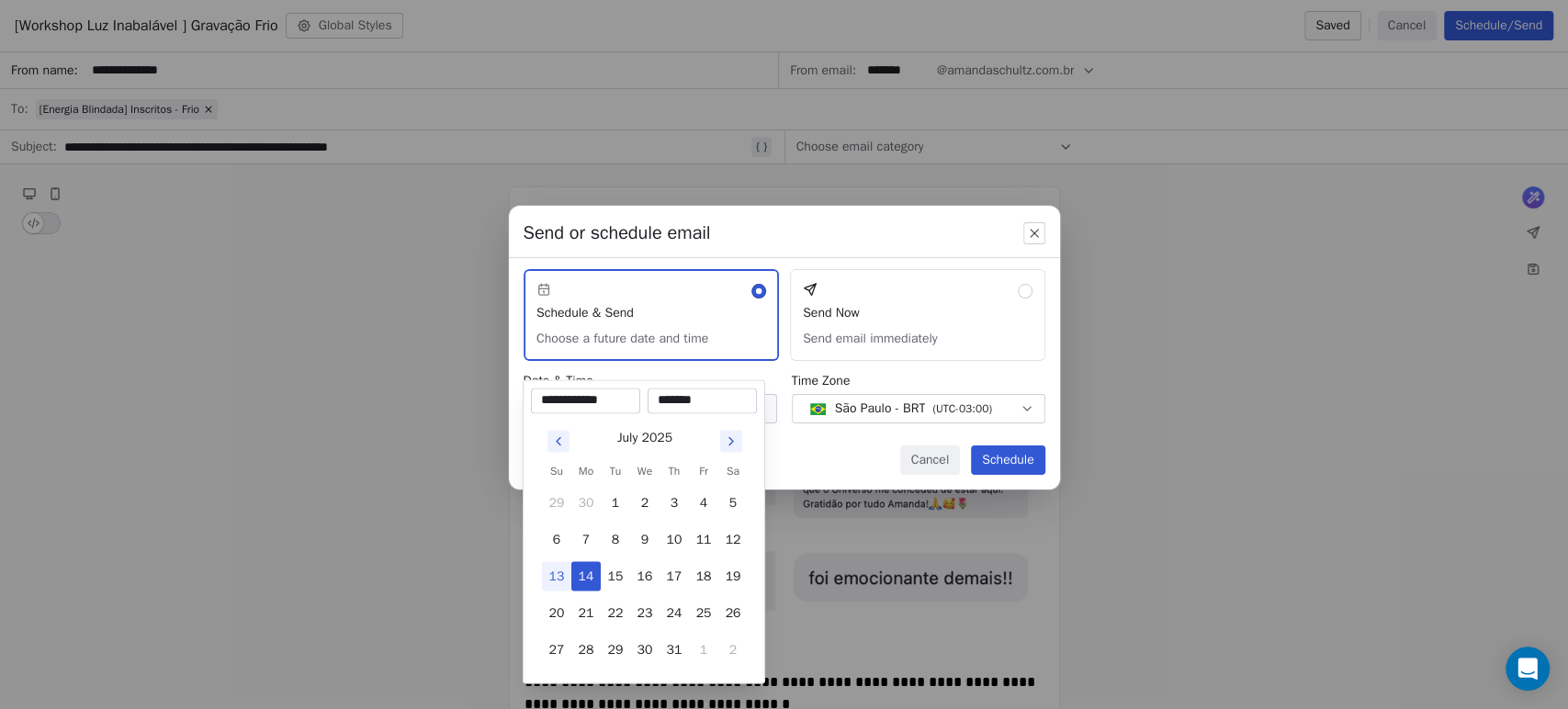 type on "********" 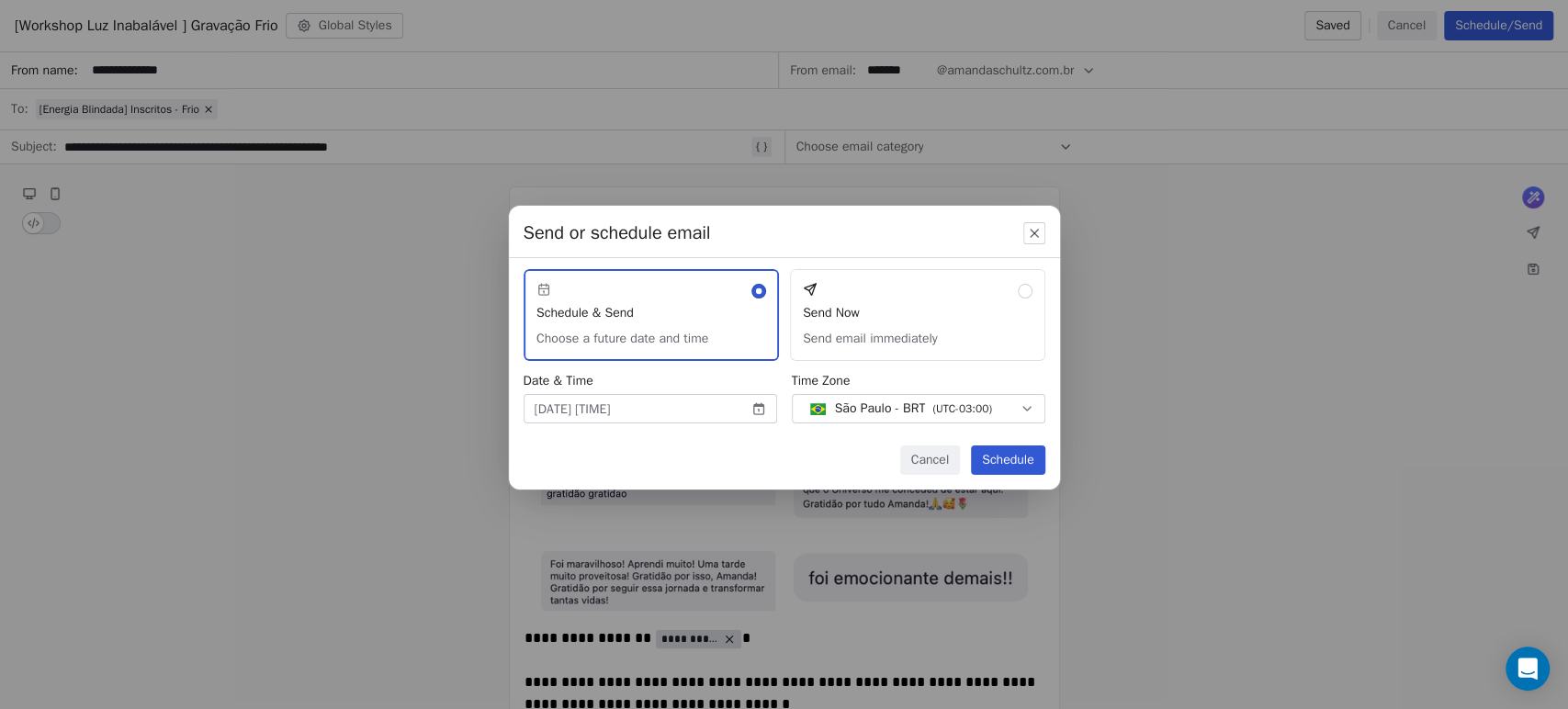 click on "Send or schedule email Schedule & Send Choose a future date and time Send Now Send email immediately Date & Time [DATE] [TIME] [TIMEZONE] Cancel Schedule" at bounding box center [784, 354] 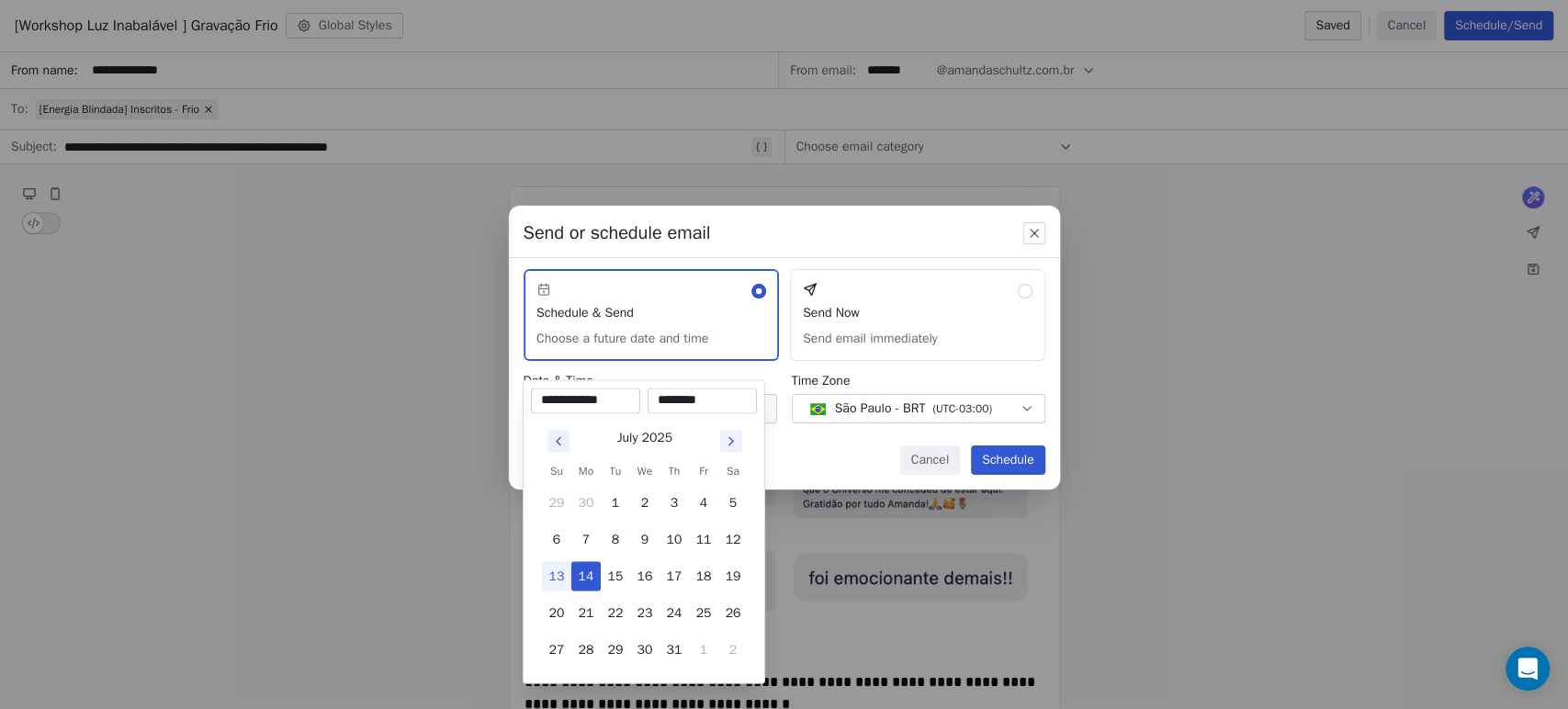 click on "[FIRST] [LAST] | AS Treinamentos Contacts People Marketing Workflows Campaigns Sales Sequences Beta Tools Apps AI Agents Help & Support Campaigns  Create new campaign All ( 292 ) All ( 292 ) Drafts ( 1 ) Drafts ( 1 ) In Progress ( 0 ) In Progress ( 0 ) Scheduled ( 1 ) Scheduled ( 1 ) Sent ( 290 ) Sent ( 290 ) Name Status Analytics Actions [Workshop Luz Inabalável ] Gravação Frio Created on [DATE], [TIME] To: [Energia Blindada] Inscritos - Frio  Draft - Open Rate - Click Rate - Unsubscribe [Workshop Luz Inabalável ] Gravação Scheduled on [DATE], [TIME] To: [Energia Blindada] Inscritos - Quente  Scheduled - Open Rate - Click Rate - Unsubscribe Workshop Luz Inabalável - É hoje FRIO Sent on [DATE], [TIME] To: [Energia Blindada] Inscritos - Frio  Sent 594 / 594 2.42% (13) Open Rate 0.19% (1) Click Rate 0.37% (2) Unsubscribe Workshop Luz Inabalável - É hoje Sent on [DATE], [TIME] To: [Energia Blindada] Inscritos - Quente  Sent 244 / 244 27.12% (64) Open Rate 2.54% (6) -" at bounding box center (784, 354) 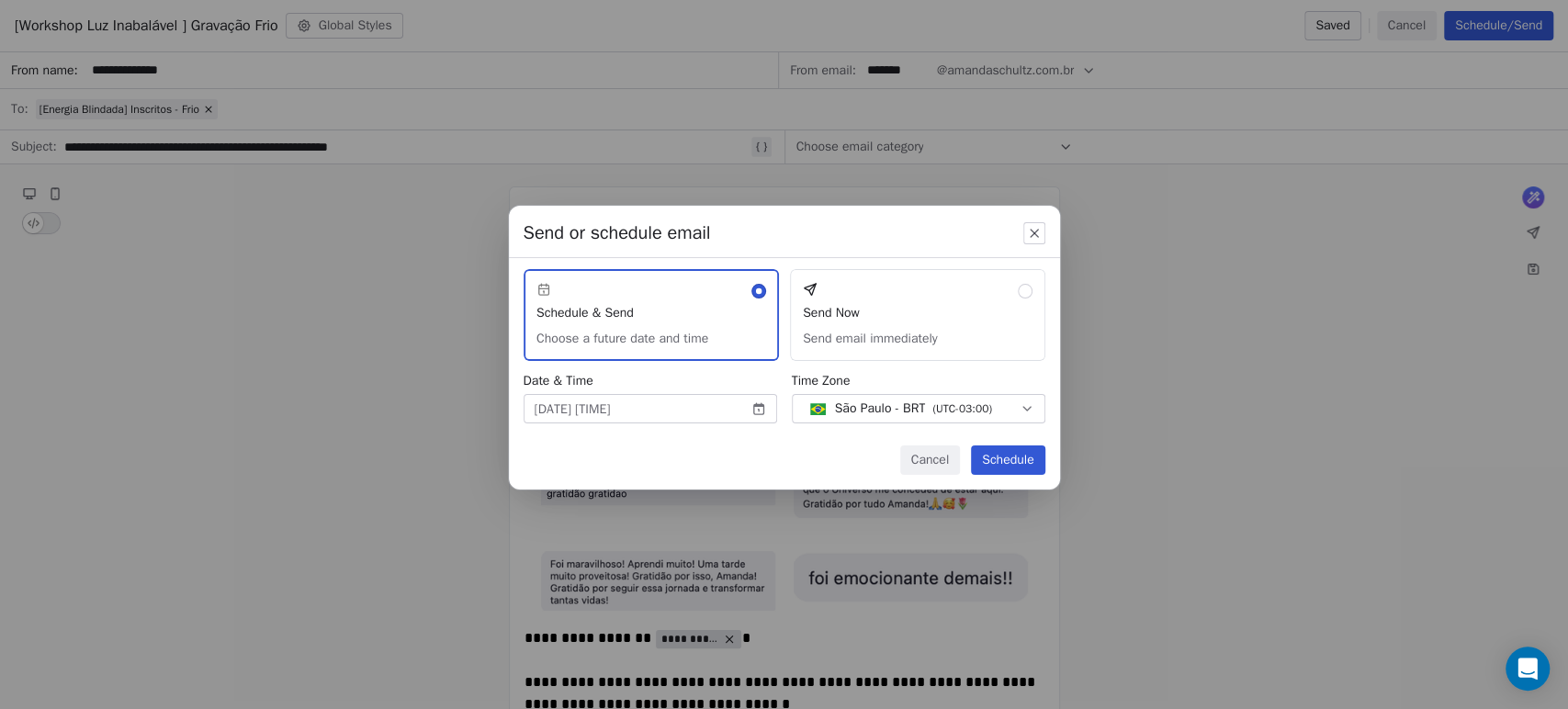 click on "Send or schedule email Schedule & Send Choose a future date and time Send Now Send email immediately Date & Time [DATE] [TIME] [TIMEZONE] Cancel Schedule" at bounding box center (784, 354) 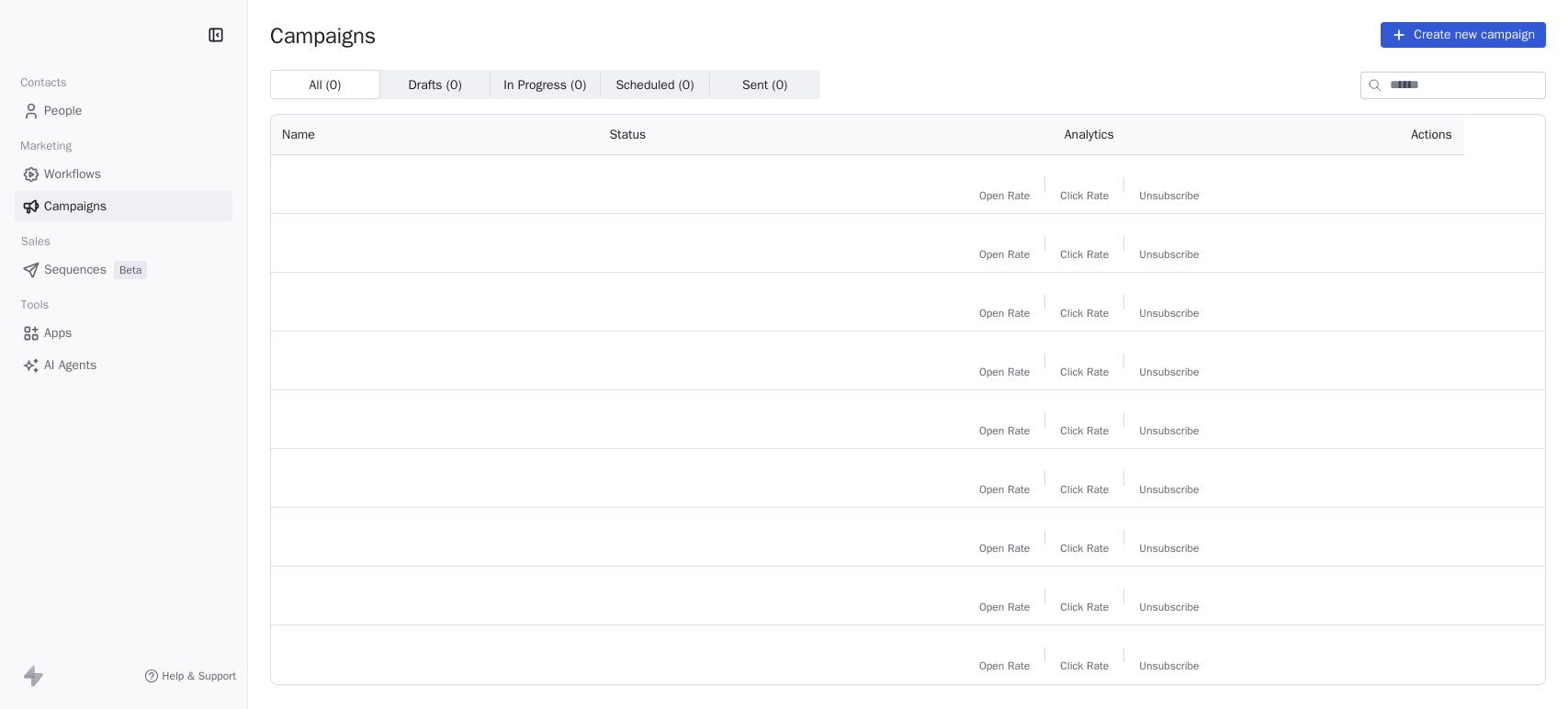 scroll, scrollTop: 0, scrollLeft: 0, axis: both 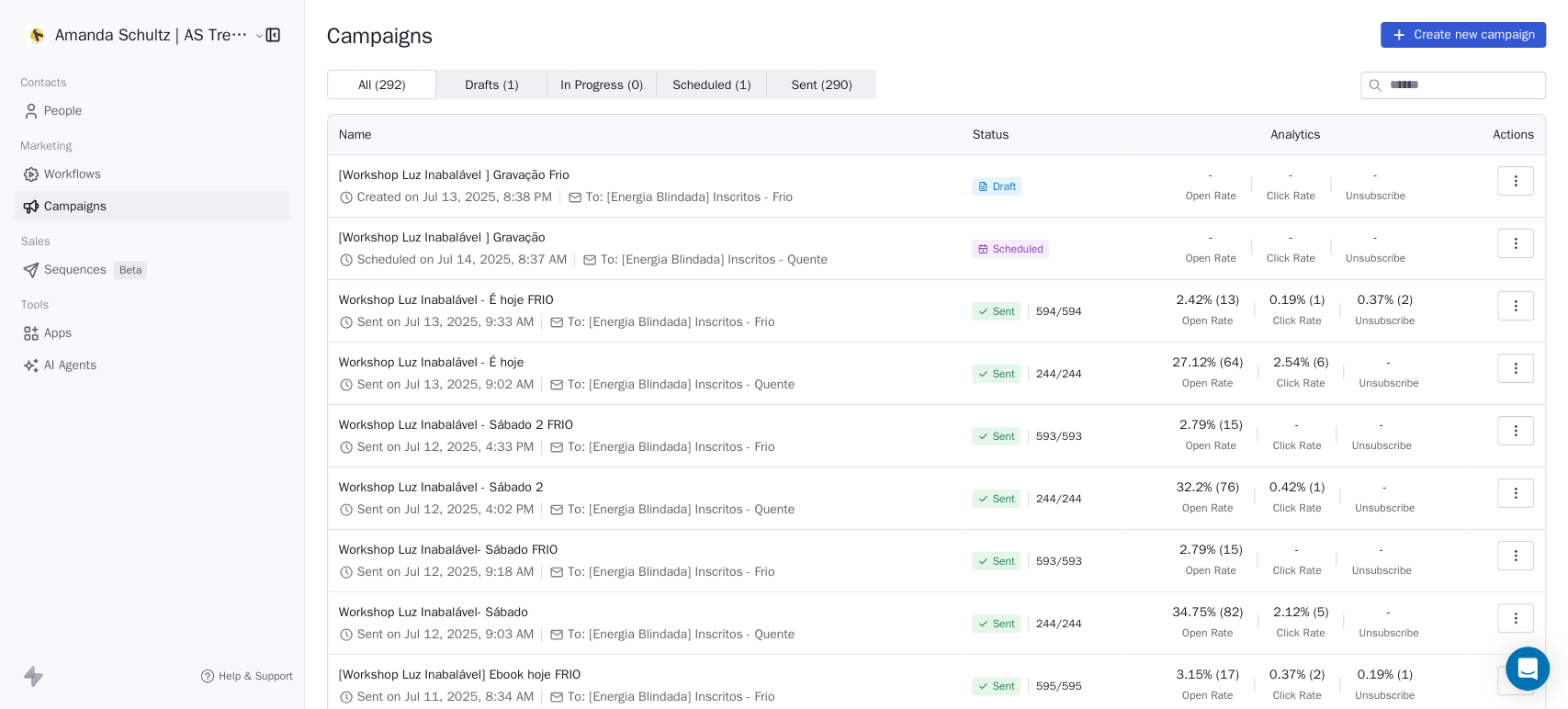 click 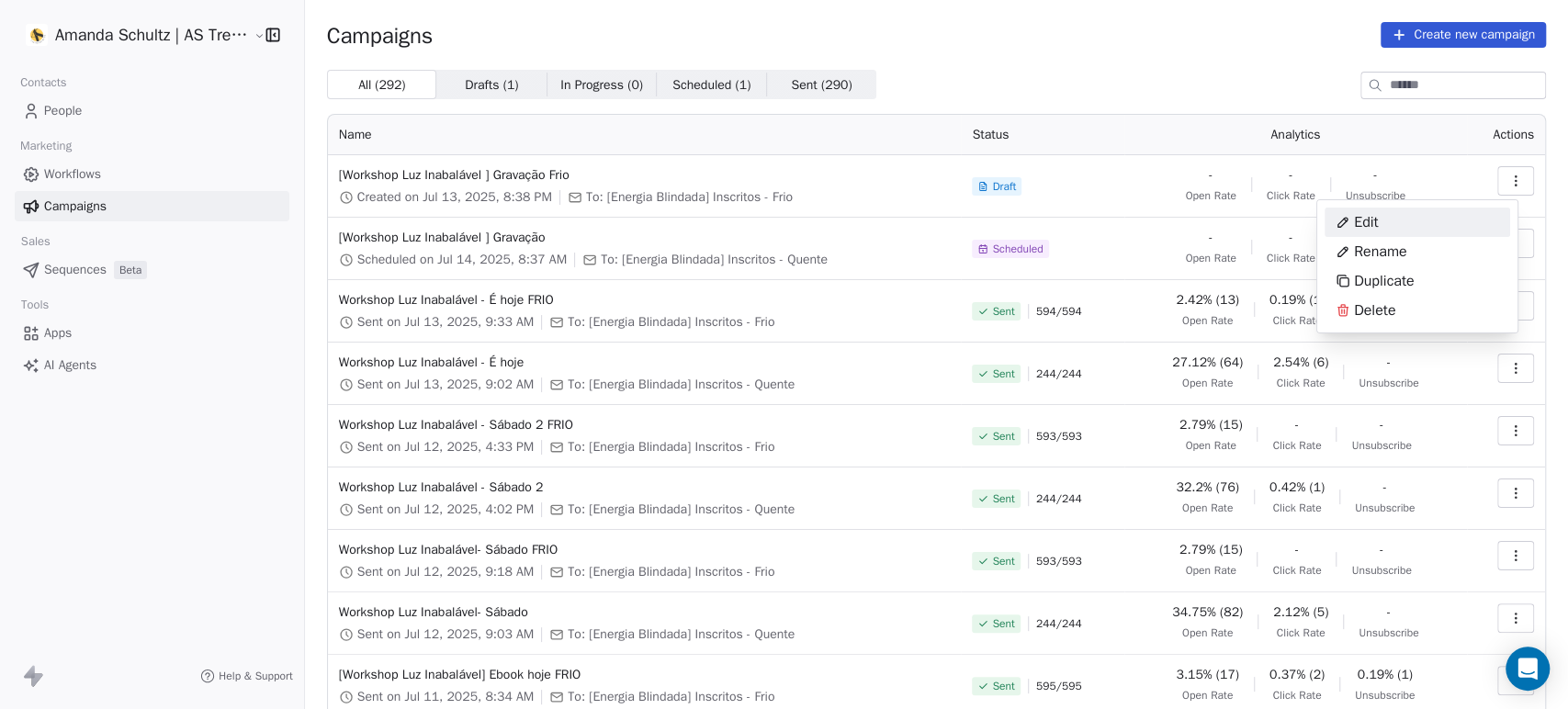click on "Edit" at bounding box center [1417, 222] 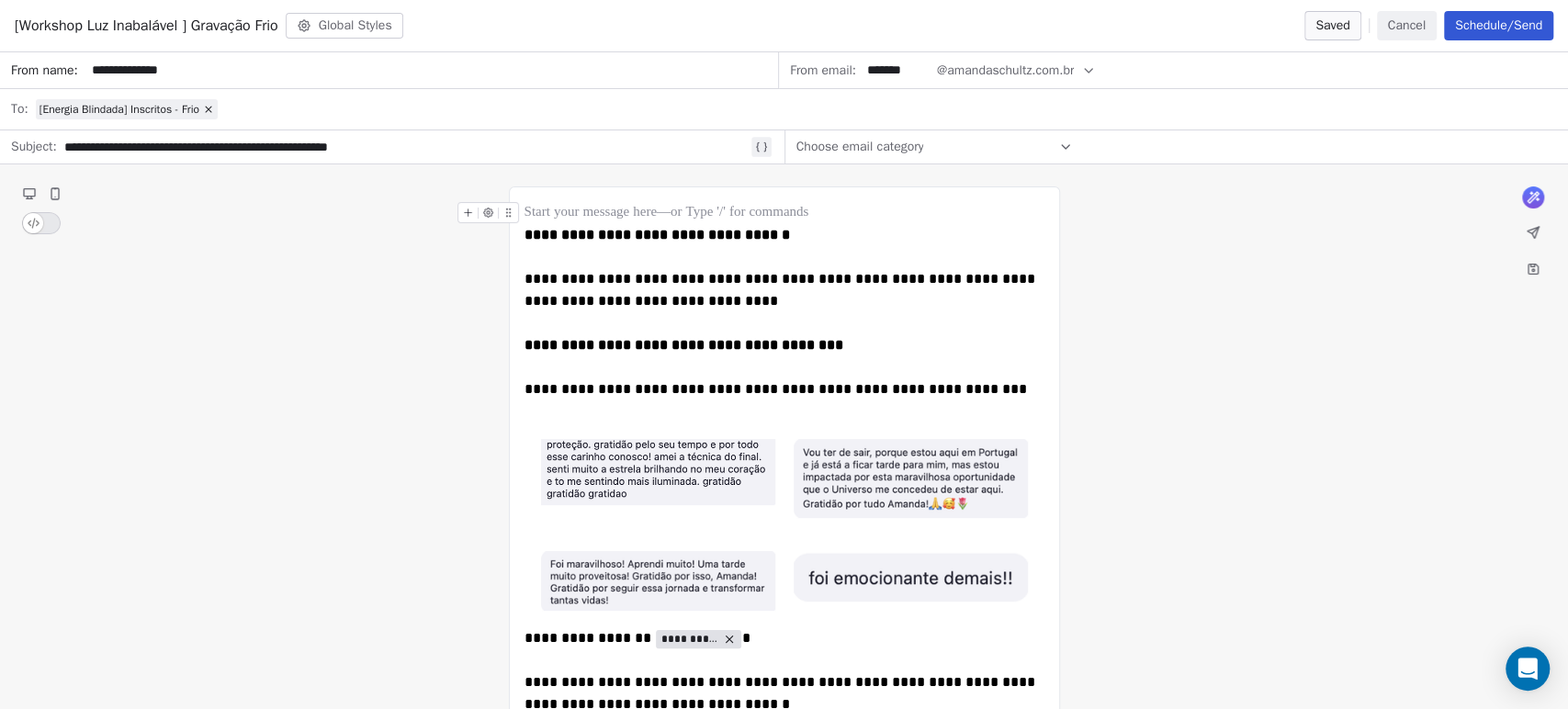 click on "Schedule/Send" at bounding box center (1498, 26) 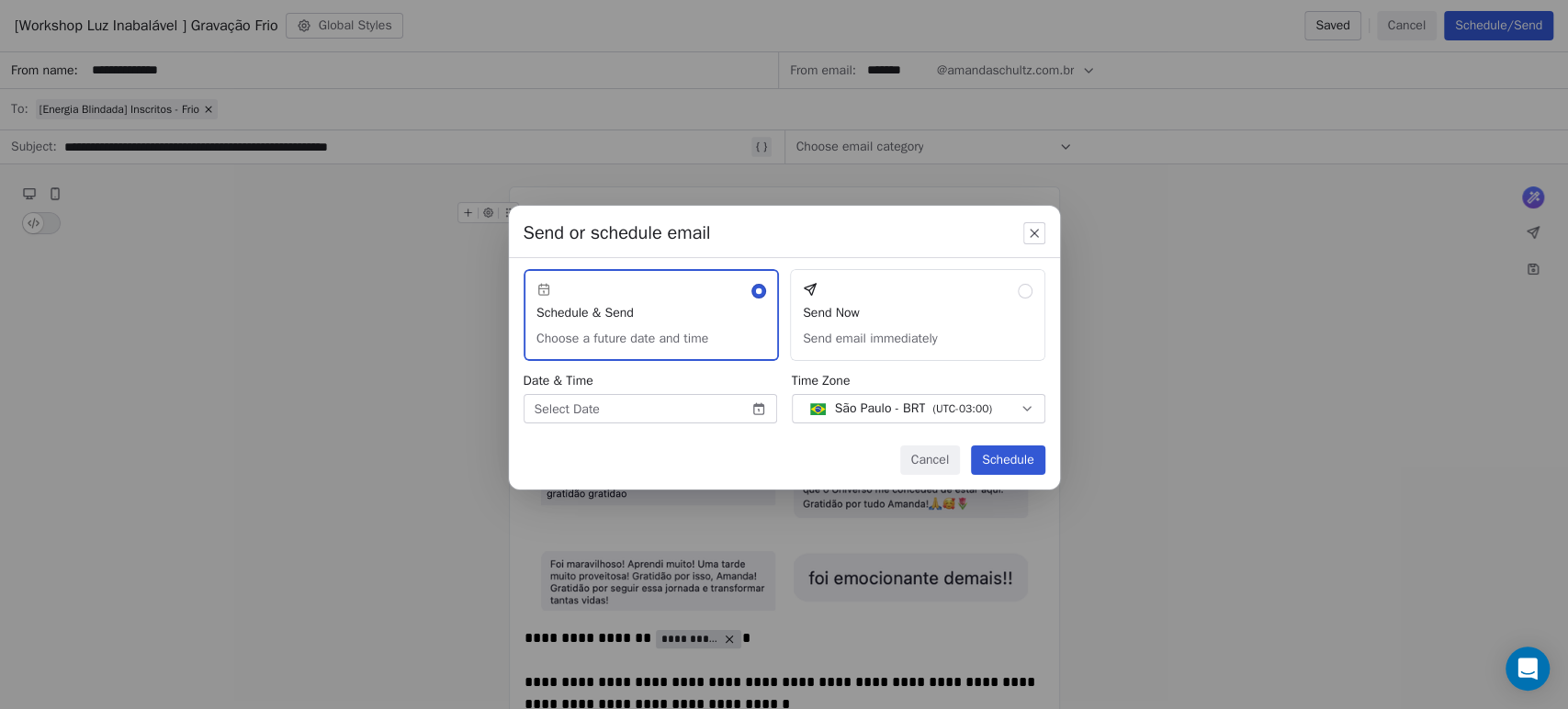 click on "[FIRST] [LAST] | AS Treinamentos Contacts People Marketing Workflows Campaigns Sales Sequences Beta Tools Apps AI Agents Help & Support Campaigns  Create new campaign All ( 292 ) All ( 292 ) Drafts ( 1 ) Drafts ( 1 ) In Progress ( 0 ) In Progress ( 0 ) Scheduled ( 1 ) Scheduled ( 1 ) Sent ( 290 ) Sent ( 290 ) Name Status Analytics Actions [Workshop Luz Inabalável ] Gravação Frio Created on [DATE], [TIME] To: [Energia Blindada] Inscritos - Frio  Draft - Open Rate - Click Rate - Unsubscribe [Workshop Luz Inabalável ] Gravação Scheduled on [DATE], [TIME] To: [Energia Blindada] Inscritos - Quente  Scheduled - Open Rate - Click Rate - Unsubscribe Workshop Luz Inabalável - É hoje FRIO Sent on [DATE], [TIME] To: [Energia Blindada] Inscritos - Frio  Sent 594 / 594 2.42% (13) Open Rate 0.19% (1) Click Rate 0.37% (2) Unsubscribe Workshop Luz Inabalável - É hoje Sent on [DATE], [TIME] To: [Energia Blindada] Inscritos - Quente  Sent 244 / 244 27.12% (64) Open Rate 2.54% (6) -" at bounding box center [784, 354] 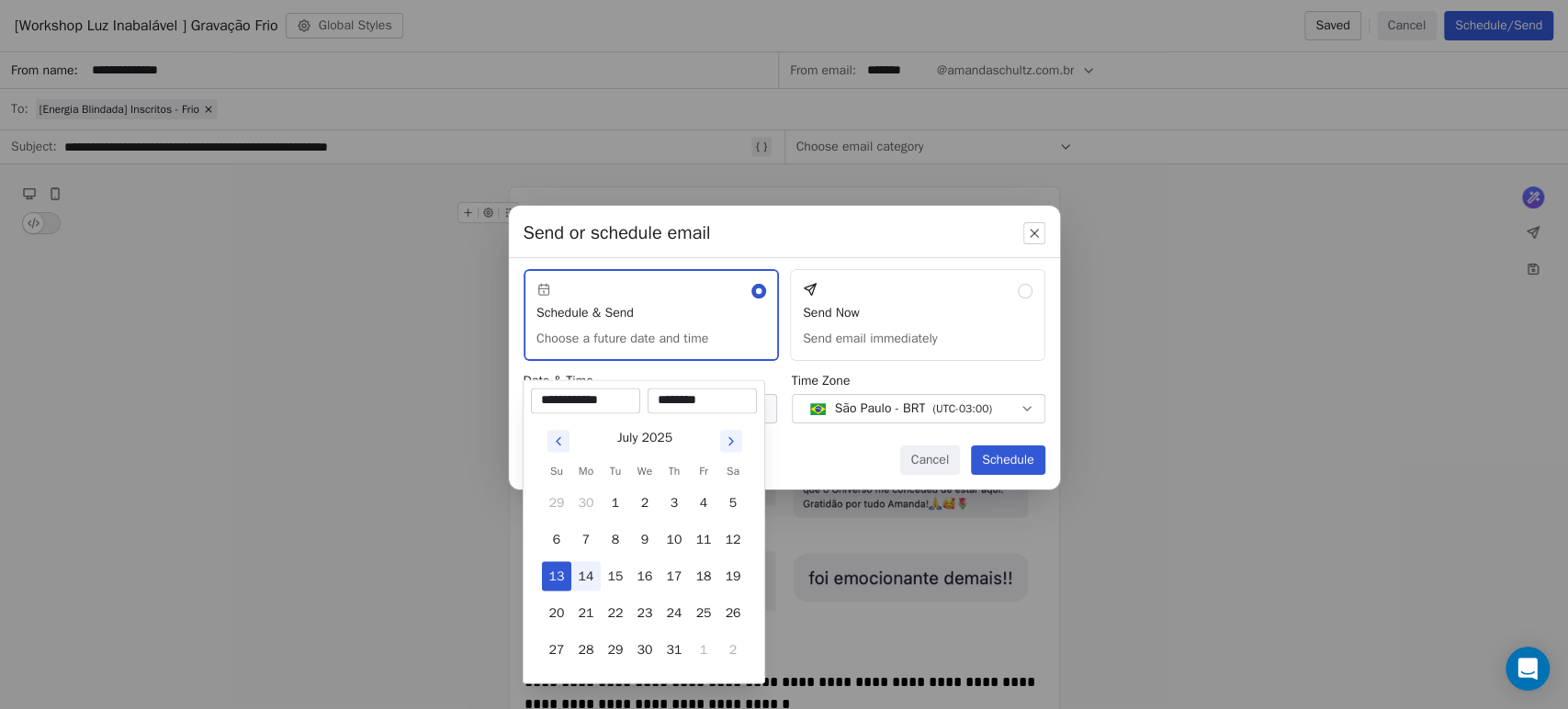 click on "14" at bounding box center (586, 576) 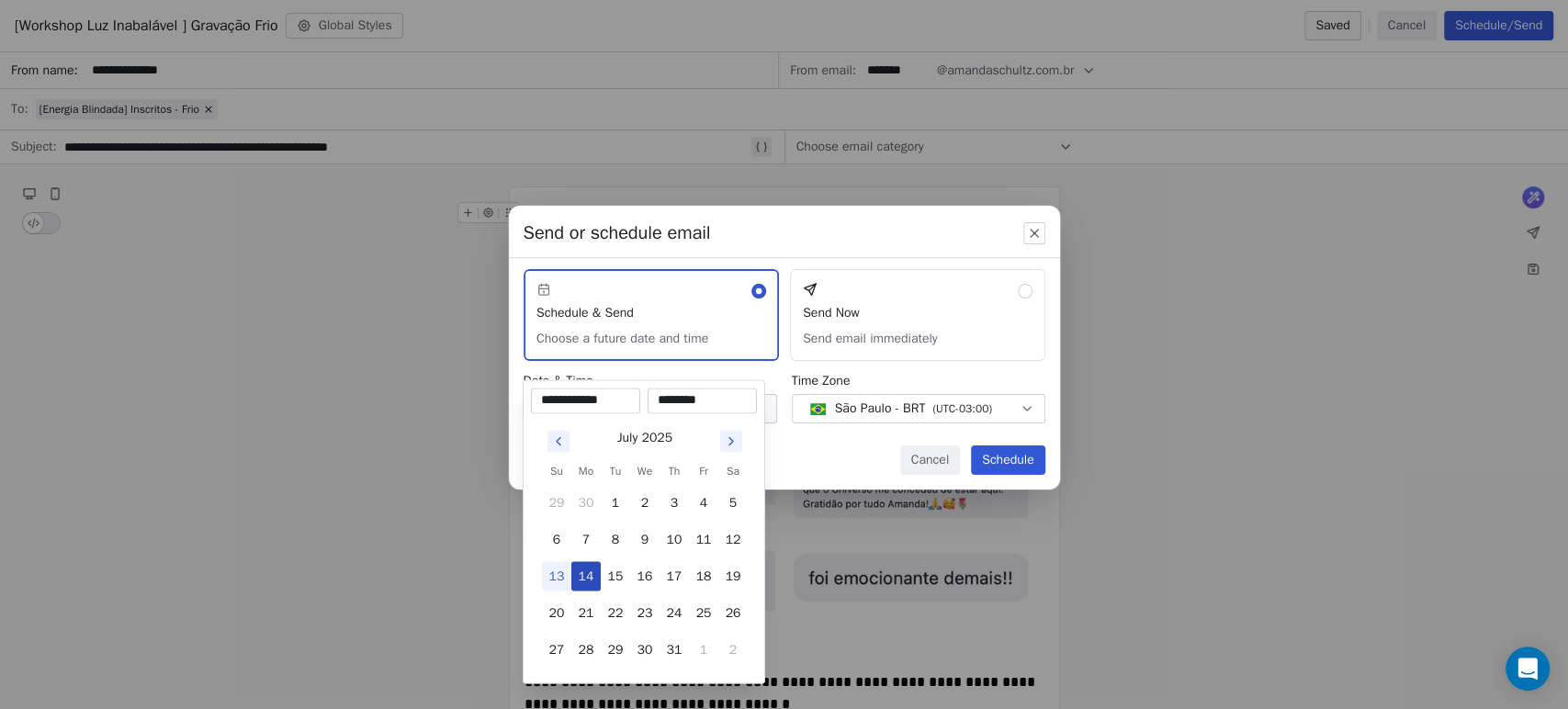 click on "14" at bounding box center (586, 576) 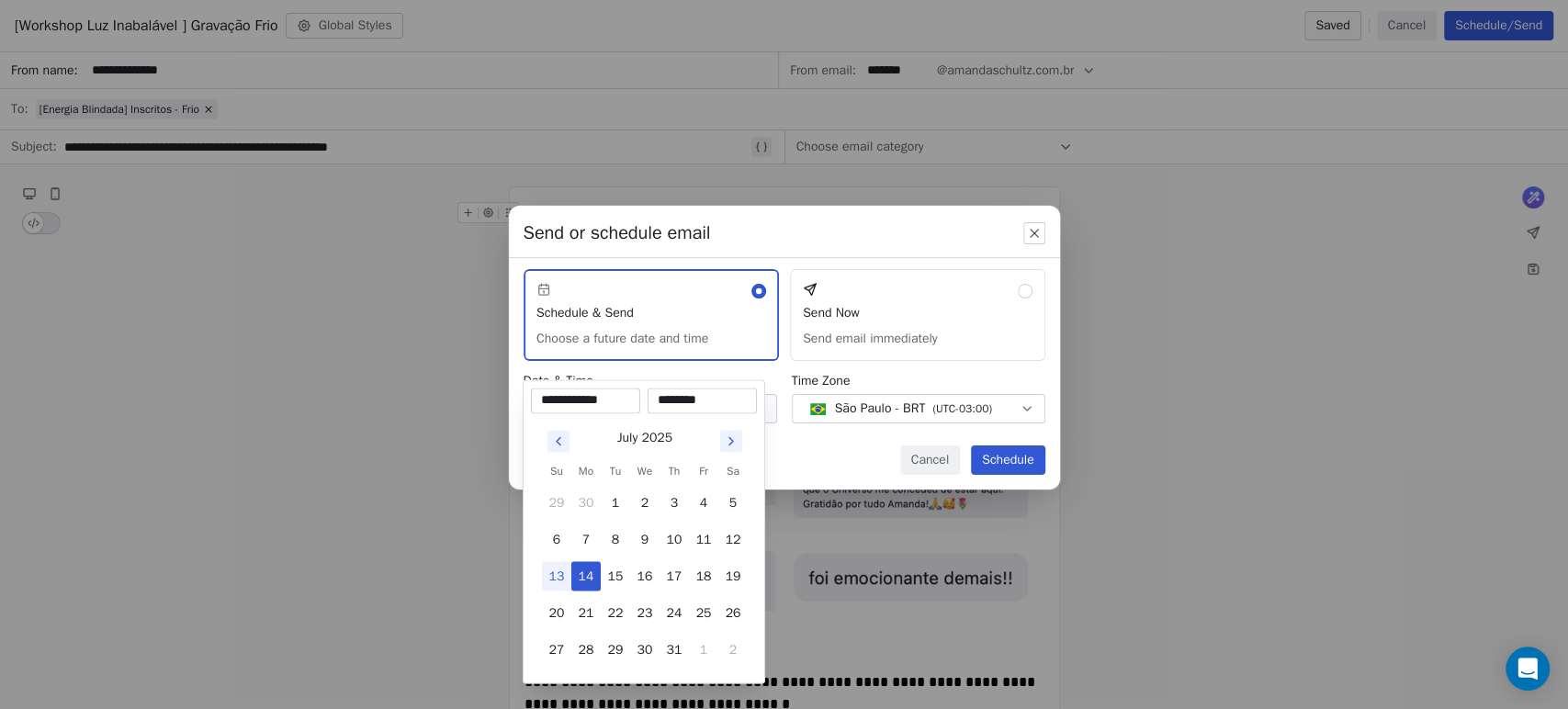 click on "********" at bounding box center (702, 400) 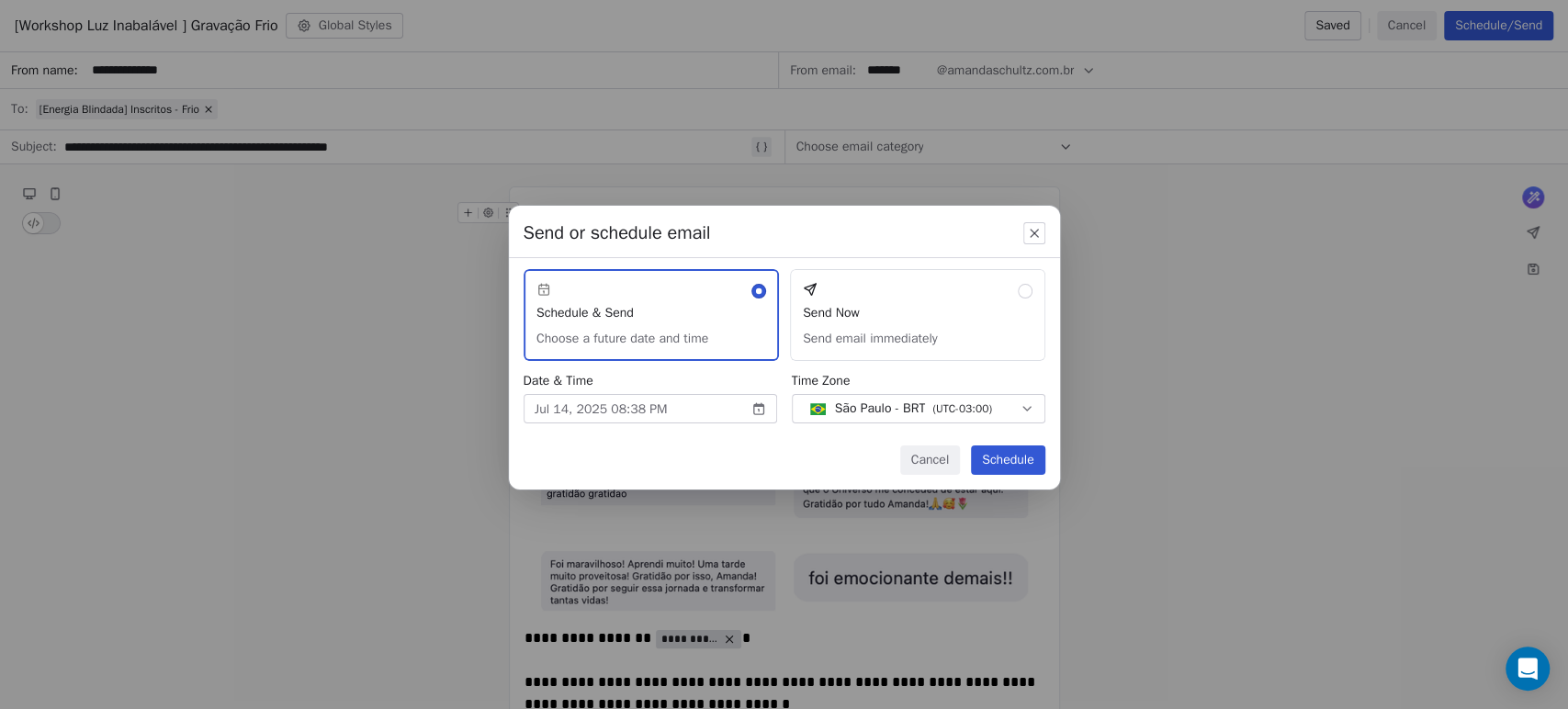 click on "Send or schedule email Schedule & Send Choose a future date and time Send Now Send email immediately Date & Time [DATE] [TIME] [TIMEZONE] Cancel Schedule" at bounding box center (784, 354) 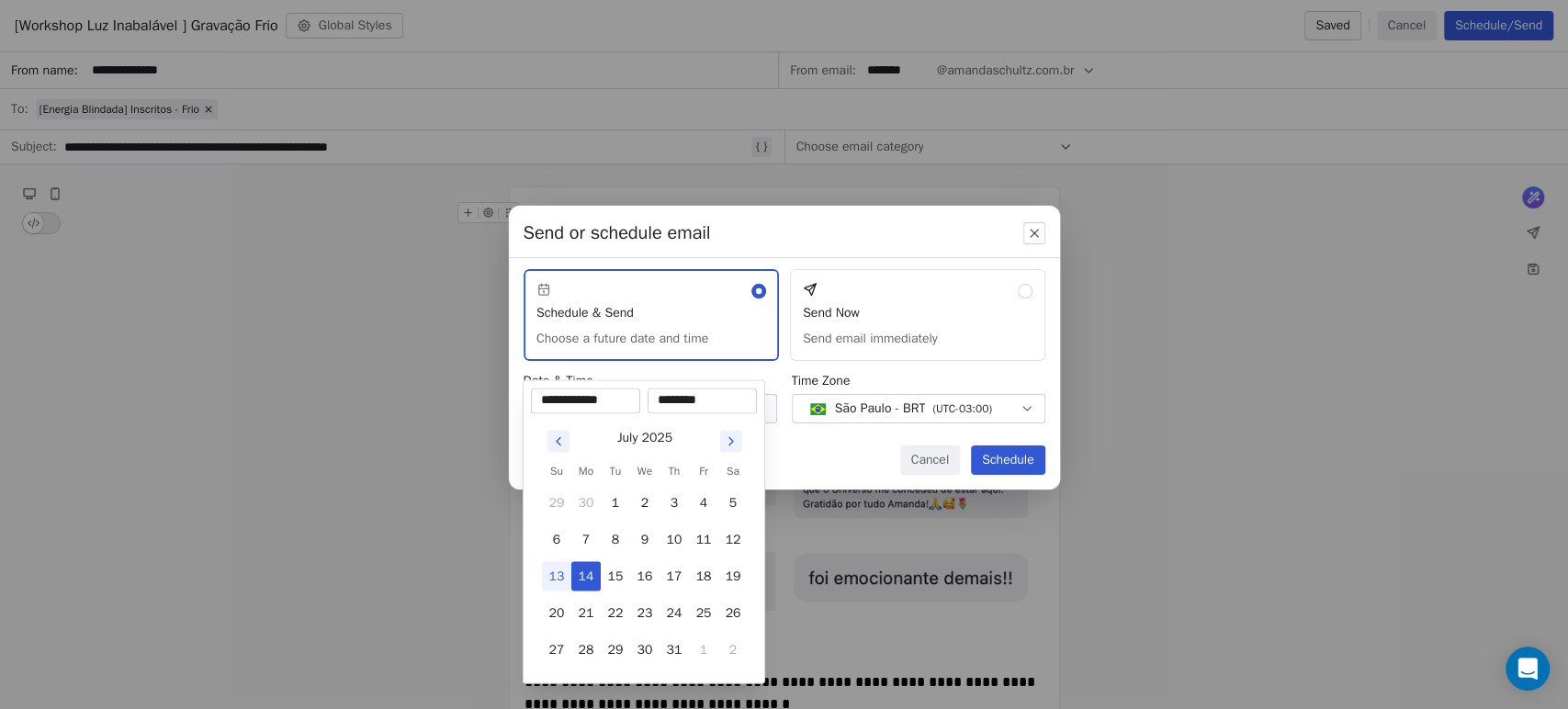 click on "********" at bounding box center (702, 400) 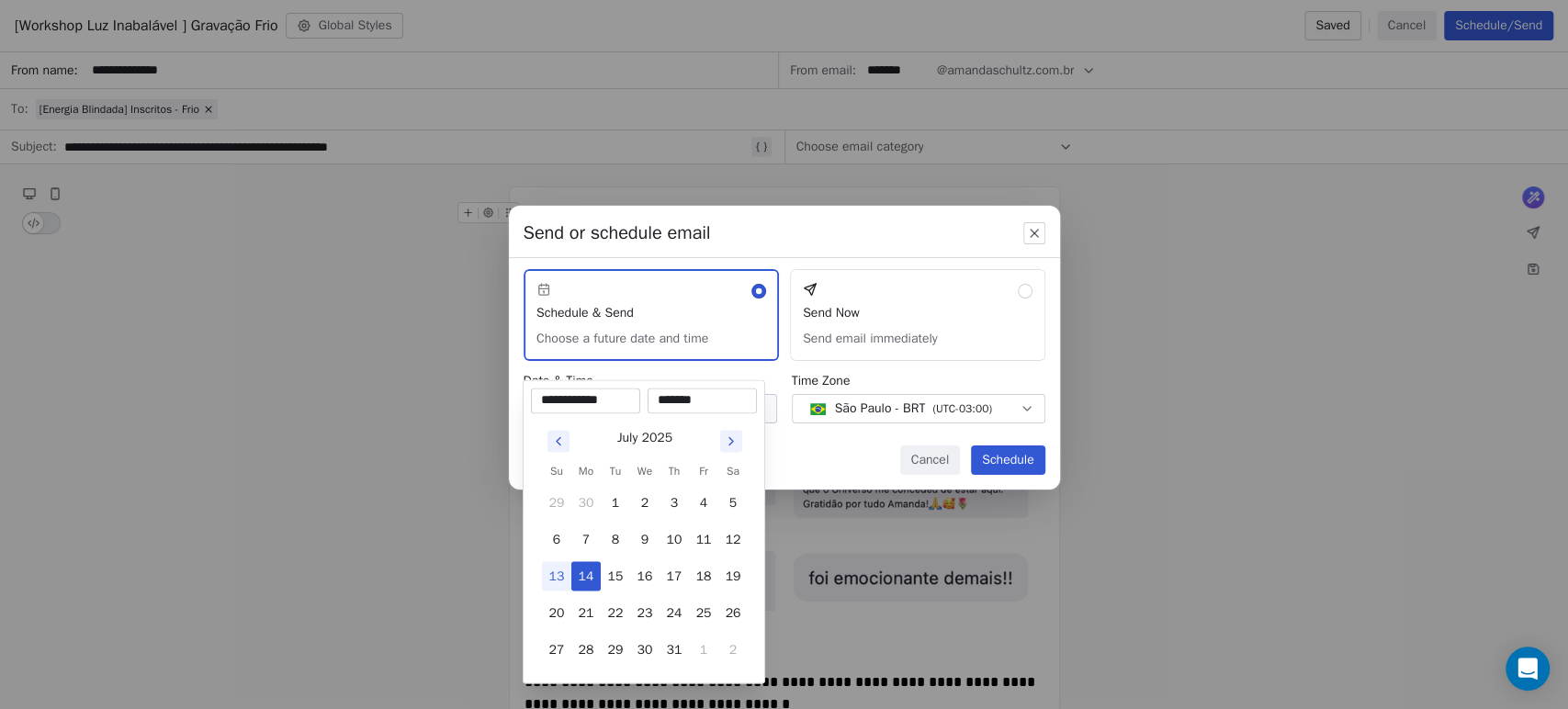 type on "********" 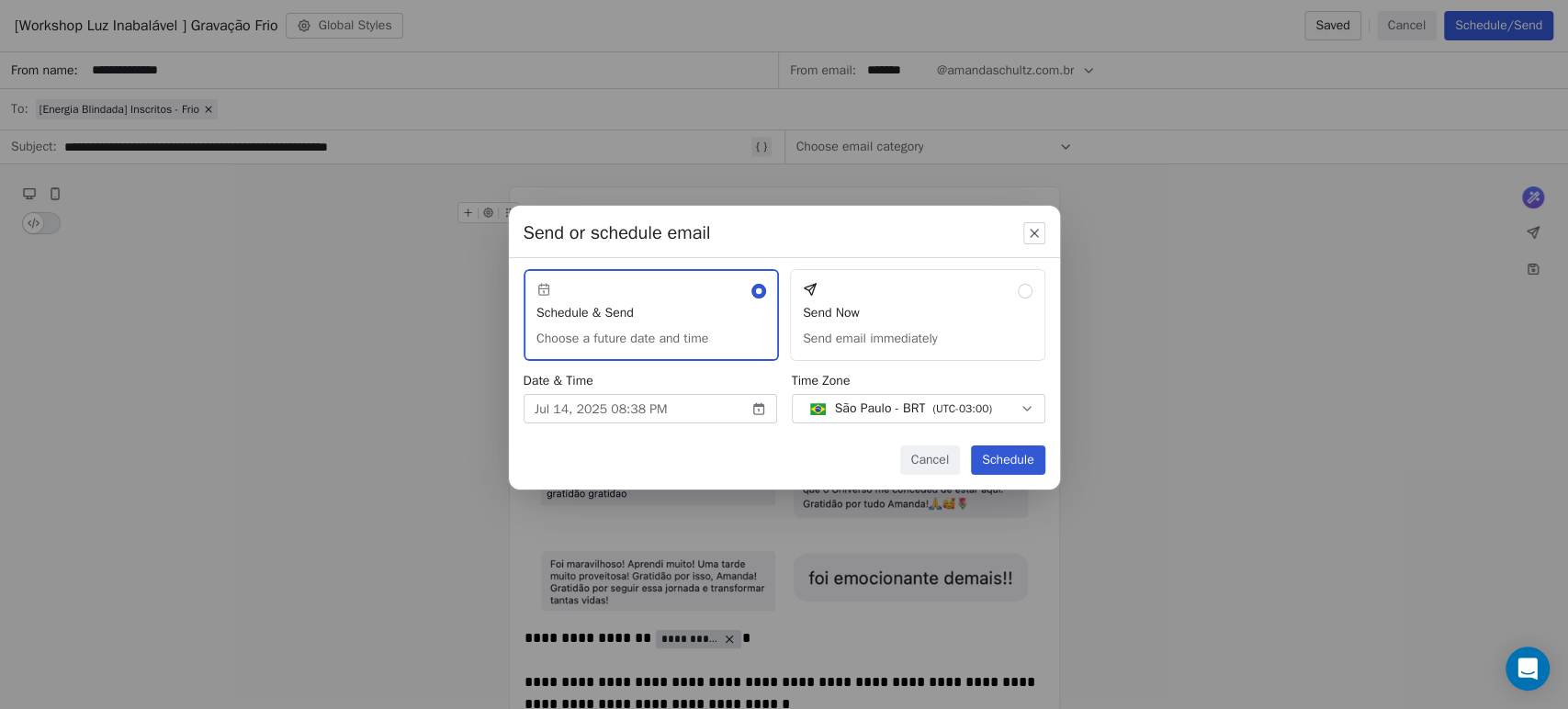 click on "Send or schedule email Schedule & Send Choose a future date and time Send Now Send email immediately Date & Time [DATE] [TIME] [TIMEZONE] Cancel Schedule" at bounding box center (784, 354) 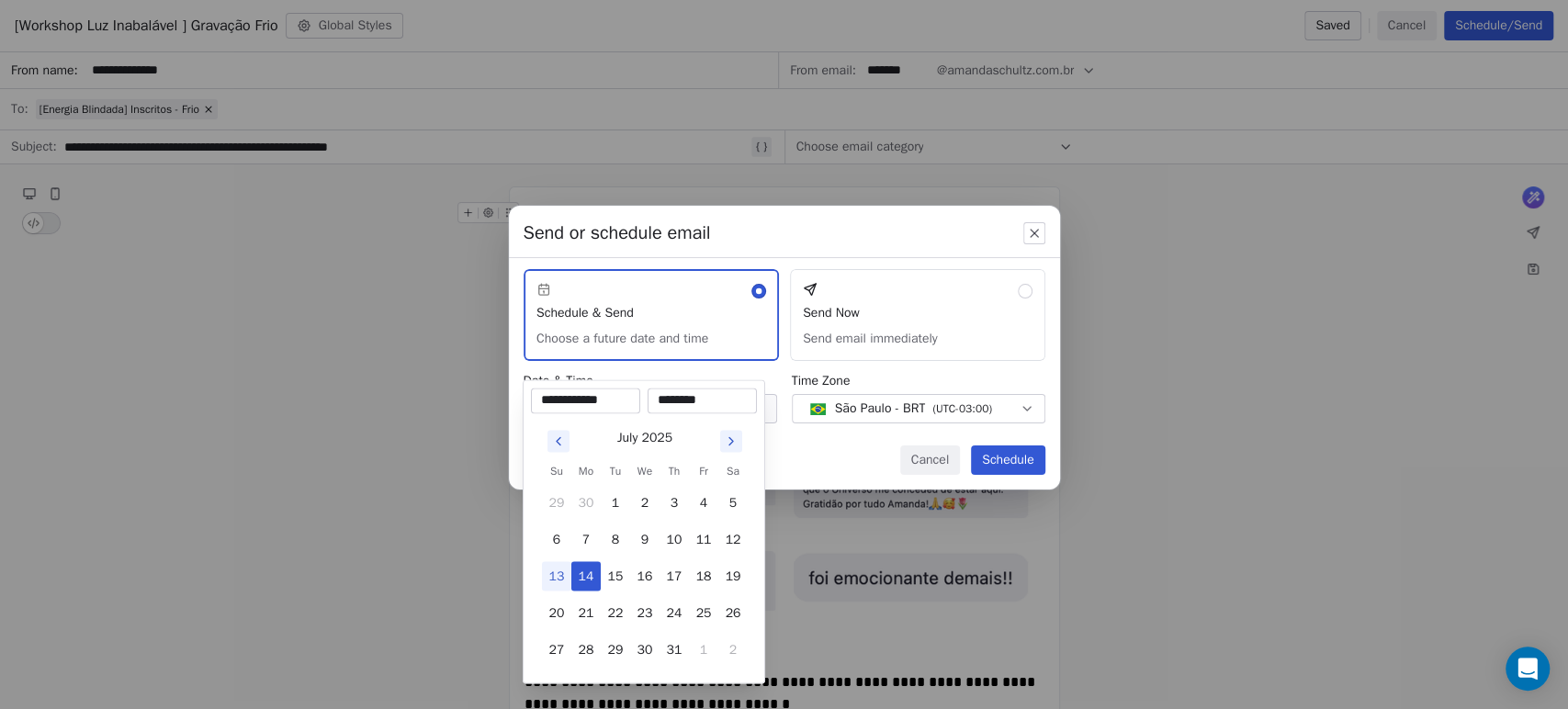 click on "Send or schedule email Schedule & Send Choose a future date and time Send Now Send email immediately Date & Time [DATE] [TIME] [TIMEZONE] Cancel Schedule" at bounding box center (784, 354) 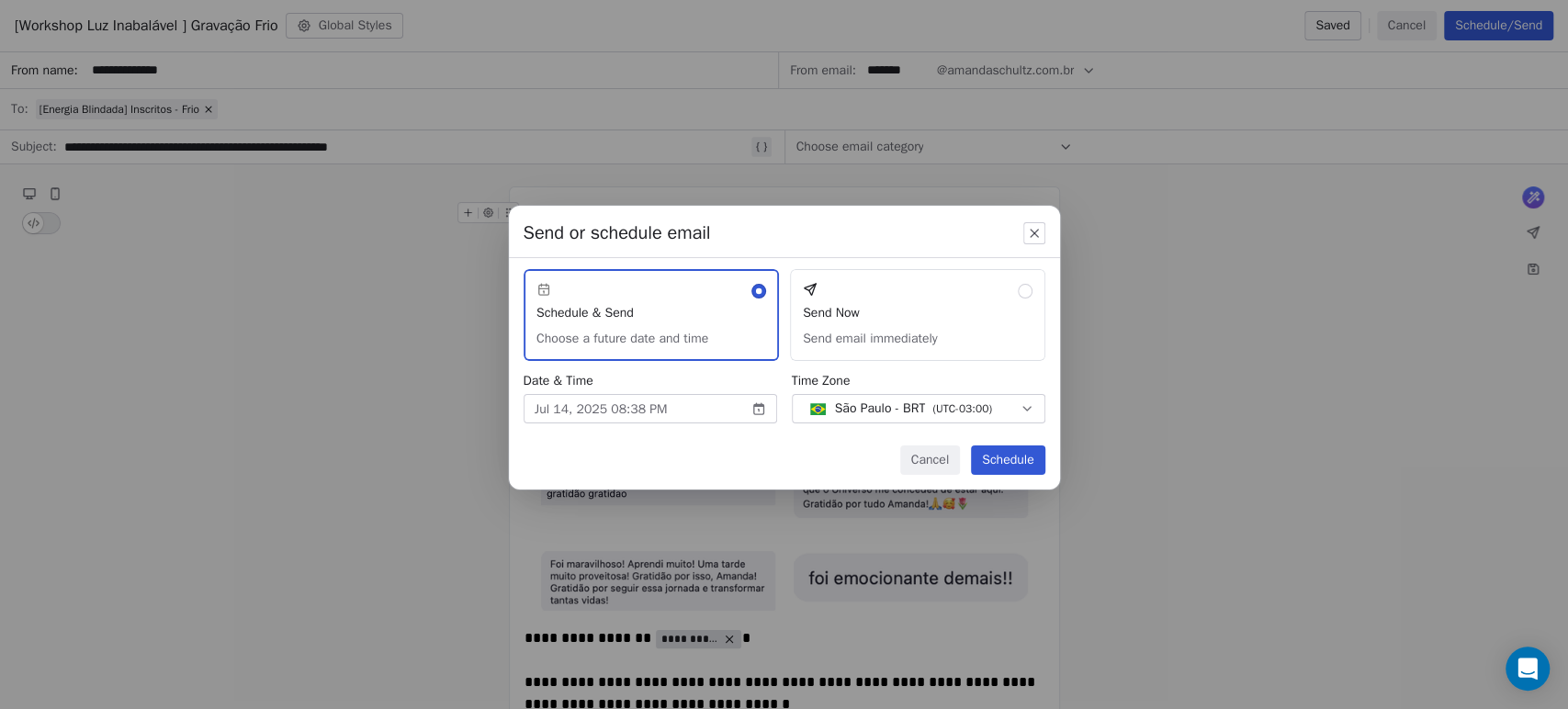 click on "[FIRST] [LAST] | AS Treinamentos Contacts People Marketing Workflows Campaigns Sales Sequences Beta Tools Apps AI Agents Help & Support Campaigns  Create new campaign All ( 292 ) All ( 292 ) Drafts ( 1 ) Drafts ( 1 ) In Progress ( 0 ) In Progress ( 0 ) Scheduled ( 1 ) Scheduled ( 1 ) Sent ( 290 ) Sent ( 290 ) Name Status Analytics Actions [Workshop Luz Inabalável ] Gravação Frio Created on [DATE], [TIME] To: [Energia Blindada] Inscritos - Frio  Draft - Open Rate - Click Rate - Unsubscribe [Workshop Luz Inabalável ] Gravação Scheduled on [DATE], [TIME] To: [Energia Blindada] Inscritos - Quente  Scheduled - Open Rate - Click Rate - Unsubscribe Workshop Luz Inabalável - É hoje FRIO Sent on [DATE], [TIME] To: [Energia Blindada] Inscritos - Frio  Sent 594 / 594 2.42% (13) Open Rate 0.19% (1) Click Rate 0.37% (2) Unsubscribe Workshop Luz Inabalável - É hoje Sent on [DATE], [TIME] To: [Energia Blindada] Inscritos - Quente  Sent 244 / 244 27.12% (64) Open Rate 2.54% (6) -" at bounding box center [784, 354] 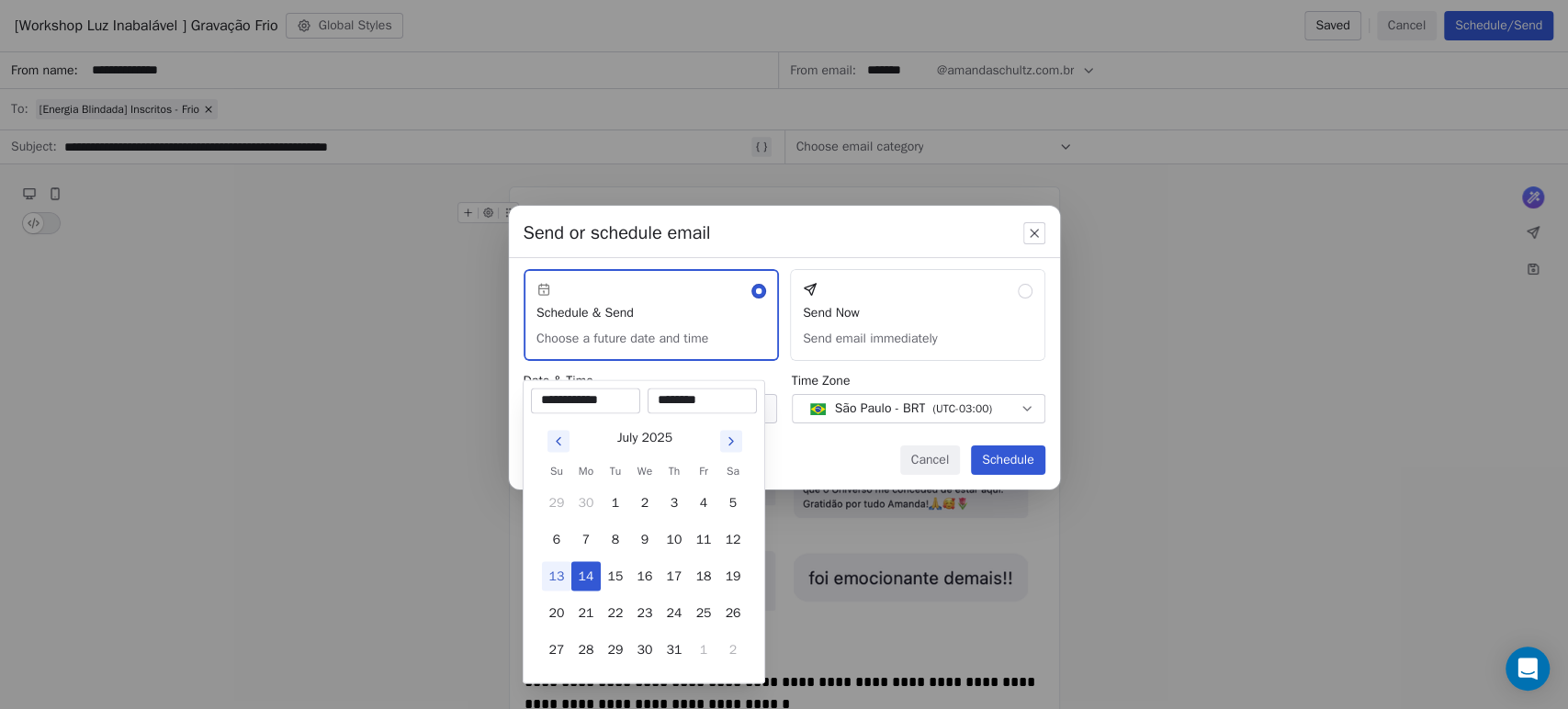 click on "********" at bounding box center (702, 400) 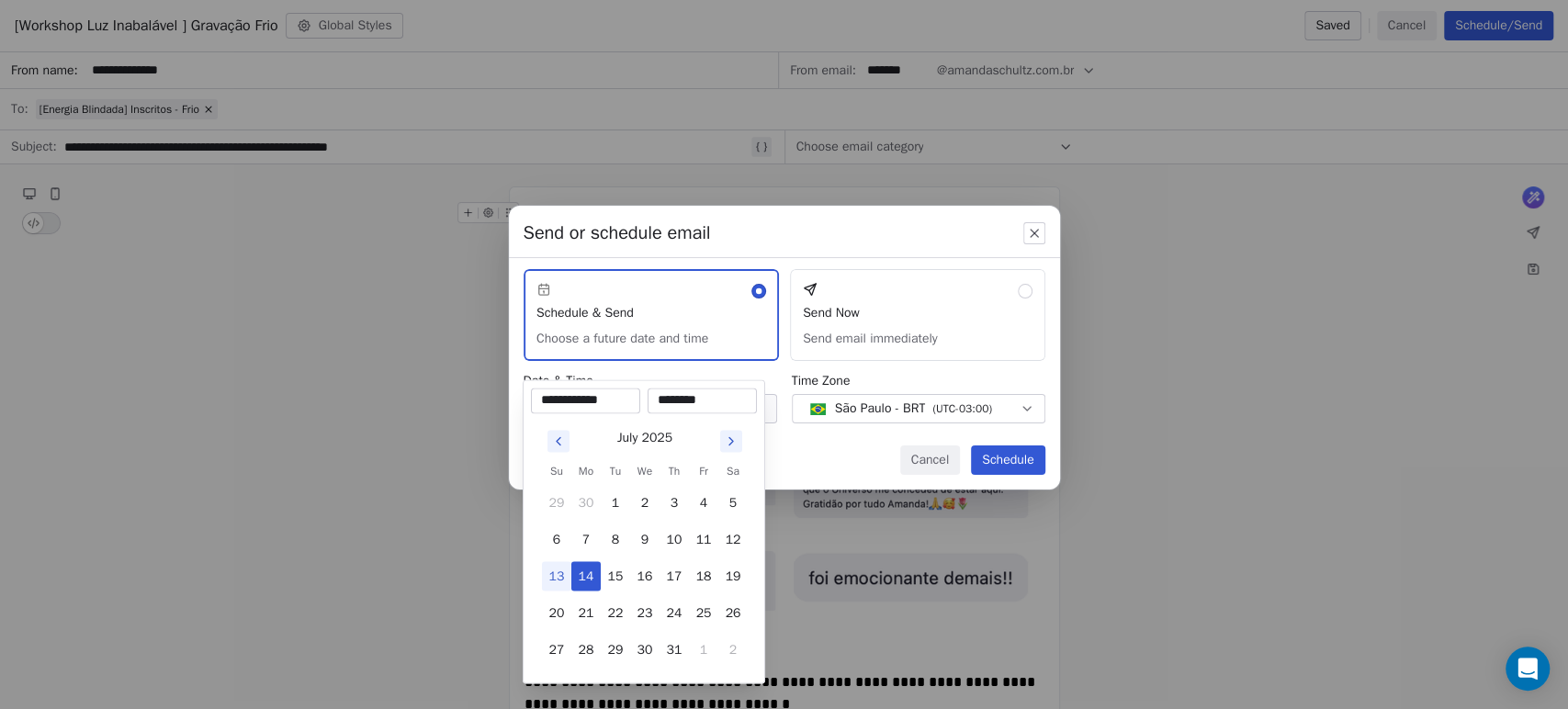 click on "Send or schedule email Schedule & Send Choose a future date and time Send Now Send email immediately Date & Time [DATE] [TIME] [TIMEZONE] Cancel Schedule" at bounding box center [784, 354] 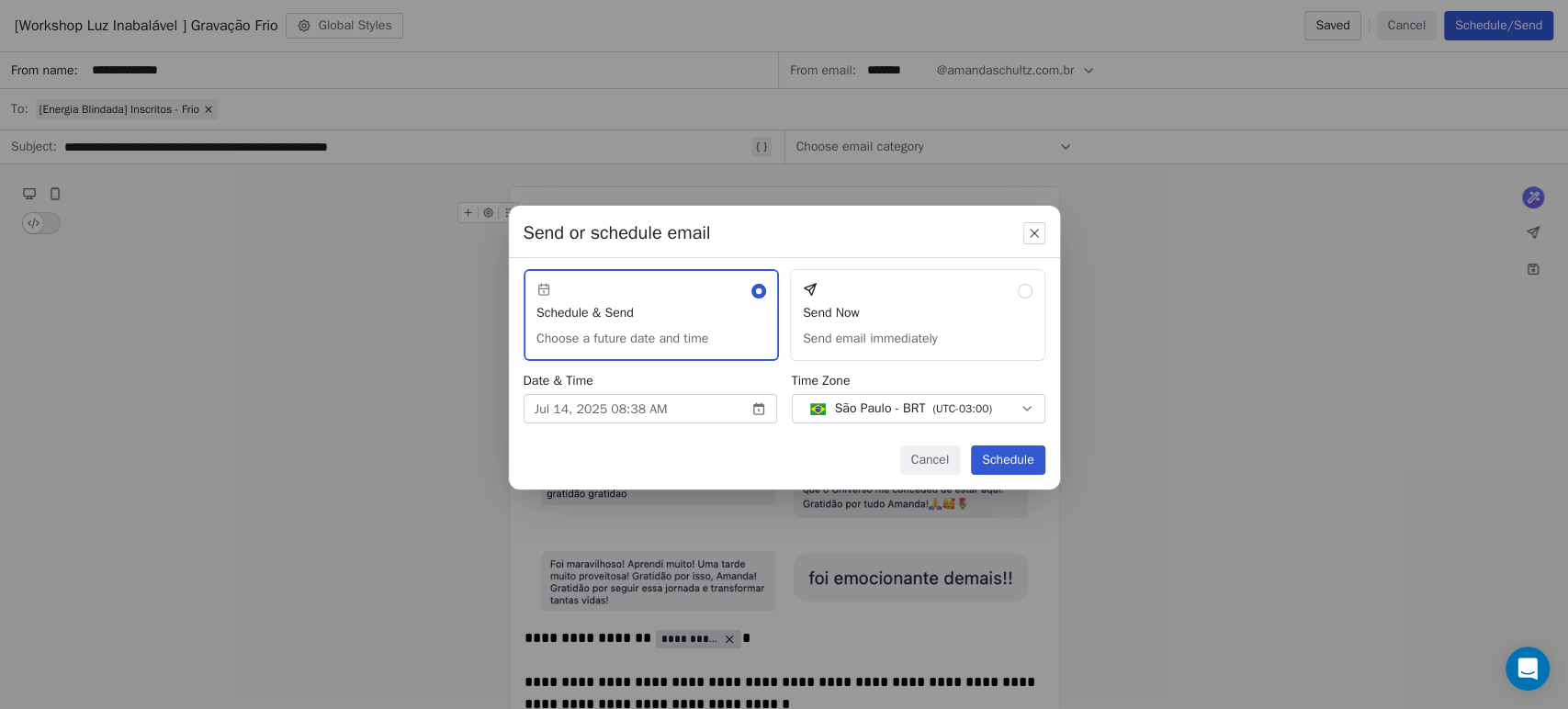 click on "Schedule" at bounding box center [1008, 460] 